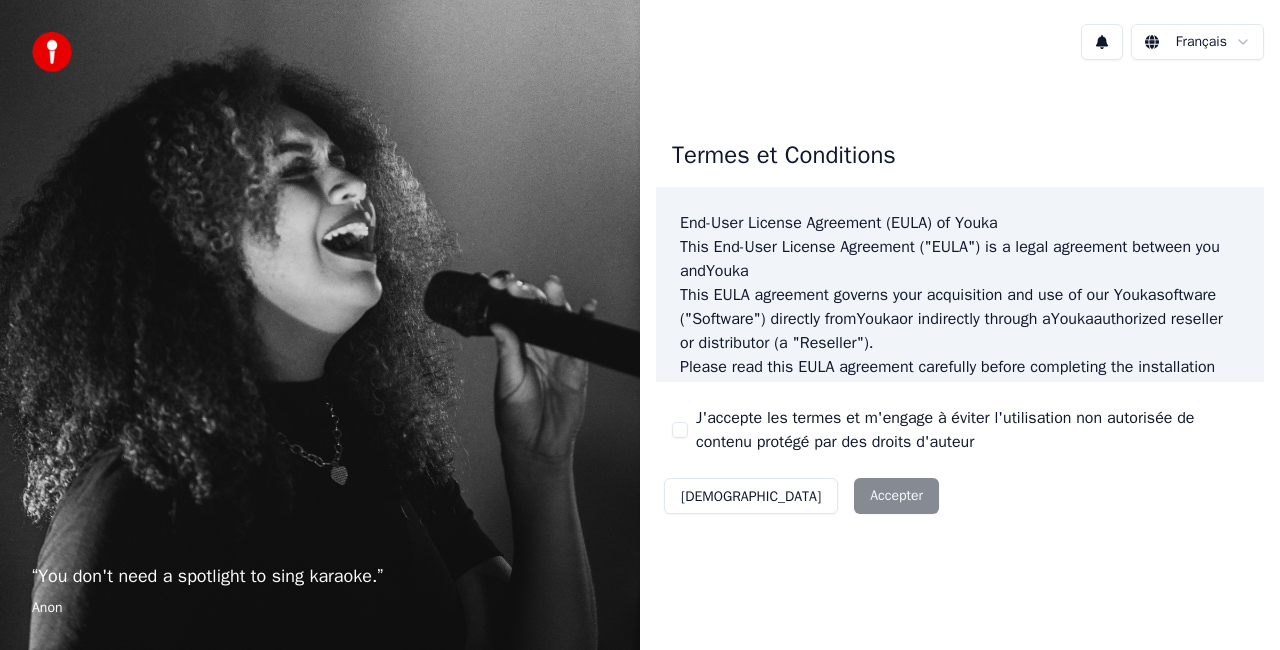 scroll, scrollTop: 0, scrollLeft: 0, axis: both 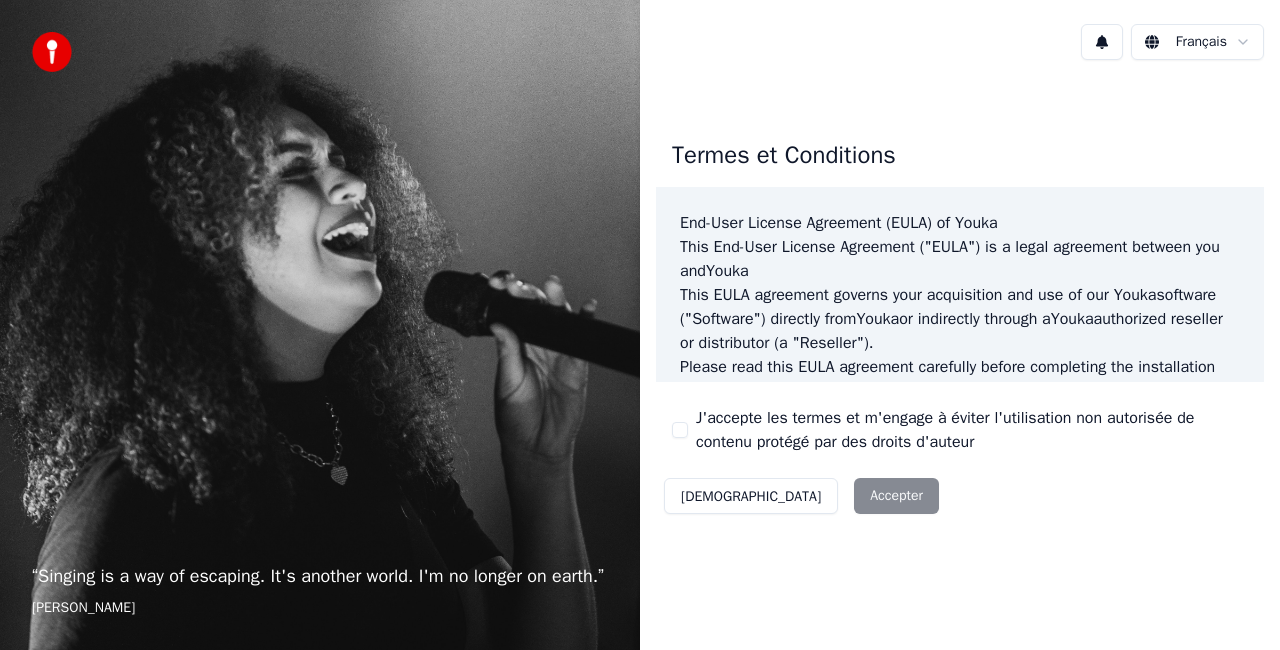 click on "Décliner Accepter" at bounding box center [801, 496] 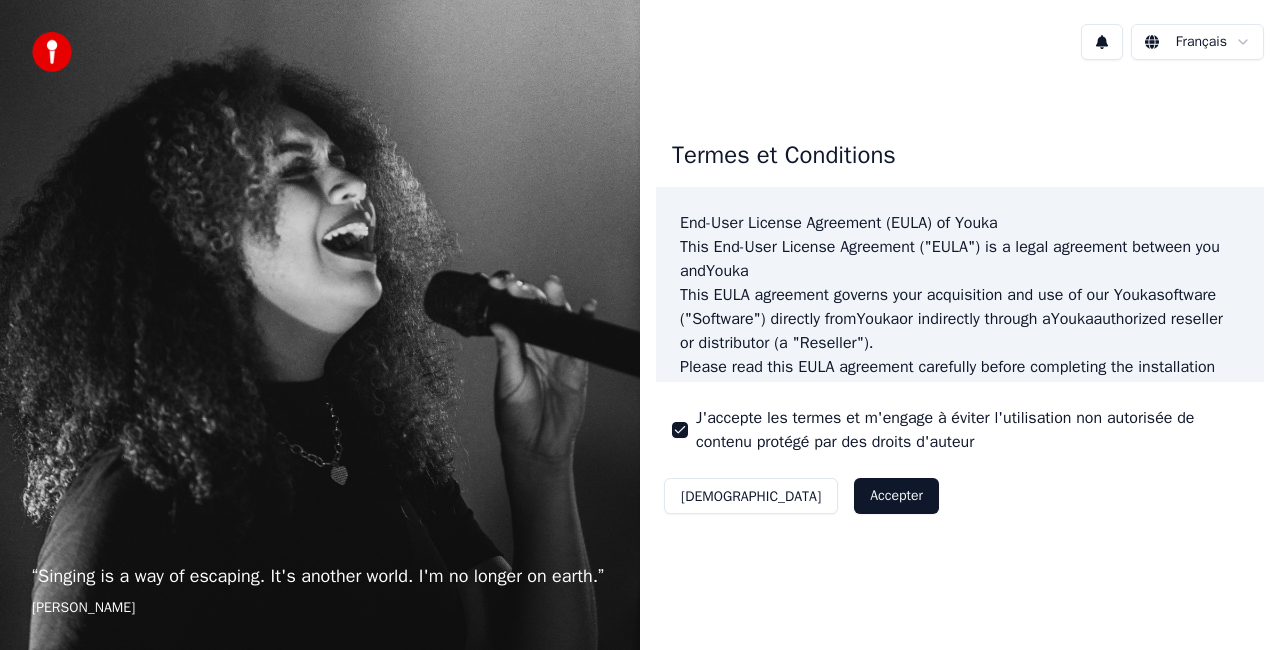 click on "Accepter" at bounding box center (896, 496) 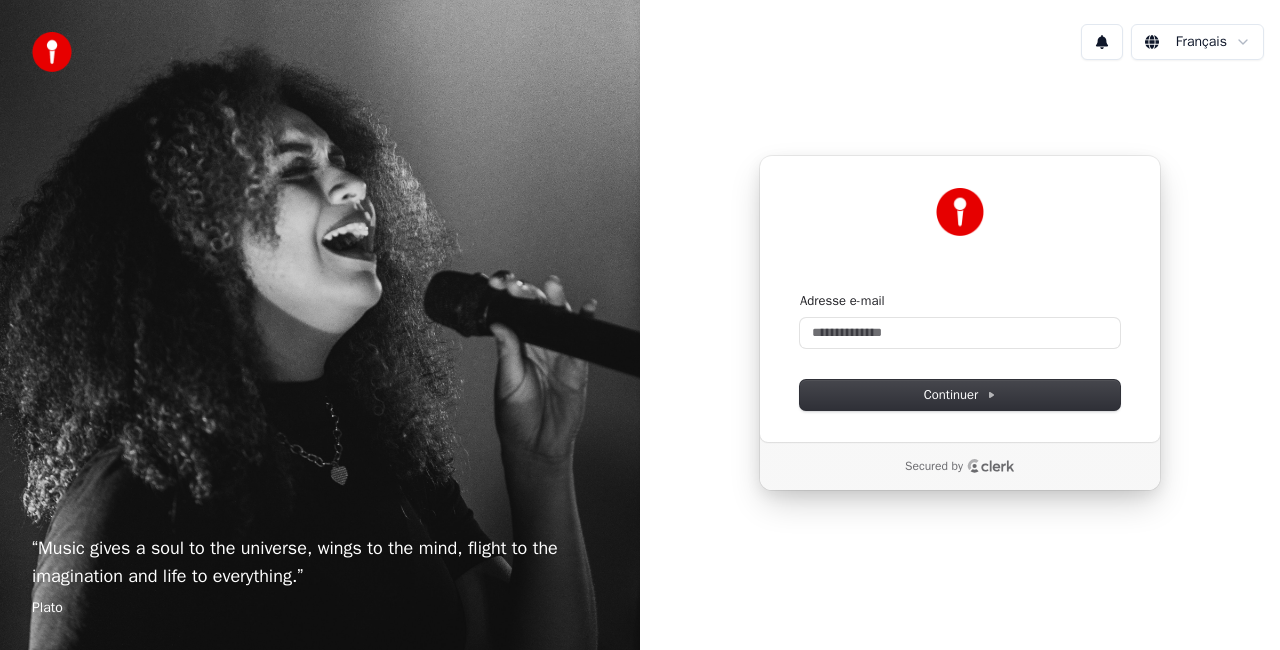 click on "Adresse e-mail Continuer" at bounding box center [960, 351] 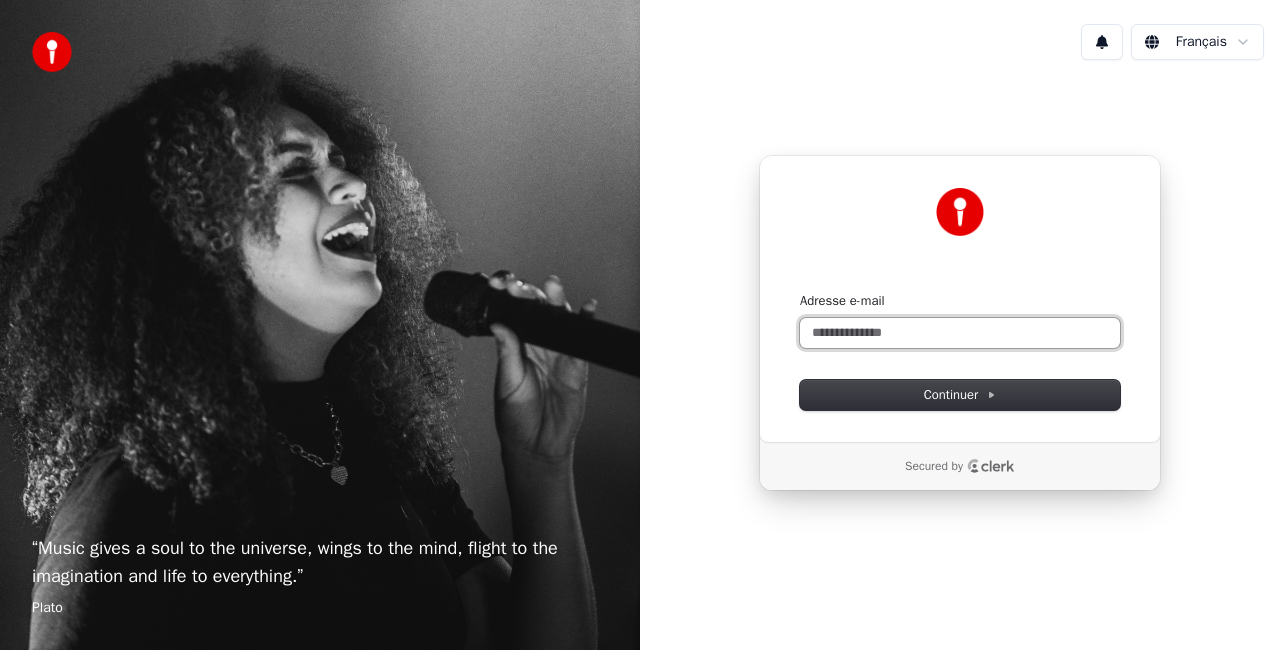 click on "Adresse e-mail" at bounding box center [960, 333] 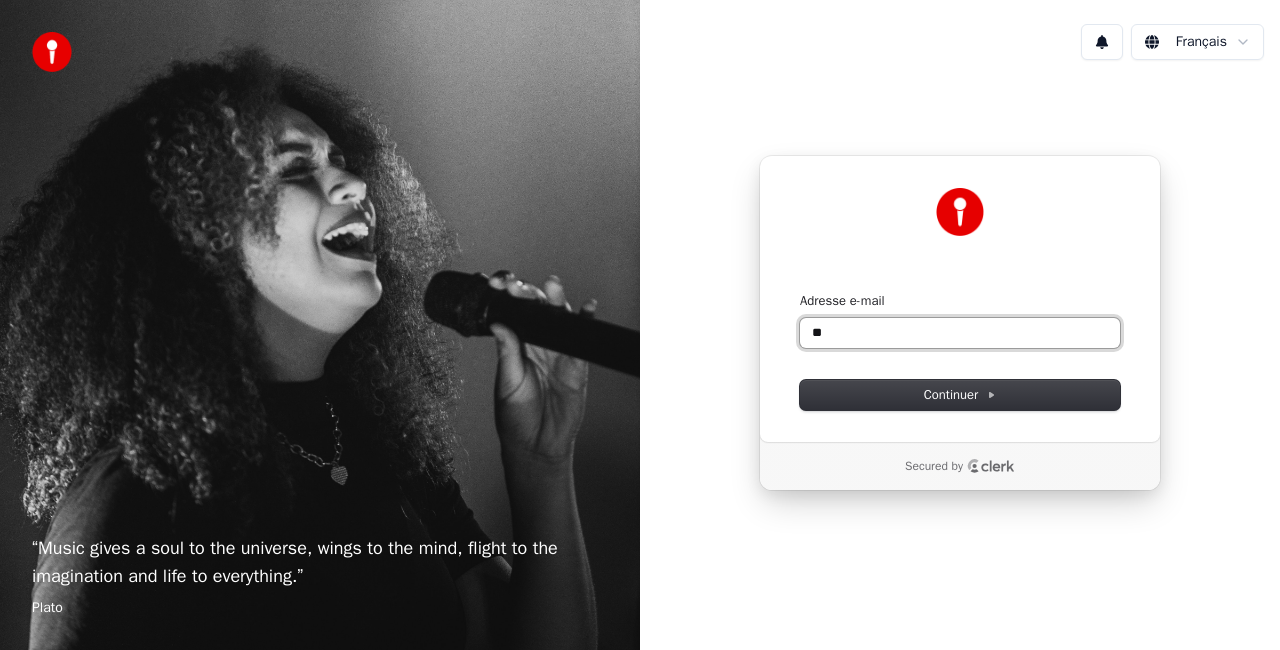 type on "*" 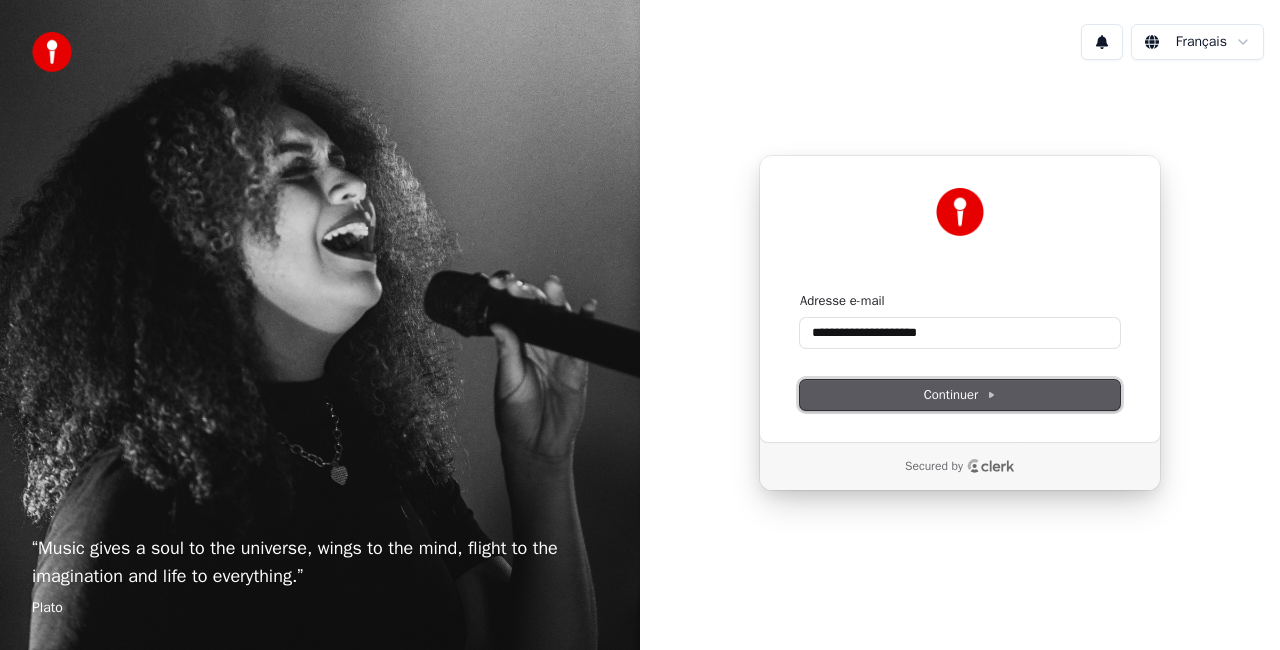 click on "Continuer" at bounding box center [960, 395] 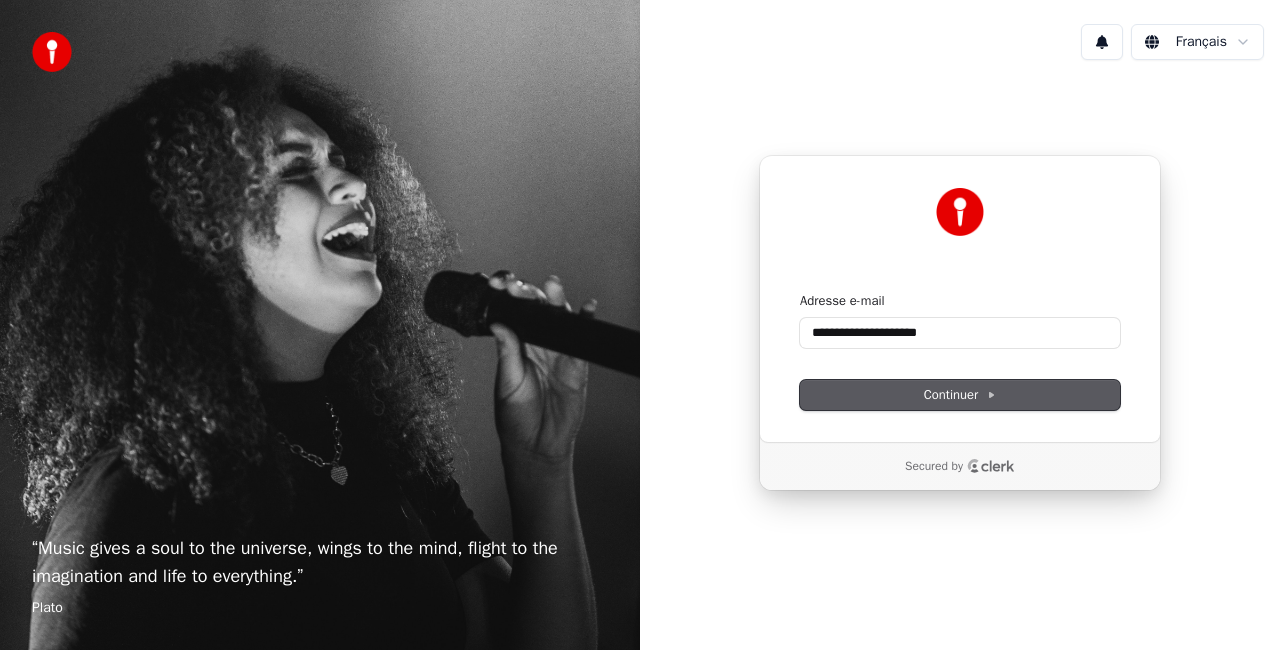type on "**********" 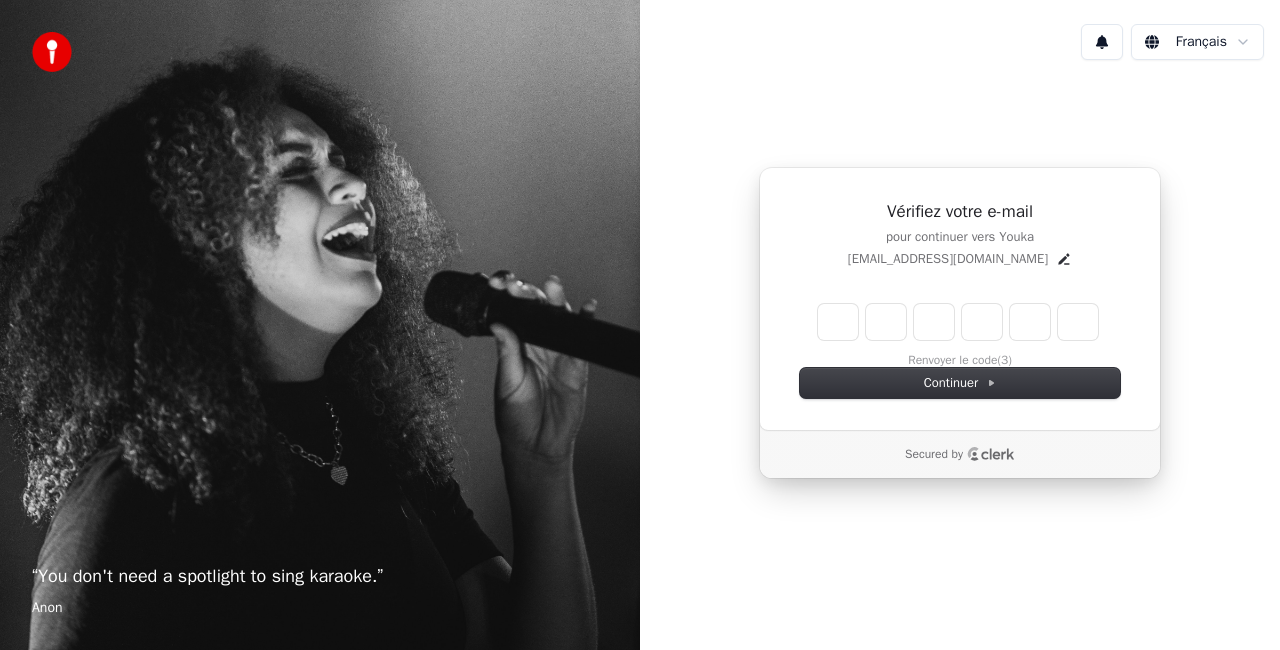 type on "*" 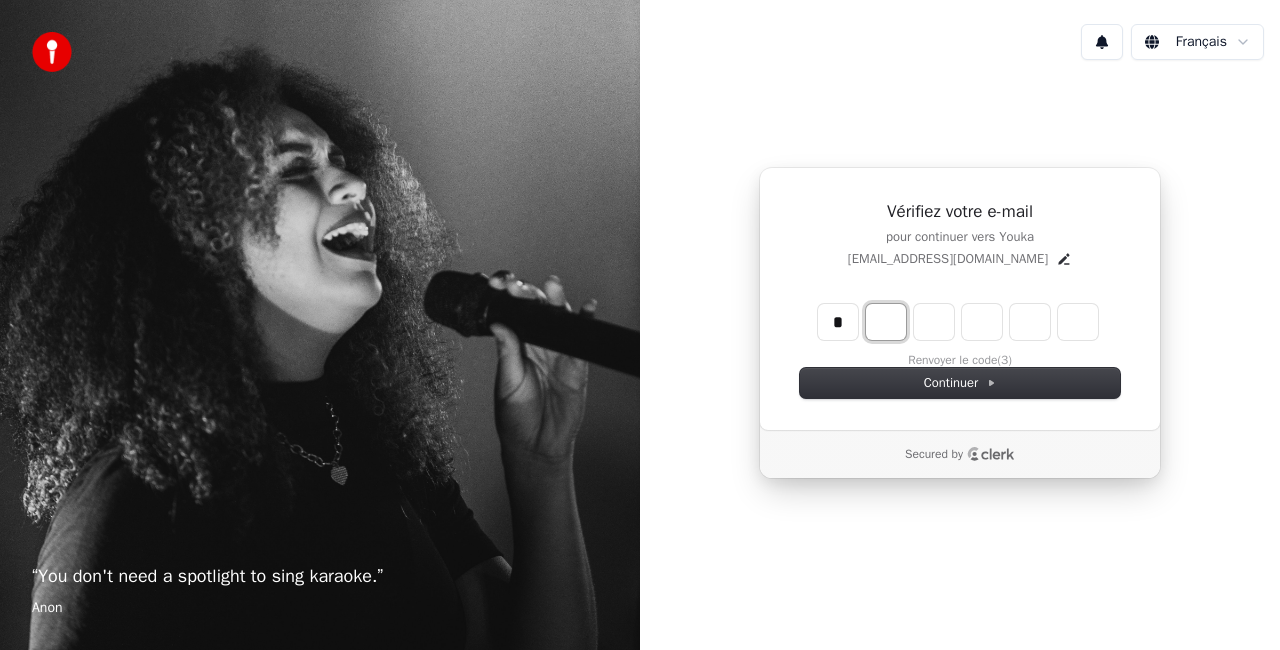 type on "*" 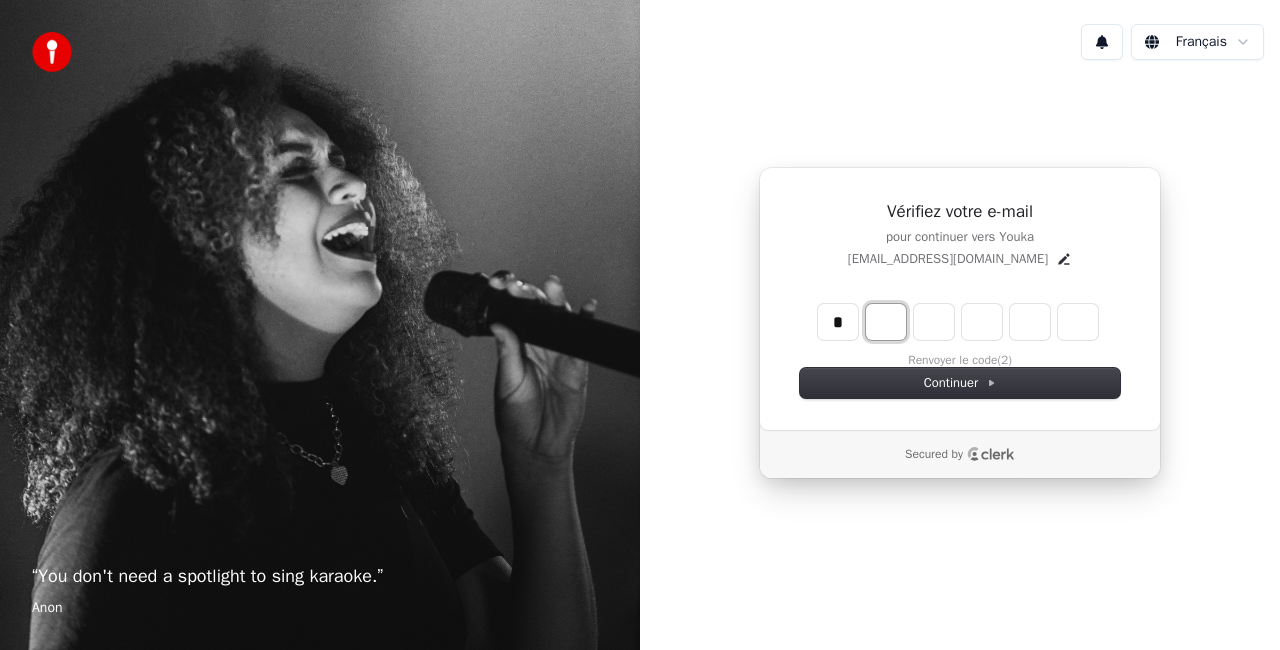 type on "*" 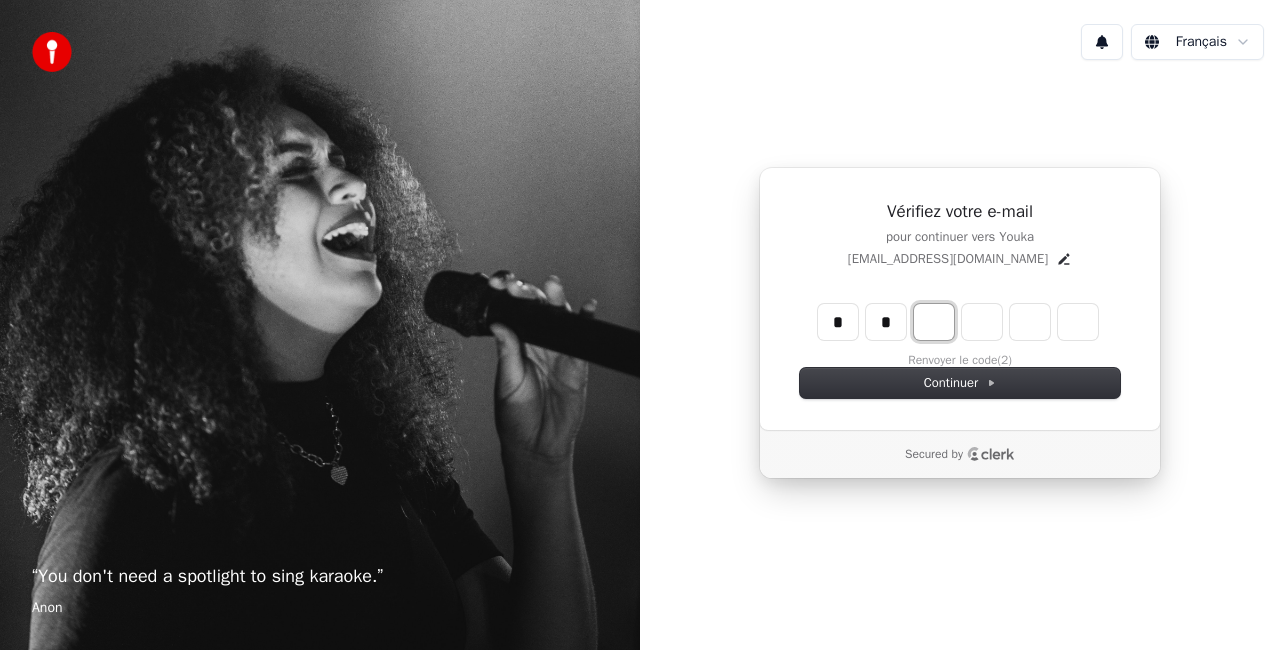 type on "**" 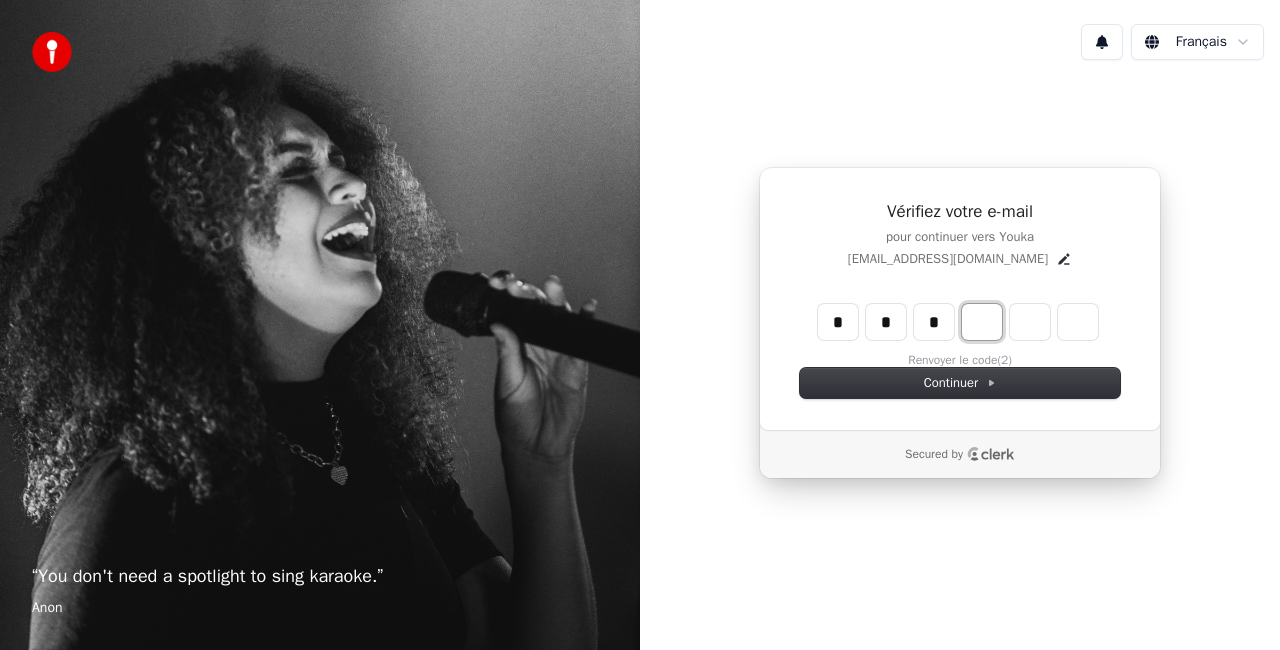 type on "***" 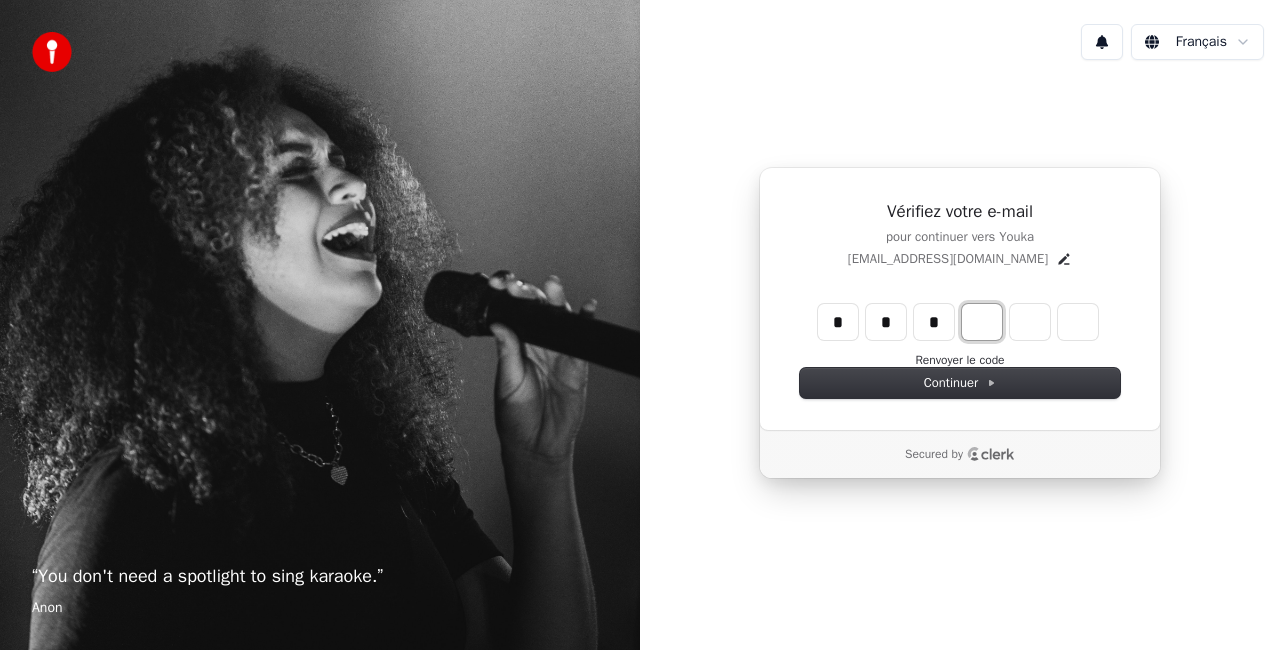 type on "*" 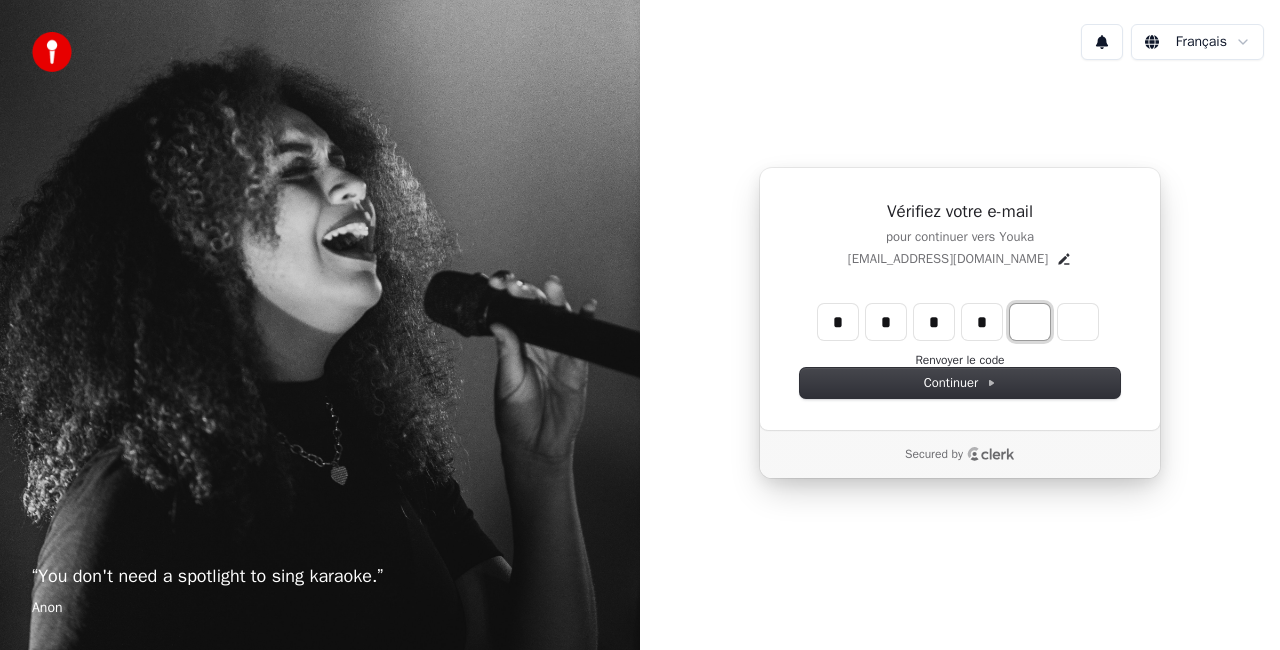 type on "****" 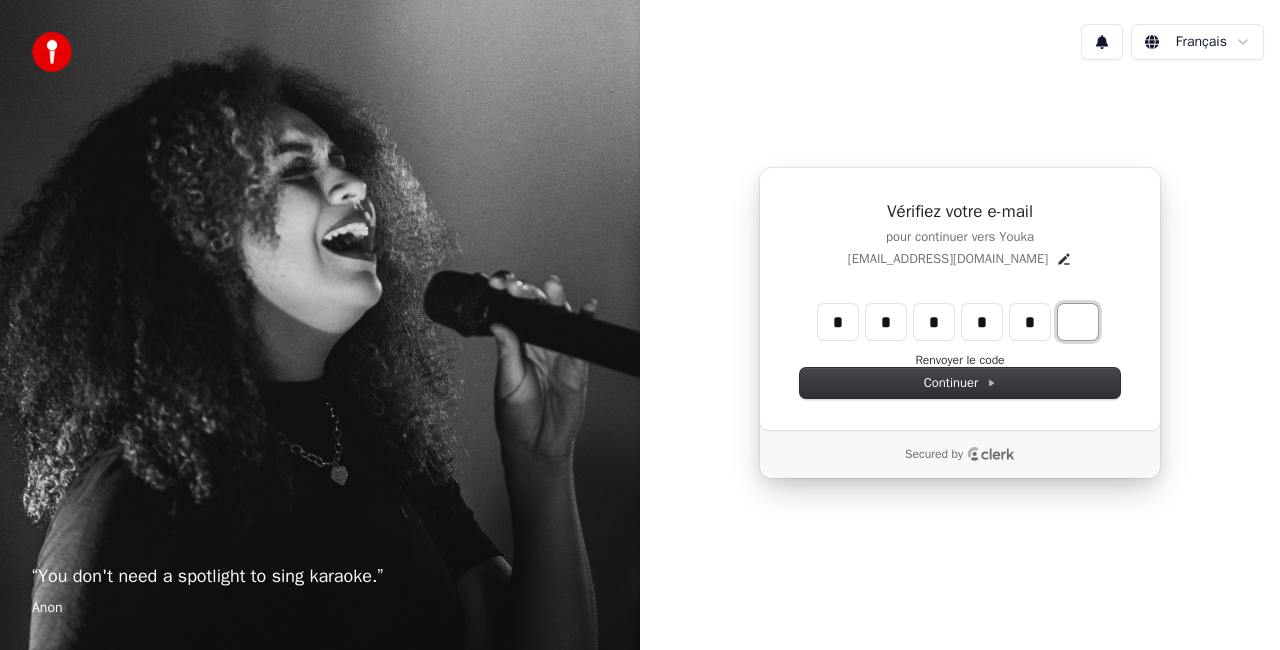 type on "******" 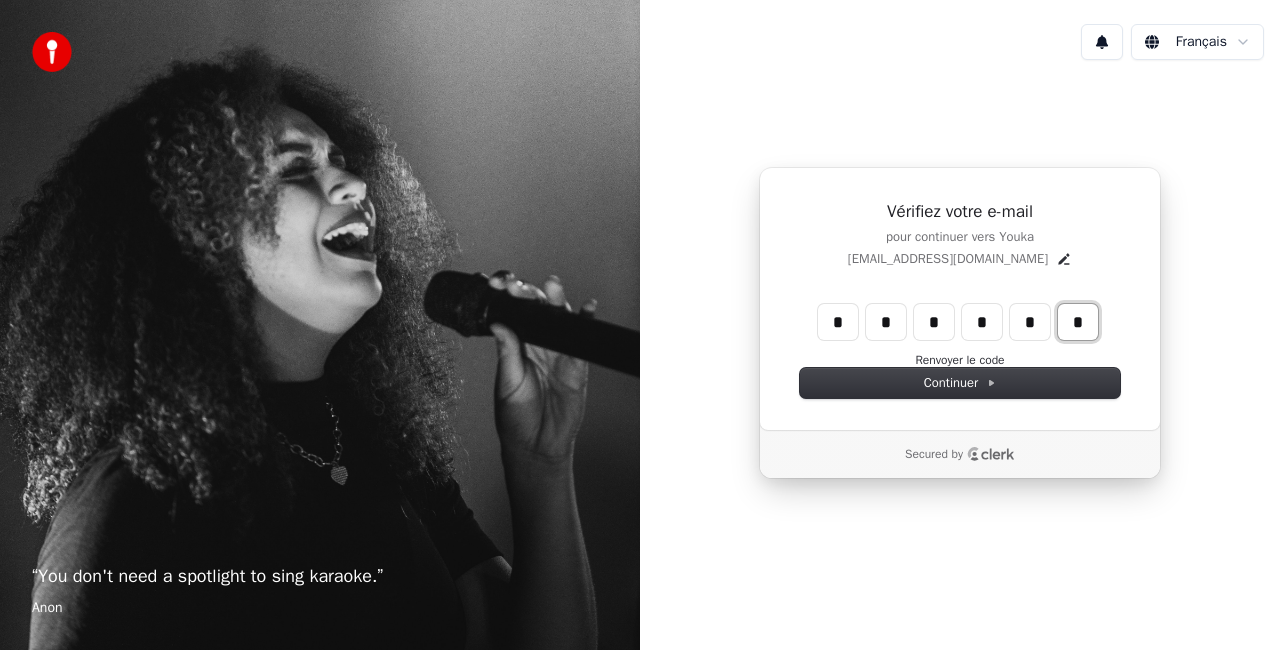 type on "*" 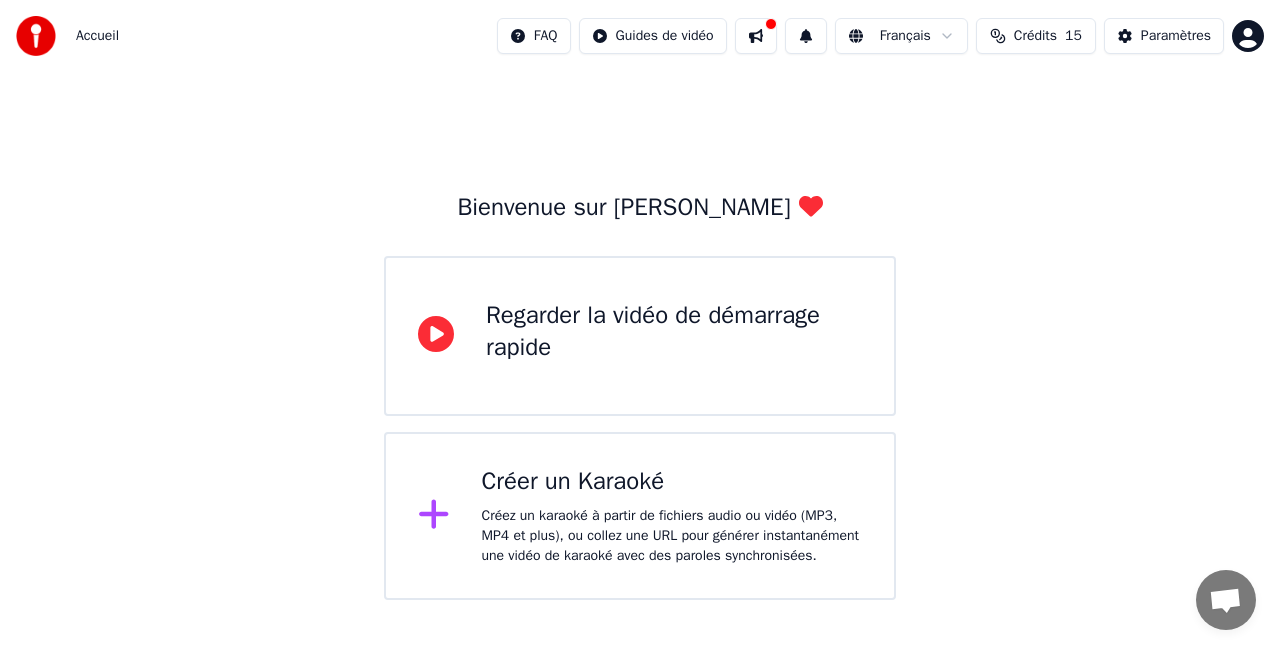 click on "Créez un karaoké à partir de fichiers audio ou vidéo (MP3, MP4 et plus), ou collez une URL pour générer instantanément une vidéo de karaoké avec des paroles synchronisées." at bounding box center (672, 536) 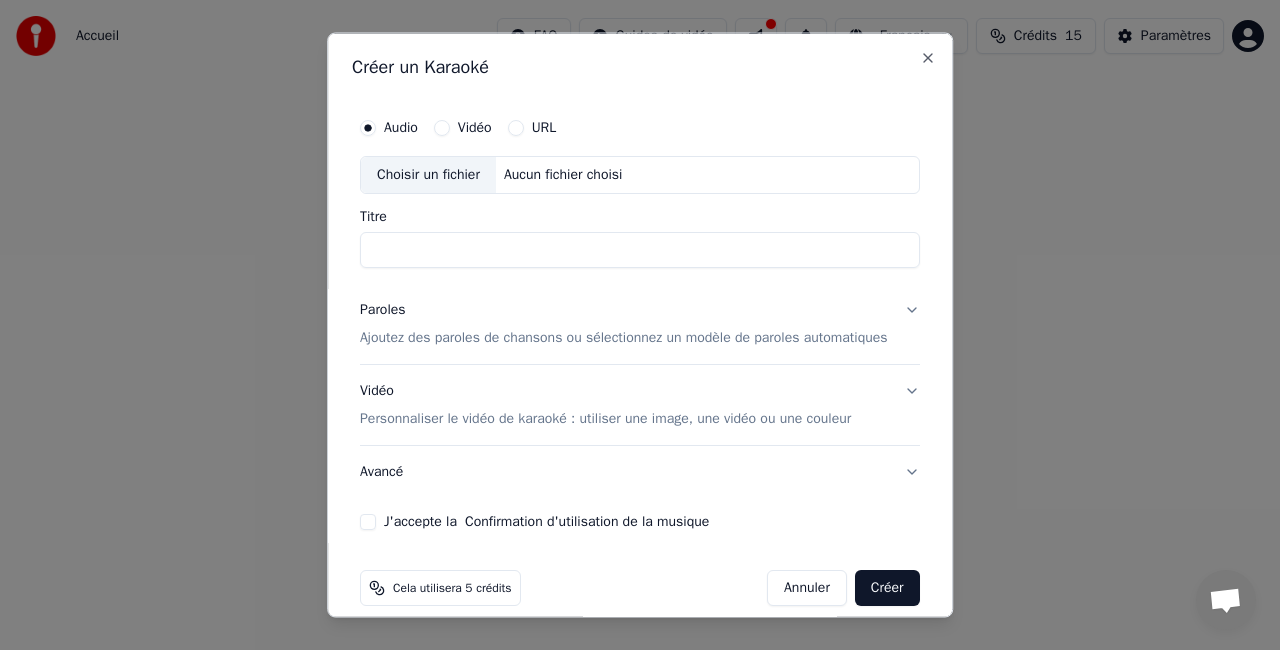 click on "Vidéo" at bounding box center (475, 128) 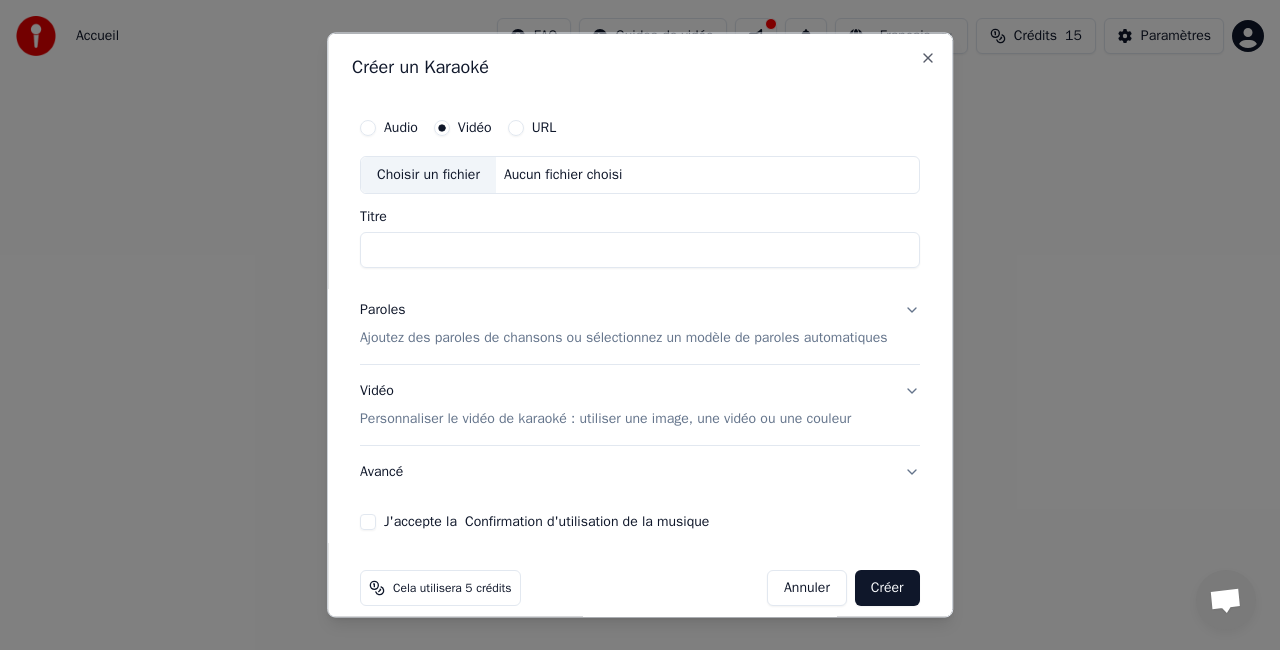 scroll, scrollTop: 38, scrollLeft: 0, axis: vertical 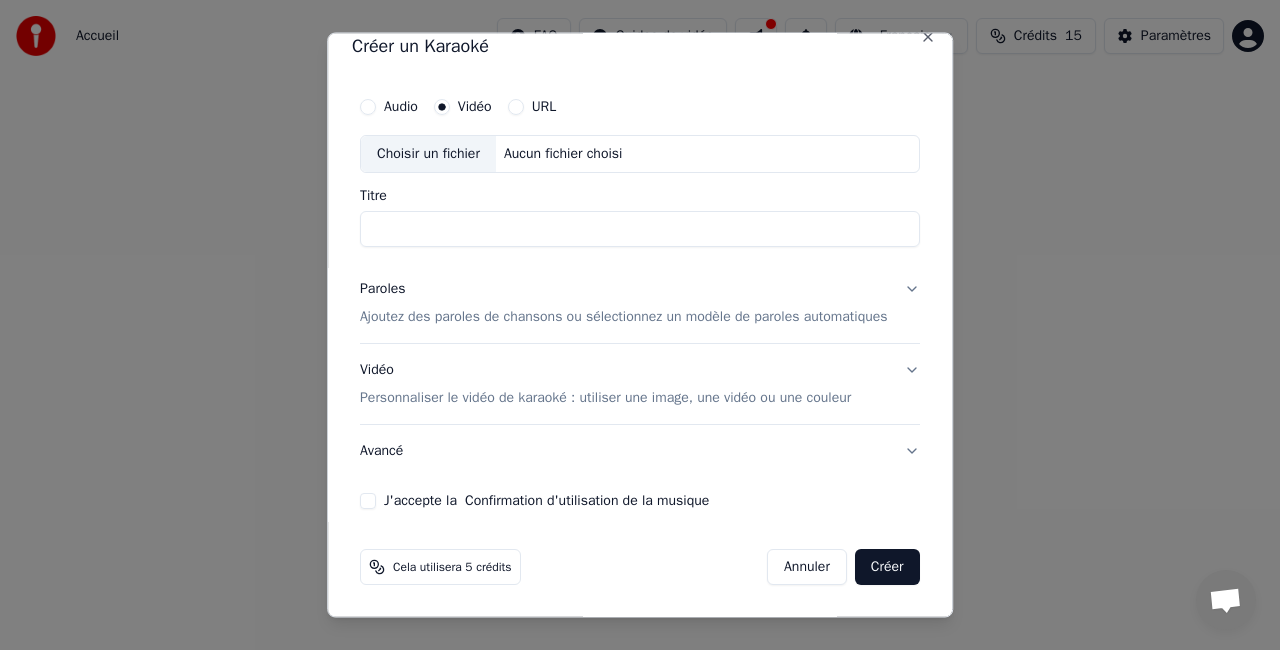 click on "Titre" at bounding box center [640, 228] 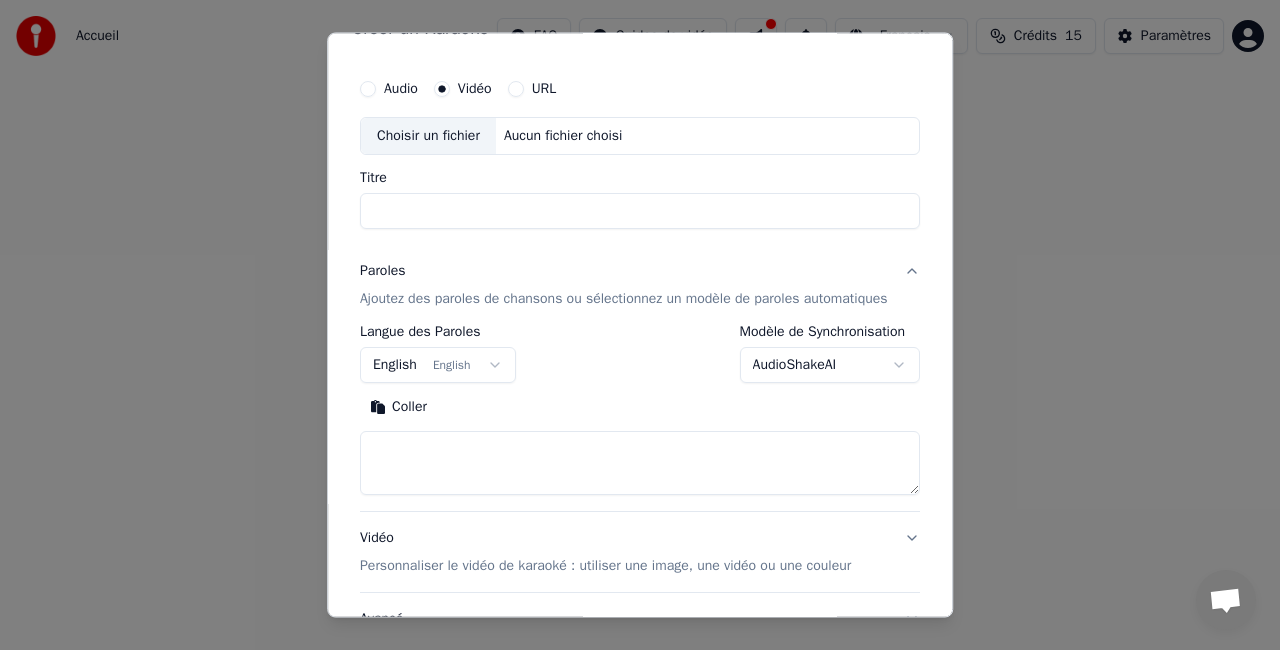 click on "English English" at bounding box center (438, 365) 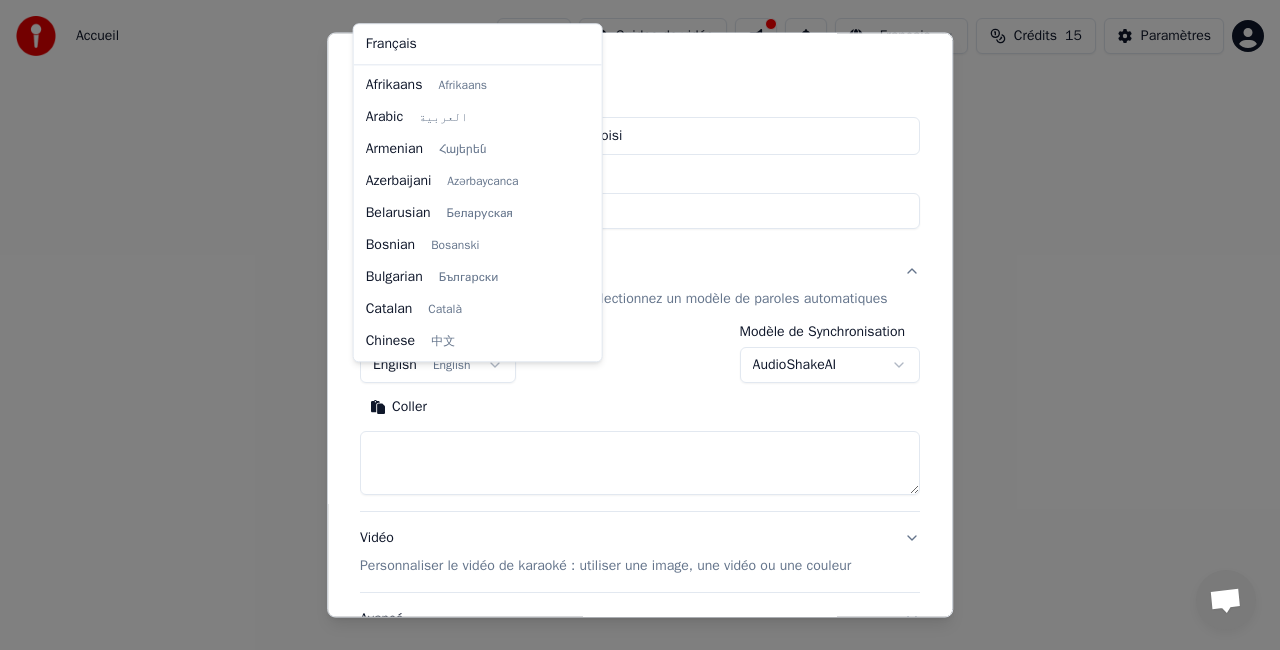 scroll, scrollTop: 160, scrollLeft: 0, axis: vertical 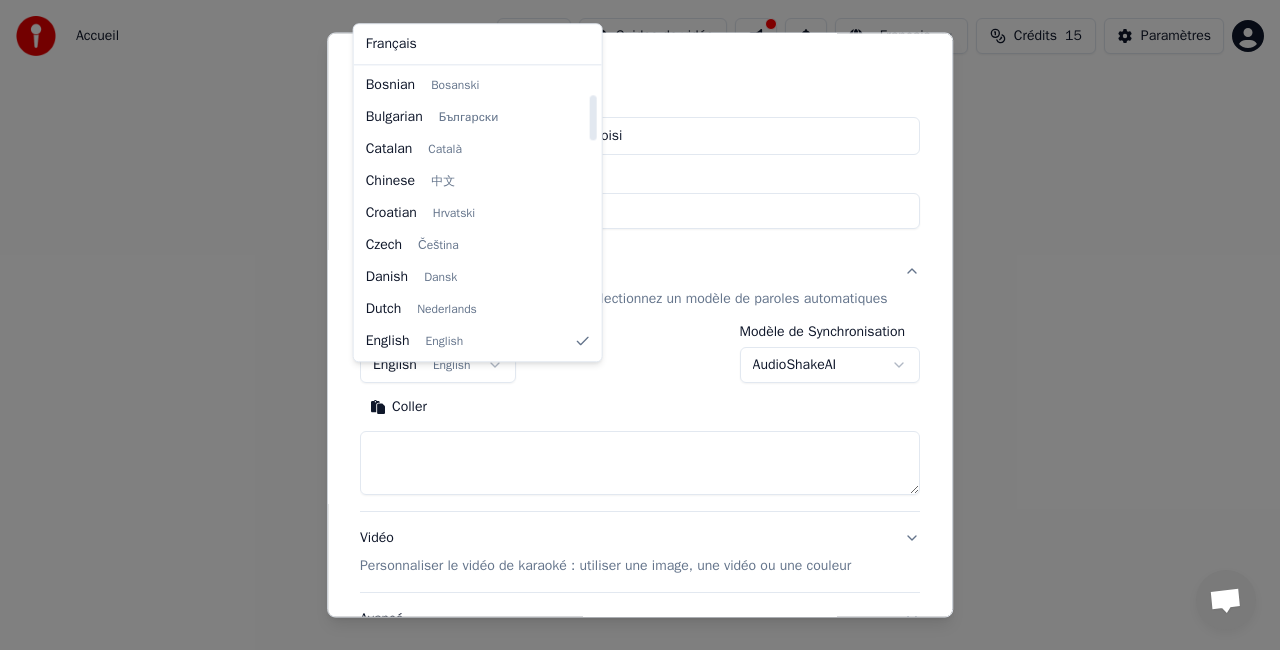 select on "**" 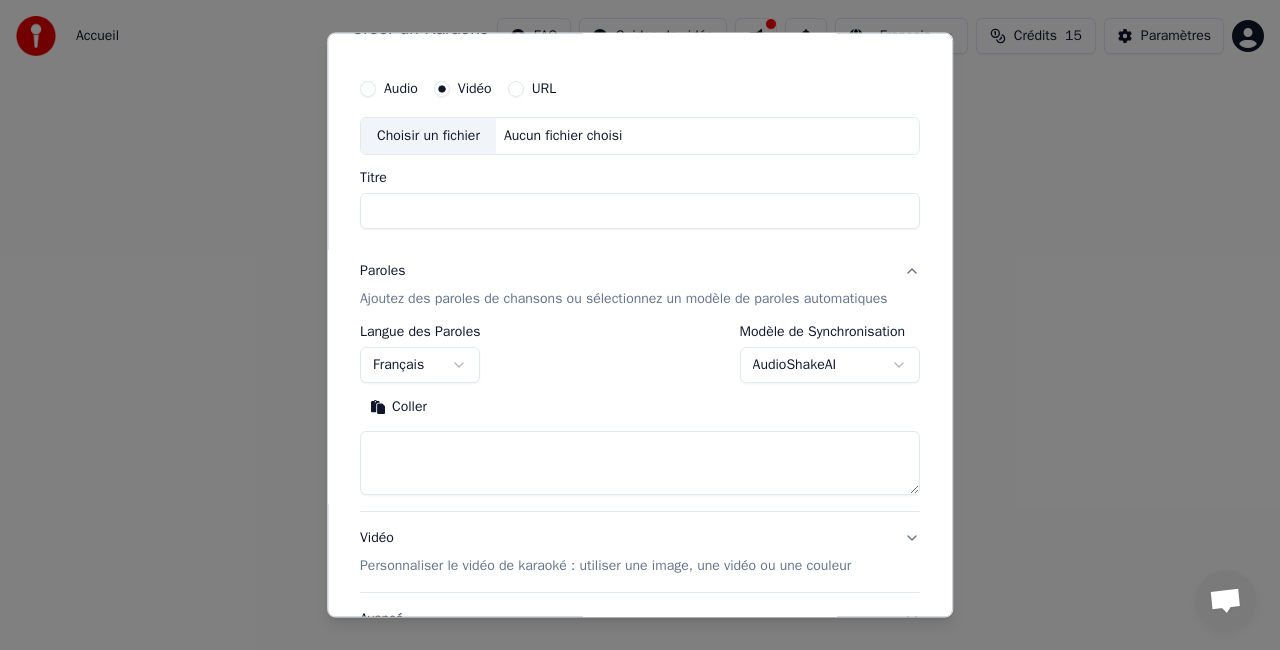 click at bounding box center (640, 463) 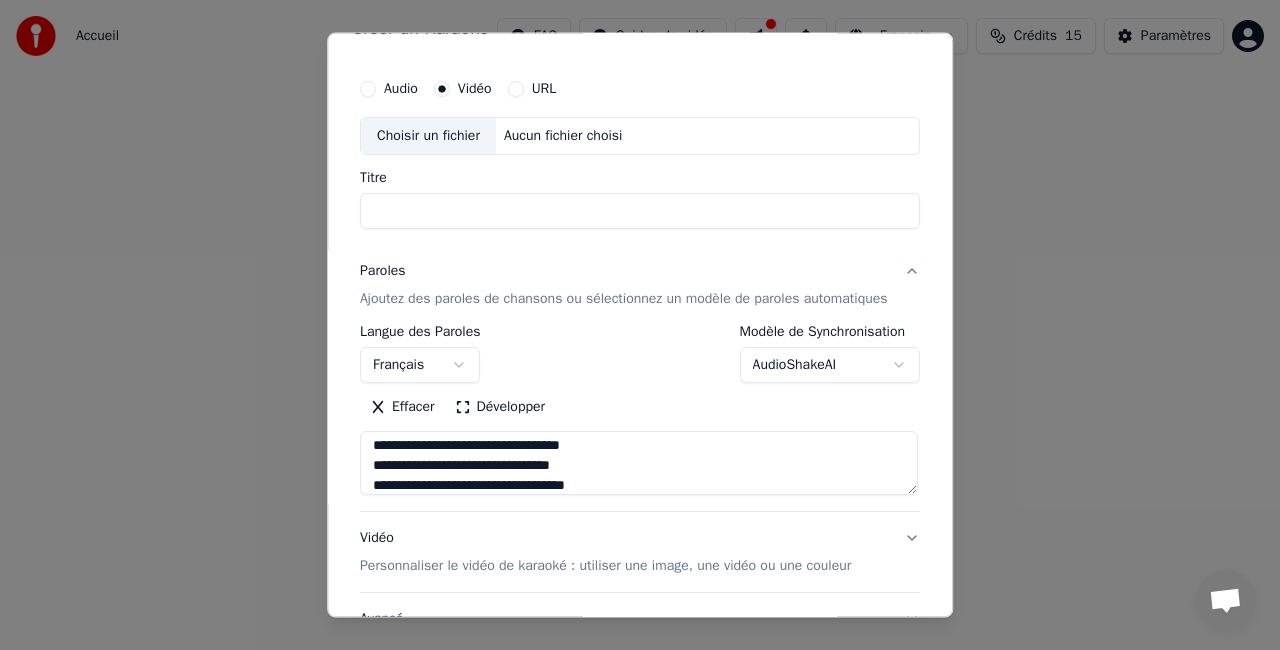 scroll, scrollTop: 1232, scrollLeft: 0, axis: vertical 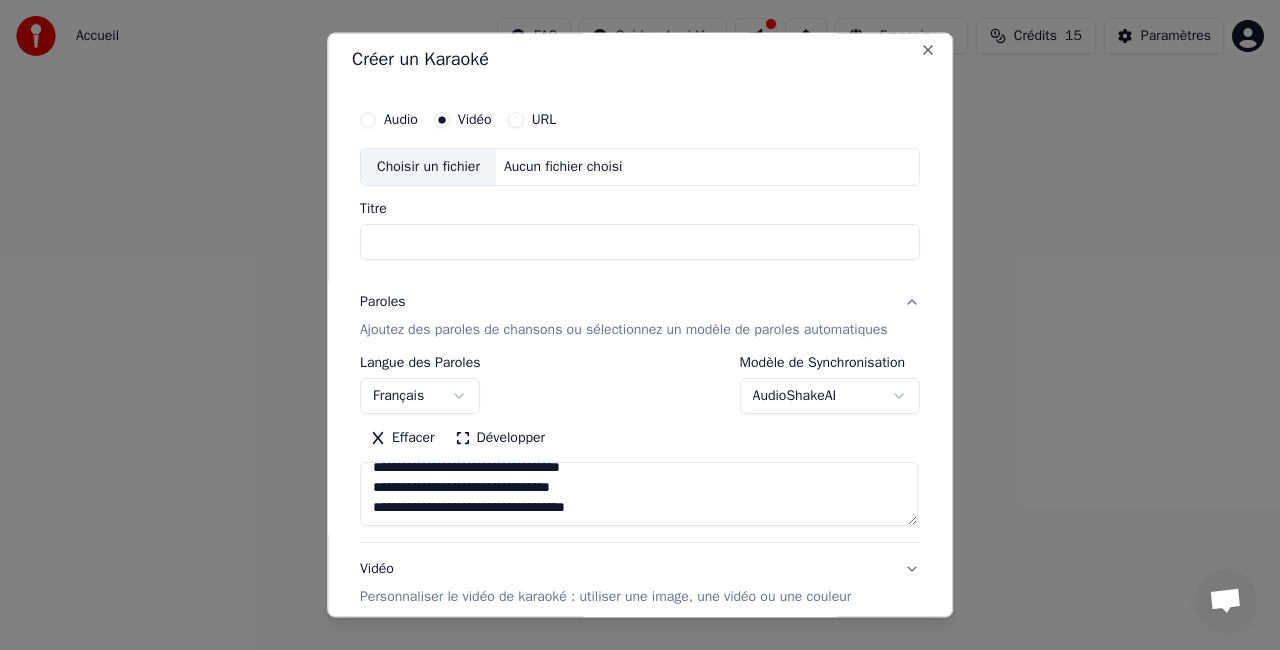 type on "**********" 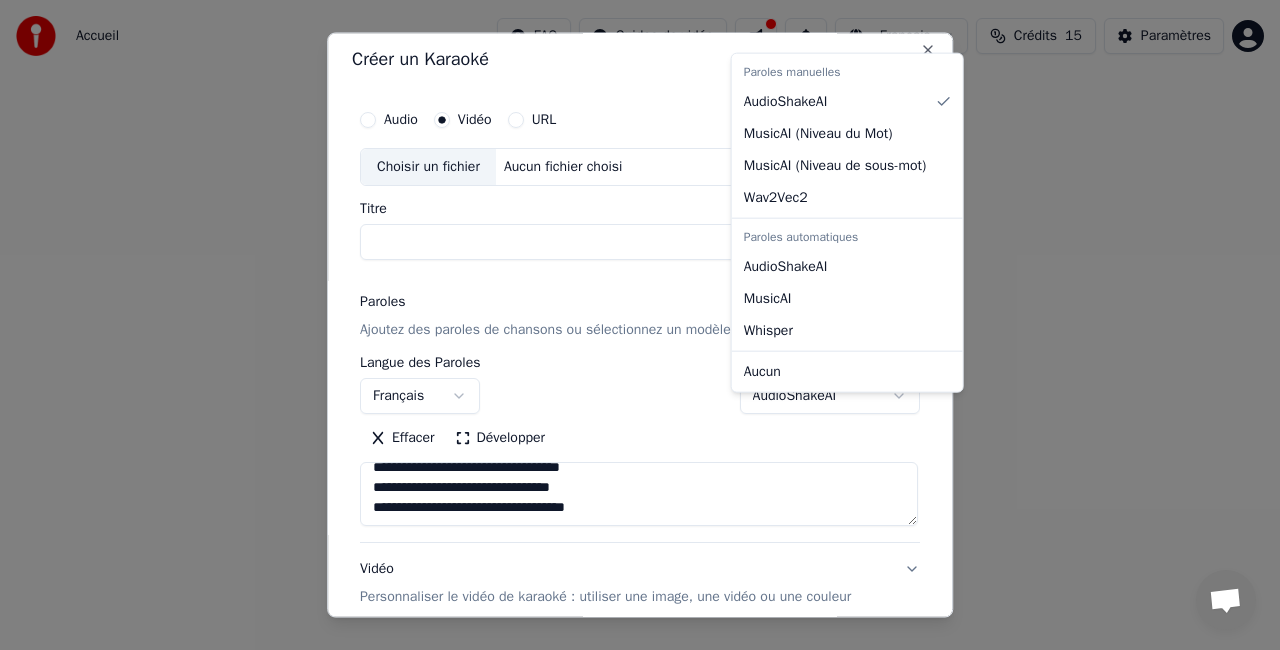 click on "**********" at bounding box center (640, 300) 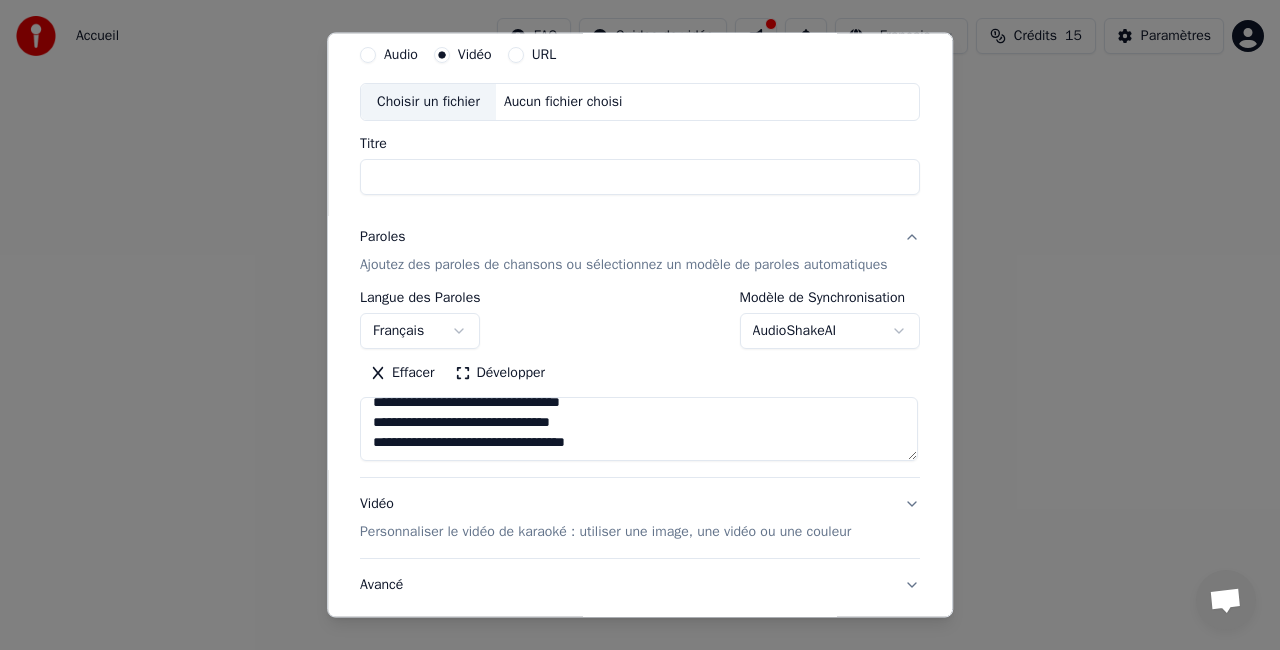 scroll, scrollTop: 2, scrollLeft: 0, axis: vertical 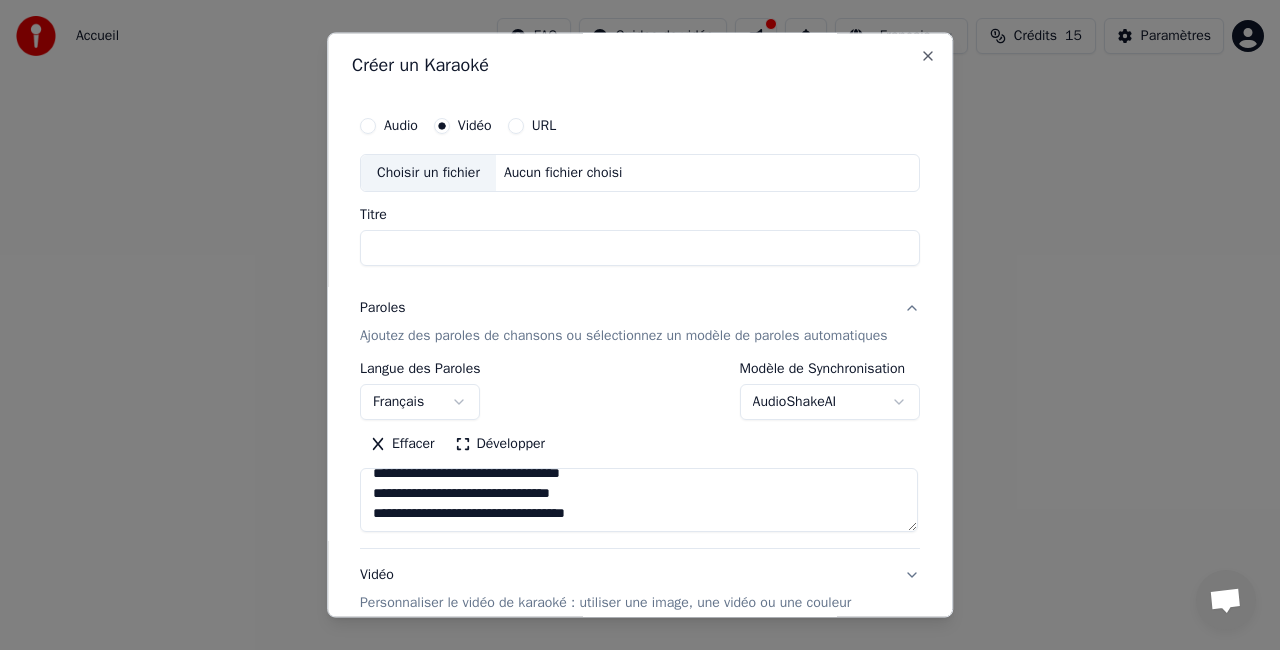 click on "Paroles Ajoutez des paroles de chansons ou sélectionnez un modèle de paroles automatiques" at bounding box center [624, 321] 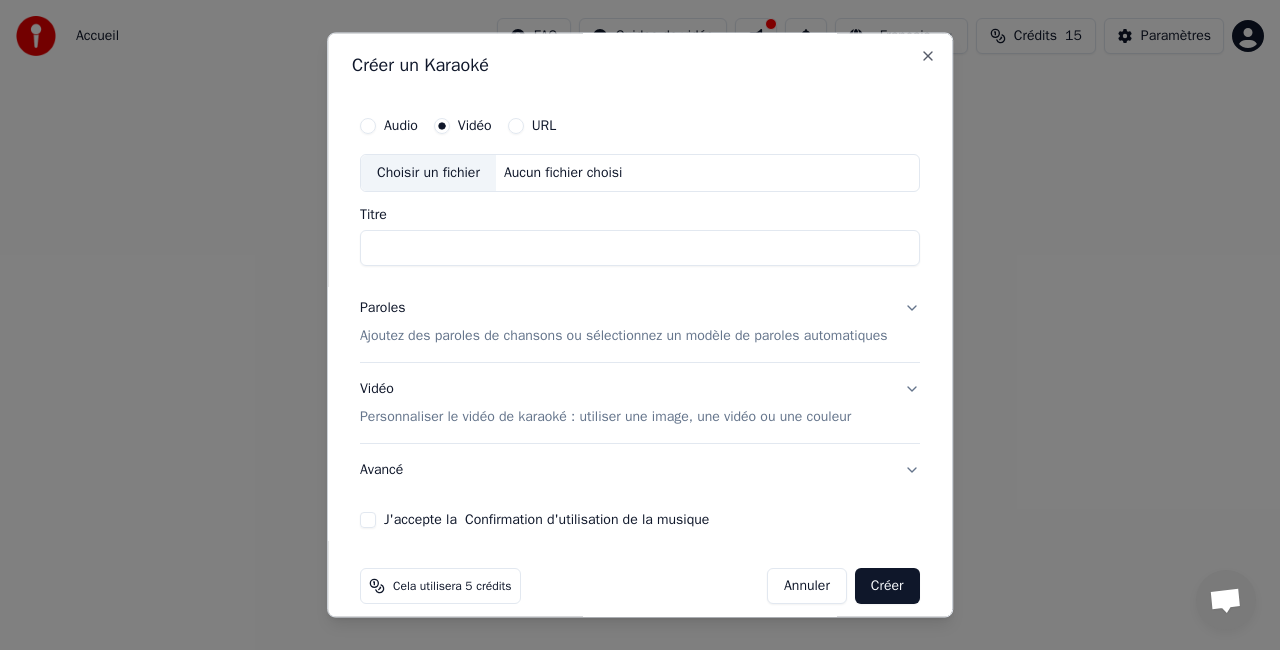 click on "Titre" at bounding box center [640, 247] 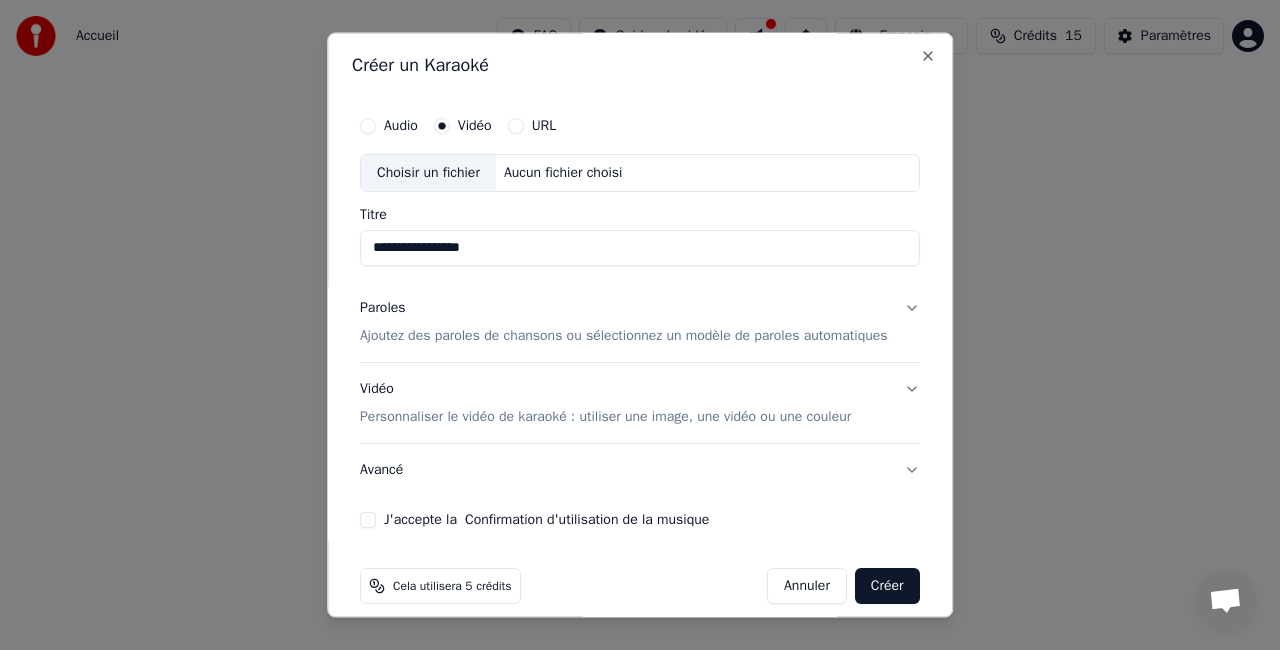 type on "**********" 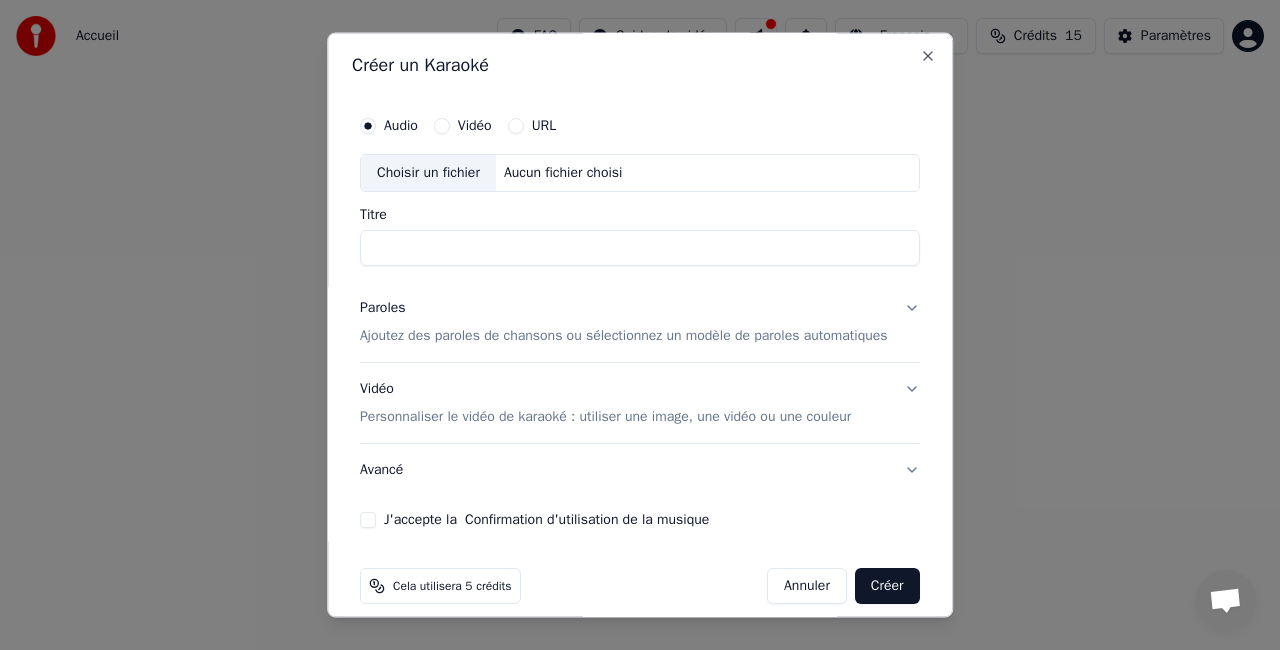 click on "Titre" at bounding box center (640, 247) 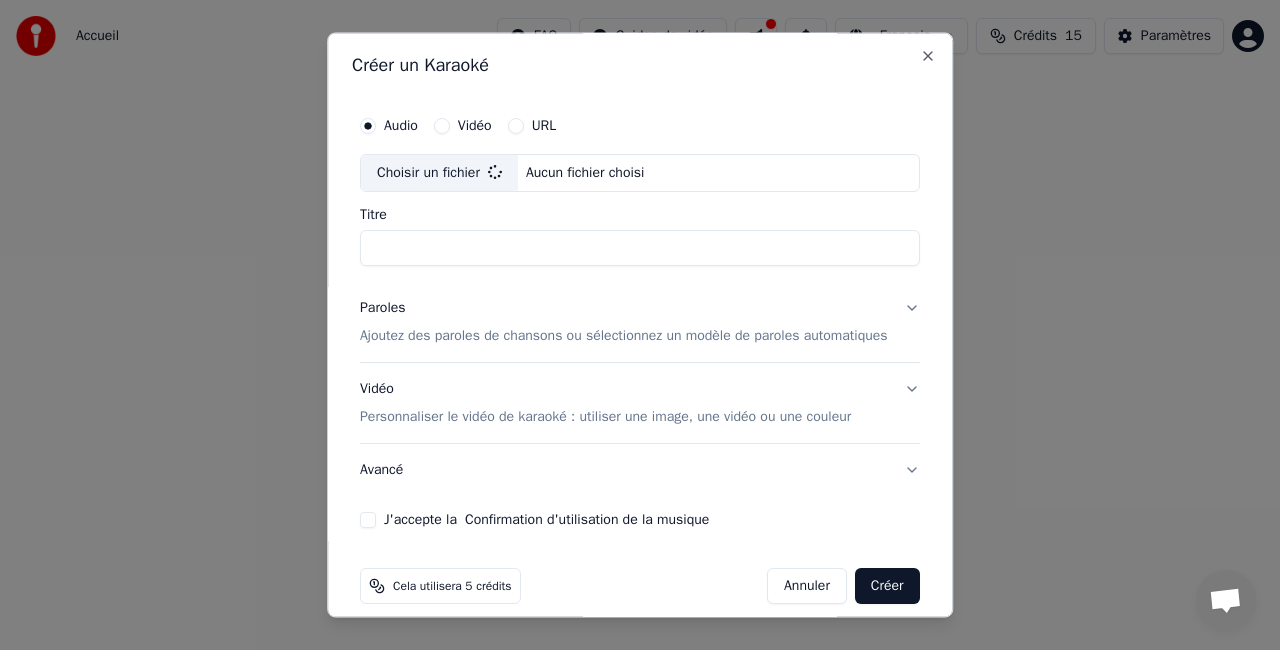type on "**********" 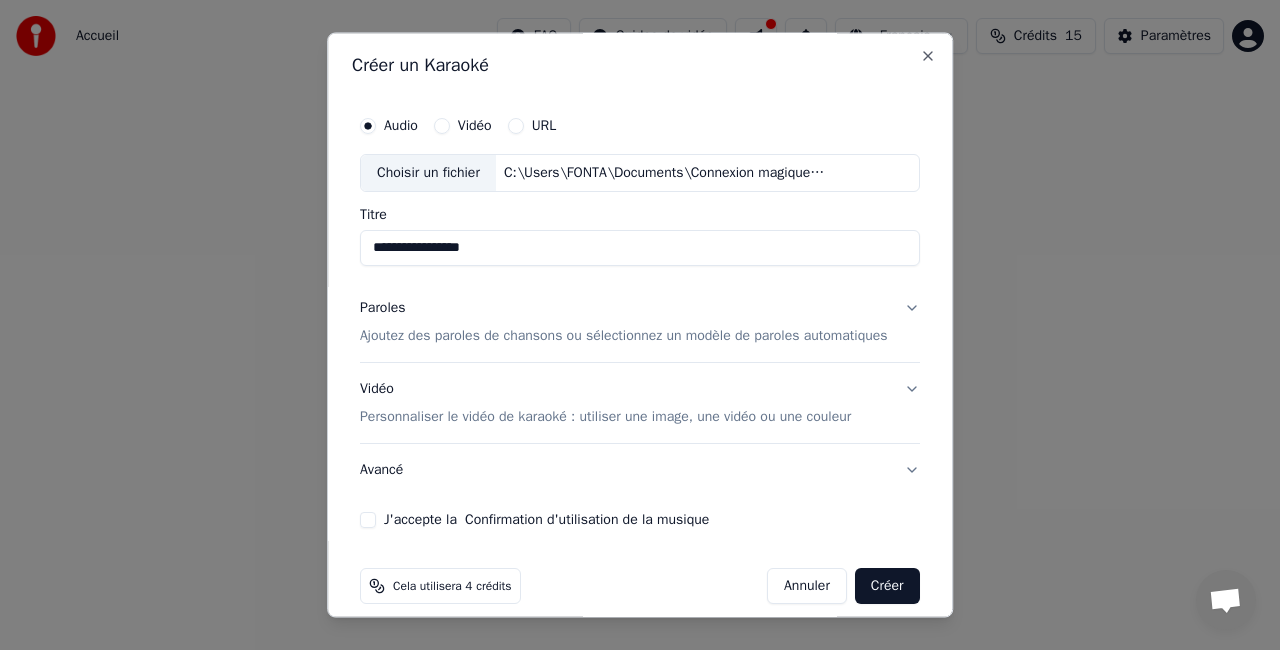 drag, startPoint x: 528, startPoint y: 241, endPoint x: 296, endPoint y: 282, distance: 235.59499 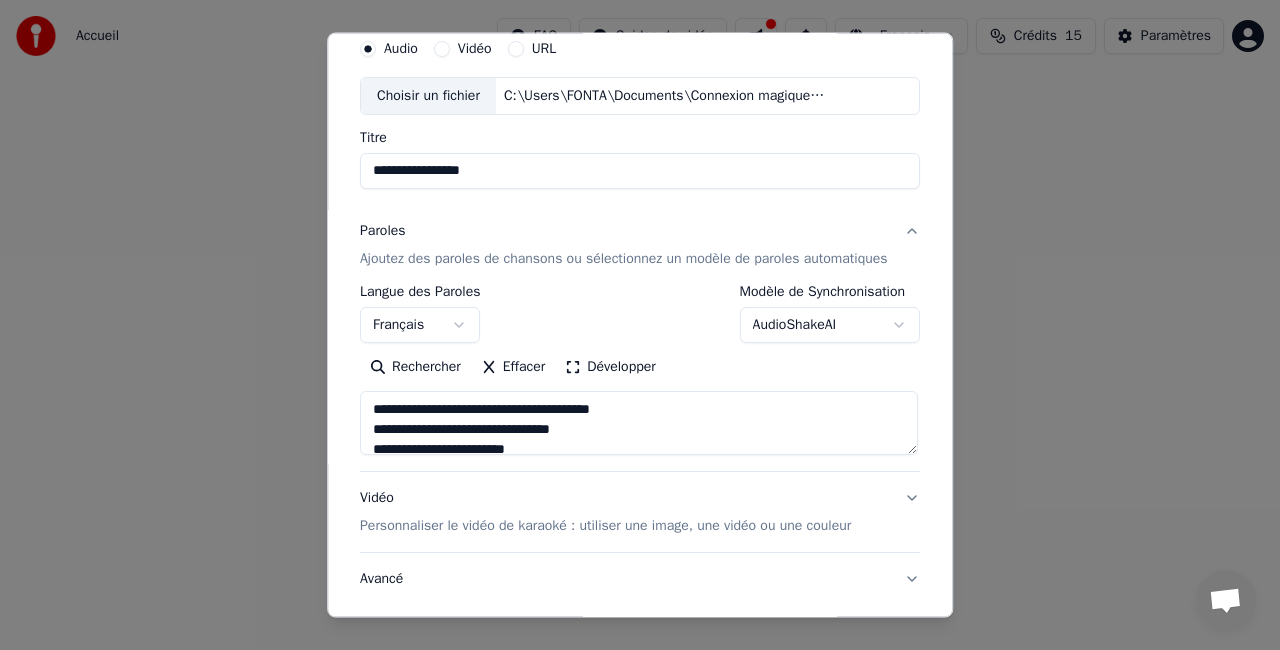 scroll, scrollTop: 72, scrollLeft: 0, axis: vertical 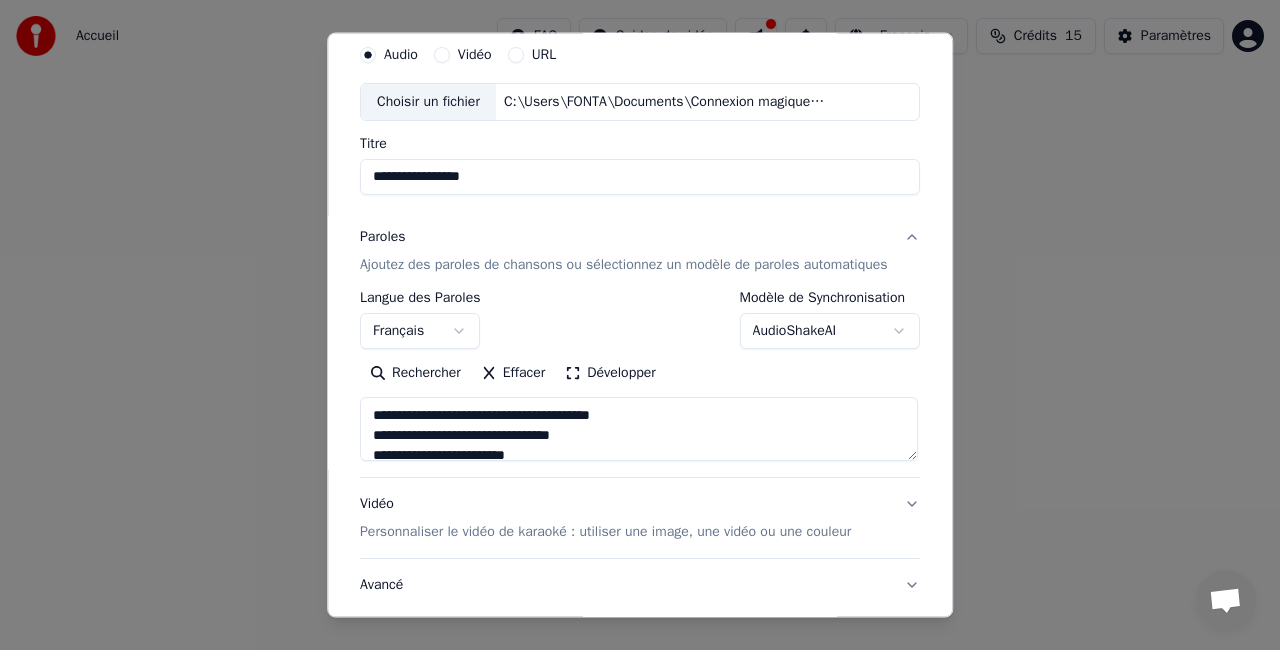 click on "Paroles Ajoutez des paroles de chansons ou sélectionnez un modèle de paroles automatiques" at bounding box center (624, 251) 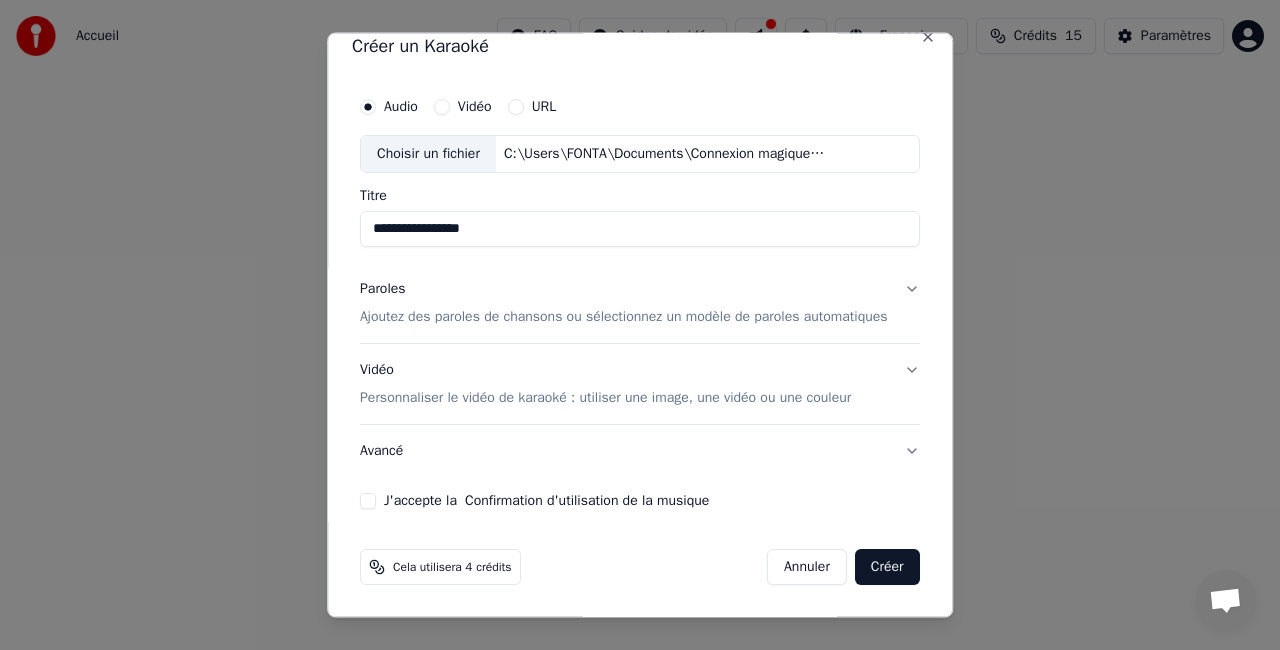 scroll, scrollTop: 38, scrollLeft: 0, axis: vertical 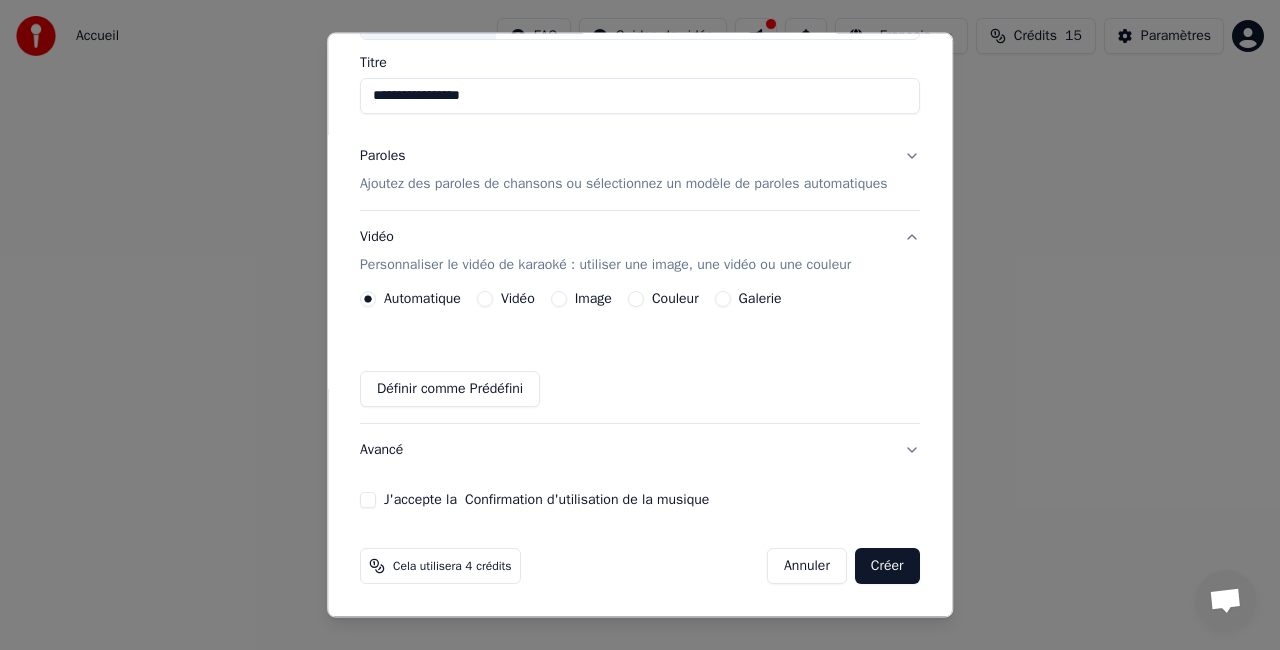 click on "Vidéo" at bounding box center [506, 299] 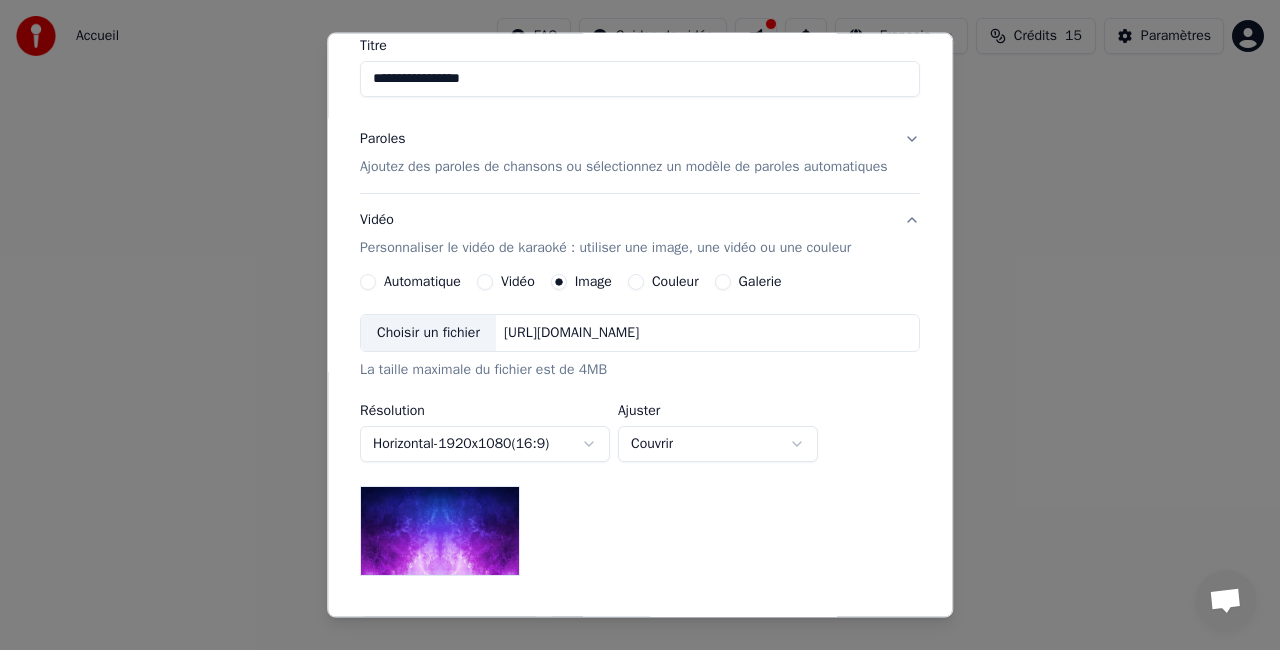 click on "Couleur" at bounding box center [675, 282] 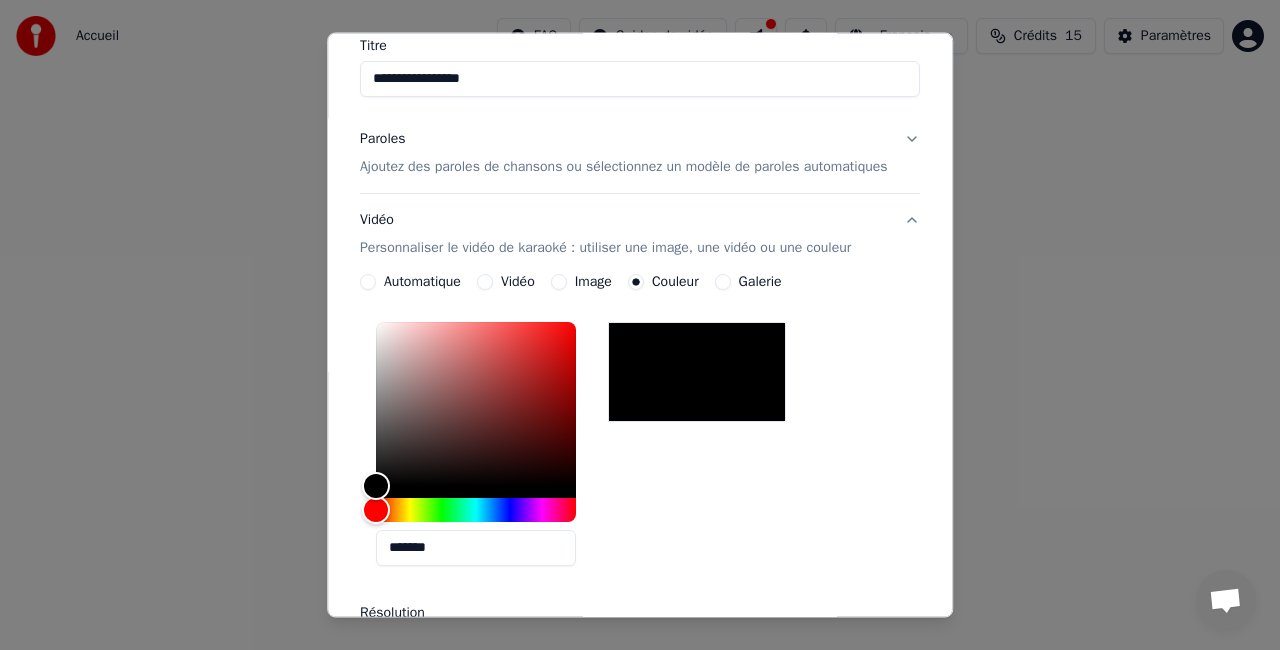 click on "Galerie" at bounding box center (748, 282) 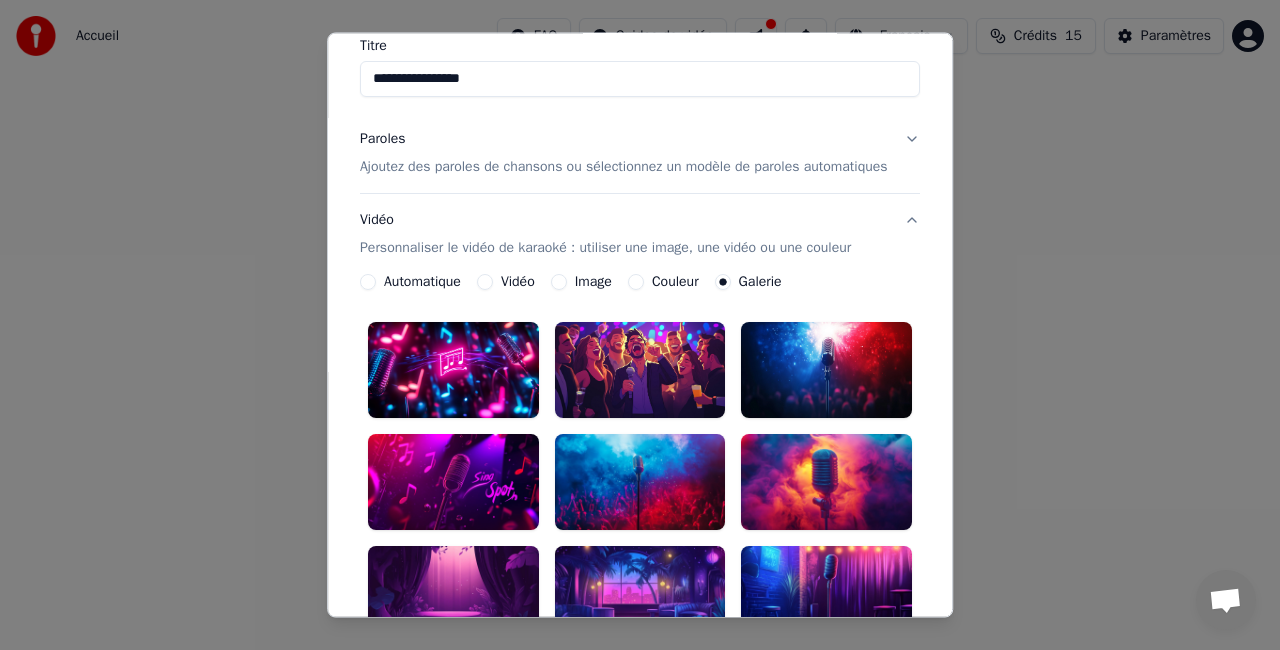 click on "Image" at bounding box center [559, 282] 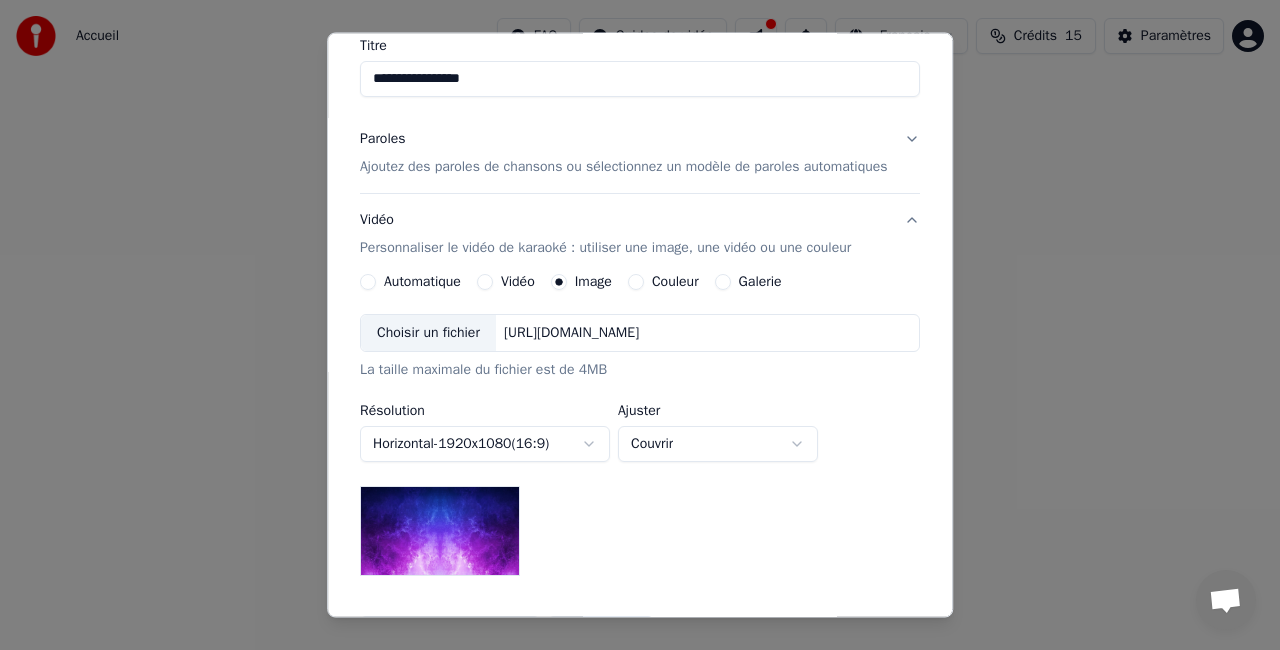 click on "Choisir un fichier" at bounding box center [428, 333] 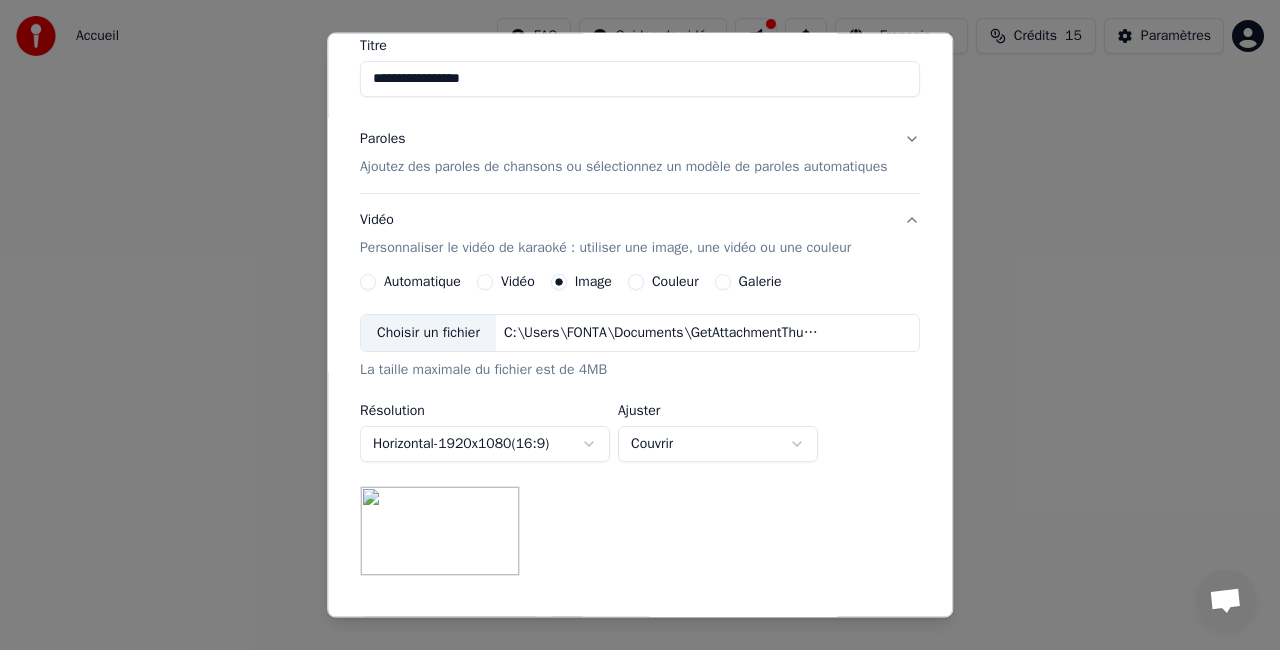 click on "**********" at bounding box center [640, 300] 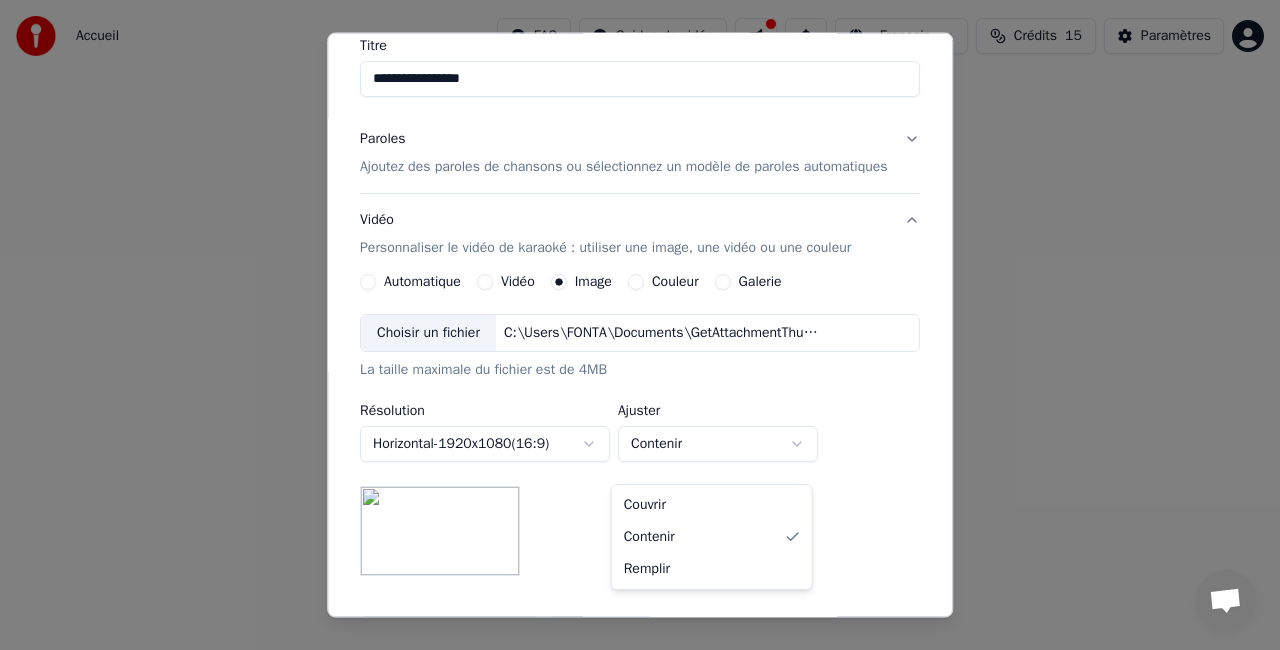 click on "**********" at bounding box center (640, 300) 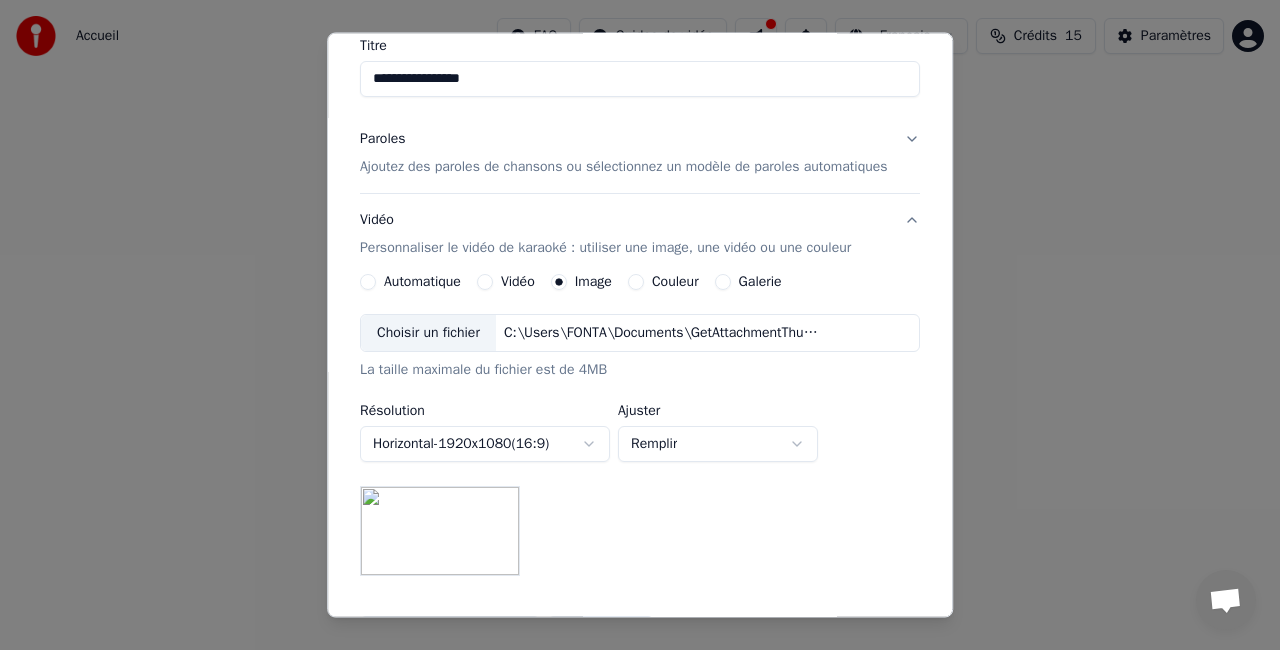 click on "**********" at bounding box center [640, 300] 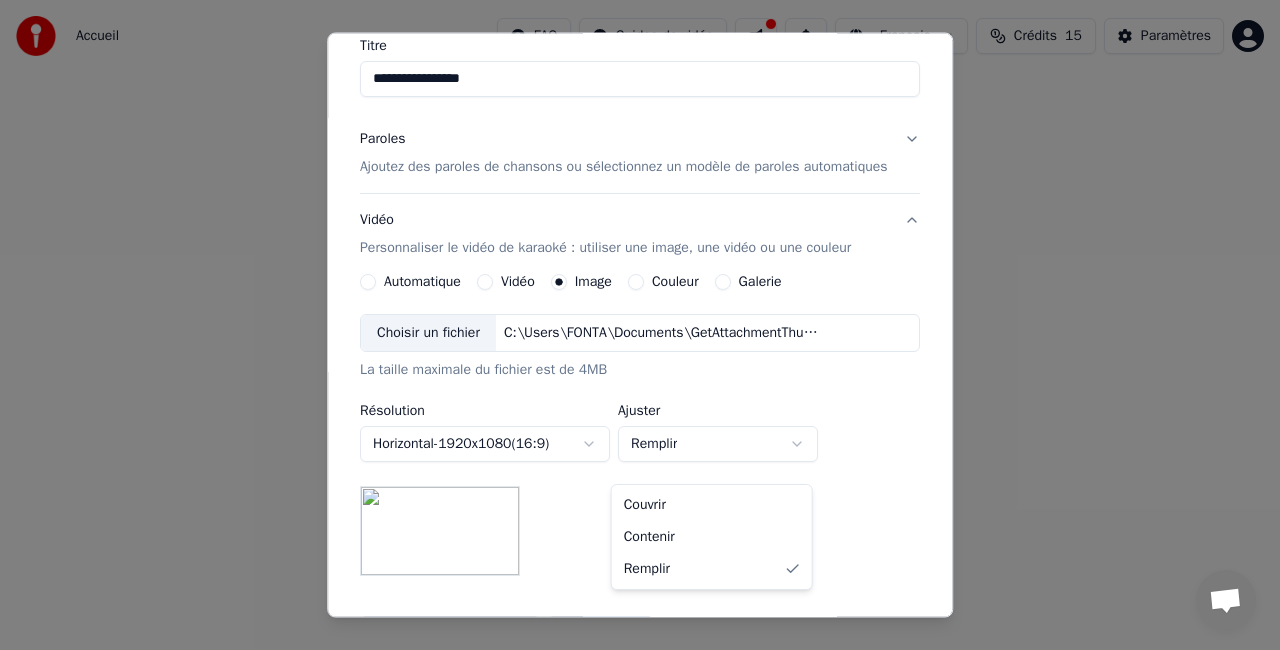 select on "*****" 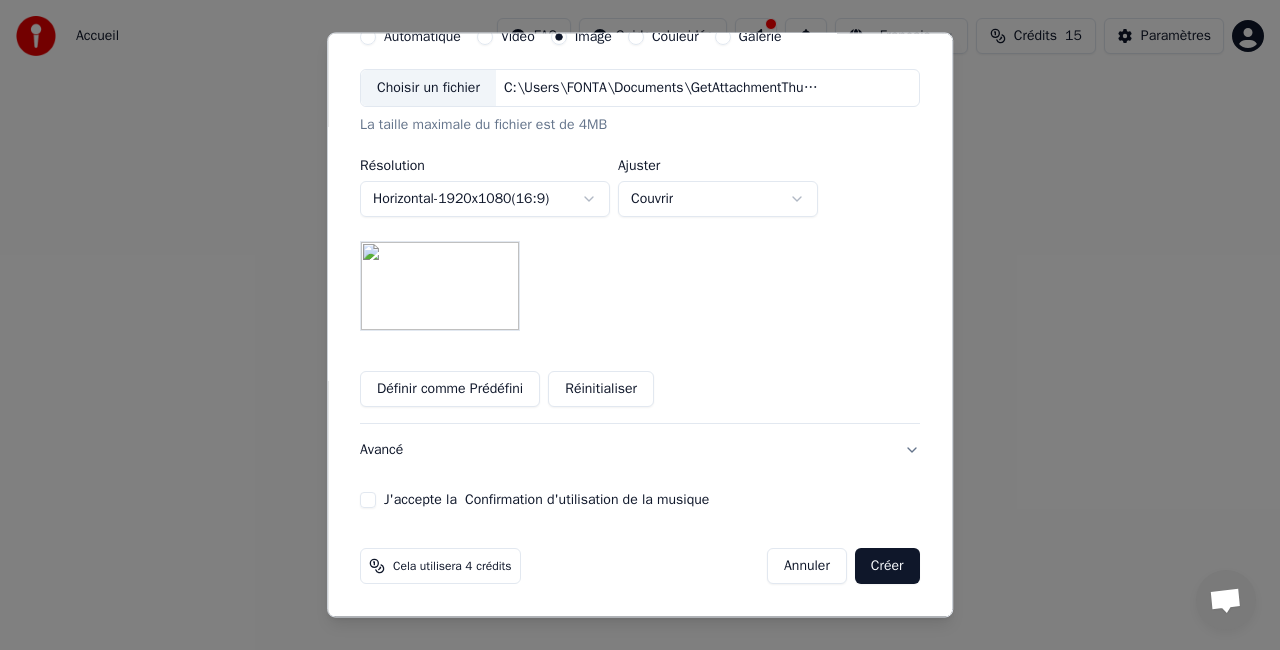 scroll, scrollTop: 421, scrollLeft: 0, axis: vertical 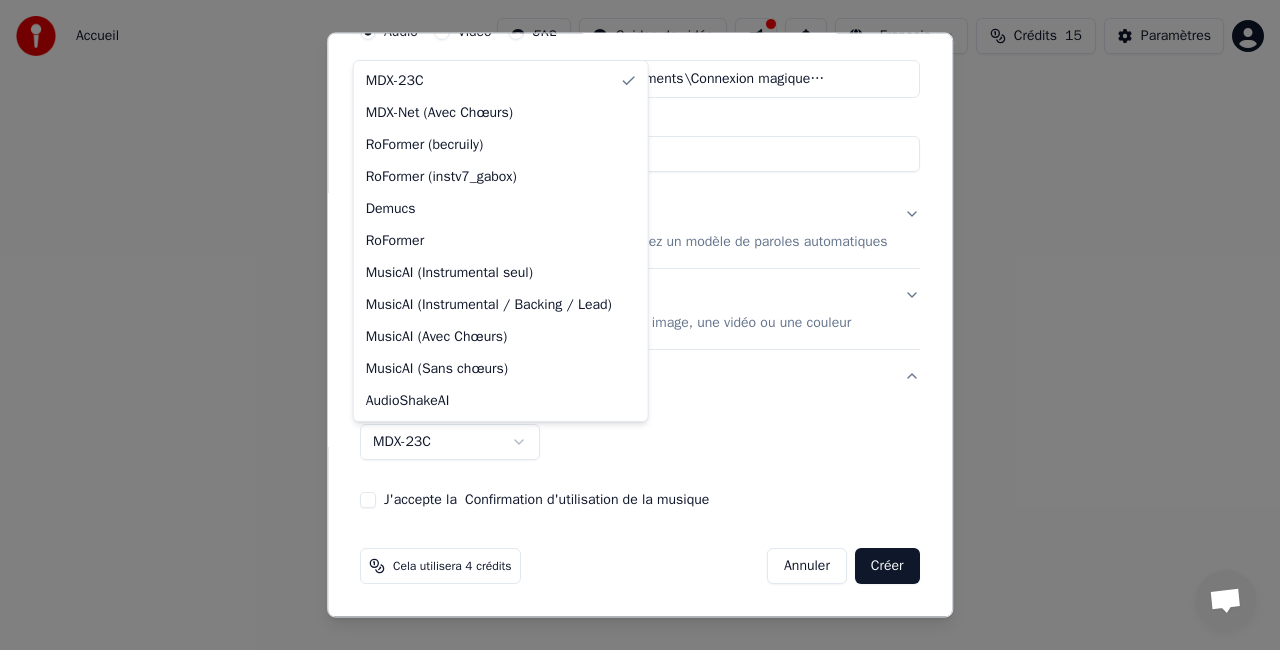 click on "**********" at bounding box center (640, 300) 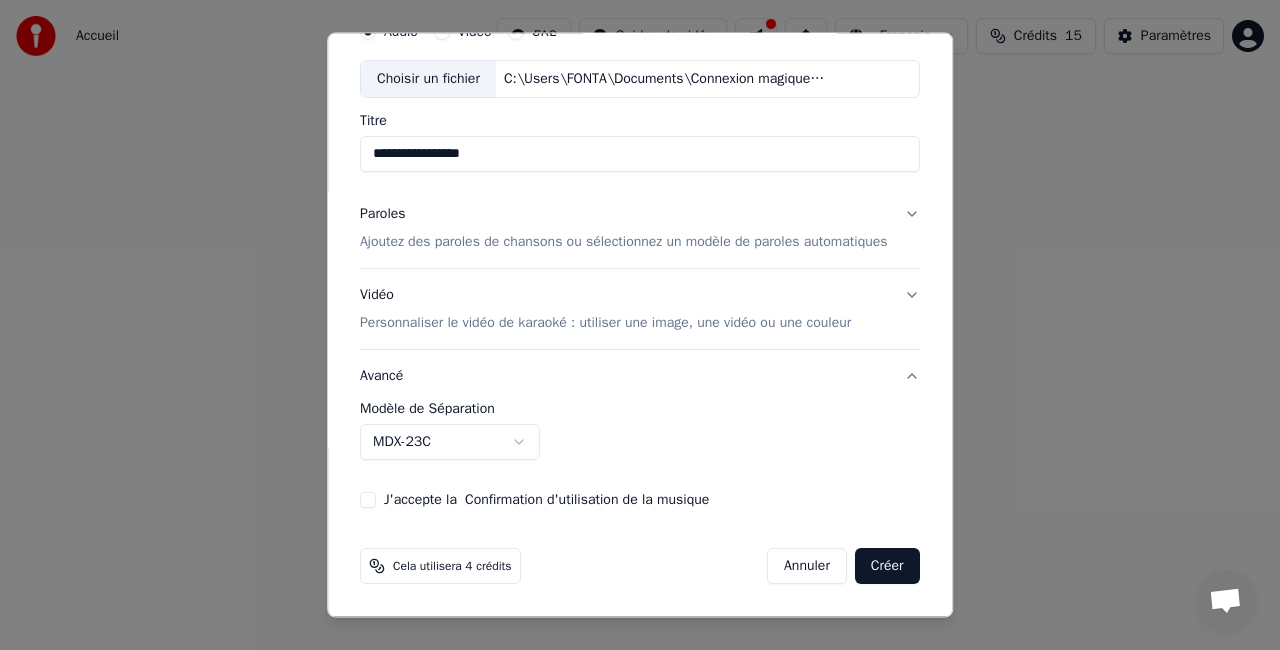 click on "J'accepte la   Confirmation d'utilisation de la musique" at bounding box center (368, 500) 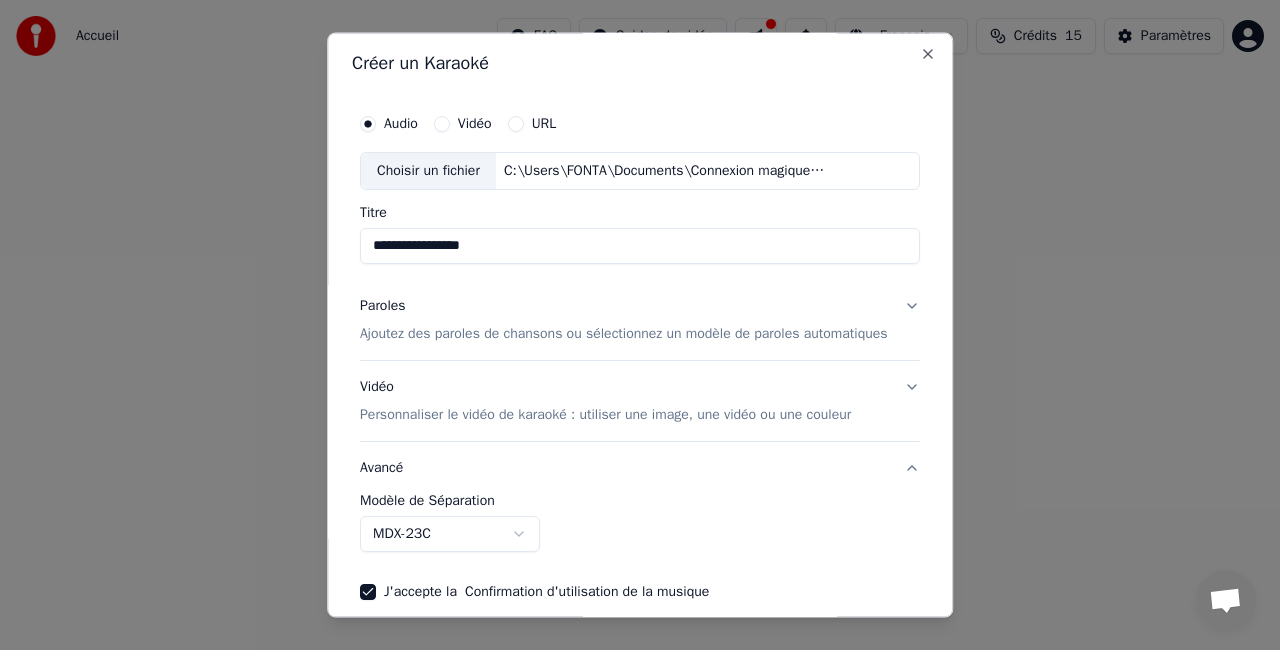 scroll, scrollTop: 0, scrollLeft: 0, axis: both 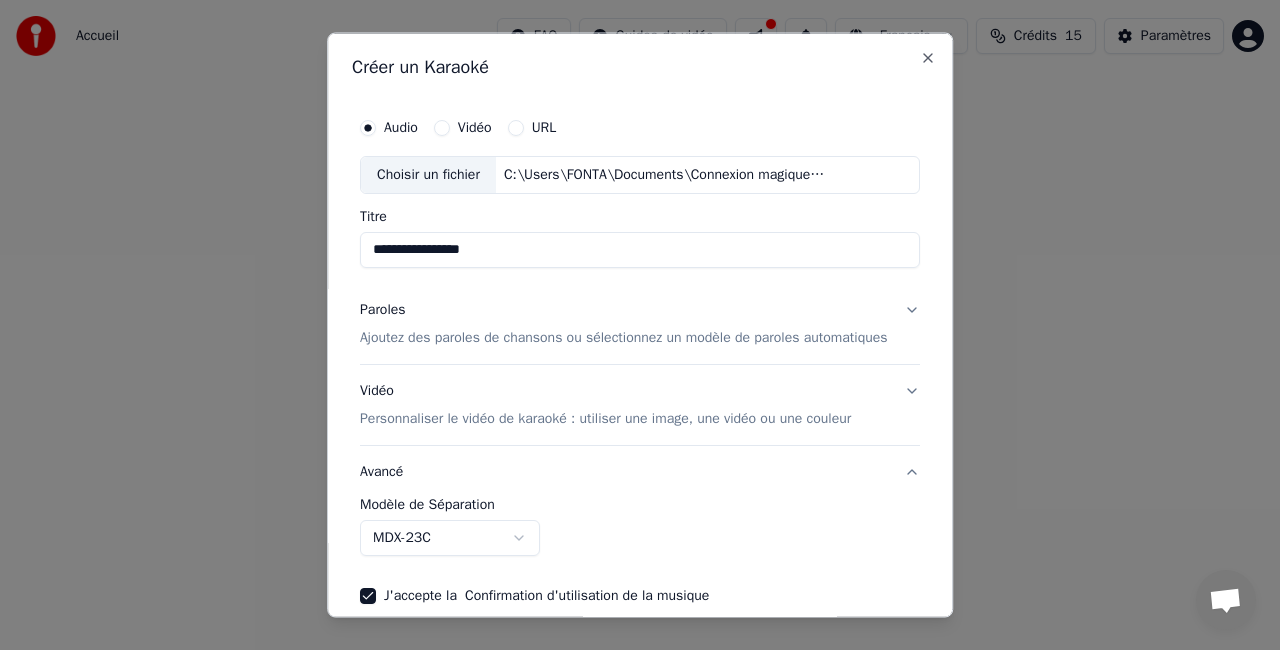 click on "Avancé" at bounding box center [640, 471] 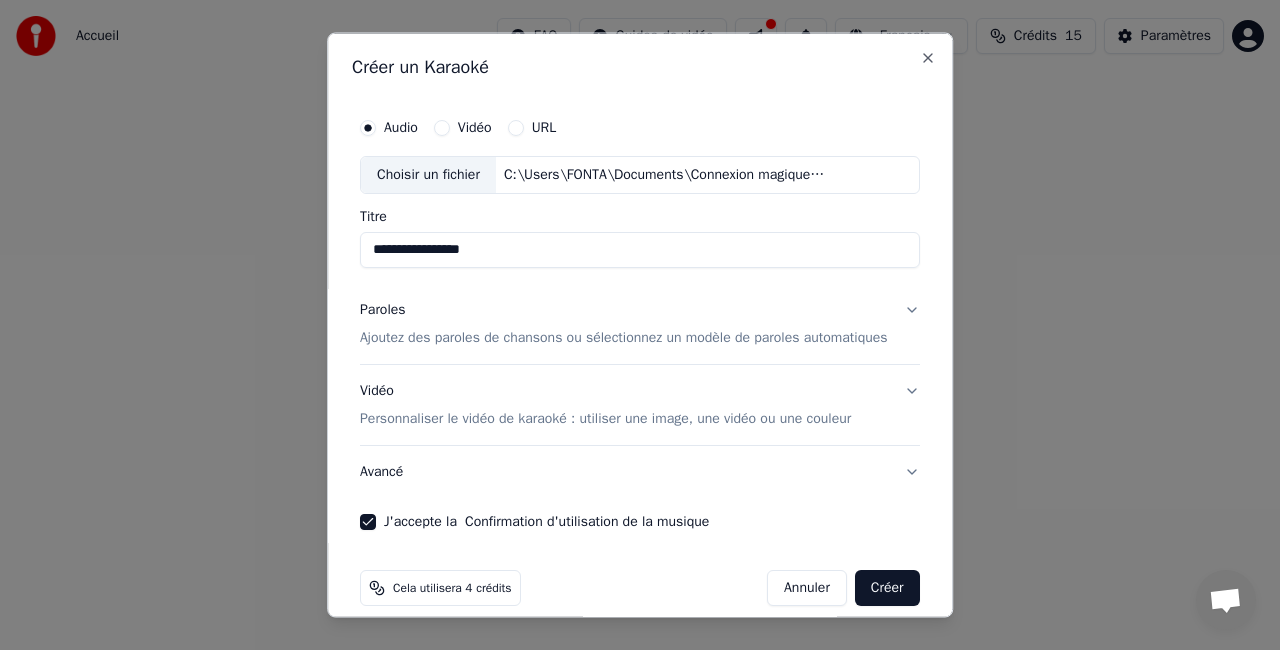click on "Avancé" at bounding box center [640, 471] 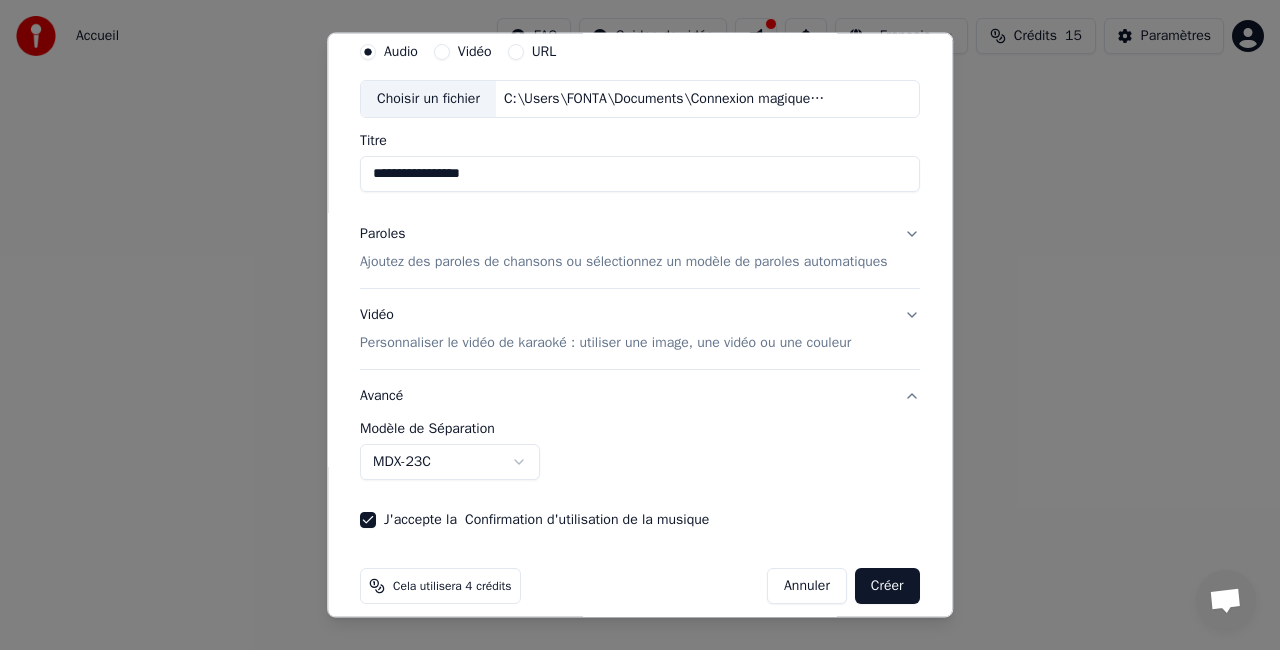 scroll, scrollTop: 49, scrollLeft: 0, axis: vertical 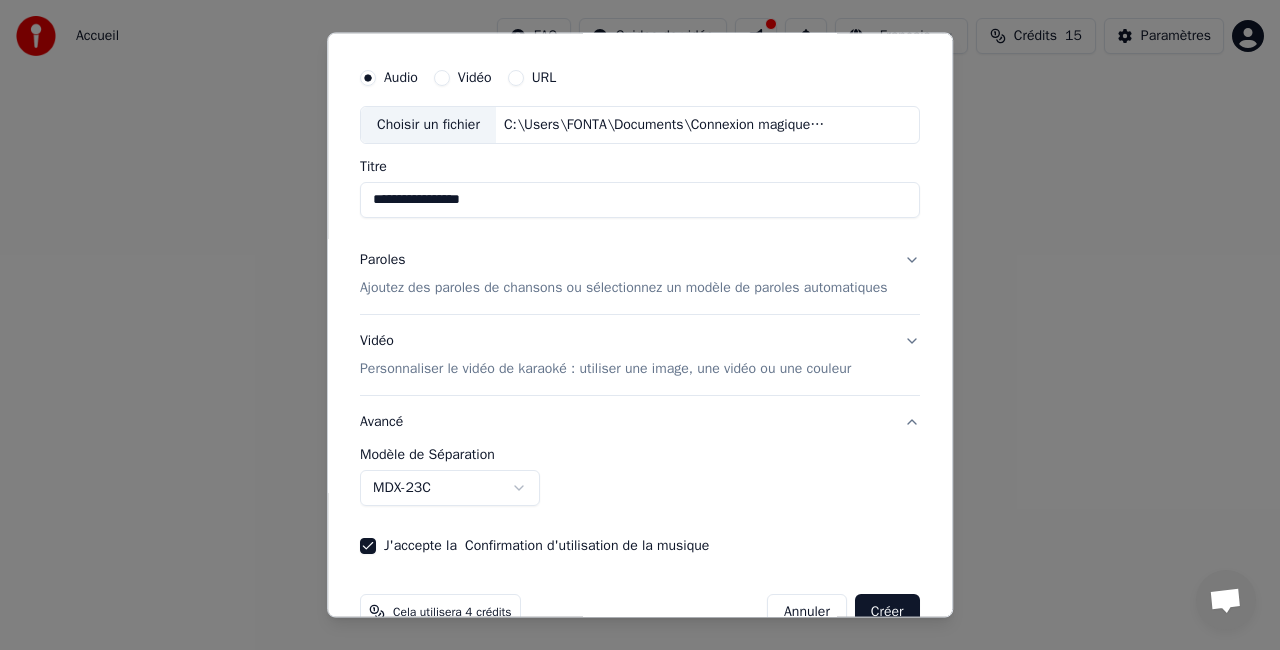 click on "Vidéo Personnaliser le vidéo de karaoké : utiliser une image, une vidéo ou une couleur" at bounding box center (640, 355) 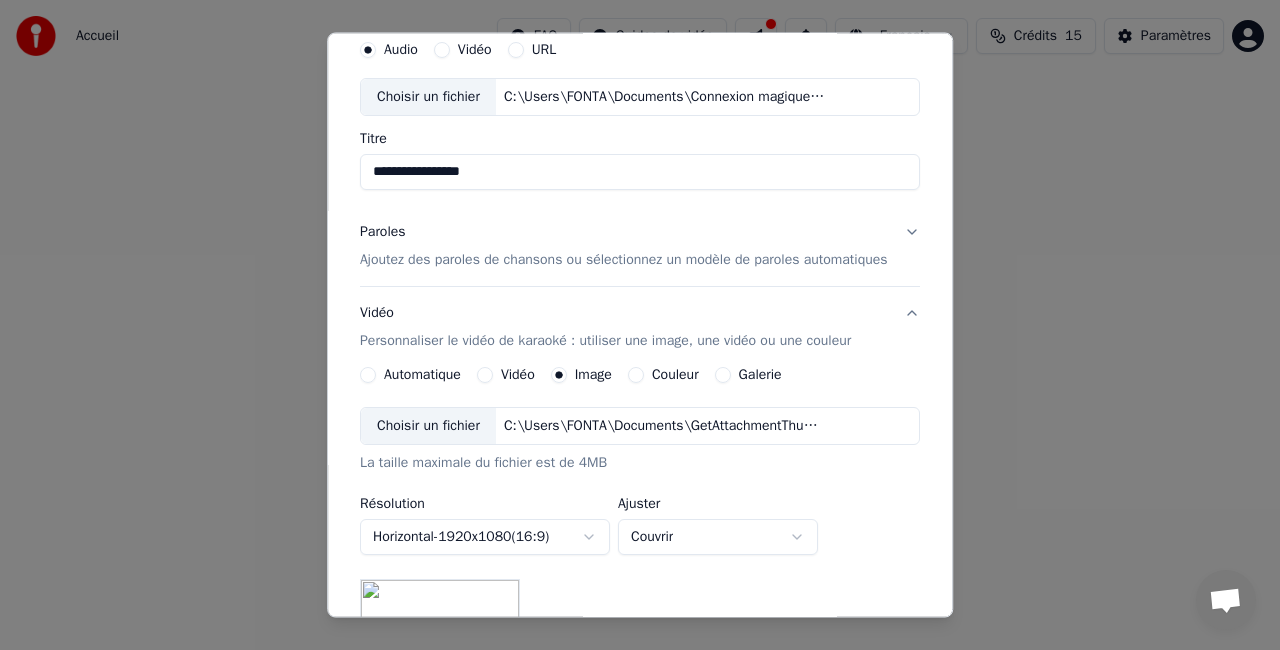 scroll, scrollTop: 78, scrollLeft: 0, axis: vertical 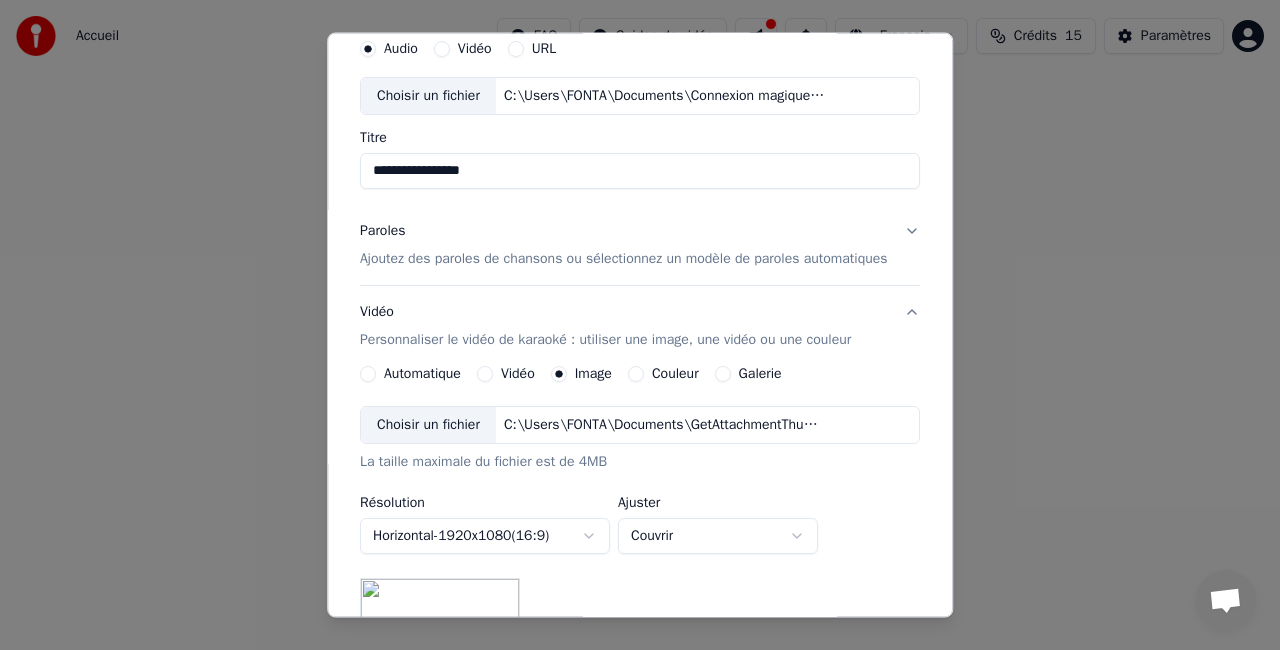 click on "Personnaliser le vidéo de karaoké : utiliser une image, une vidéo ou une couleur" at bounding box center [605, 340] 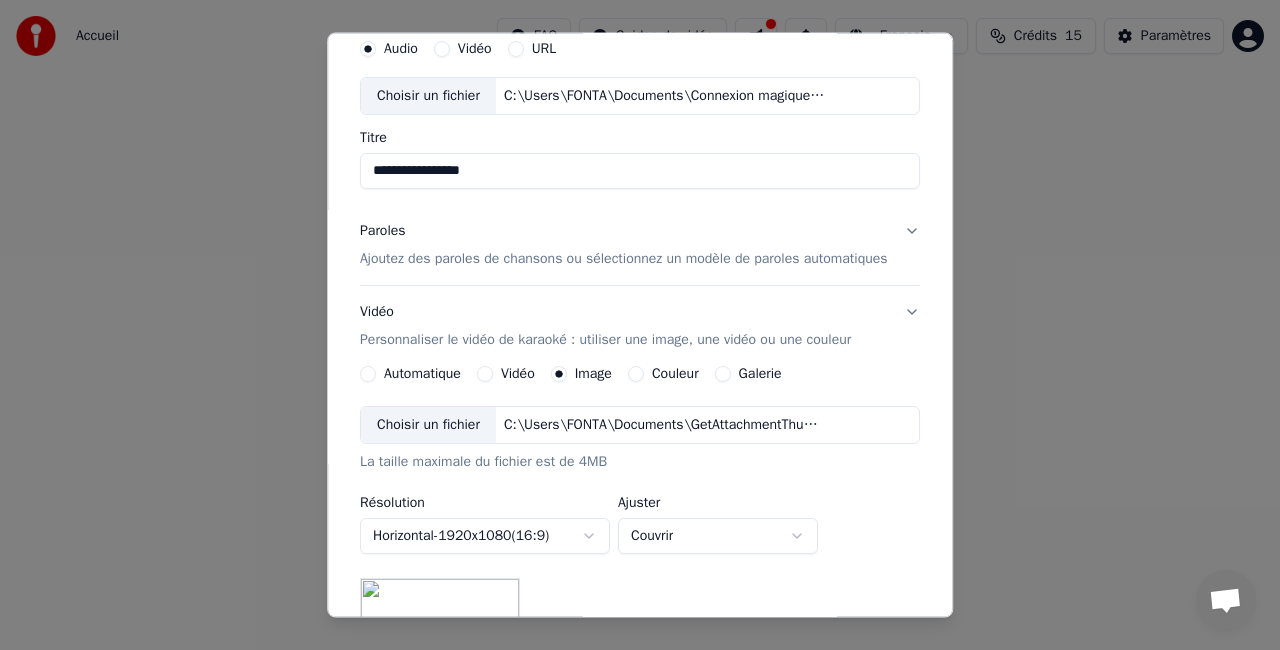scroll, scrollTop: 38, scrollLeft: 0, axis: vertical 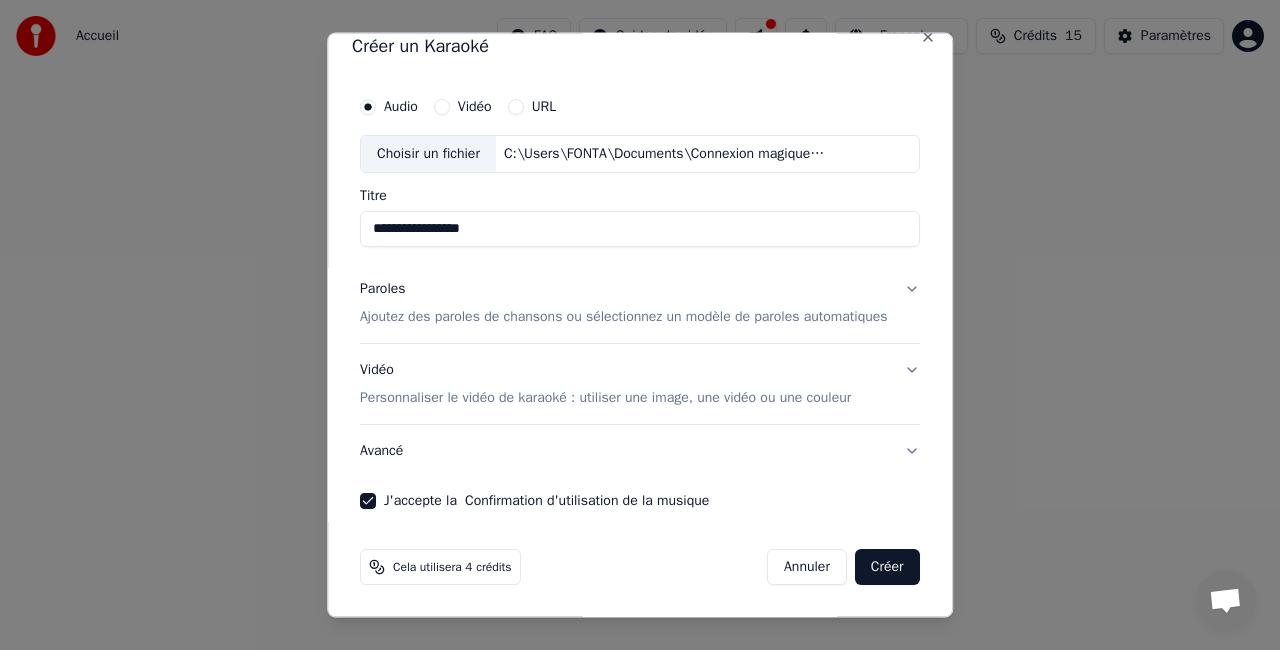 click on "Paroles Ajoutez des paroles de chansons ou sélectionnez un modèle de paroles automatiques" at bounding box center (624, 302) 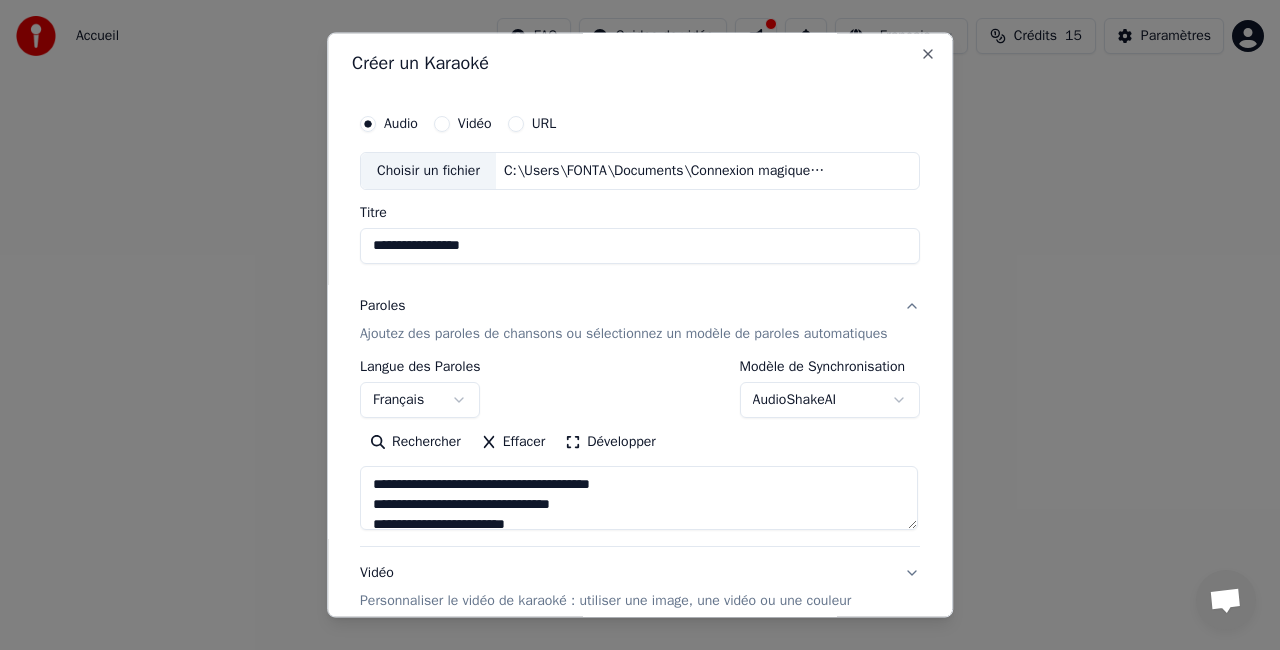 scroll, scrollTop: 0, scrollLeft: 0, axis: both 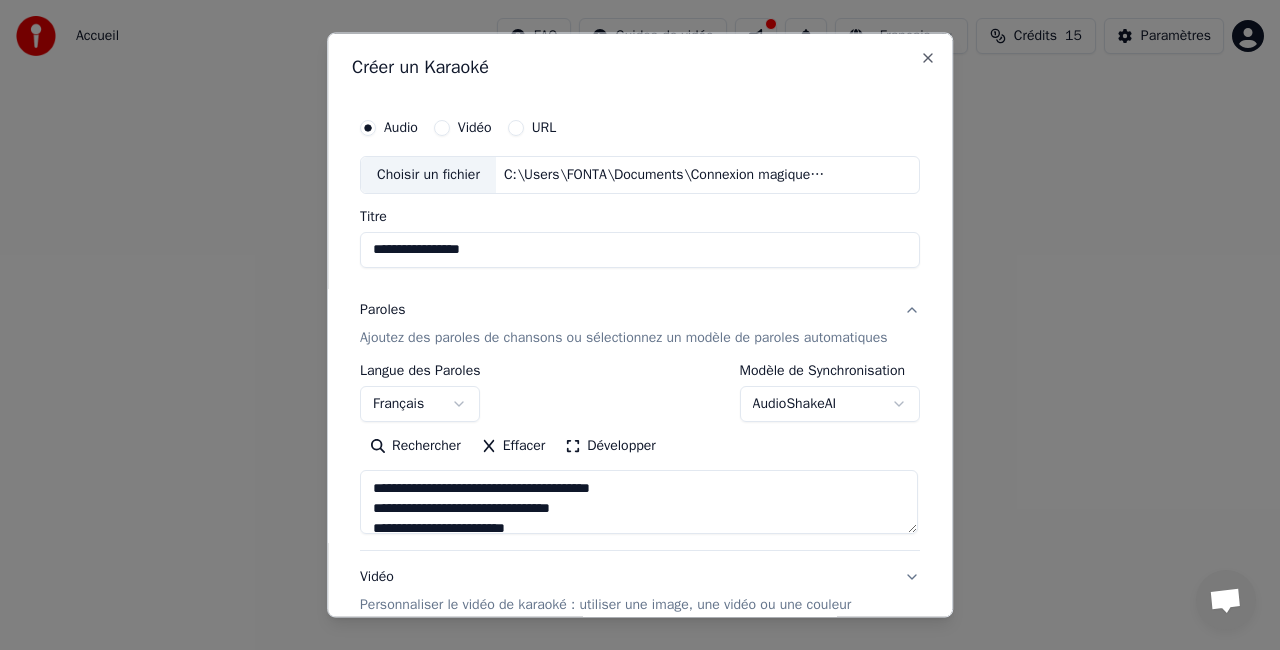 click on "Ajoutez des paroles de chansons ou sélectionnez un modèle de paroles automatiques" at bounding box center (624, 337) 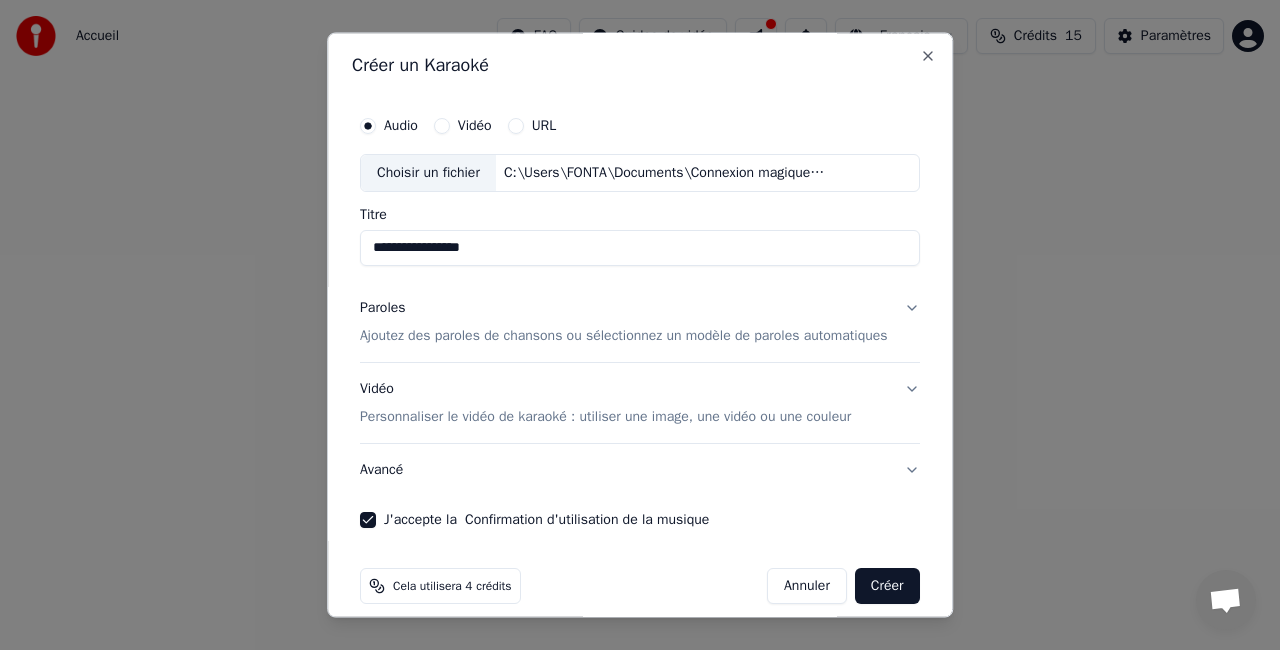 scroll, scrollTop: 0, scrollLeft: 0, axis: both 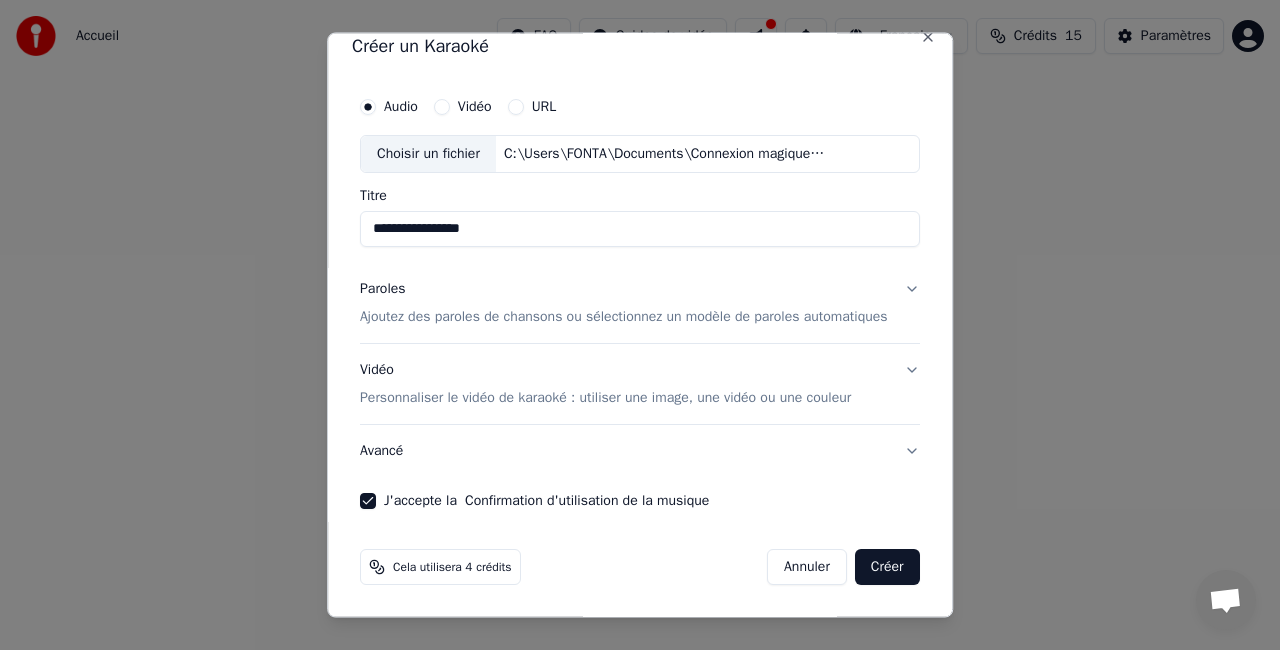click on "Paroles Ajoutez des paroles de chansons ou sélectionnez un modèle de paroles automatiques" at bounding box center (640, 302) 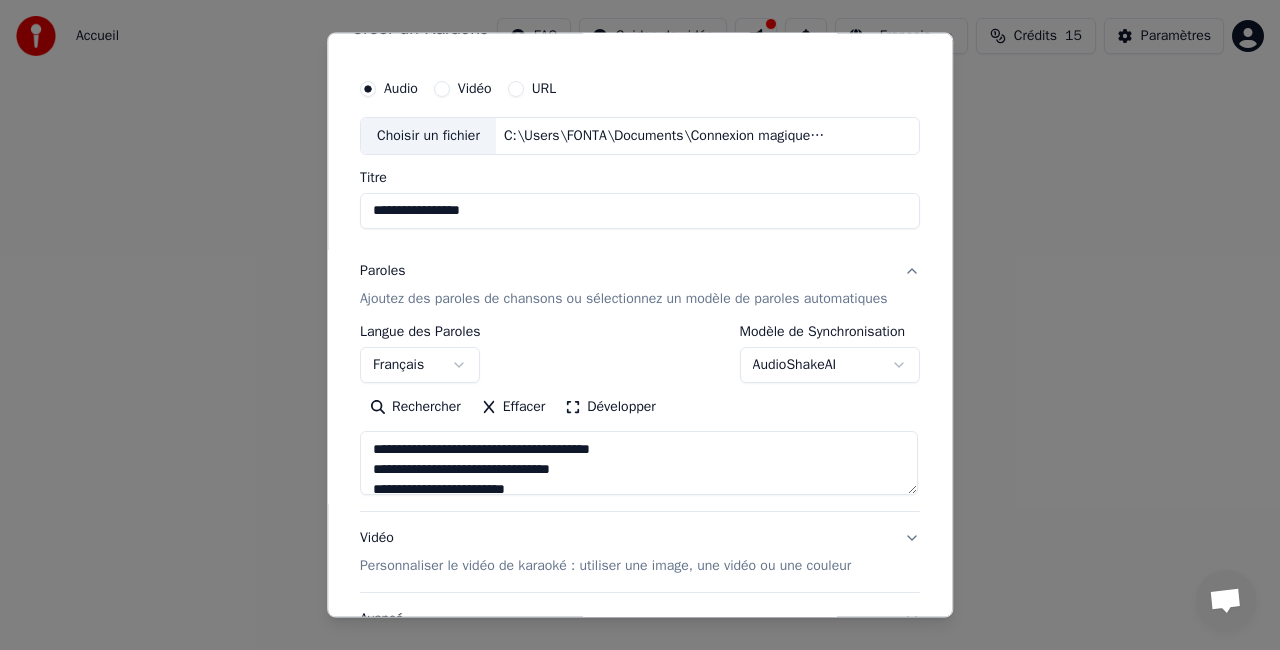 click on "Paroles Ajoutez des paroles de chansons ou sélectionnez un modèle de paroles automatiques" at bounding box center (640, 285) 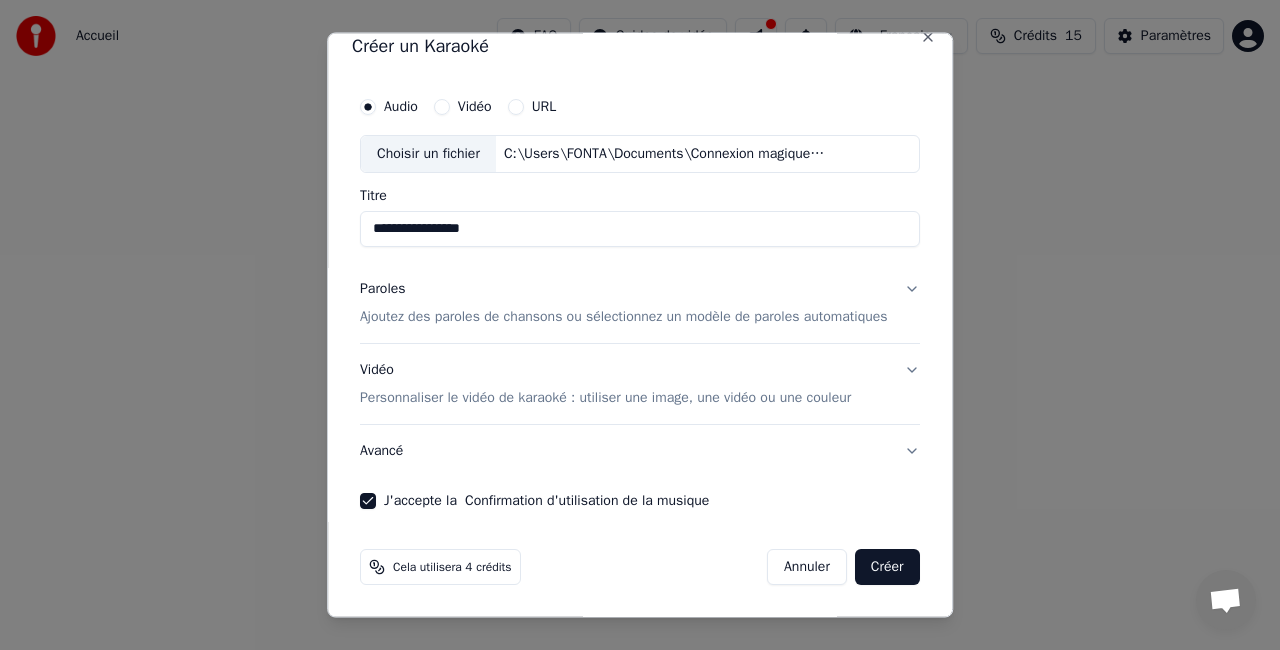 click on "Vidéo Personnaliser le vidéo de karaoké : utiliser une image, une vidéo ou une couleur" at bounding box center [640, 383] 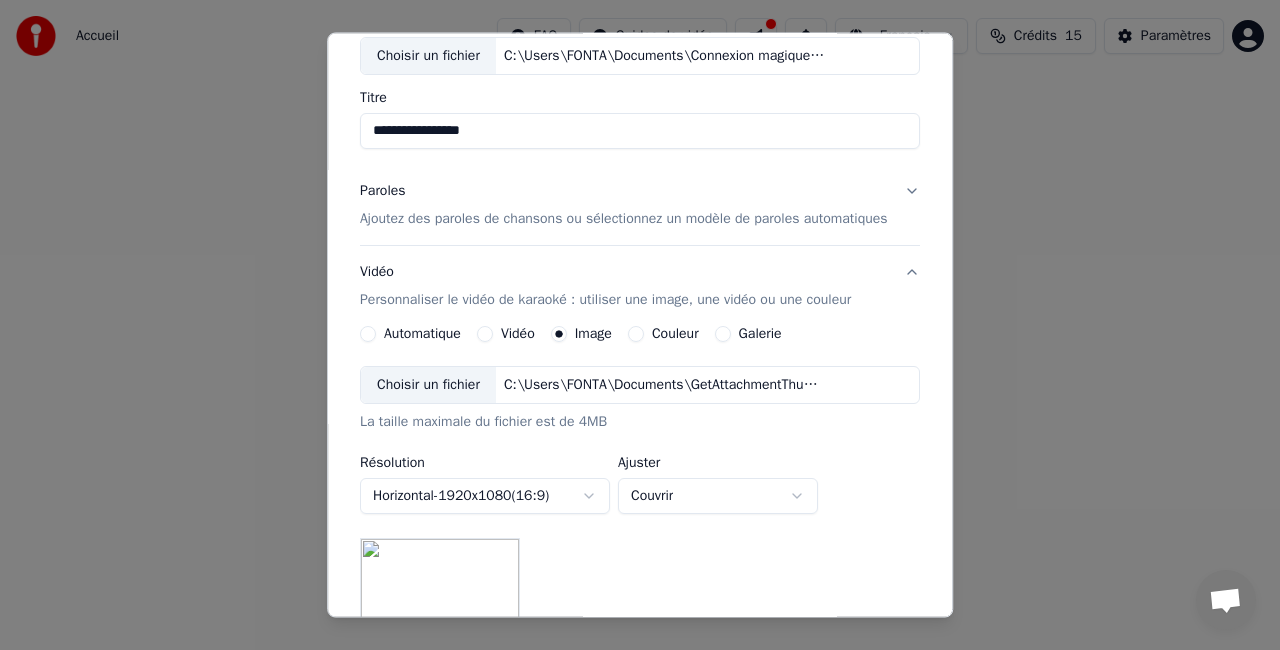 scroll, scrollTop: 2, scrollLeft: 0, axis: vertical 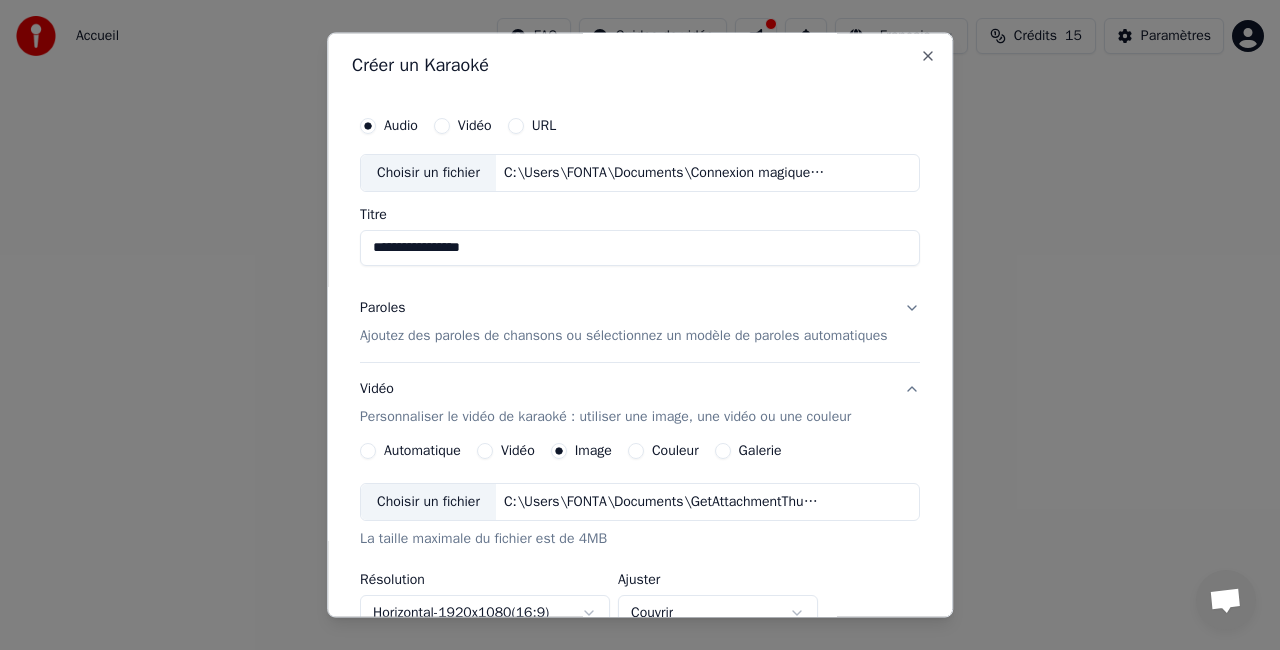 click on "Vidéo Personnaliser le vidéo de karaoké : utiliser une image, une vidéo ou une couleur" at bounding box center [640, 402] 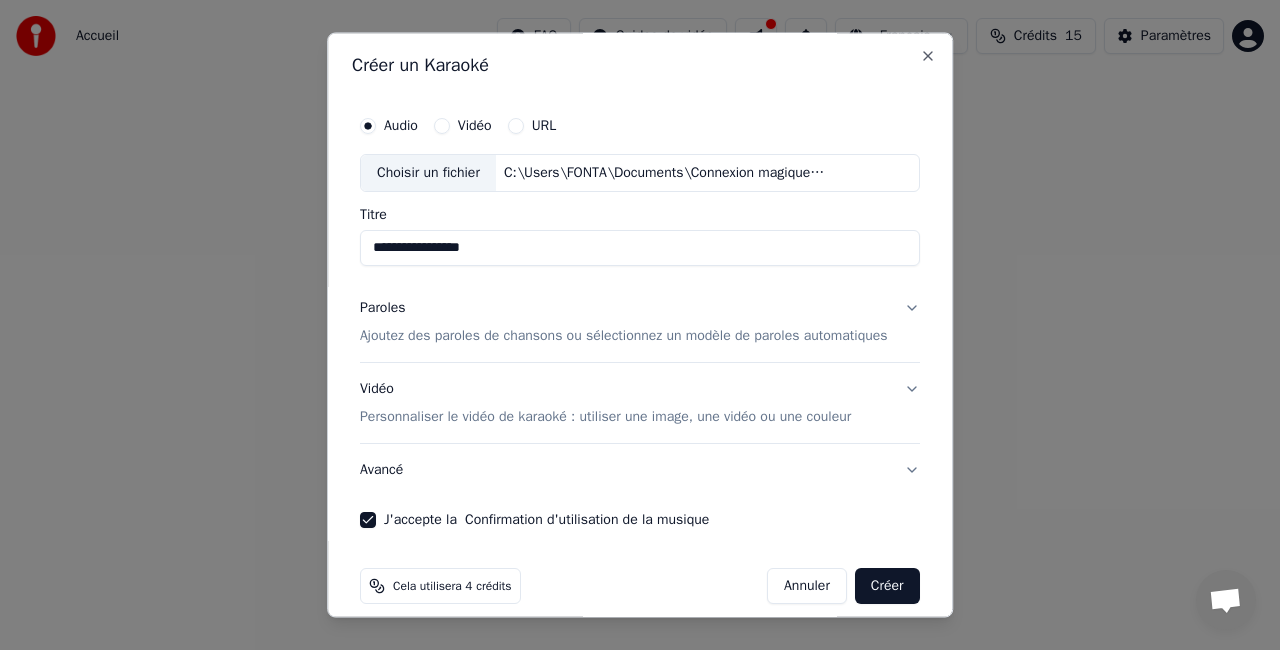 click on "Avancé" at bounding box center [640, 469] 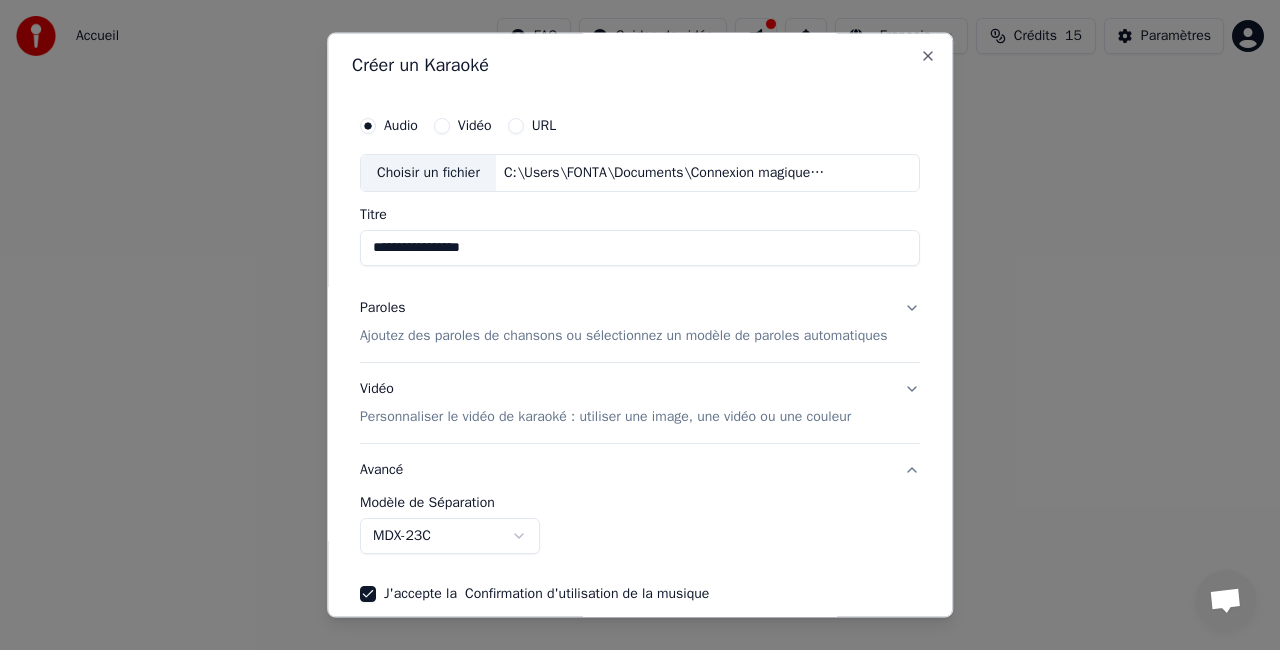 click on "Avancé" at bounding box center (640, 469) 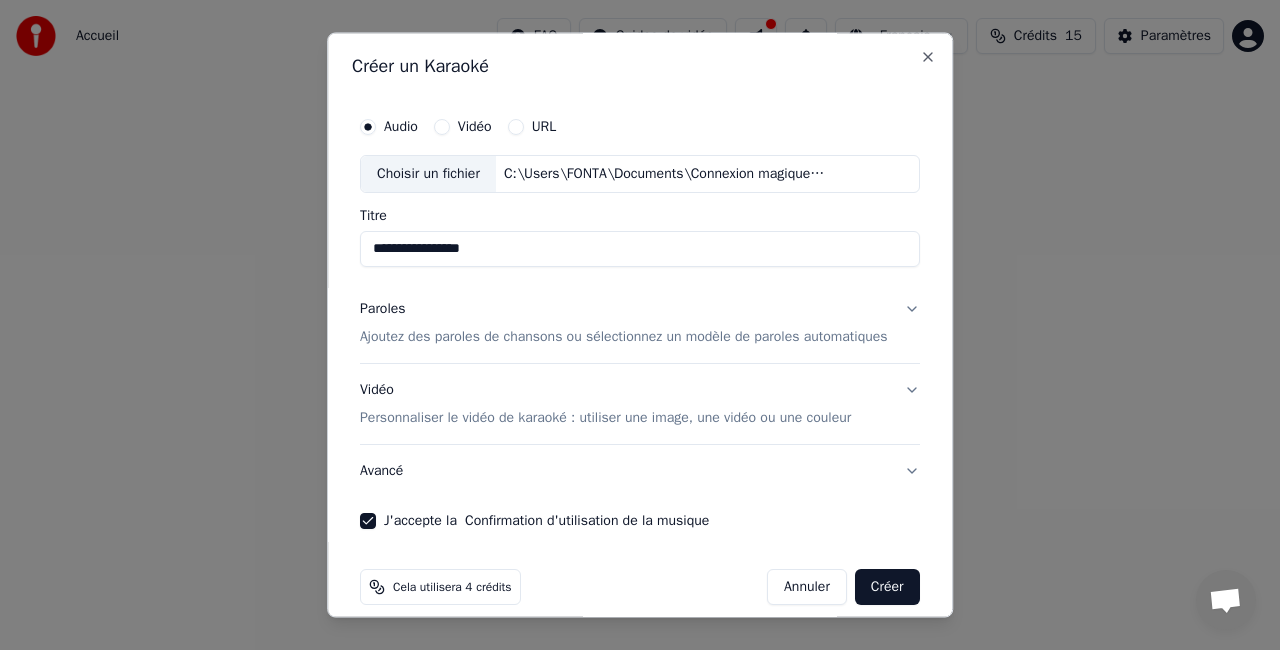 scroll, scrollTop: 0, scrollLeft: 0, axis: both 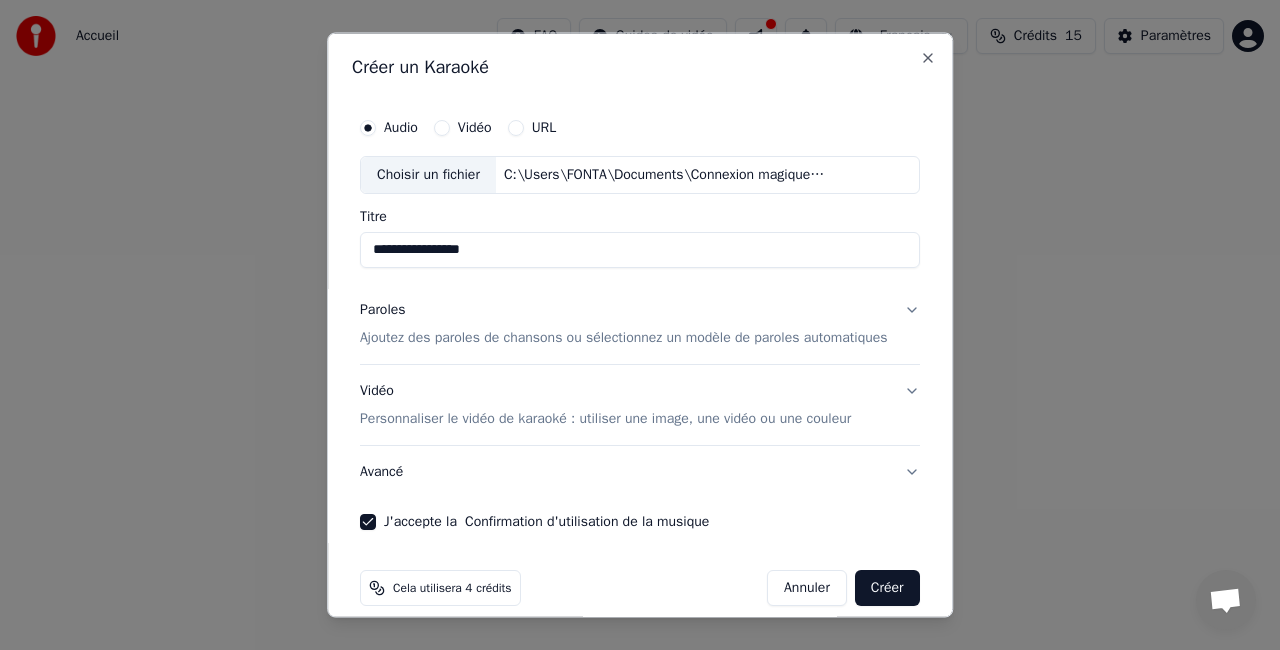 click on "Vidéo Personnaliser le vidéo de karaoké : utiliser une image, une vidéo ou une couleur" at bounding box center (640, 404) 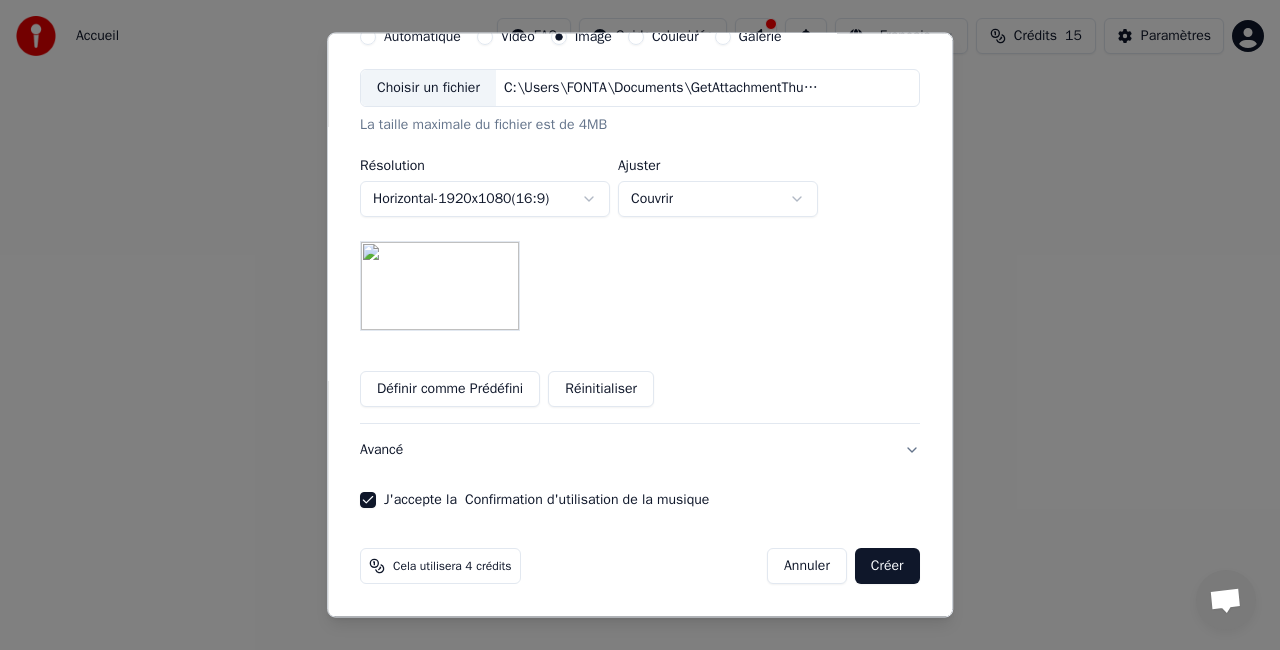 scroll, scrollTop: 432, scrollLeft: 0, axis: vertical 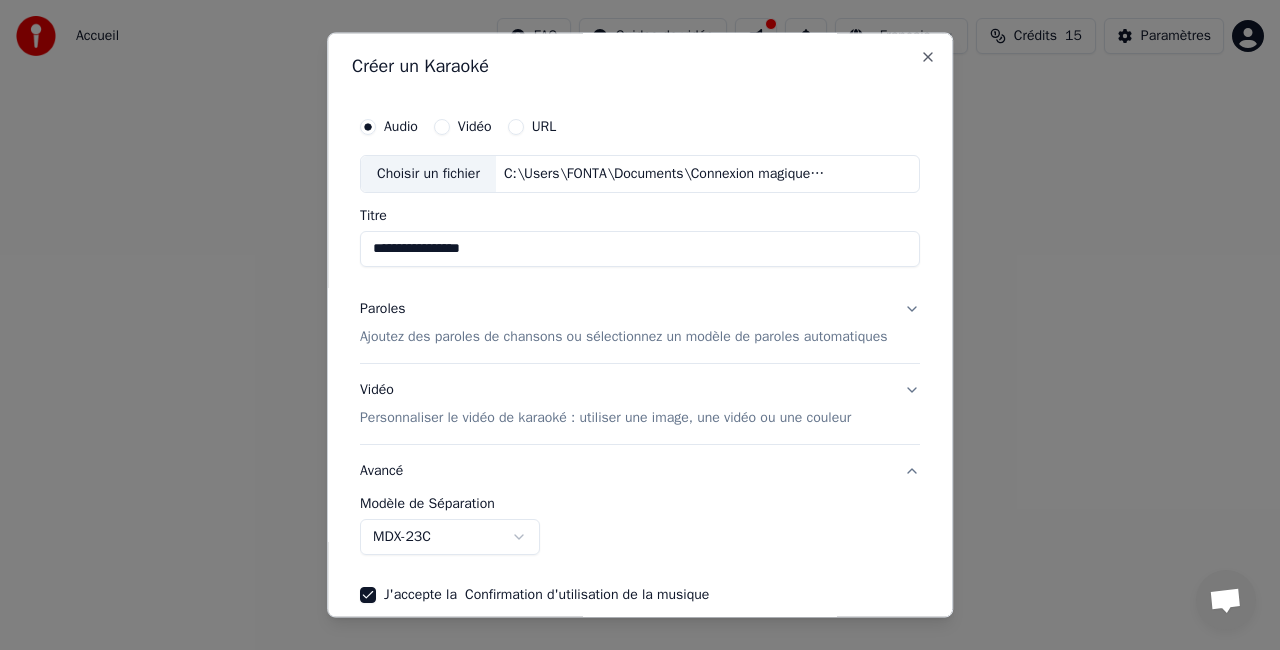 click on "Avancé" at bounding box center (640, 470) 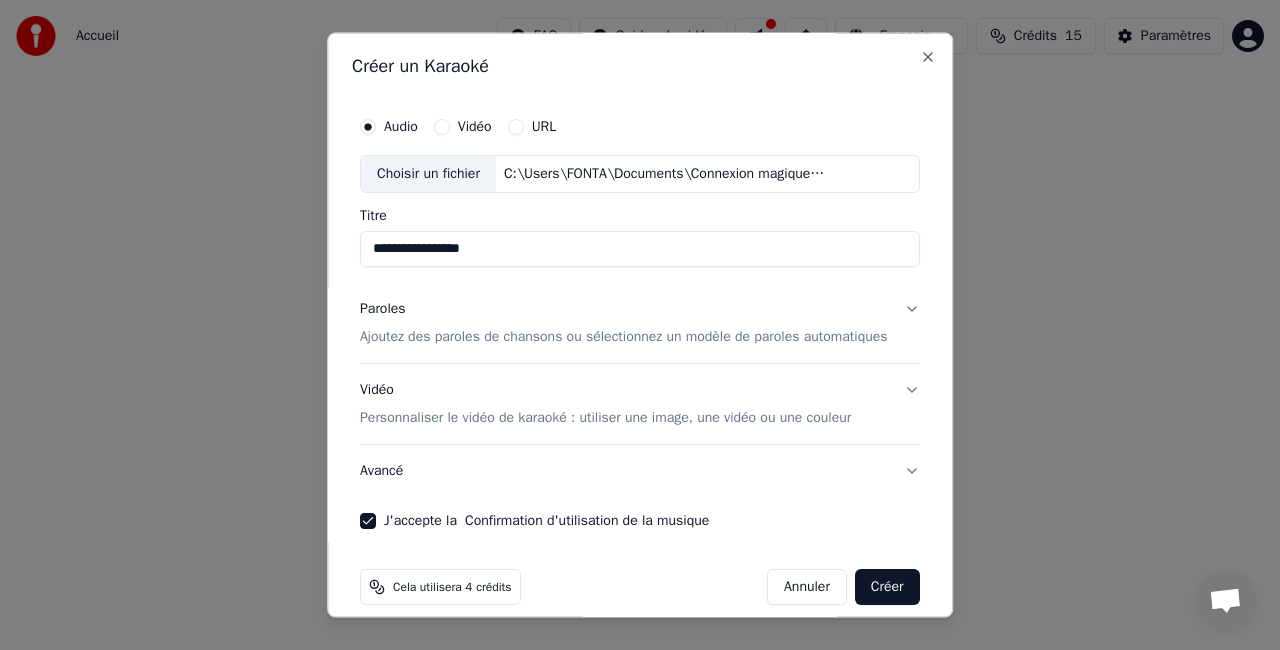 scroll, scrollTop: 0, scrollLeft: 0, axis: both 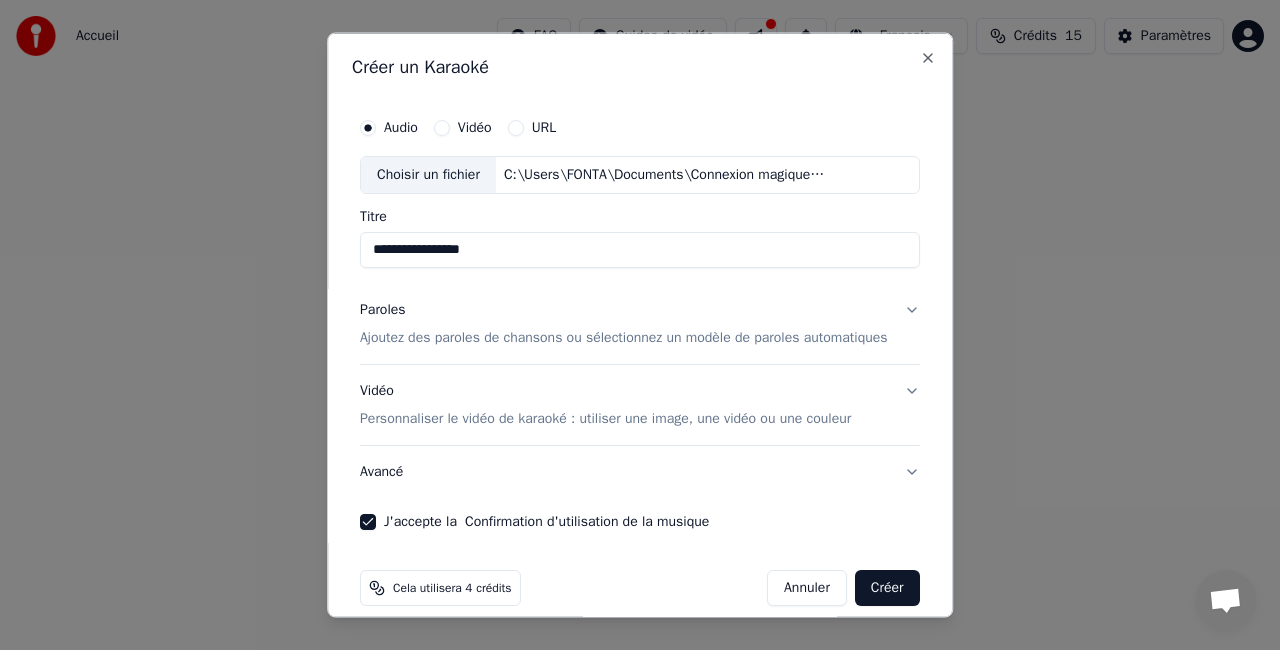 click on "Ajoutez des paroles de chansons ou sélectionnez un modèle de paroles automatiques" at bounding box center (624, 337) 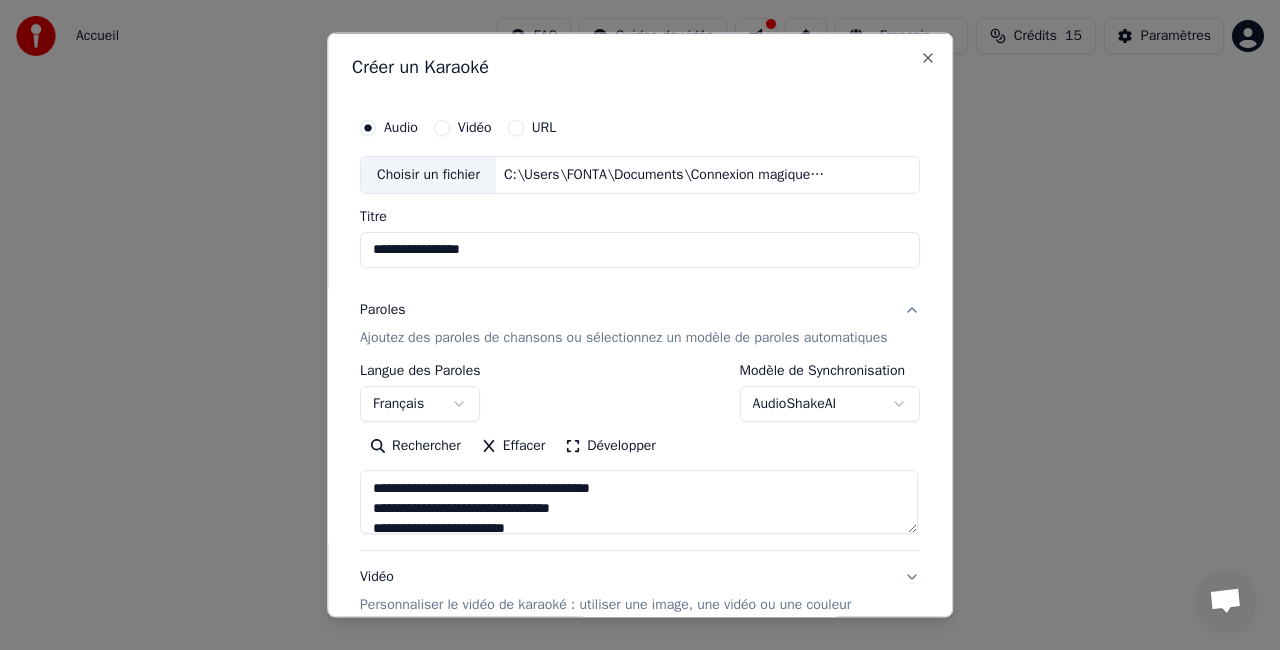 click on "Paroles Ajoutez des paroles de chansons ou sélectionnez un modèle de paroles automatiques" at bounding box center [640, 323] 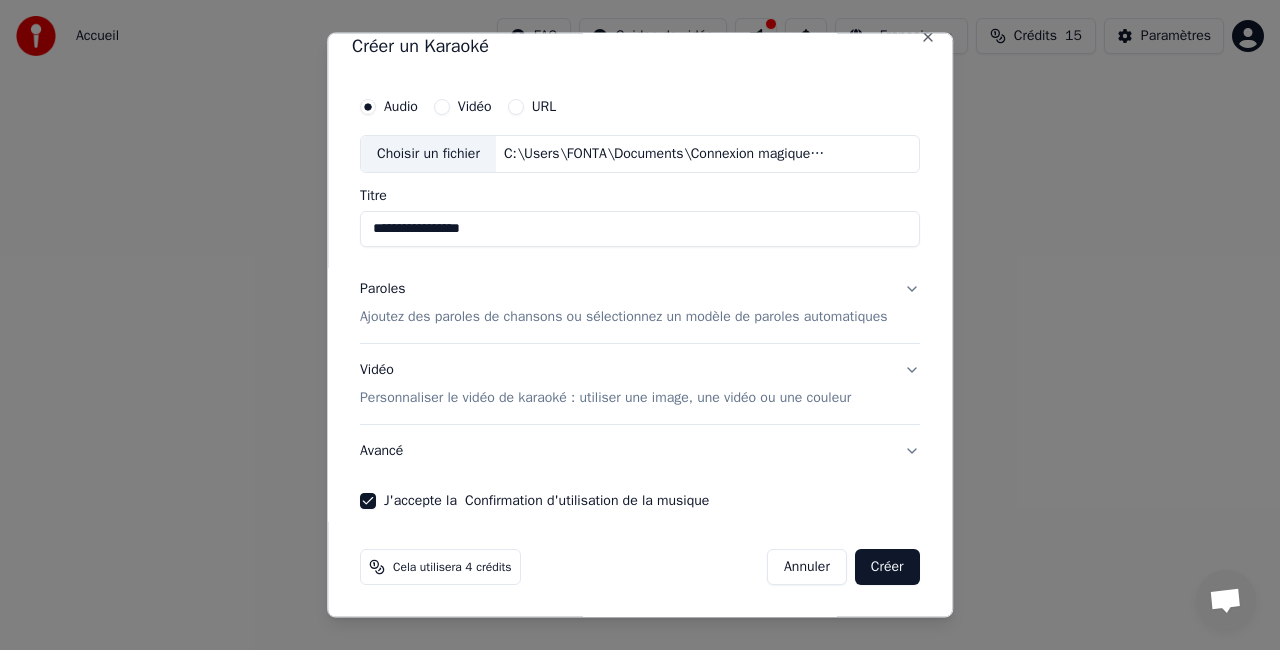 scroll, scrollTop: 36, scrollLeft: 0, axis: vertical 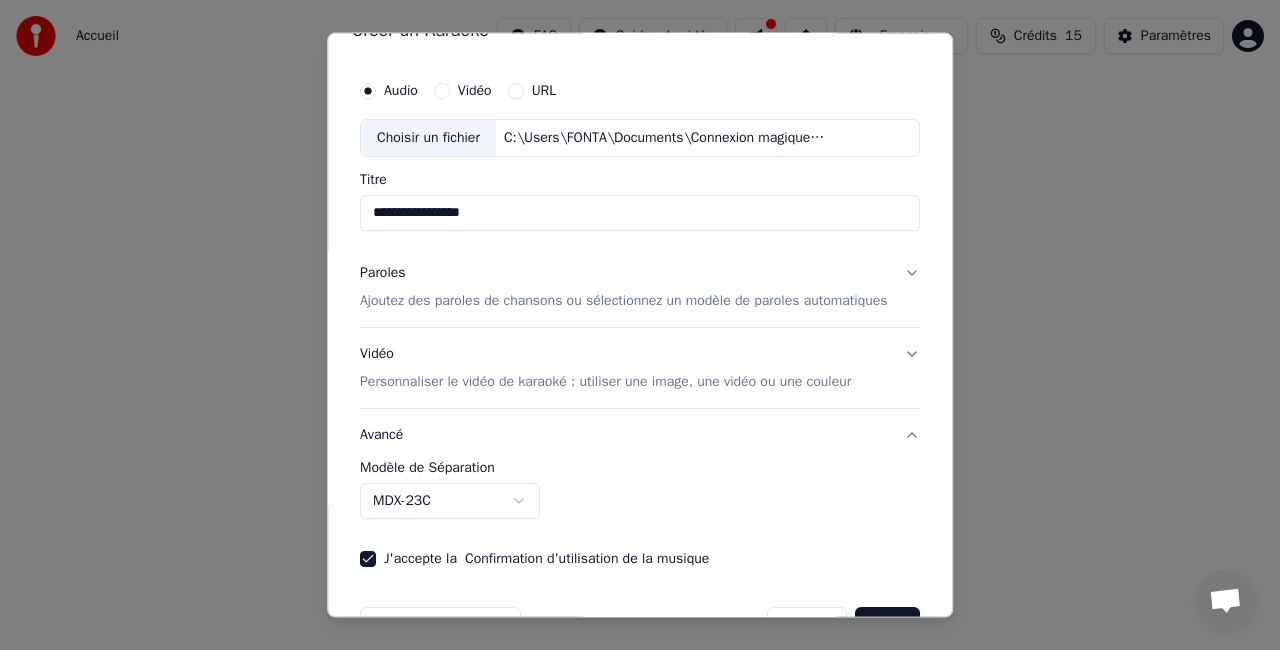 click on "Avancé" at bounding box center (640, 435) 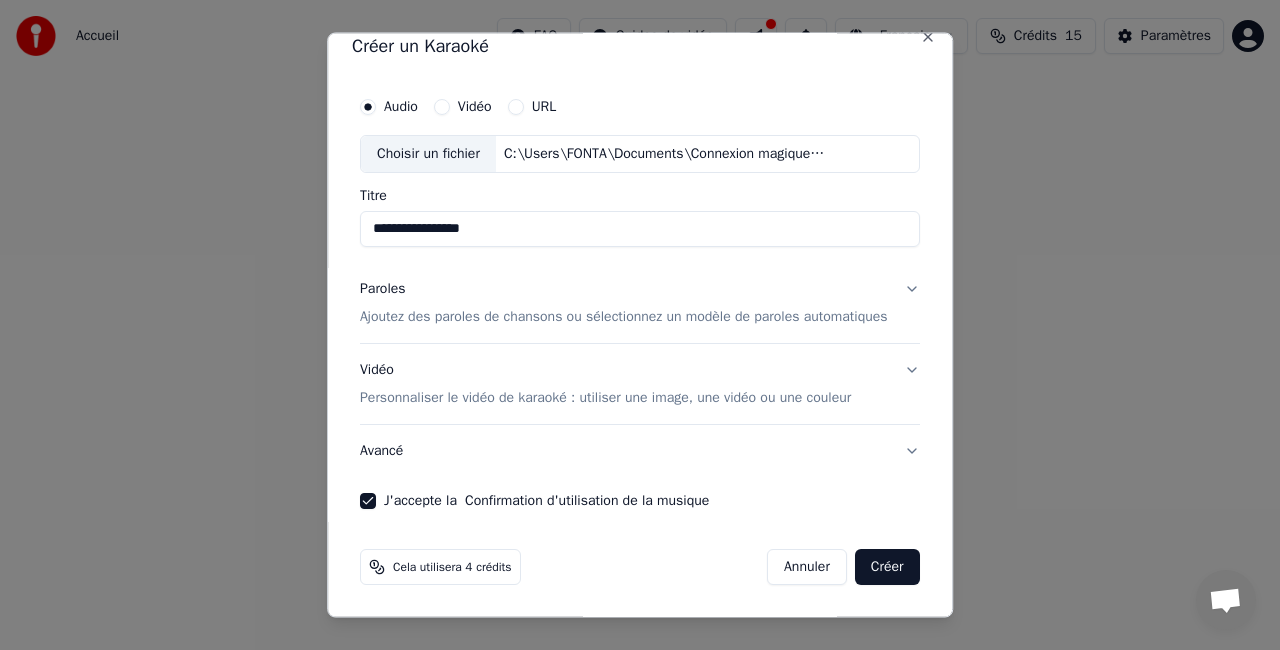 click on "Vidéo Personnaliser le vidéo de karaoké : utiliser une image, une vidéo ou une couleur" at bounding box center (640, 383) 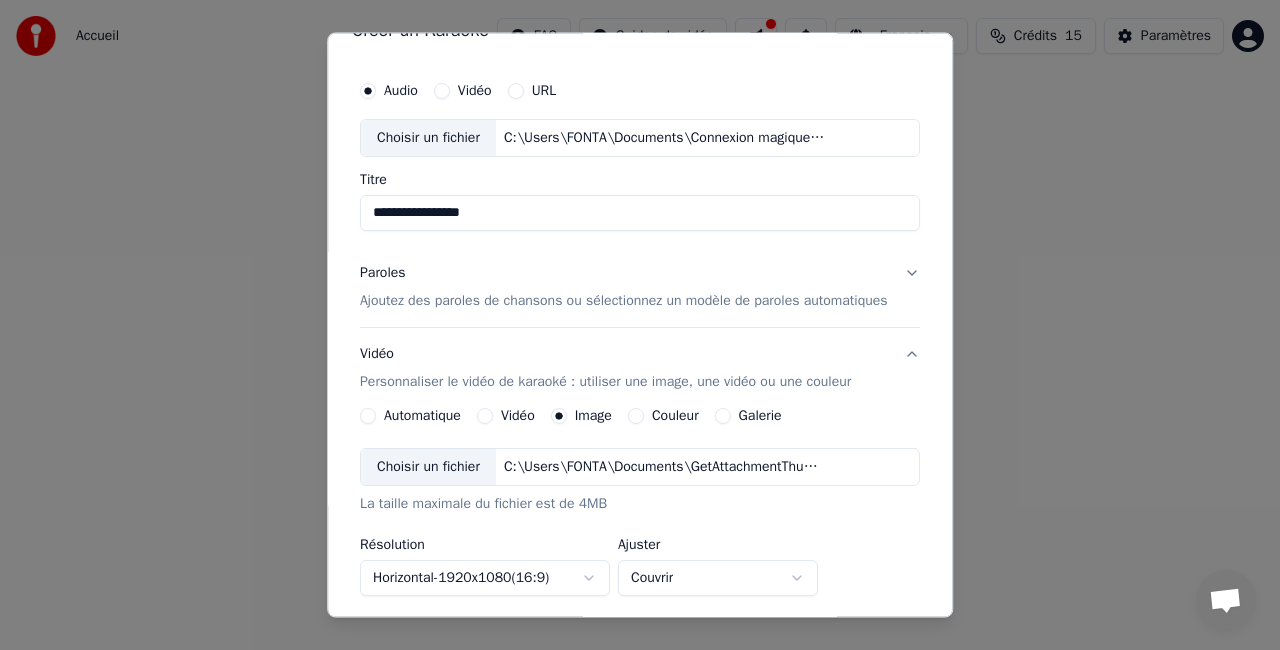 click on "Vidéo Personnaliser le vidéo de karaoké : utiliser une image, une vidéo ou une couleur" at bounding box center [640, 368] 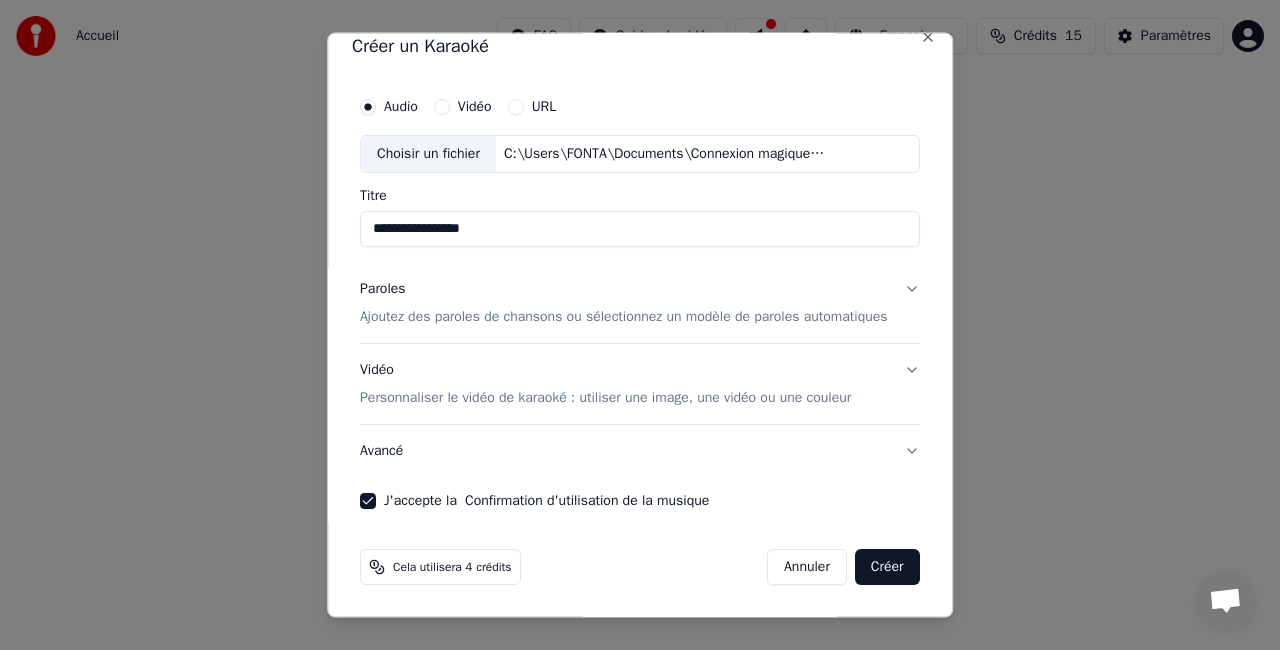 click on "Paroles Ajoutez des paroles de chansons ou sélectionnez un modèle de paroles automatiques" at bounding box center [640, 302] 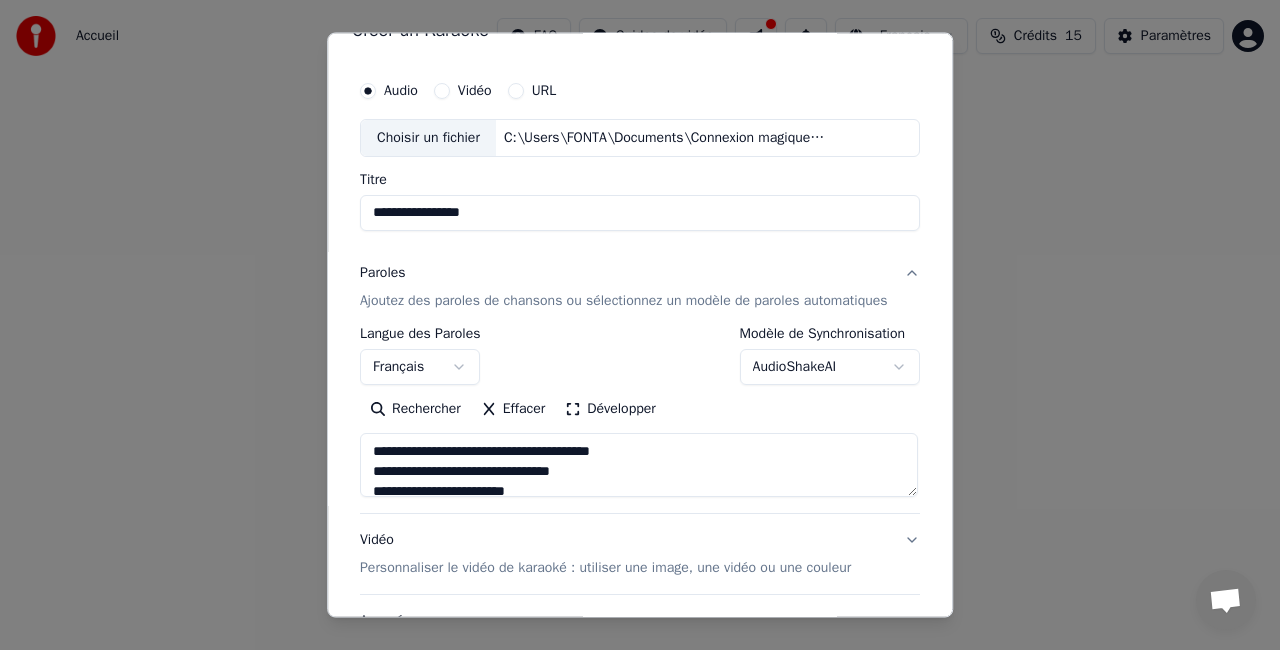 click on "Paroles Ajoutez des paroles de chansons ou sélectionnez un modèle de paroles automatiques" at bounding box center (640, 287) 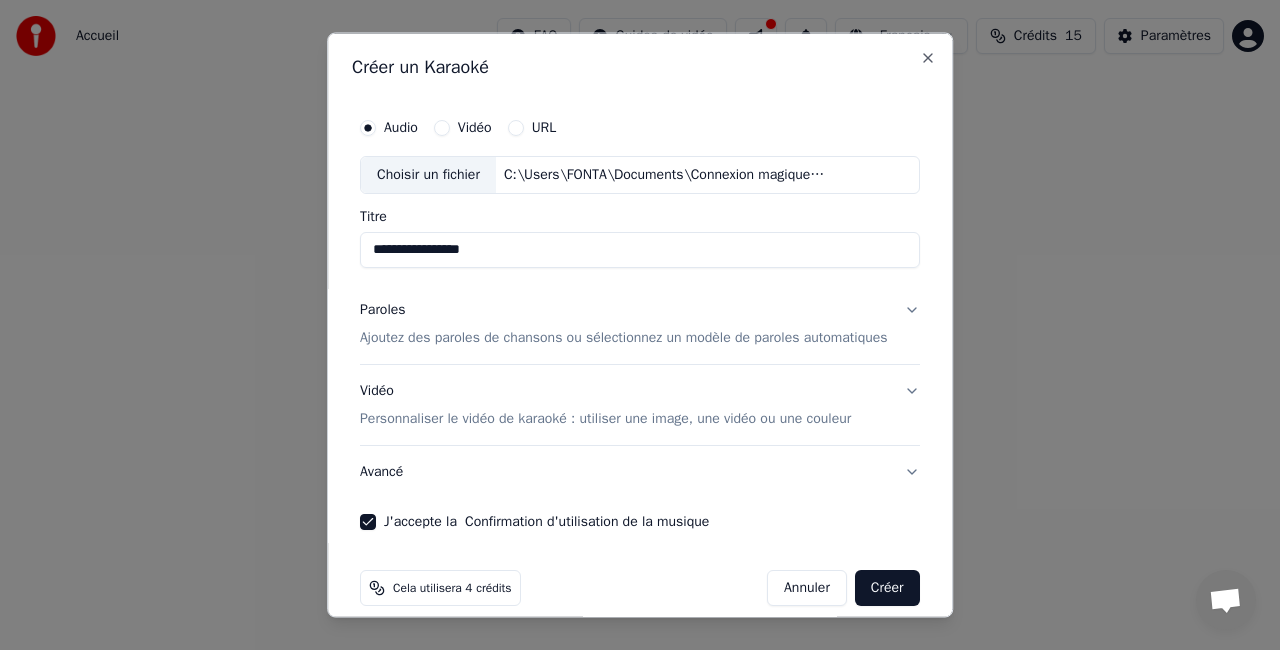 scroll, scrollTop: 38, scrollLeft: 0, axis: vertical 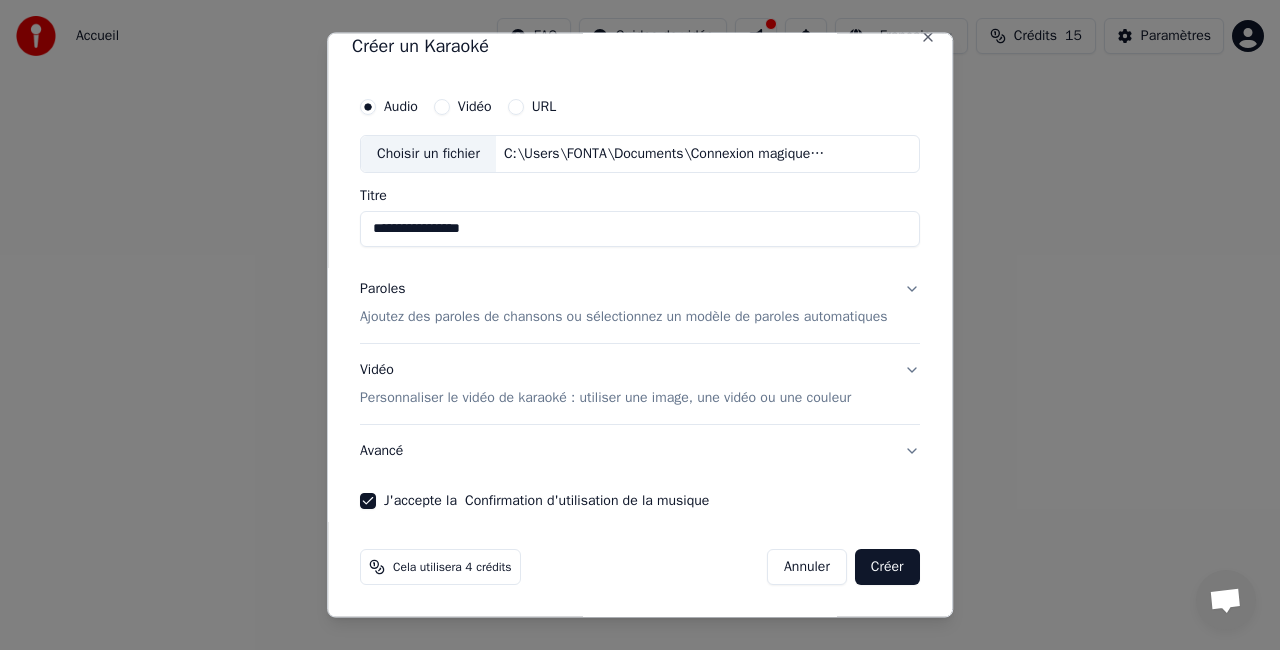 click on "**********" at bounding box center (640, 228) 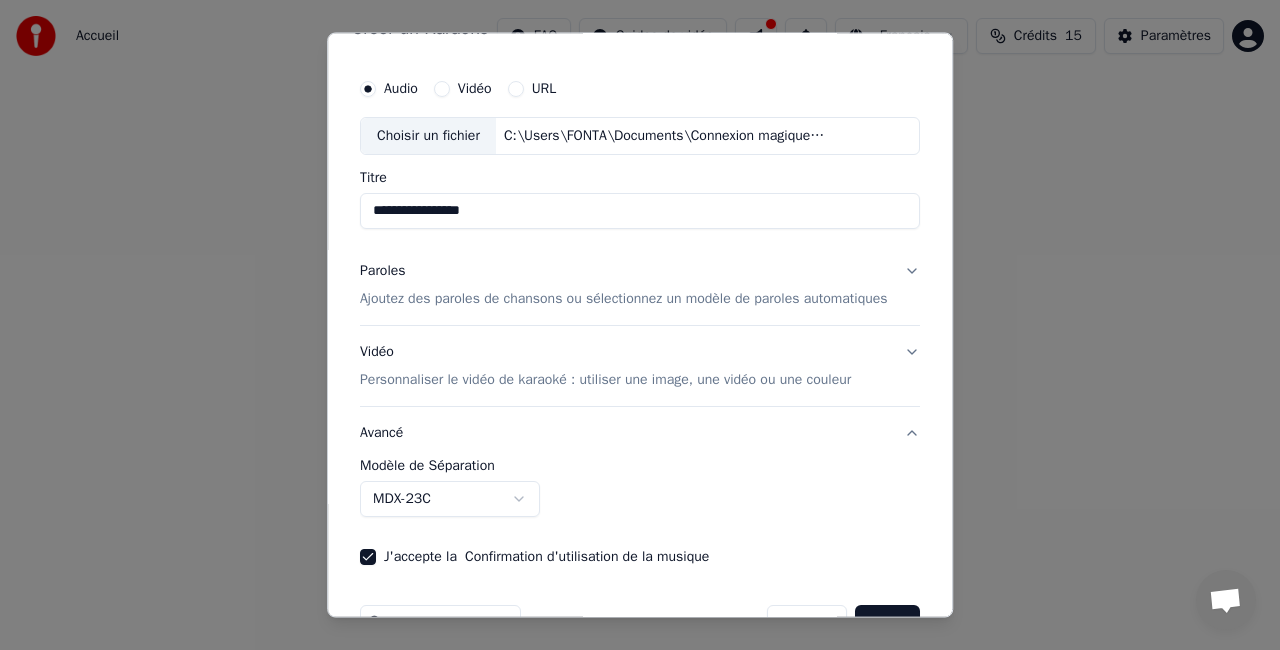 click on "Avancé" at bounding box center [640, 433] 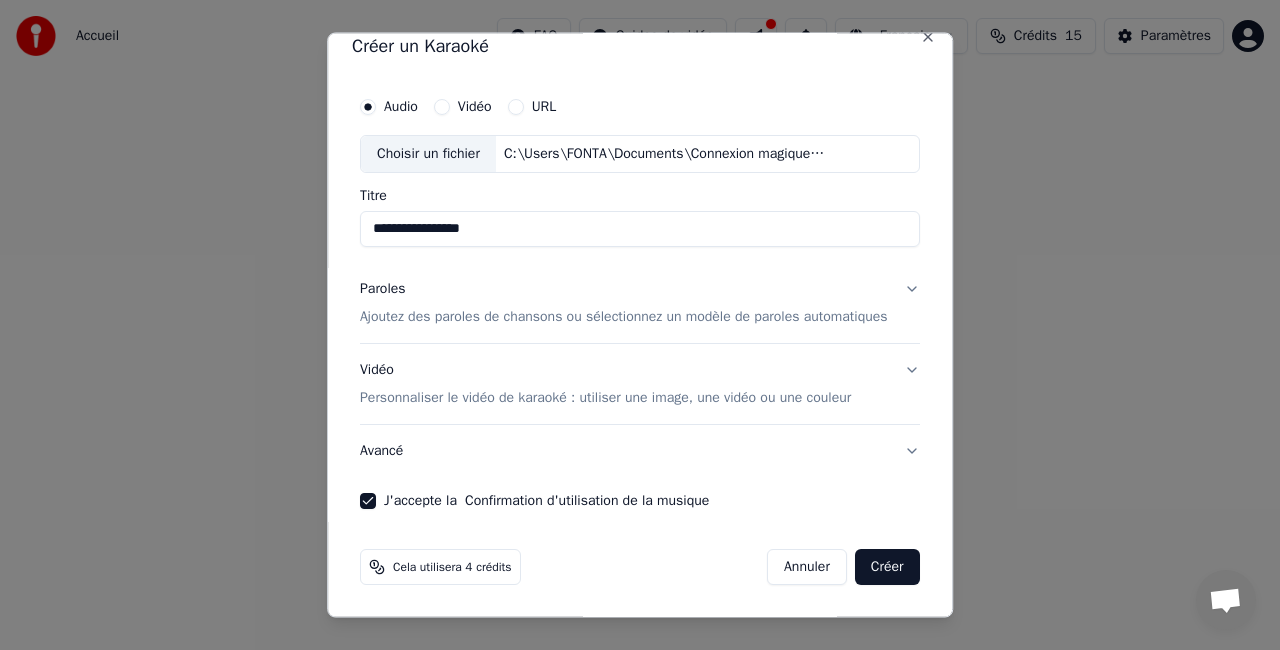 click on "Vidéo Personnaliser le vidéo de karaoké : utiliser une image, une vidéo ou une couleur" at bounding box center [605, 383] 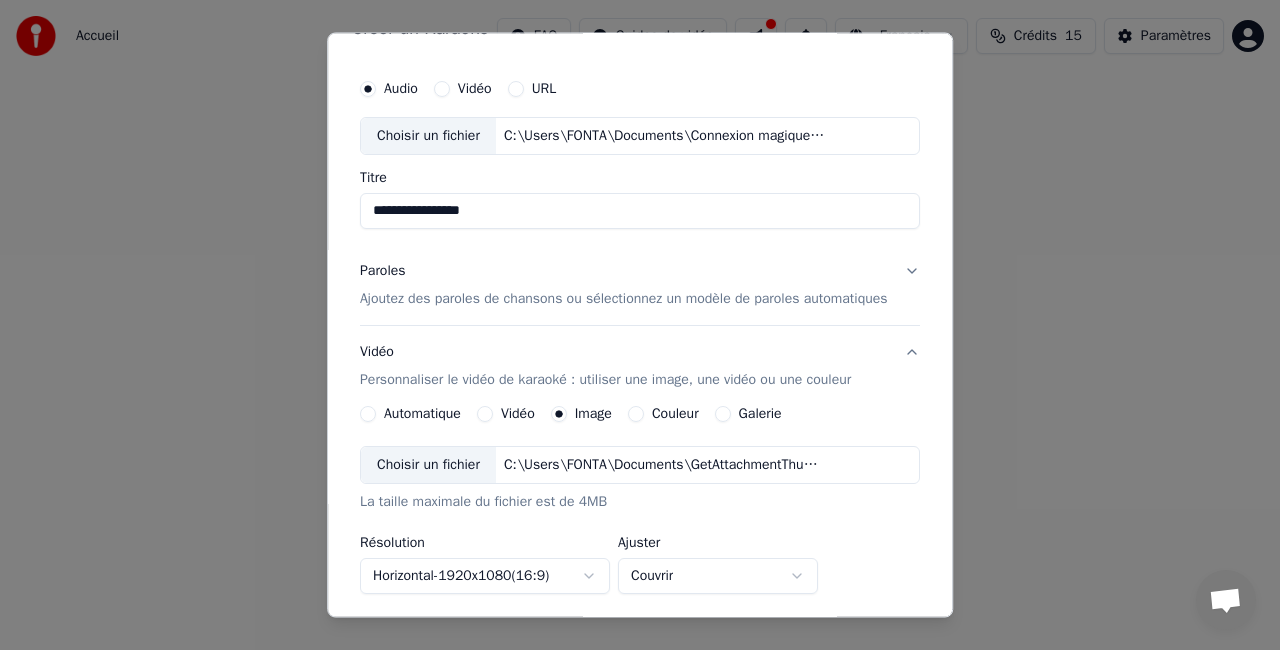 click on "Vidéo Personnaliser le vidéo de karaoké : utiliser une image, une vidéo ou une couleur" at bounding box center (605, 366) 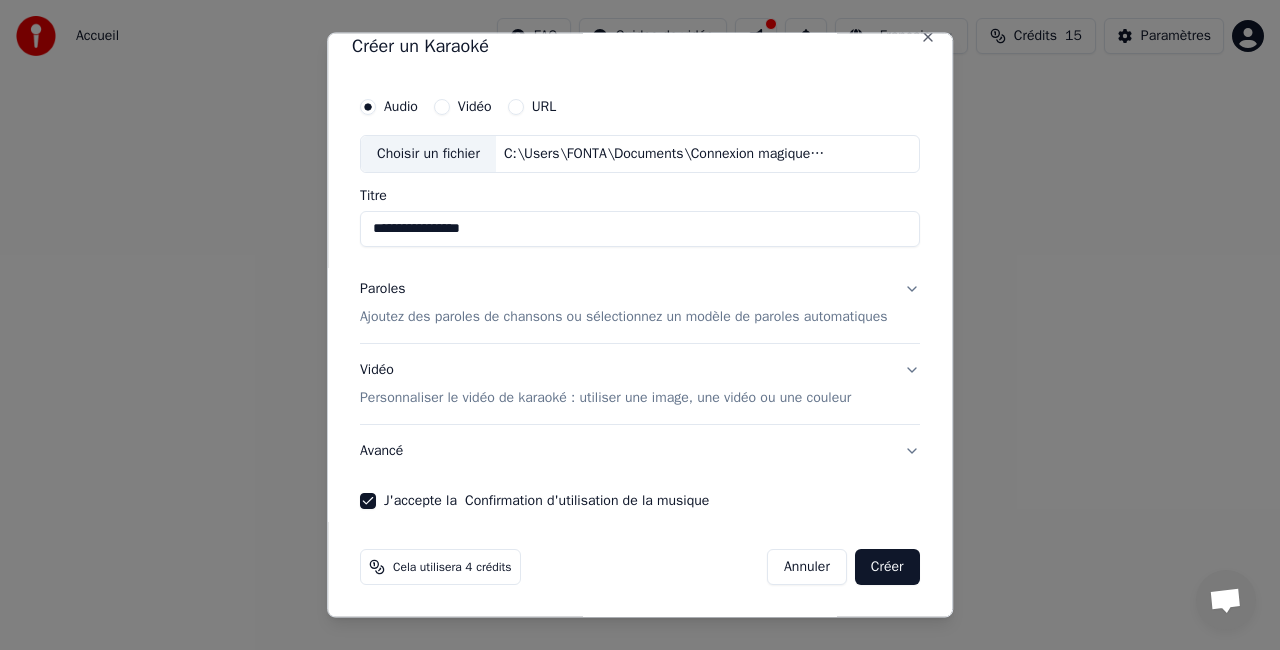 click on "Ajoutez des paroles de chansons ou sélectionnez un modèle de paroles automatiques" at bounding box center (624, 316) 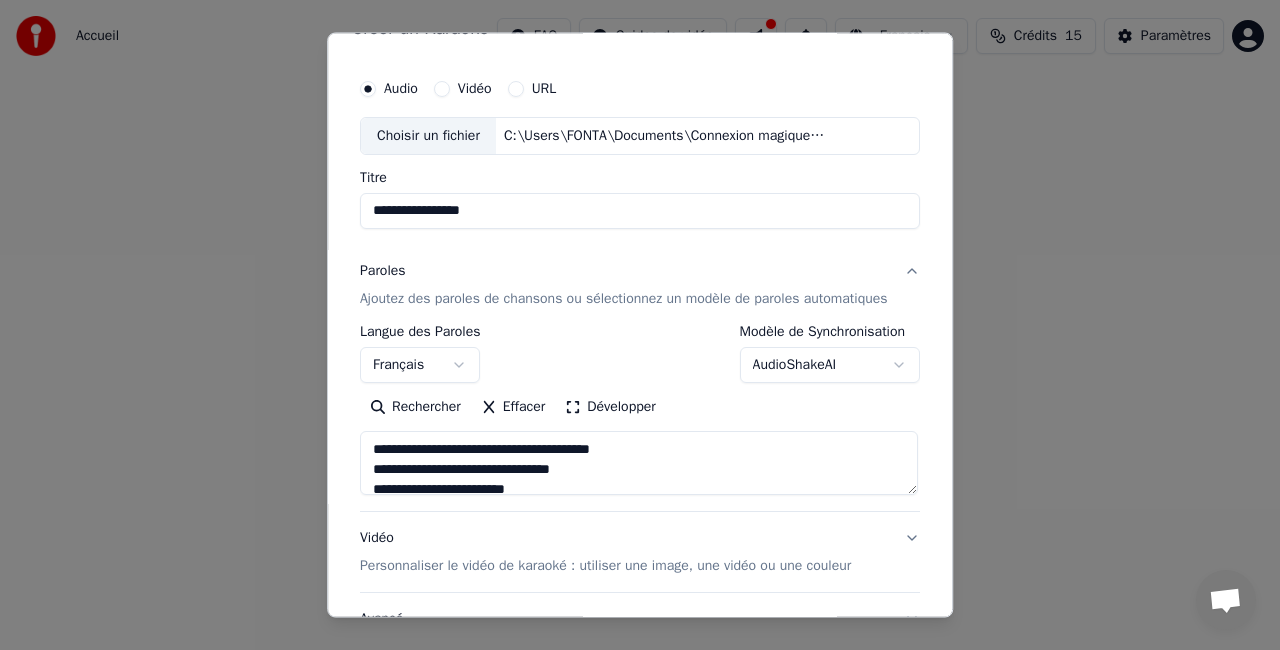 click on "Ajoutez des paroles de chansons ou sélectionnez un modèle de paroles automatiques" at bounding box center [624, 299] 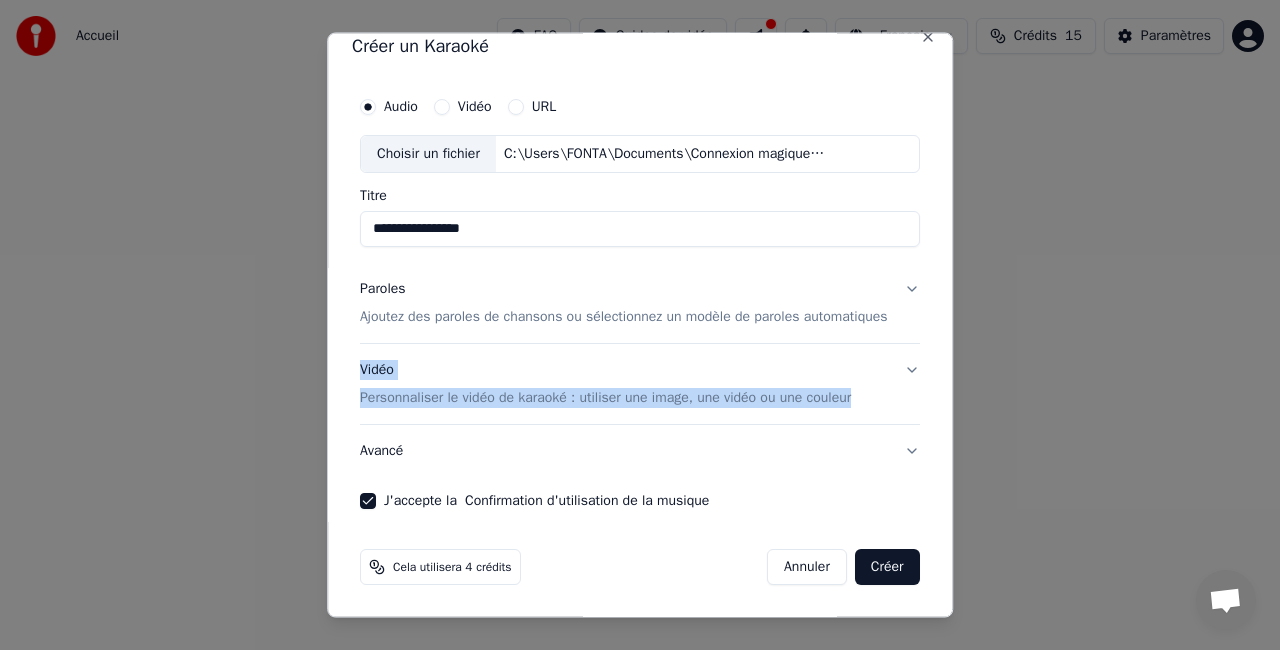 drag, startPoint x: 940, startPoint y: 348, endPoint x: 942, endPoint y: 271, distance: 77.02597 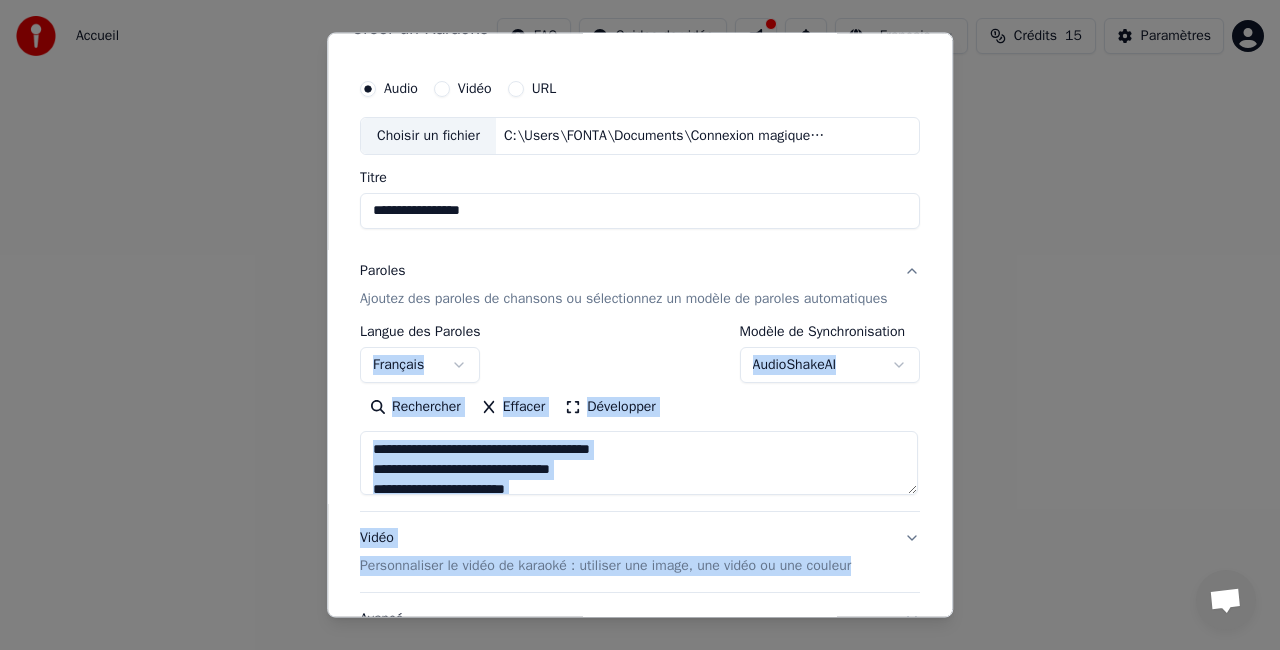 click on "Ajoutez des paroles de chansons ou sélectionnez un modèle de paroles automatiques" at bounding box center [624, 299] 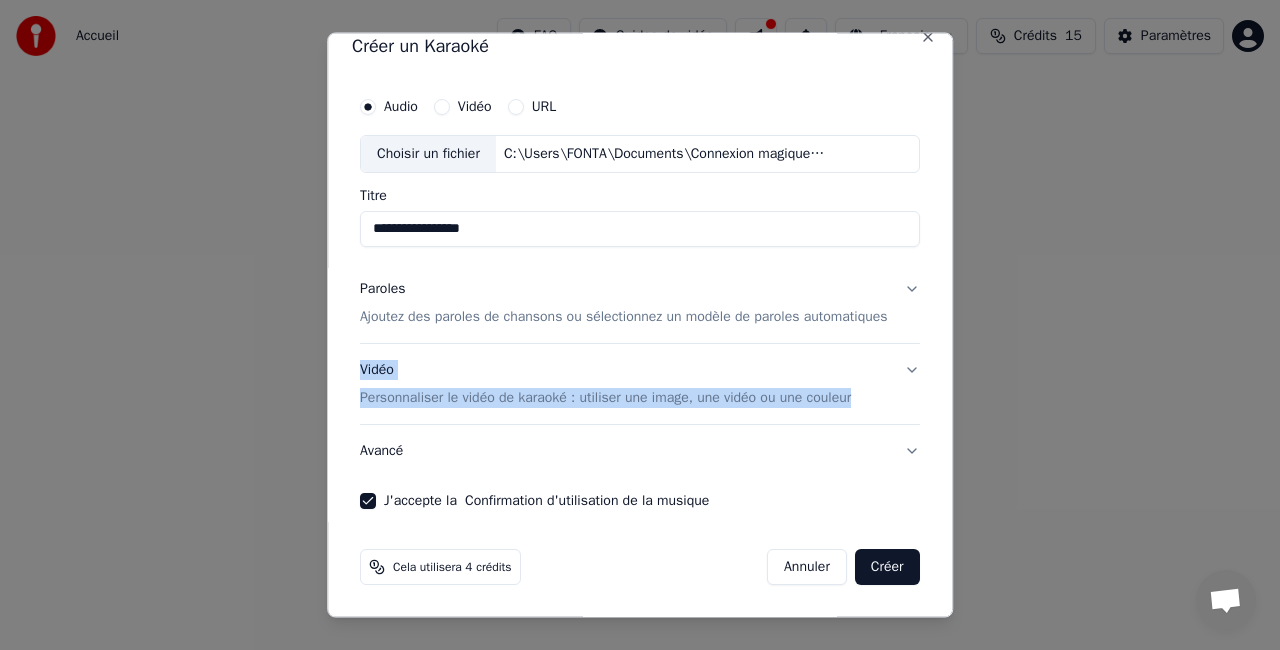 click on "**********" at bounding box center [640, 325] 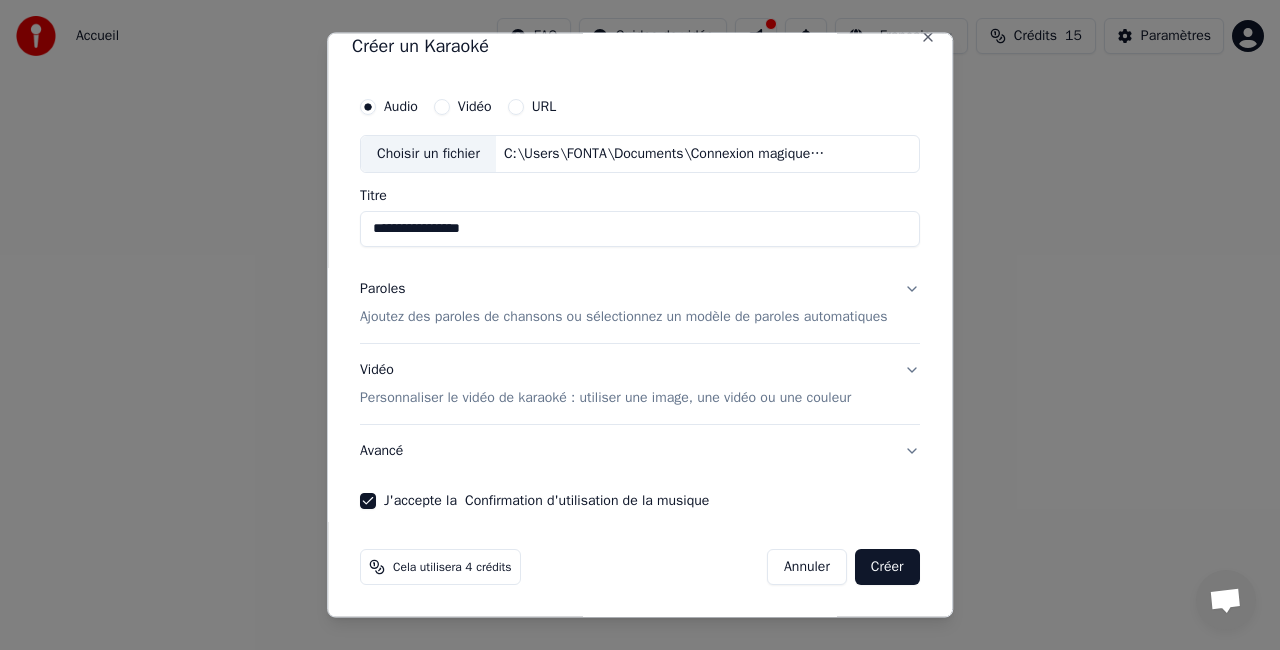 scroll, scrollTop: 0, scrollLeft: 0, axis: both 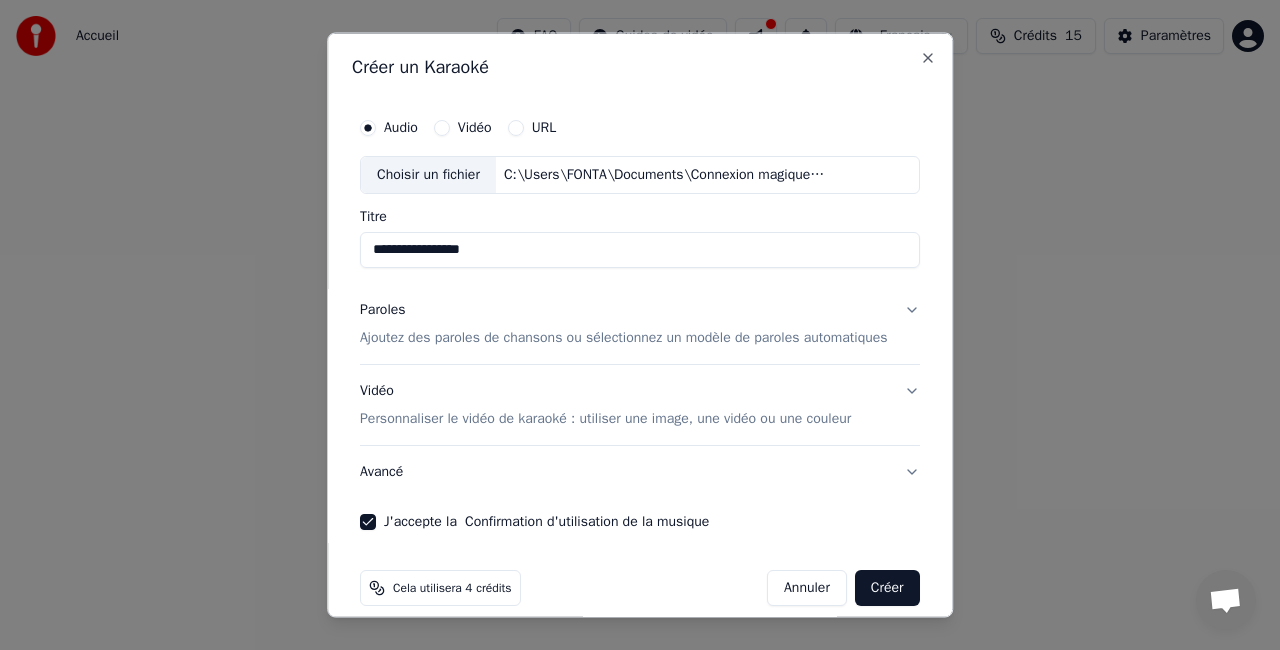 click on "Ajoutez des paroles de chansons ou sélectionnez un modèle de paroles automatiques" at bounding box center [624, 337] 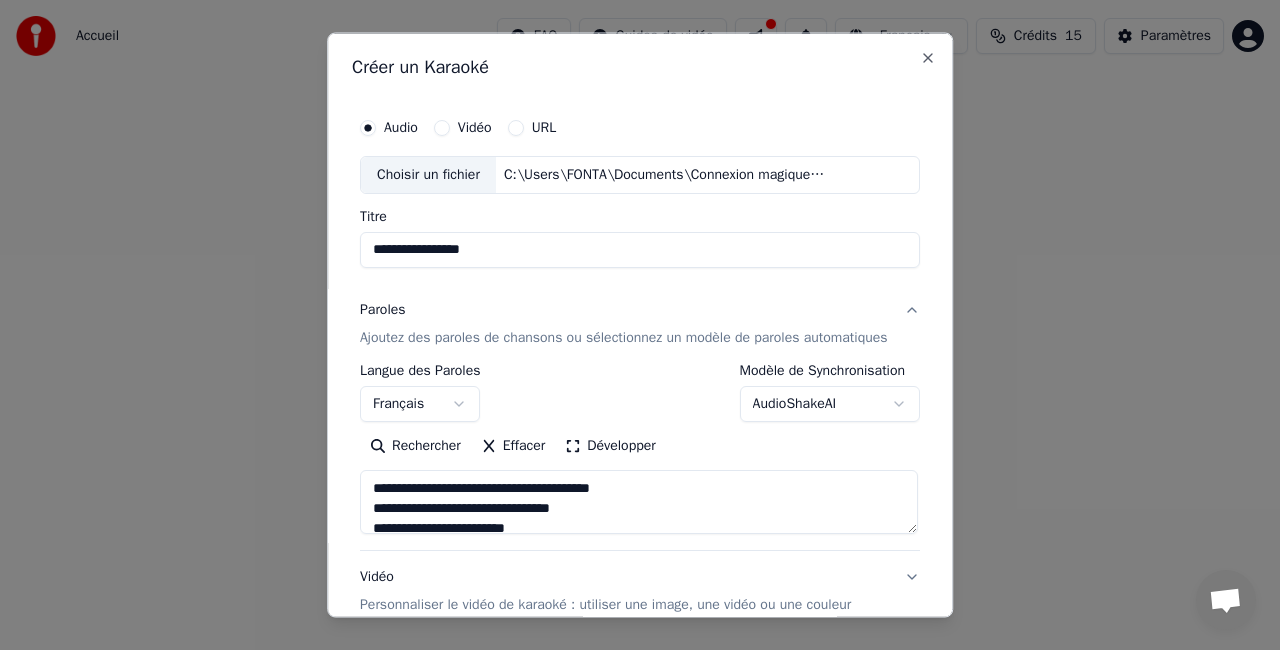 click on "Ajoutez des paroles de chansons ou sélectionnez un modèle de paroles automatiques" at bounding box center [624, 337] 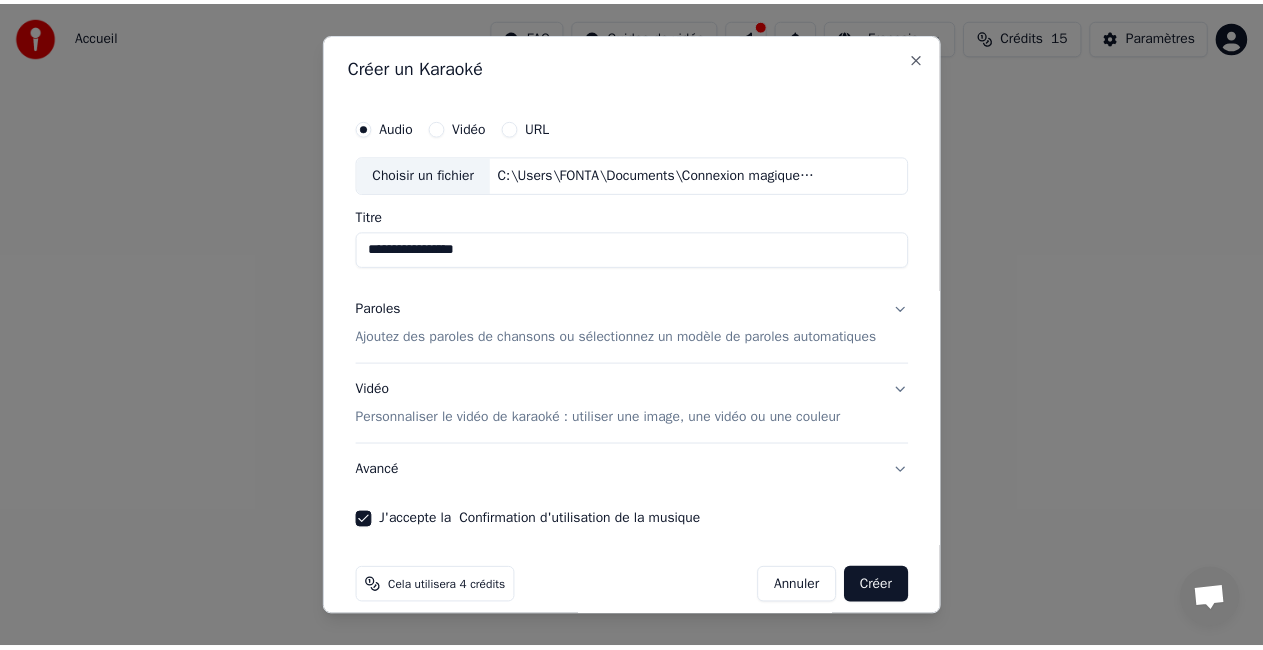 scroll, scrollTop: 38, scrollLeft: 0, axis: vertical 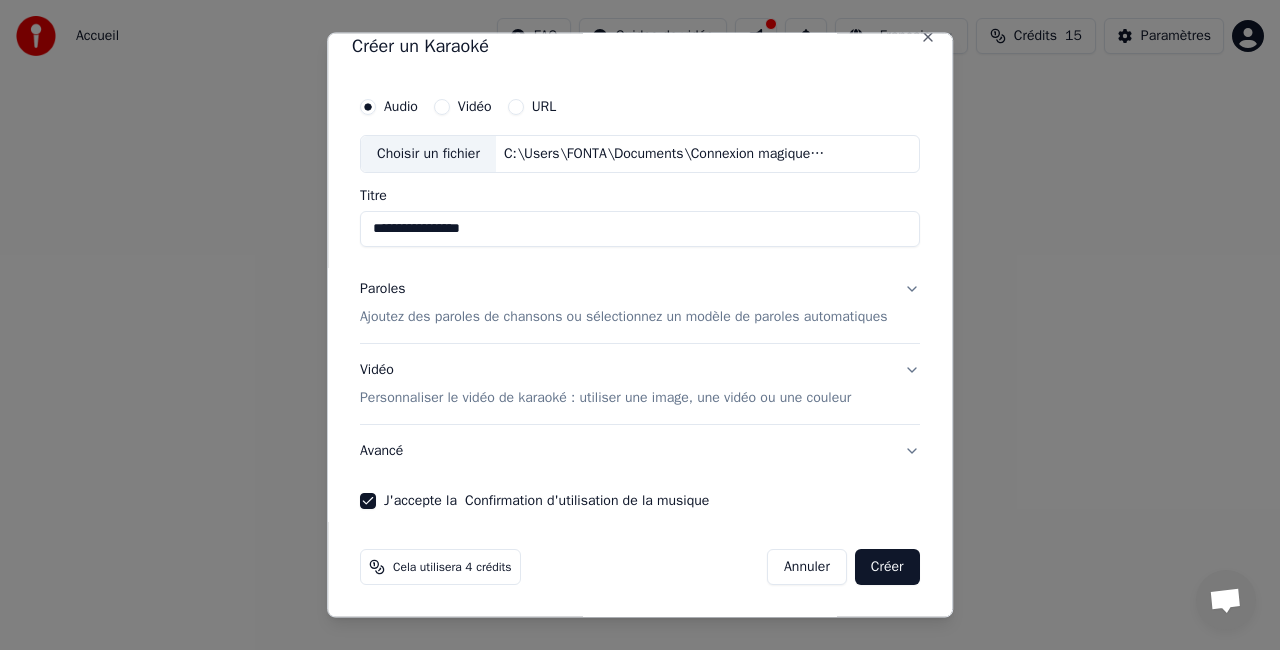 click on "Créer" at bounding box center [887, 566] 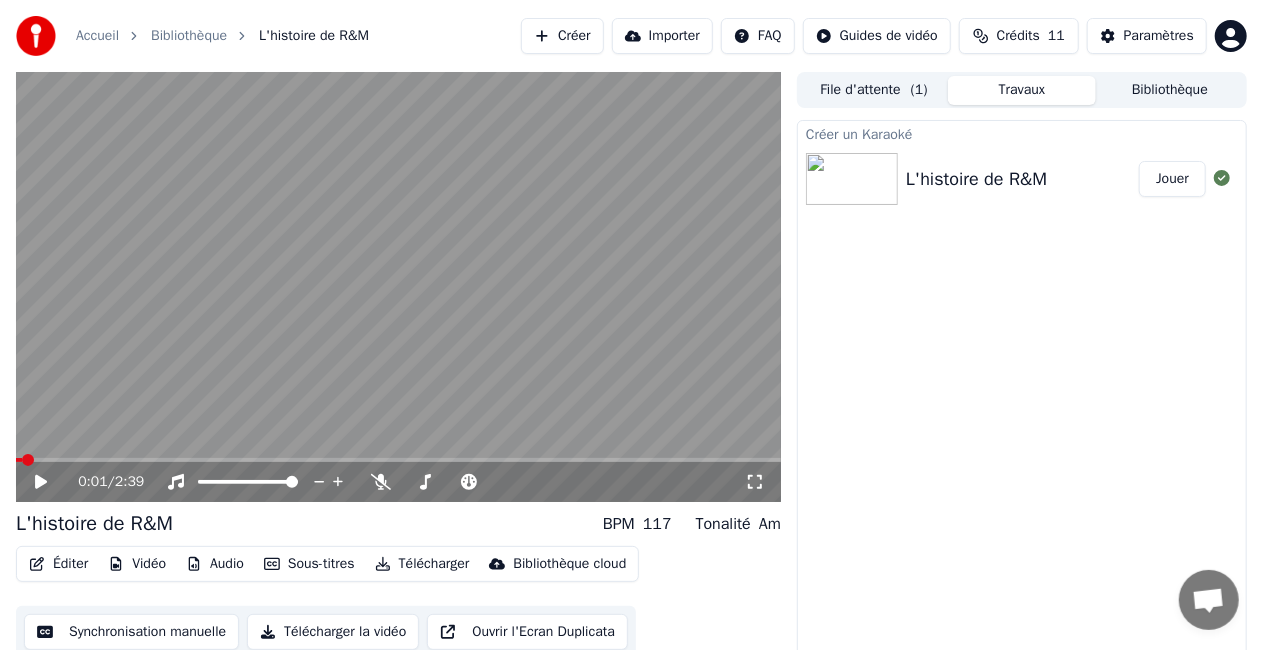 scroll, scrollTop: 4, scrollLeft: 0, axis: vertical 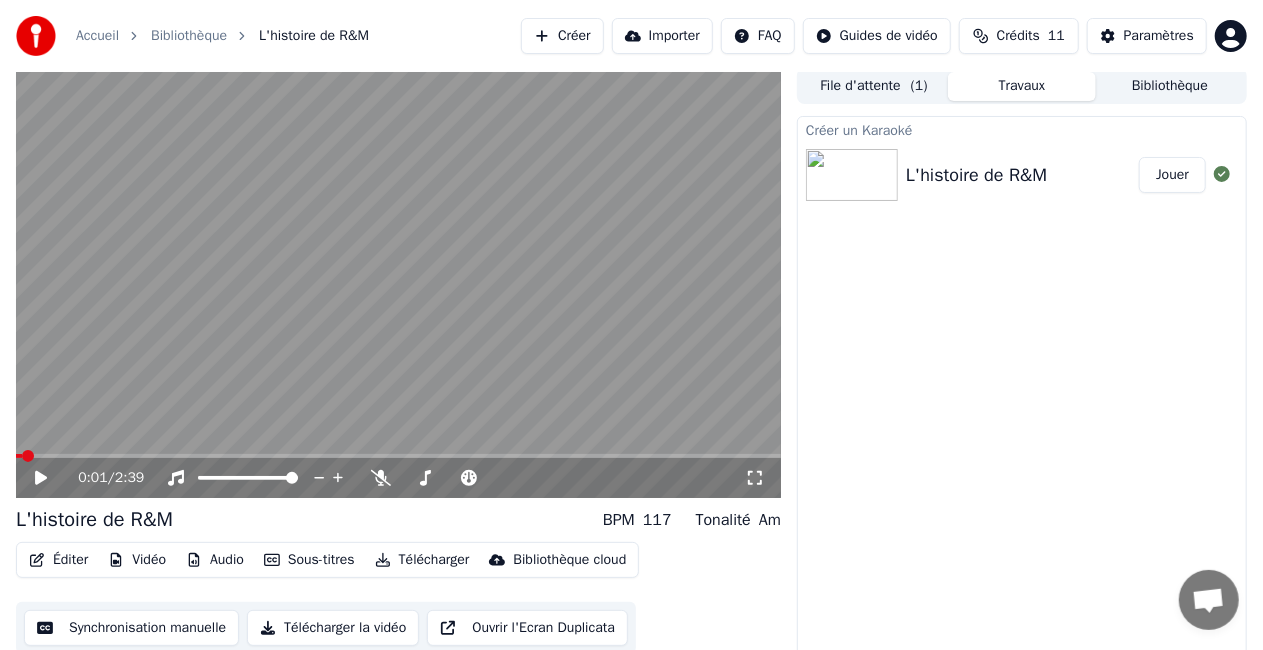 drag, startPoint x: 485, startPoint y: 190, endPoint x: 535, endPoint y: 396, distance: 211.98112 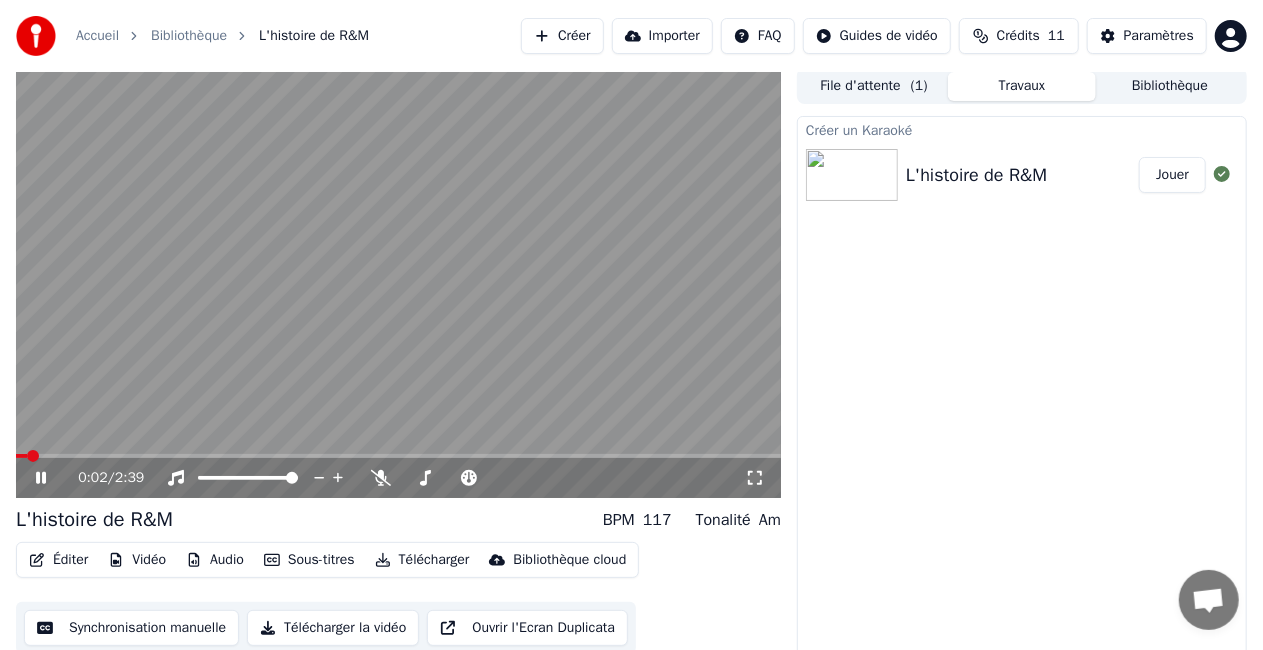 click at bounding box center [398, 283] 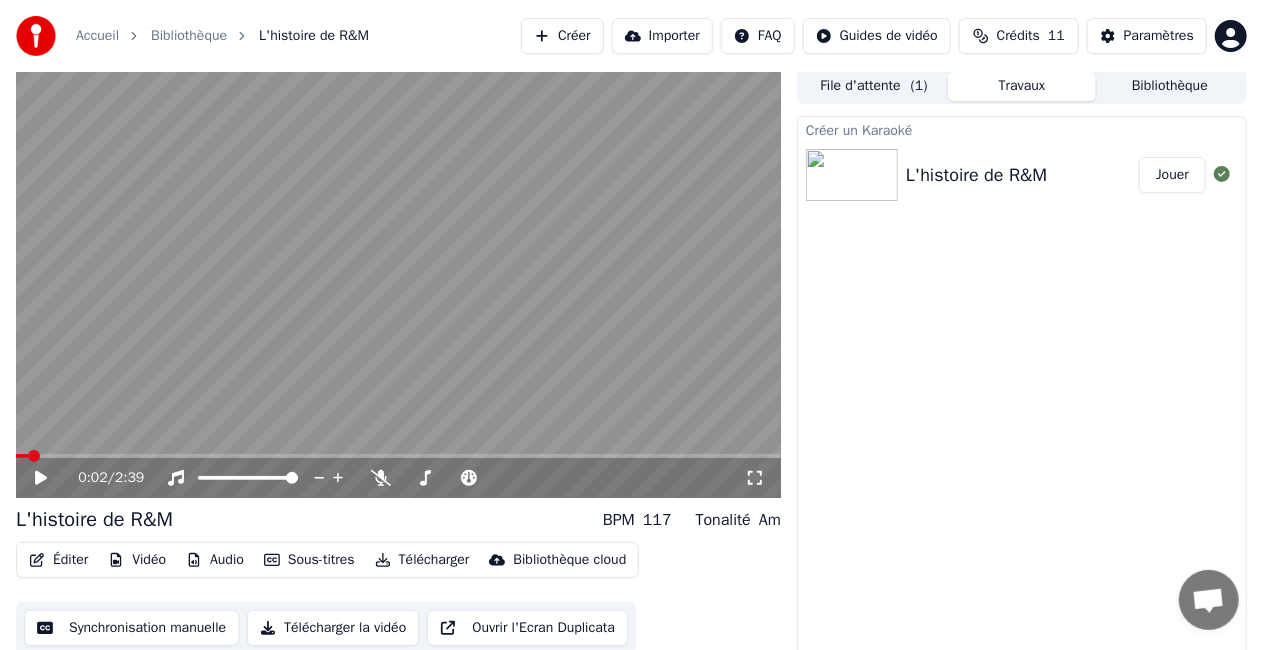 scroll, scrollTop: 22, scrollLeft: 0, axis: vertical 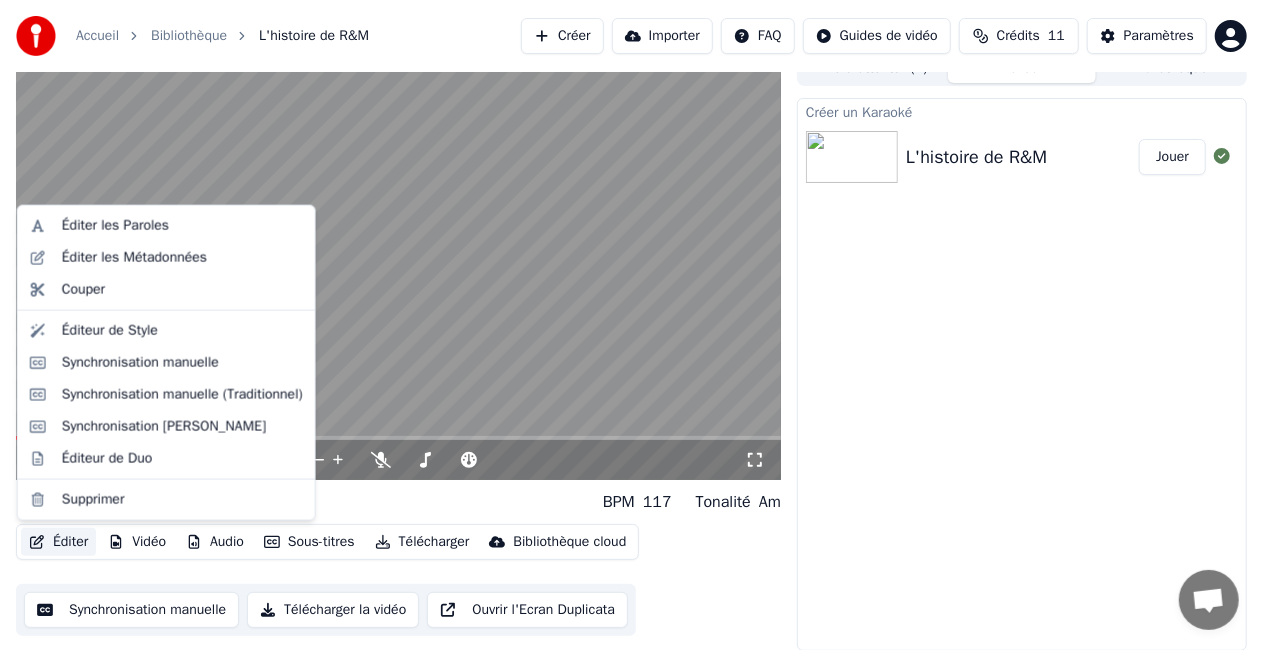 click on "Éditer" at bounding box center [58, 542] 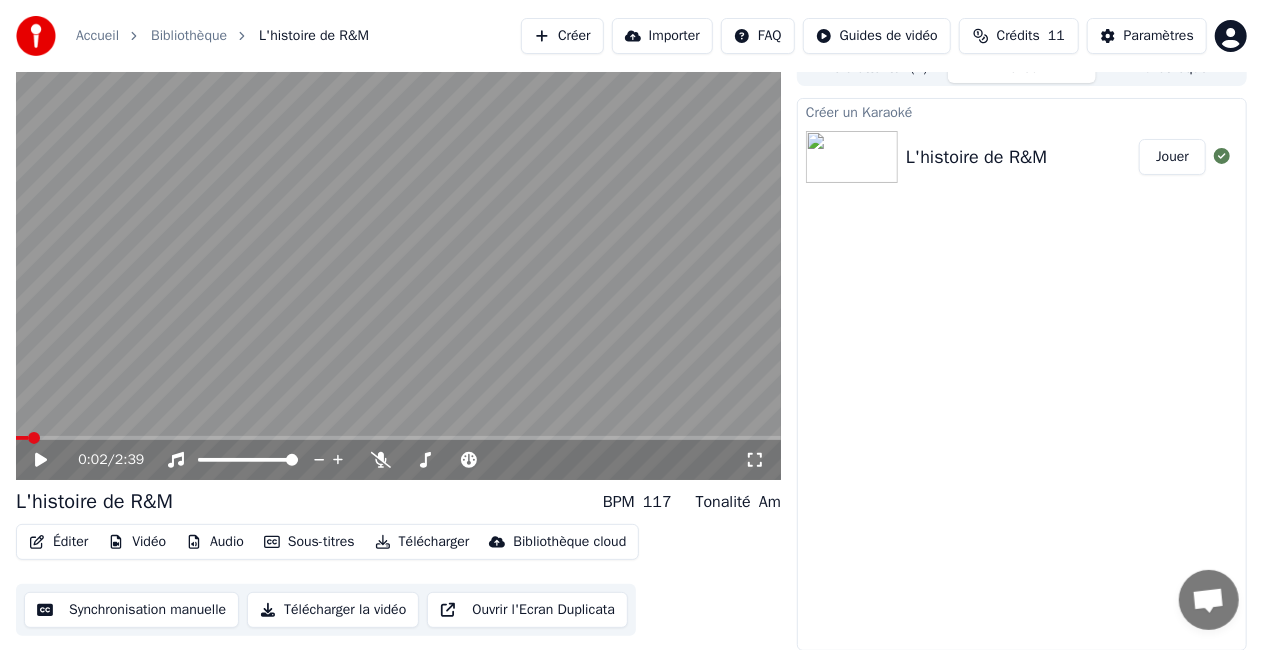 click on "Tonalité" at bounding box center [723, 502] 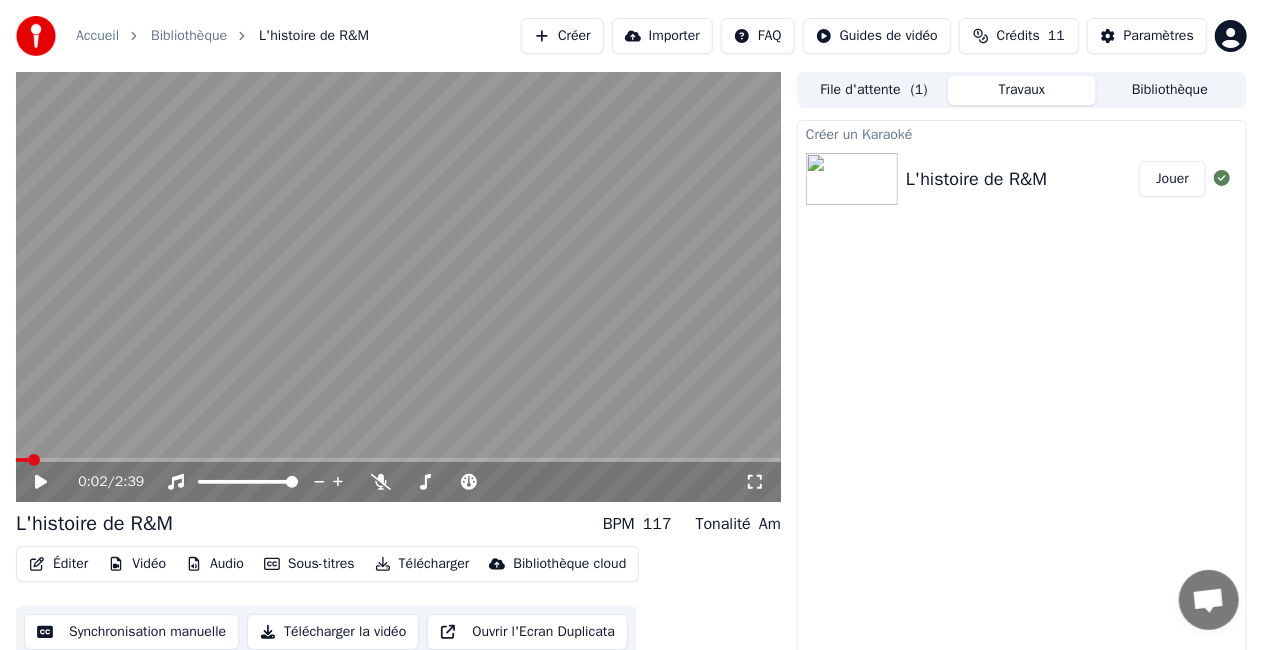 scroll, scrollTop: 12, scrollLeft: 0, axis: vertical 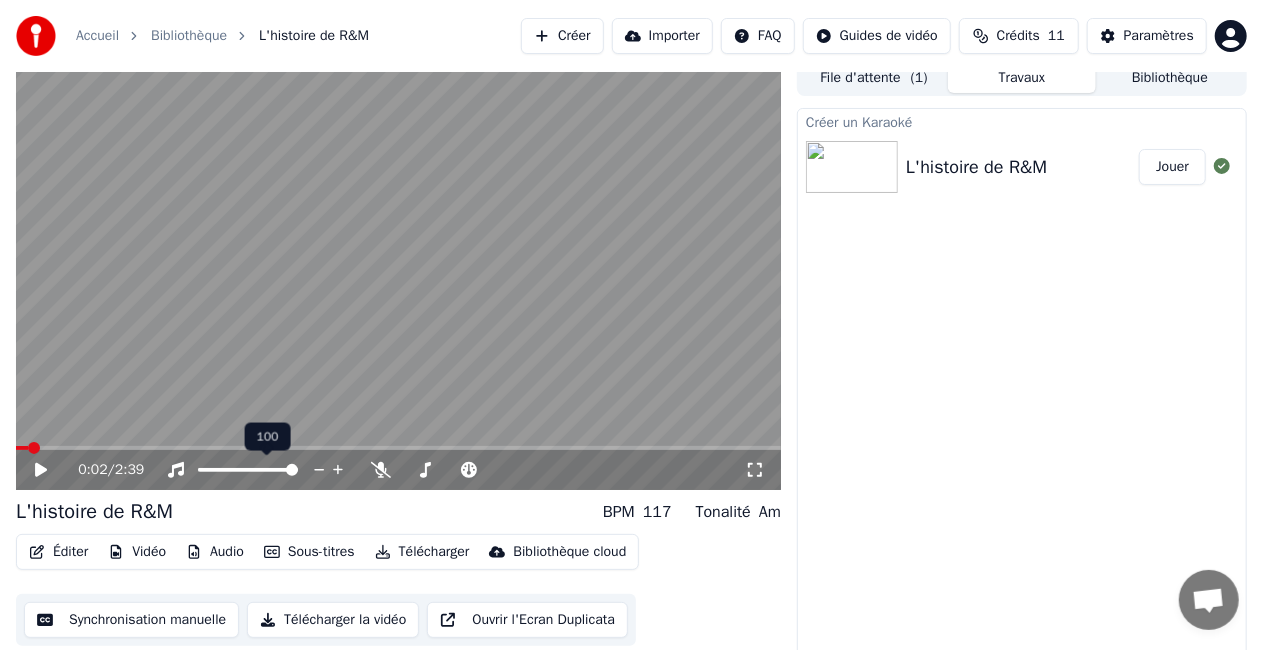 click 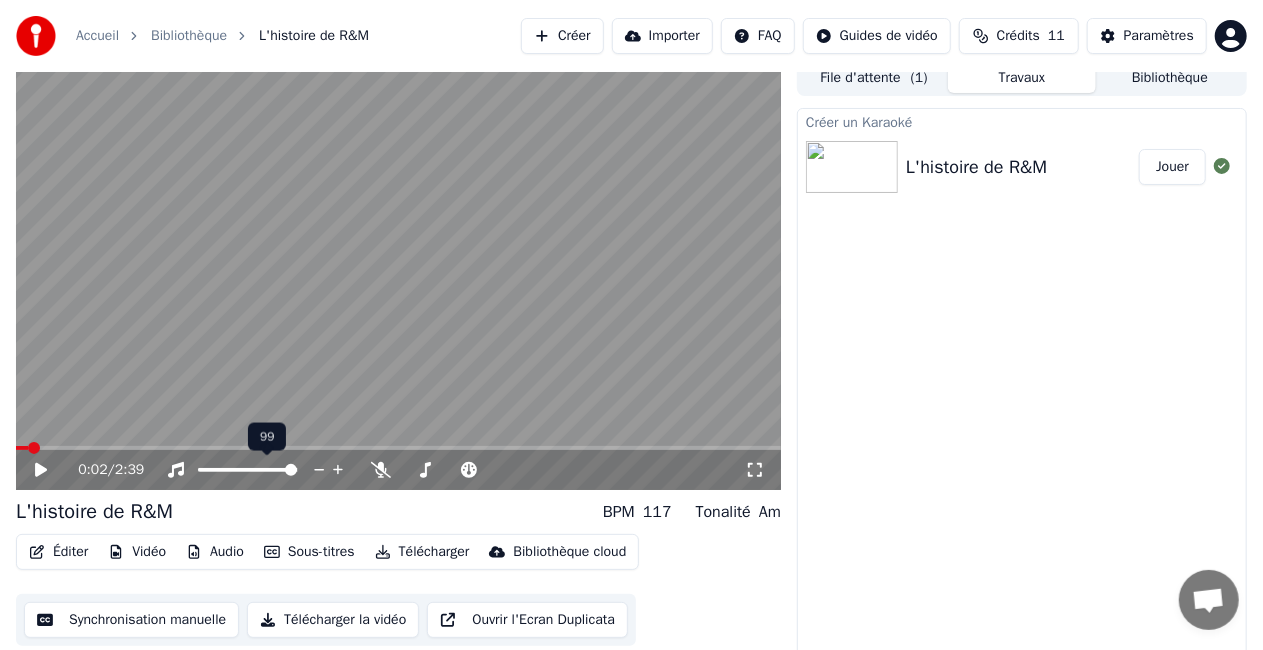 click 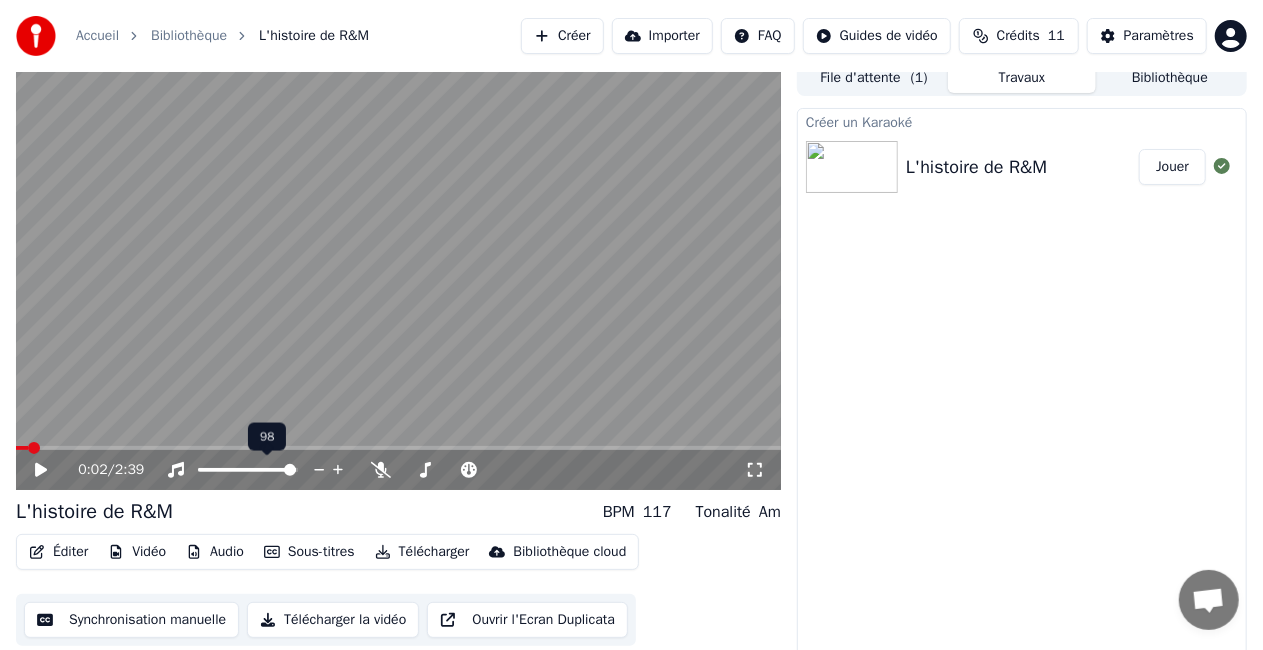 click 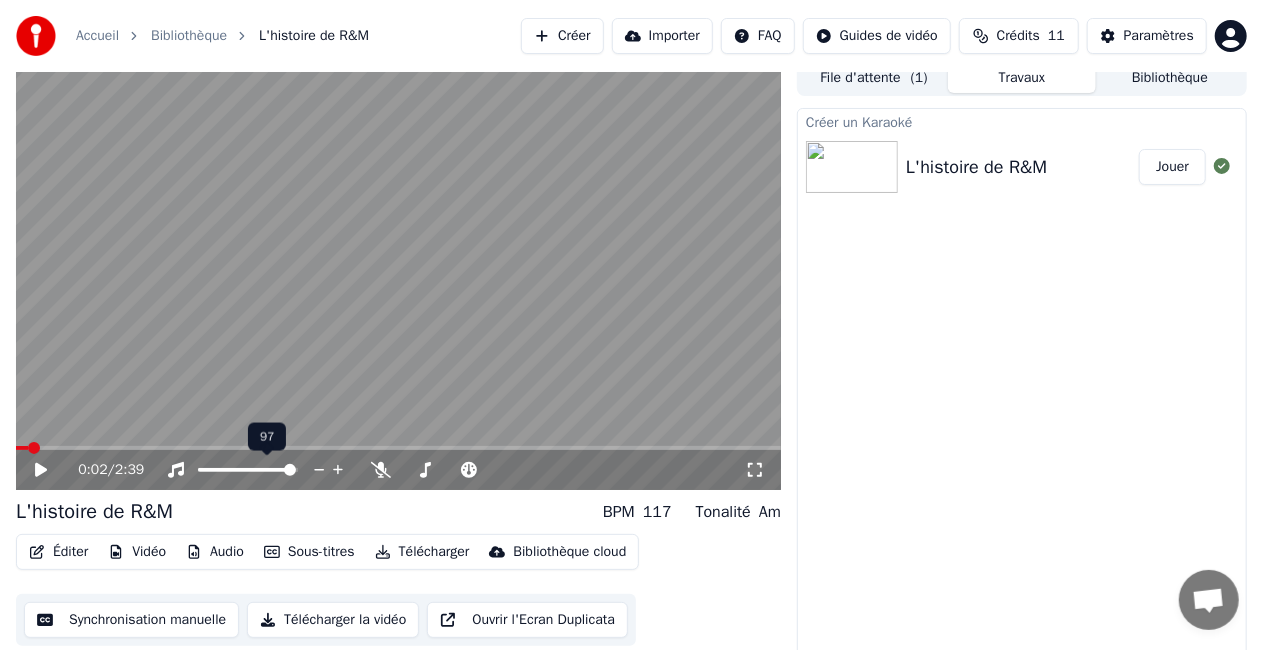 click 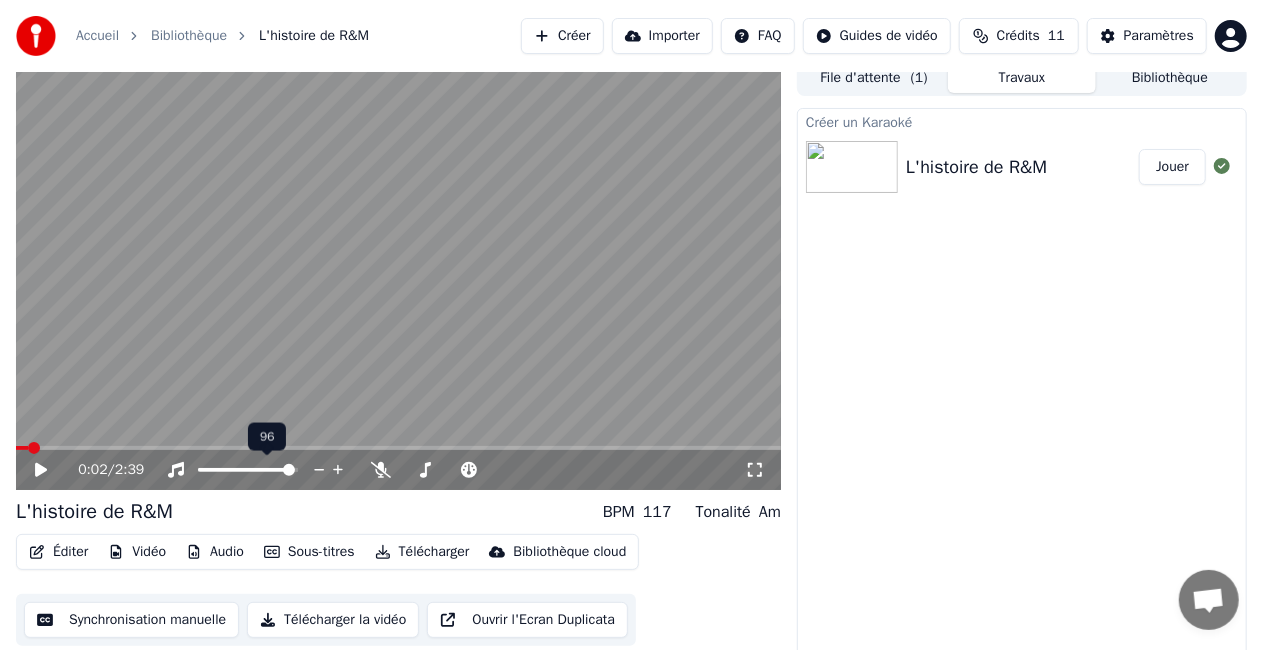 click 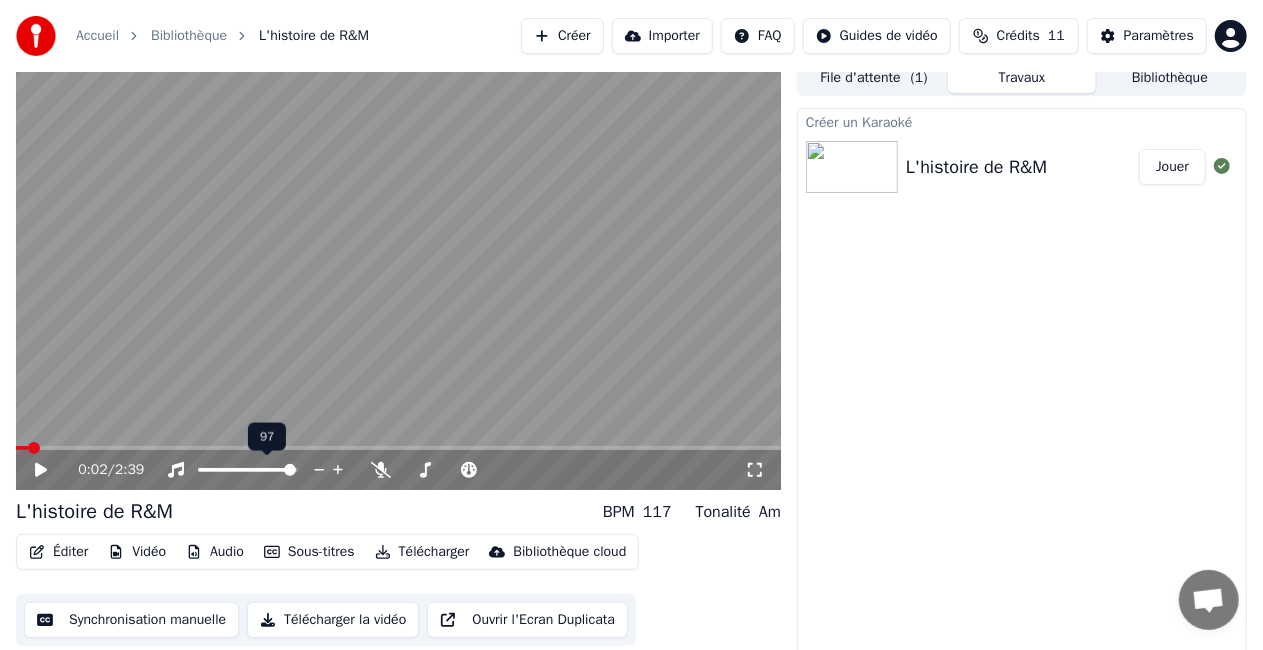 click 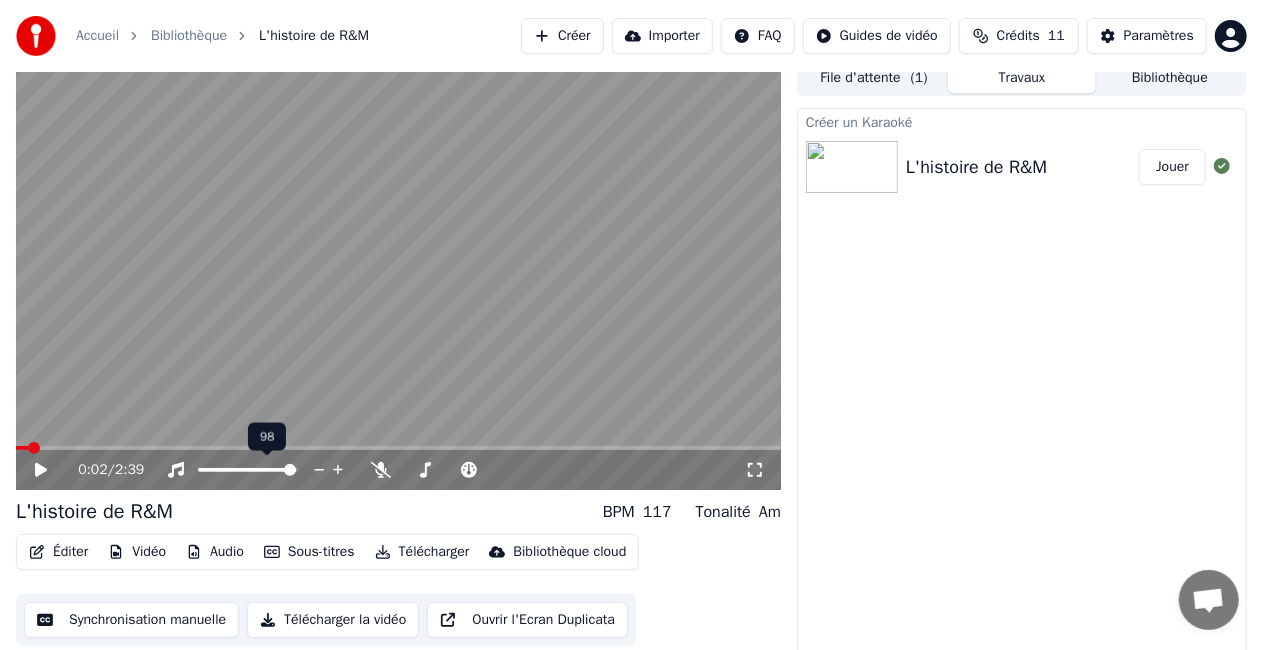 click 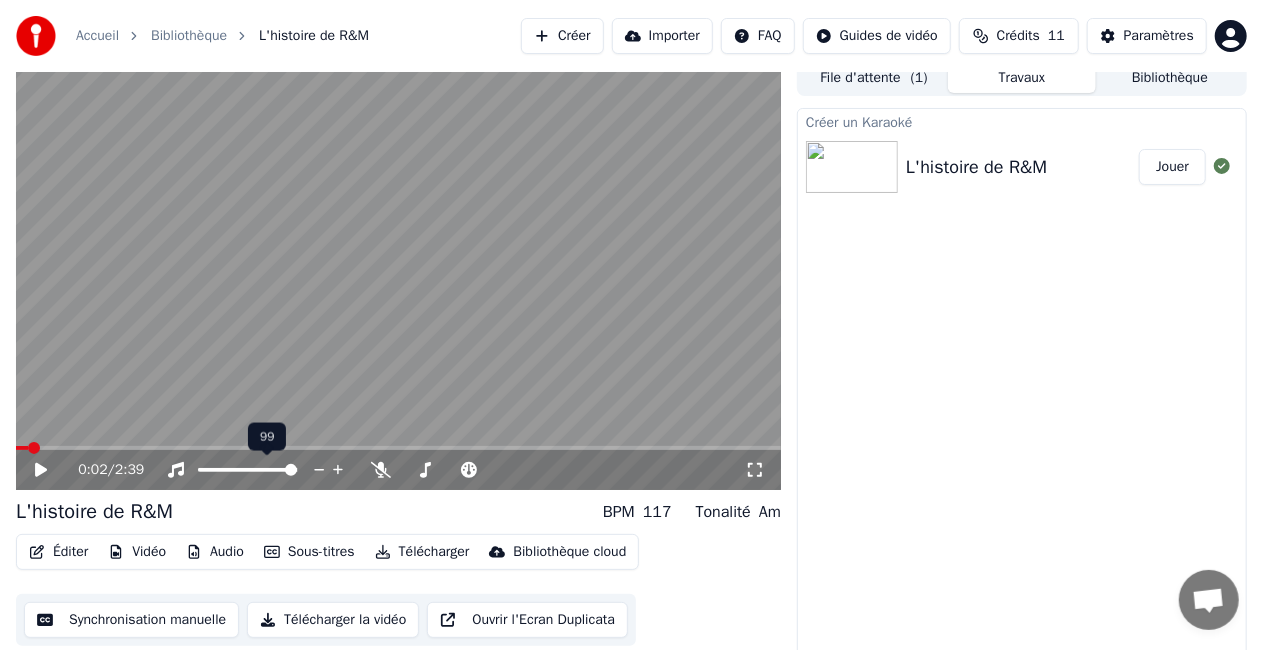 click 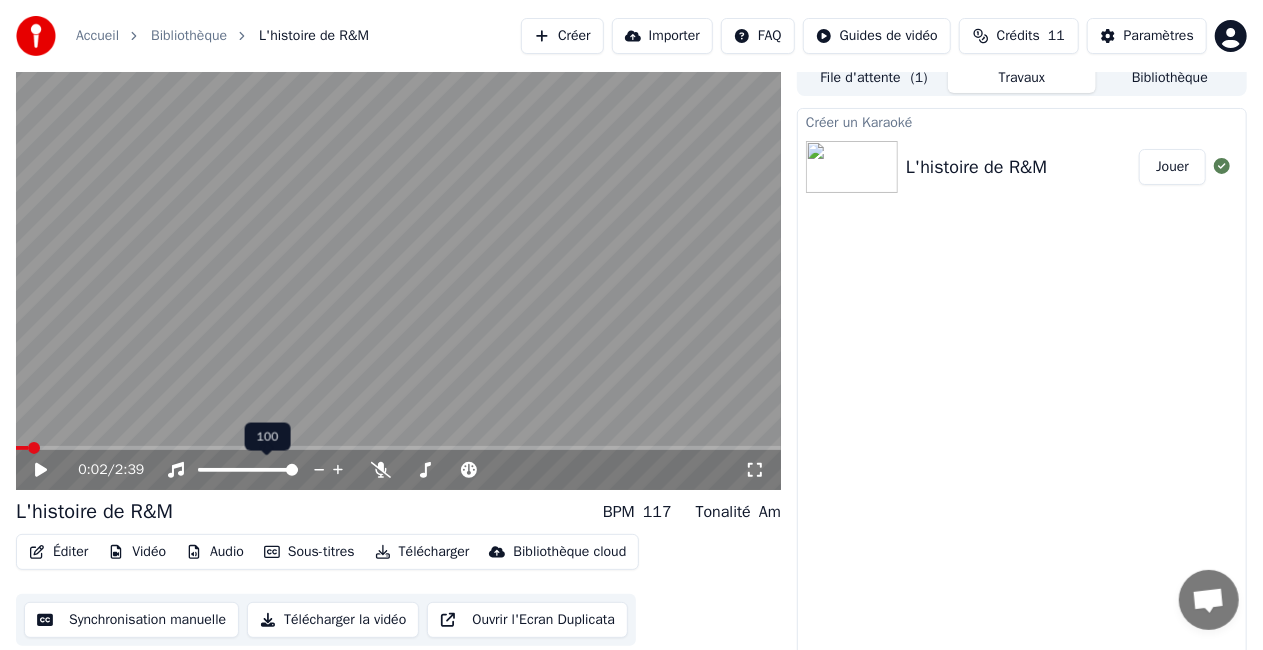 click 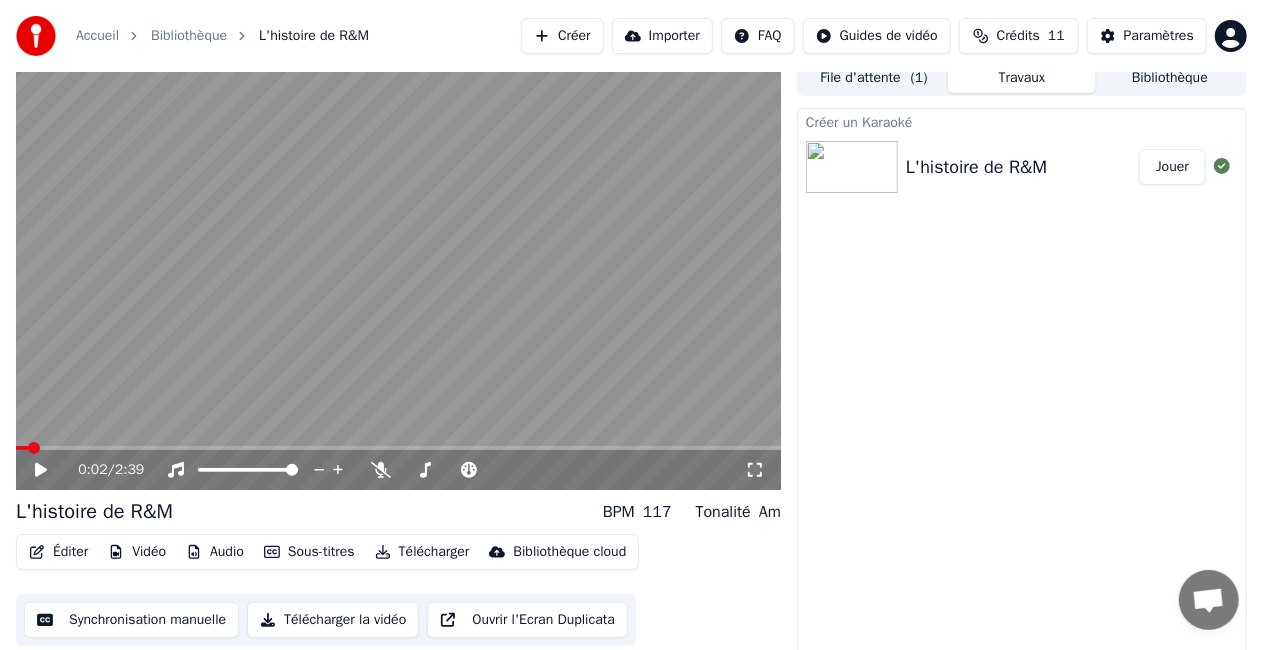 click on "Éditer" at bounding box center [58, 552] 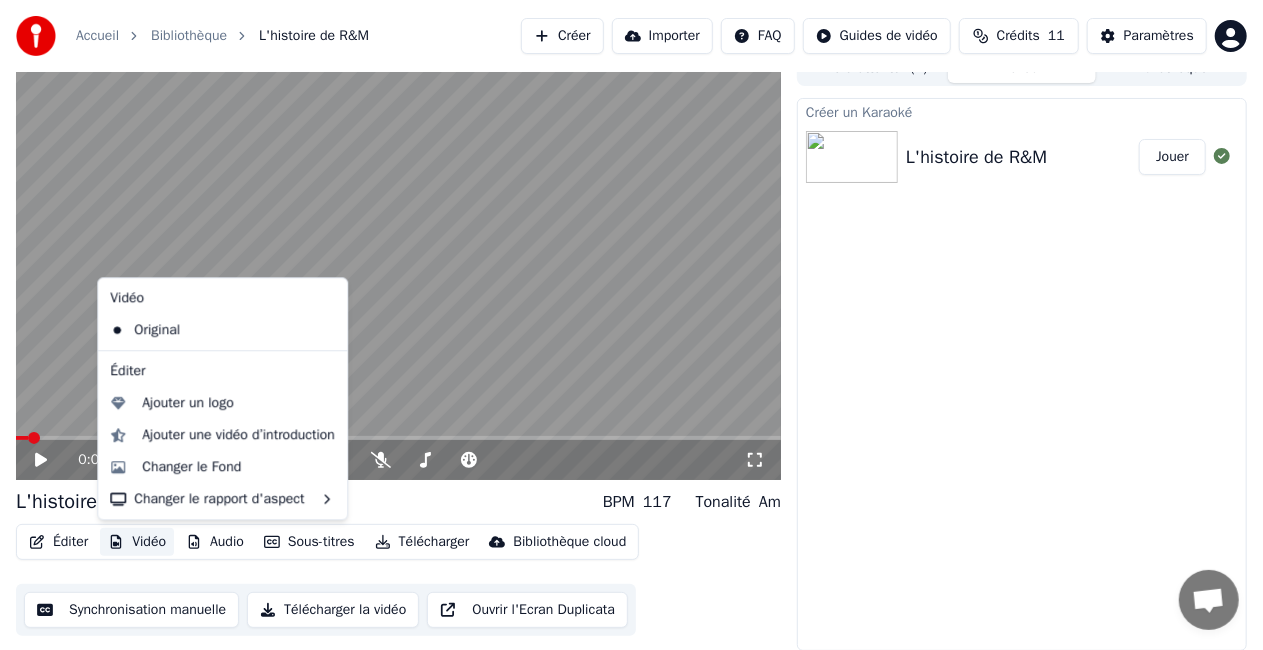scroll, scrollTop: 0, scrollLeft: 0, axis: both 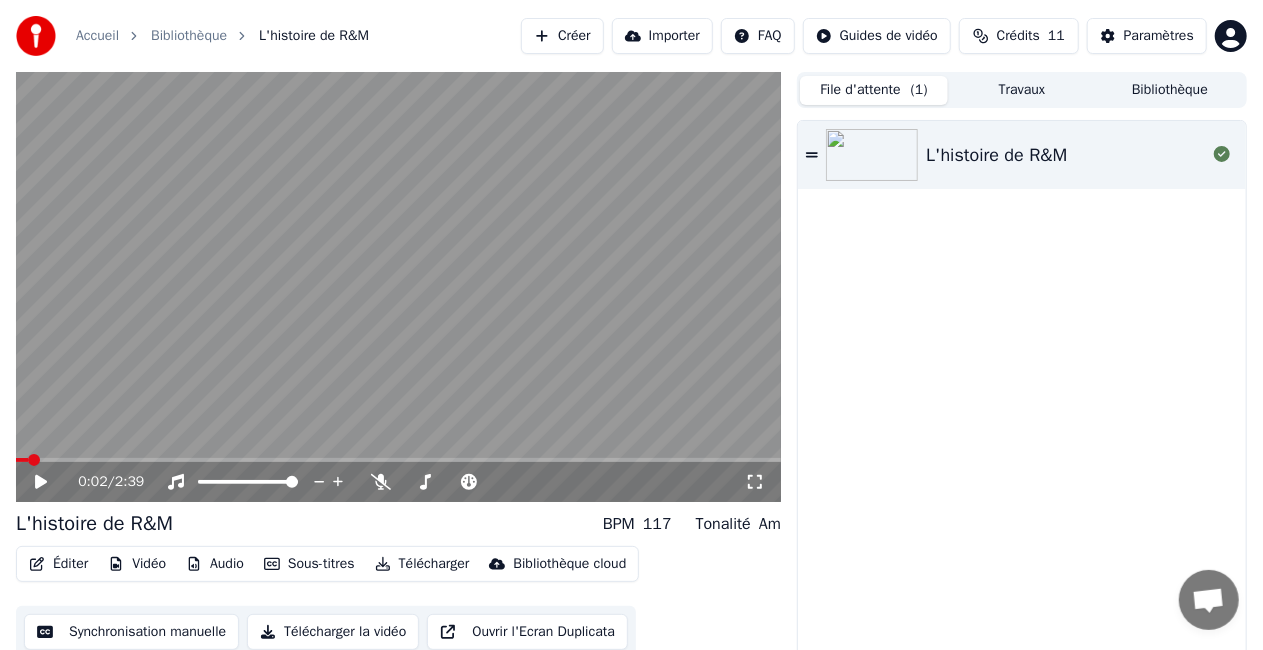 click on "( 1 )" at bounding box center [919, 90] 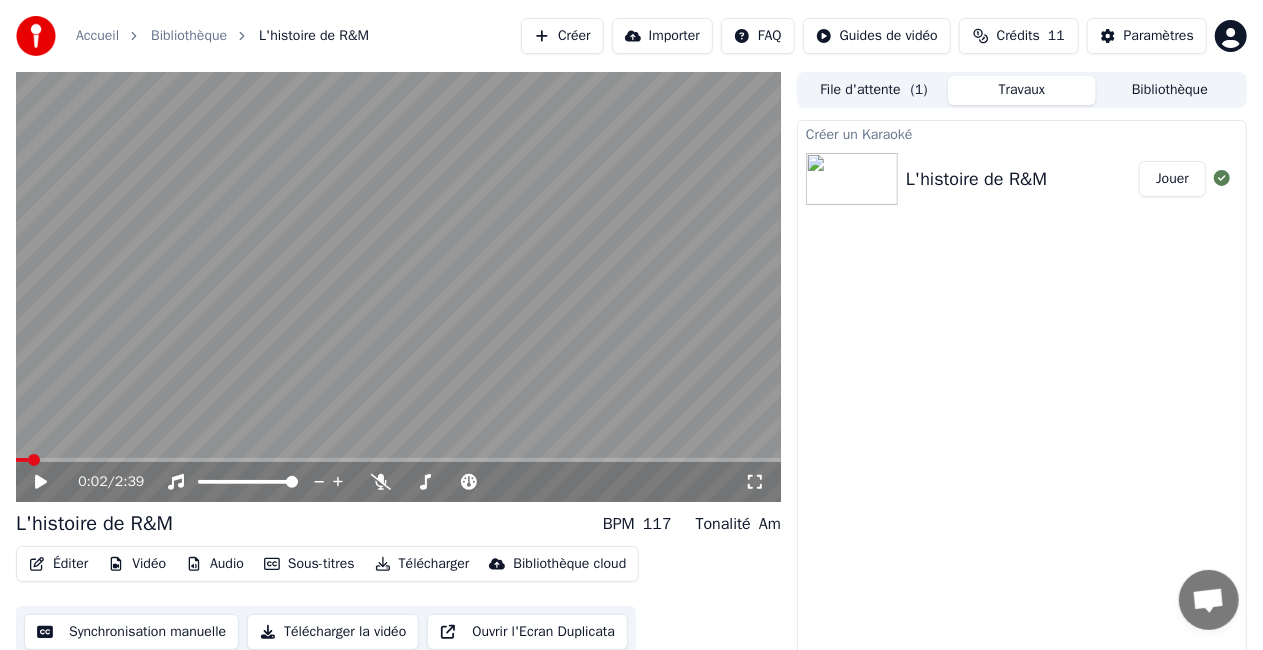click on "Travaux" at bounding box center [1022, 90] 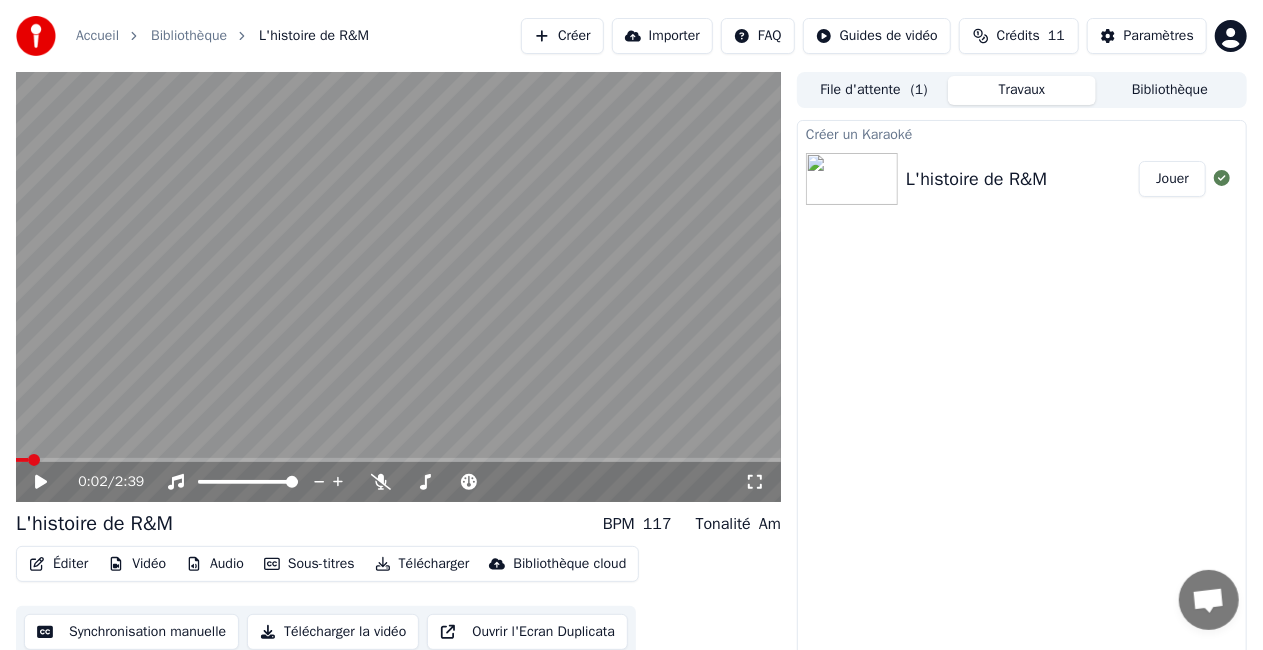 scroll, scrollTop: 1, scrollLeft: 0, axis: vertical 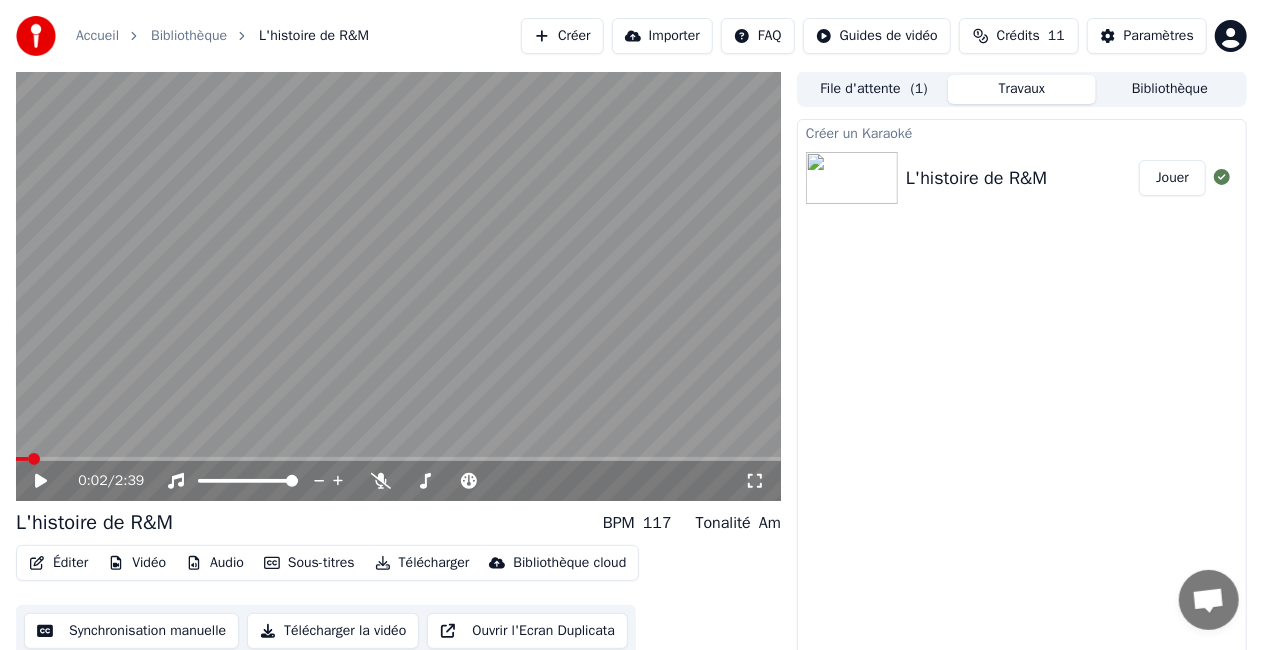 click on "Créer un Karaoké L'histoire de R&M [PERSON_NAME]" at bounding box center (1022, 395) 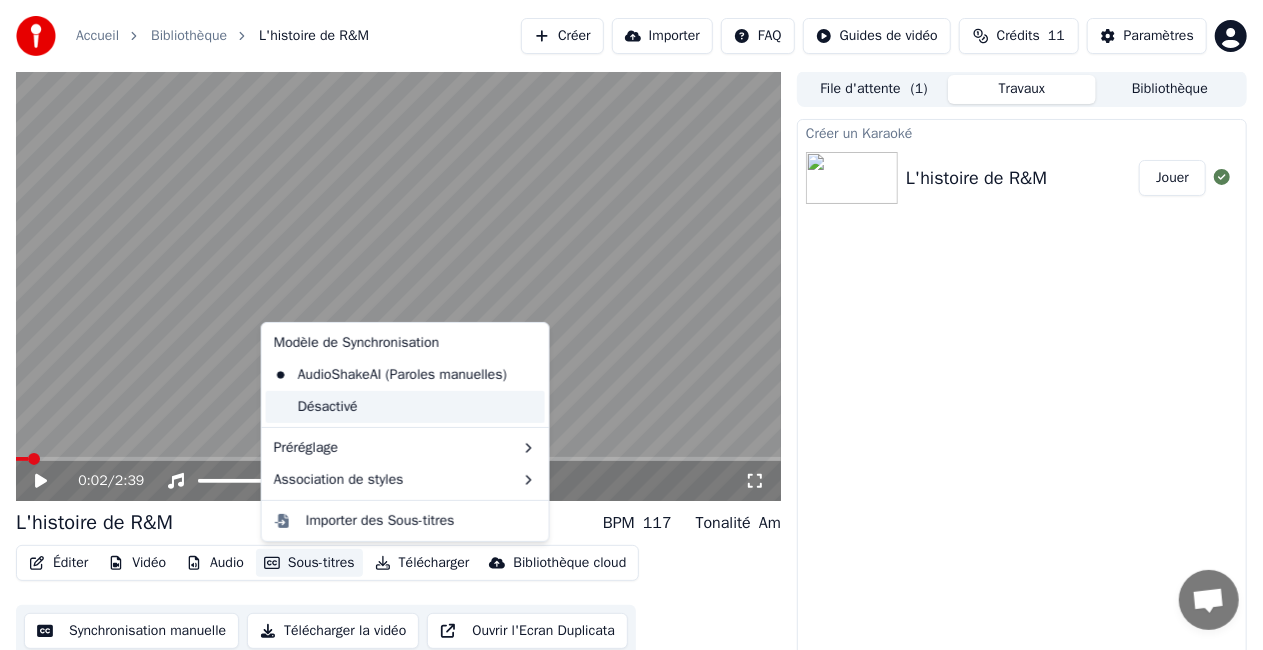 click on "Désactivé" at bounding box center (405, 407) 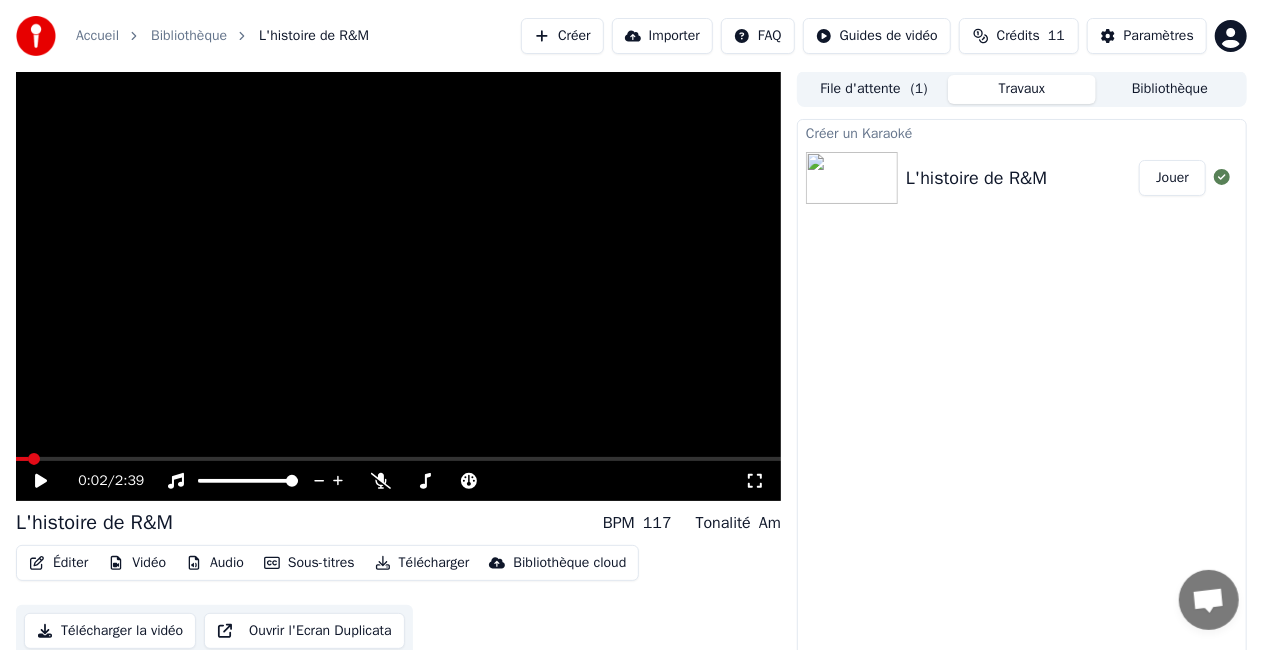 click on "Sous-titres" at bounding box center (309, 563) 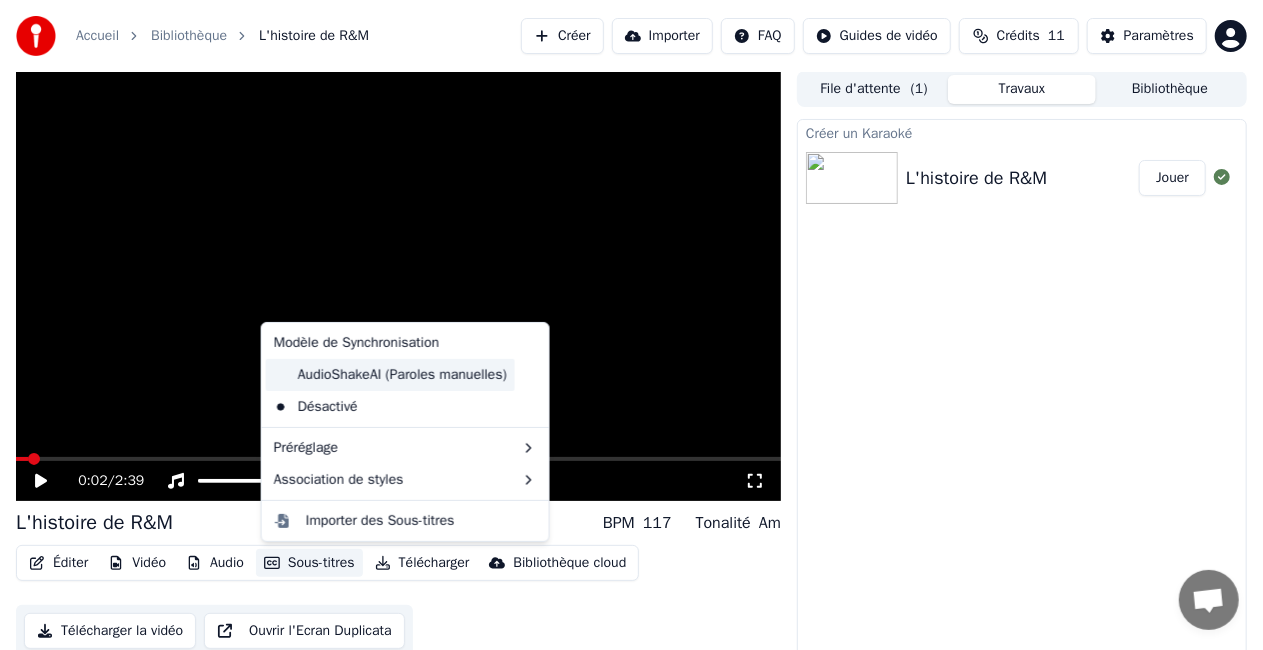 click on "AudioShakeAI (Paroles manuelles)" at bounding box center [390, 375] 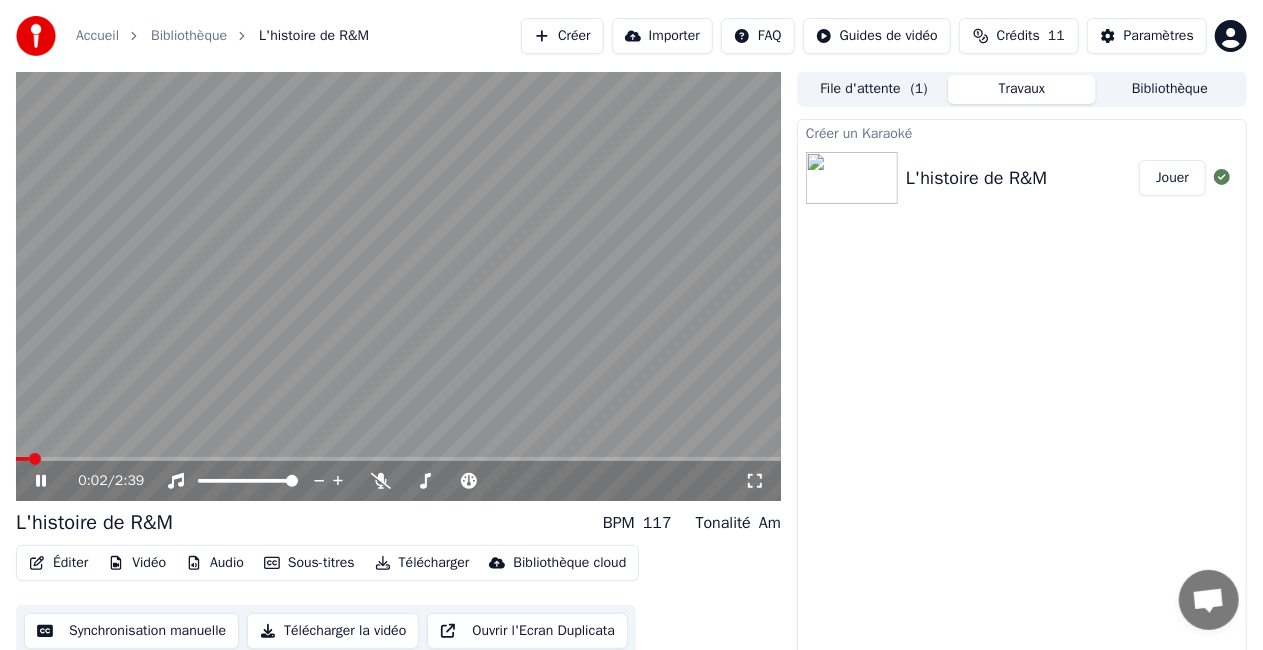click at bounding box center (398, 286) 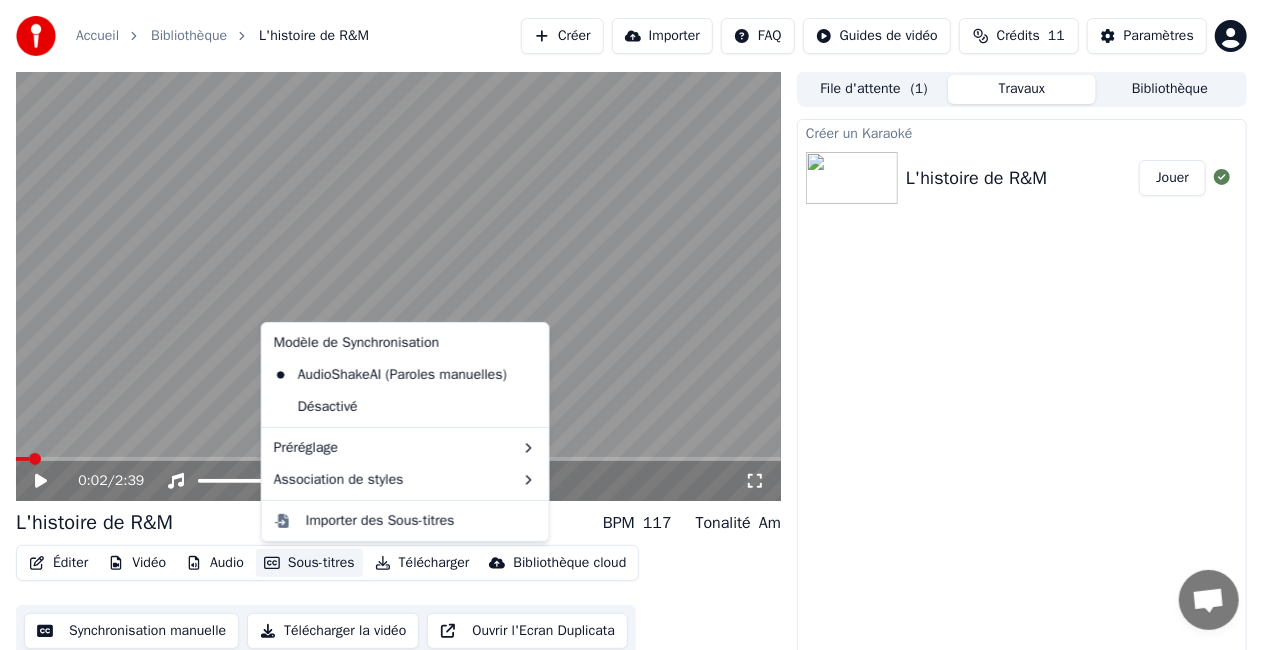 click on "Sous-titres" at bounding box center (309, 563) 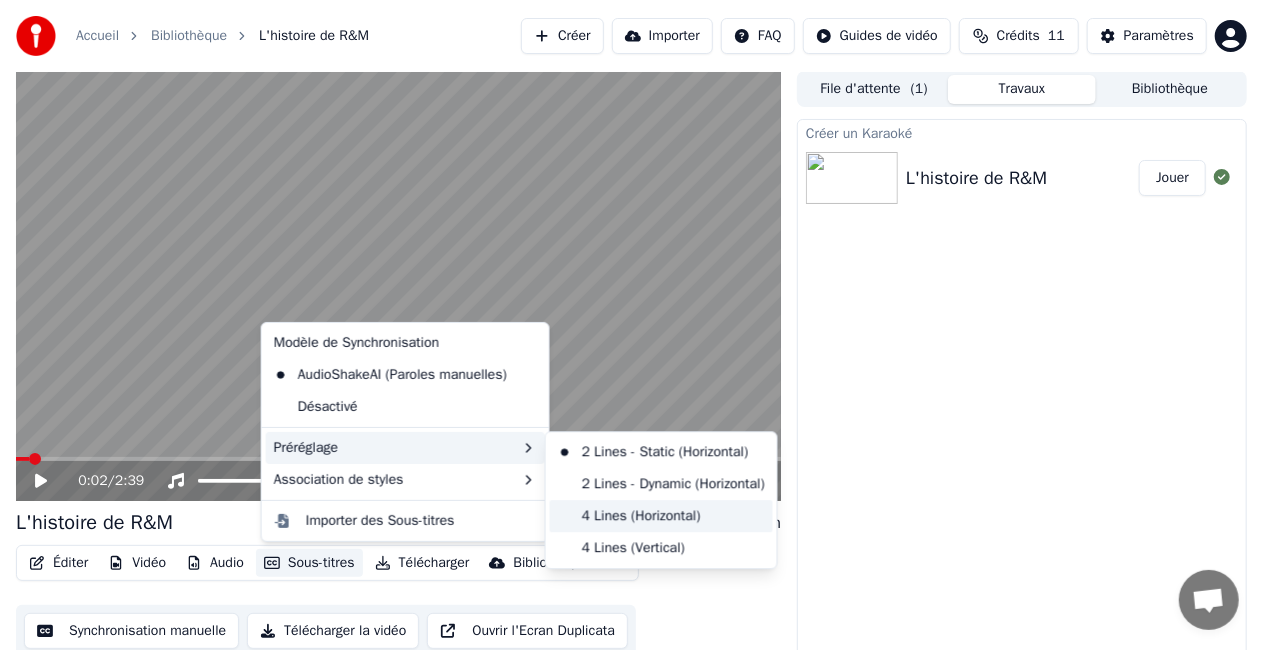 click on "4 Lines (Horizontal)" at bounding box center [661, 516] 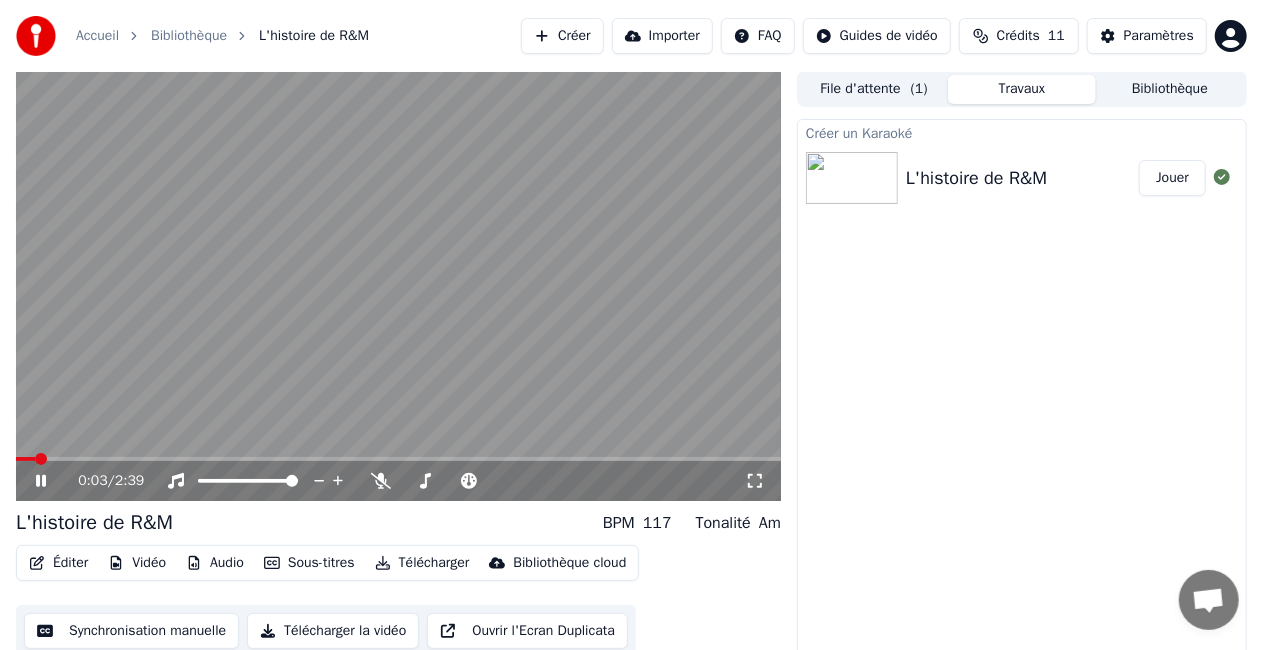 click at bounding box center (398, 286) 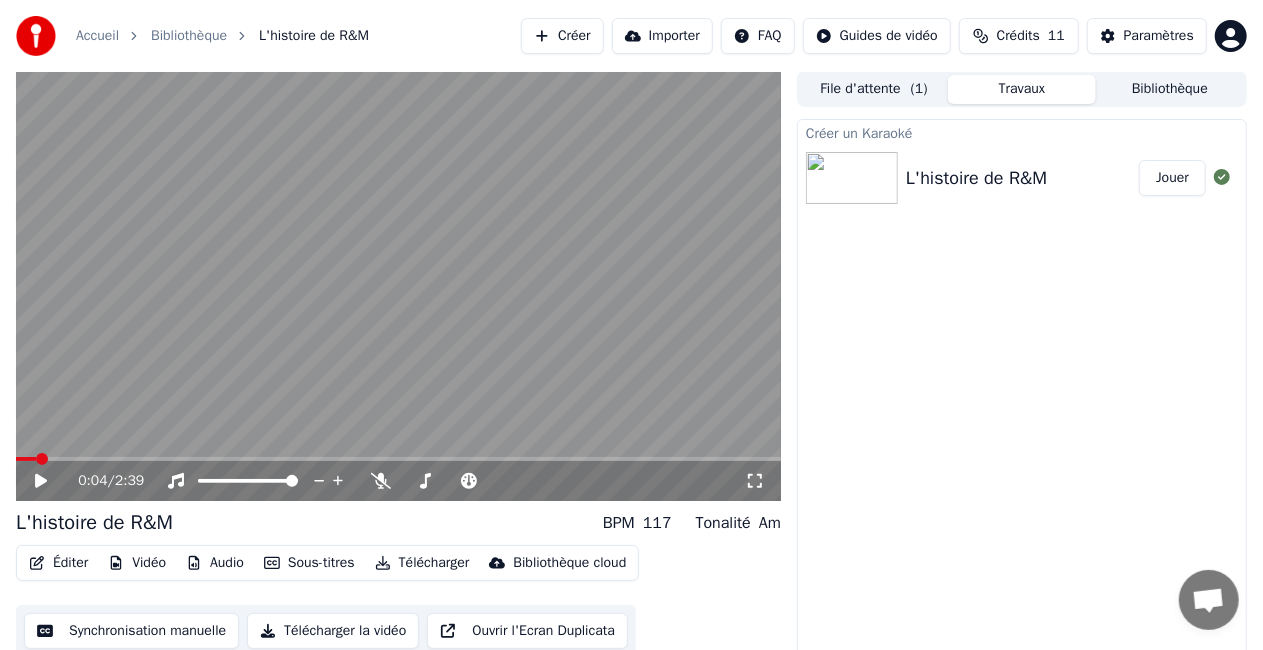 scroll, scrollTop: 22, scrollLeft: 0, axis: vertical 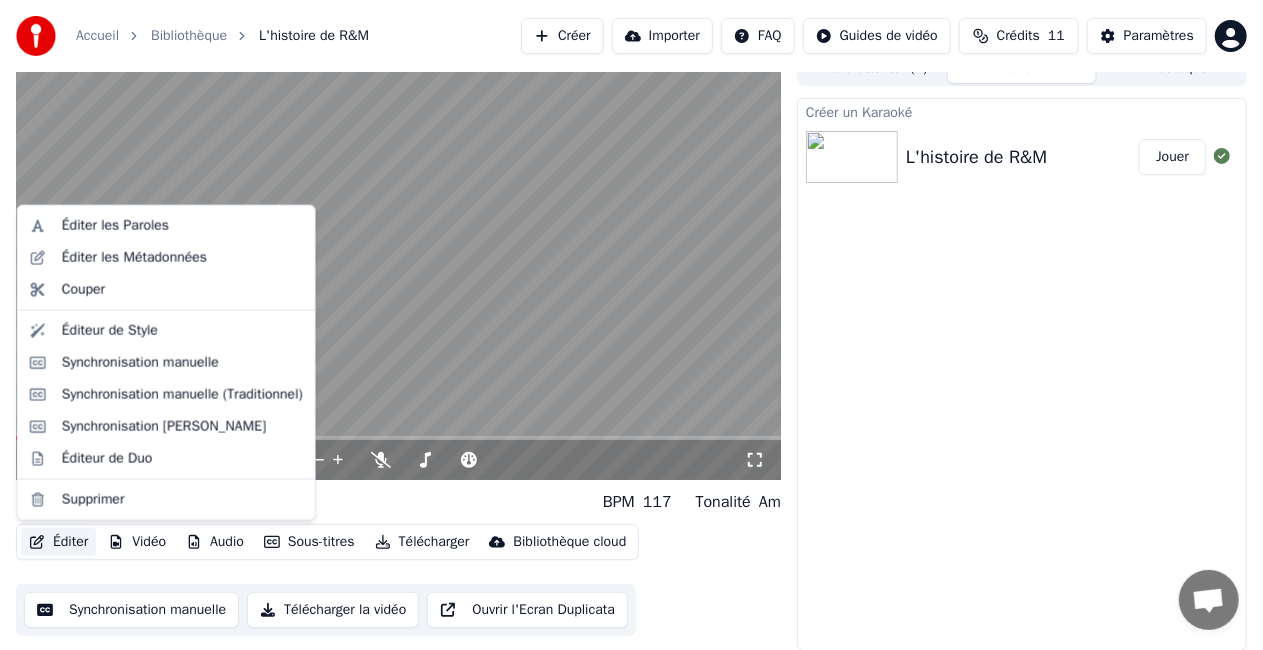 click on "Éditer" at bounding box center [58, 542] 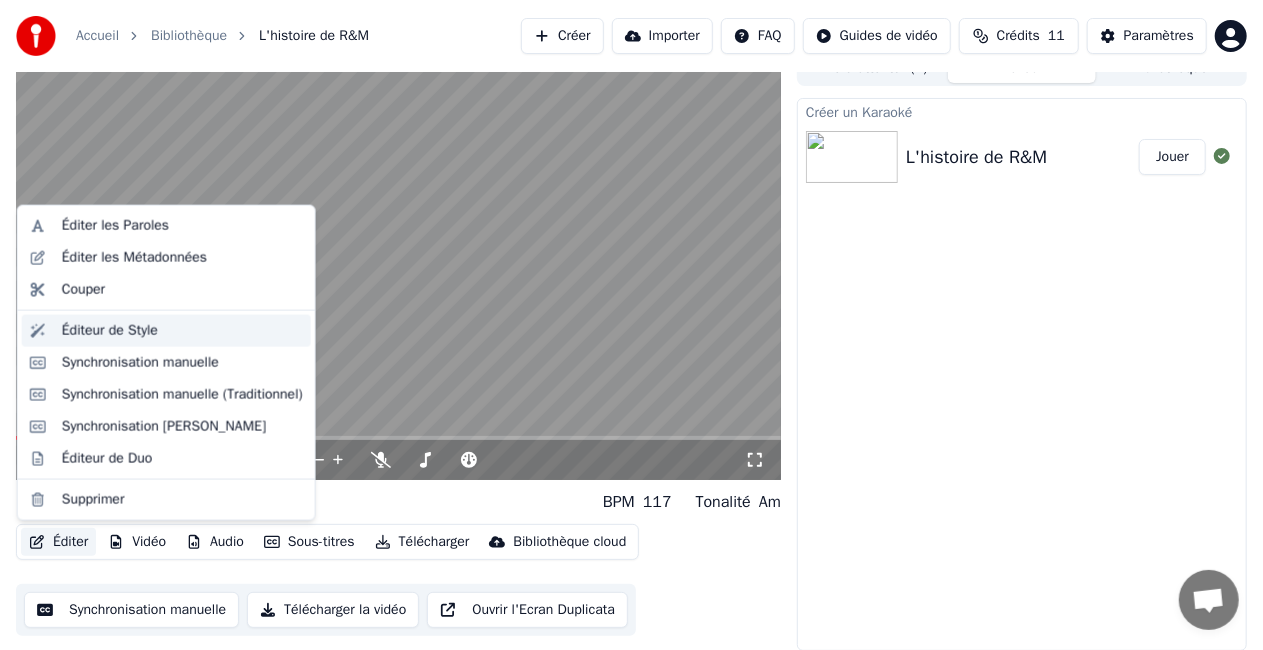 click on "Éditeur de Style" at bounding box center [182, 331] 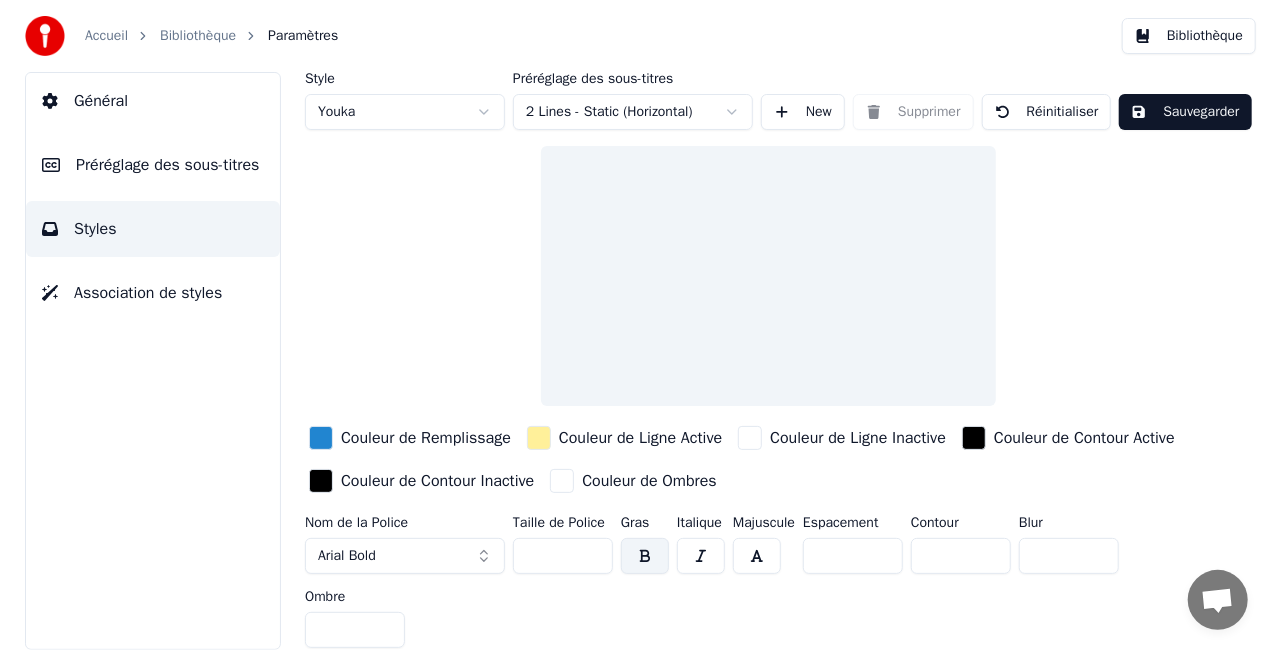 scroll, scrollTop: 0, scrollLeft: 0, axis: both 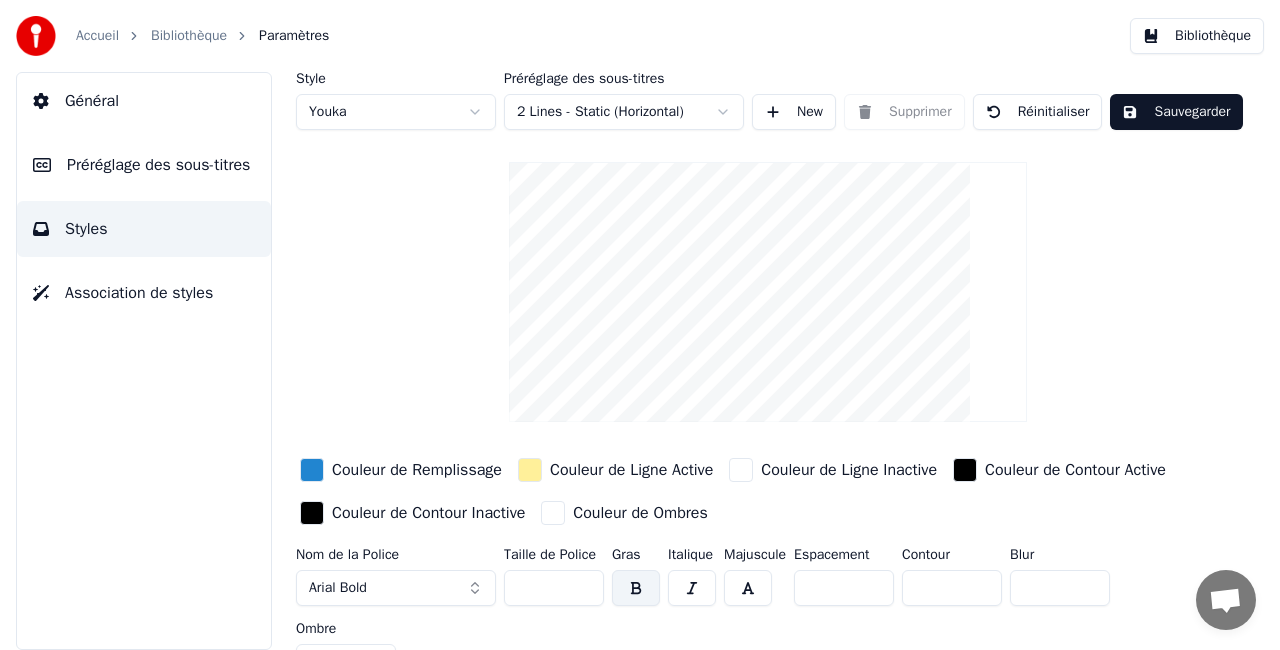 click at bounding box center [768, 292] 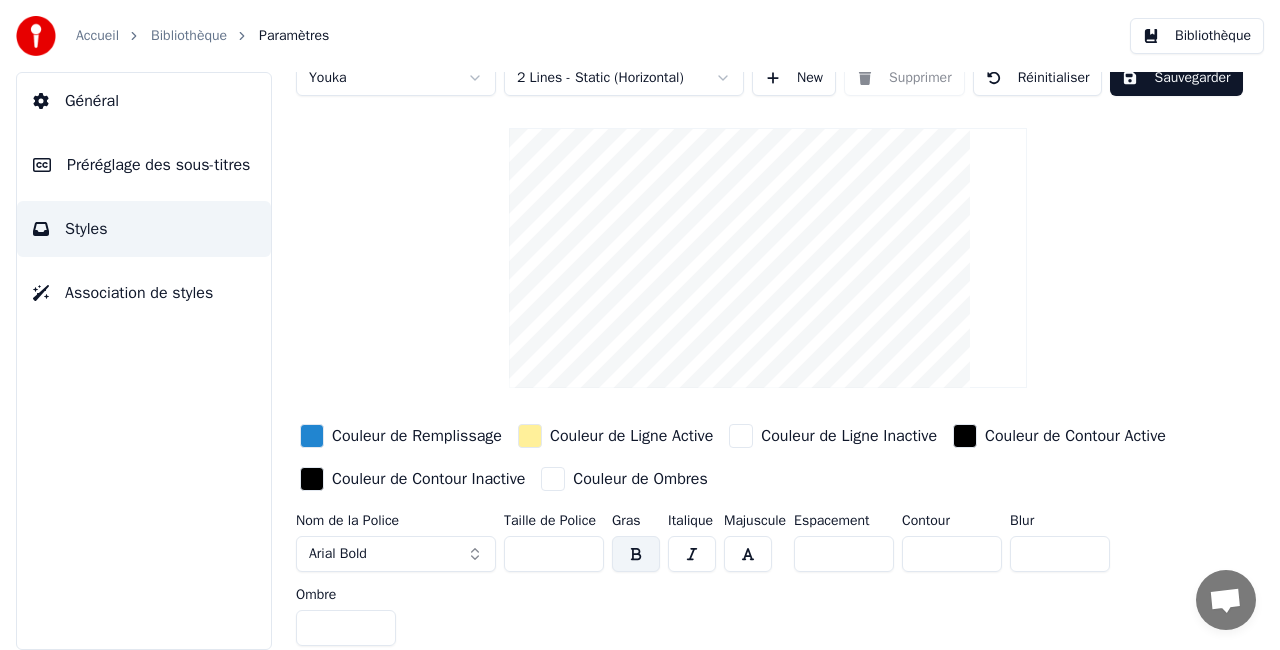 scroll, scrollTop: 0, scrollLeft: 0, axis: both 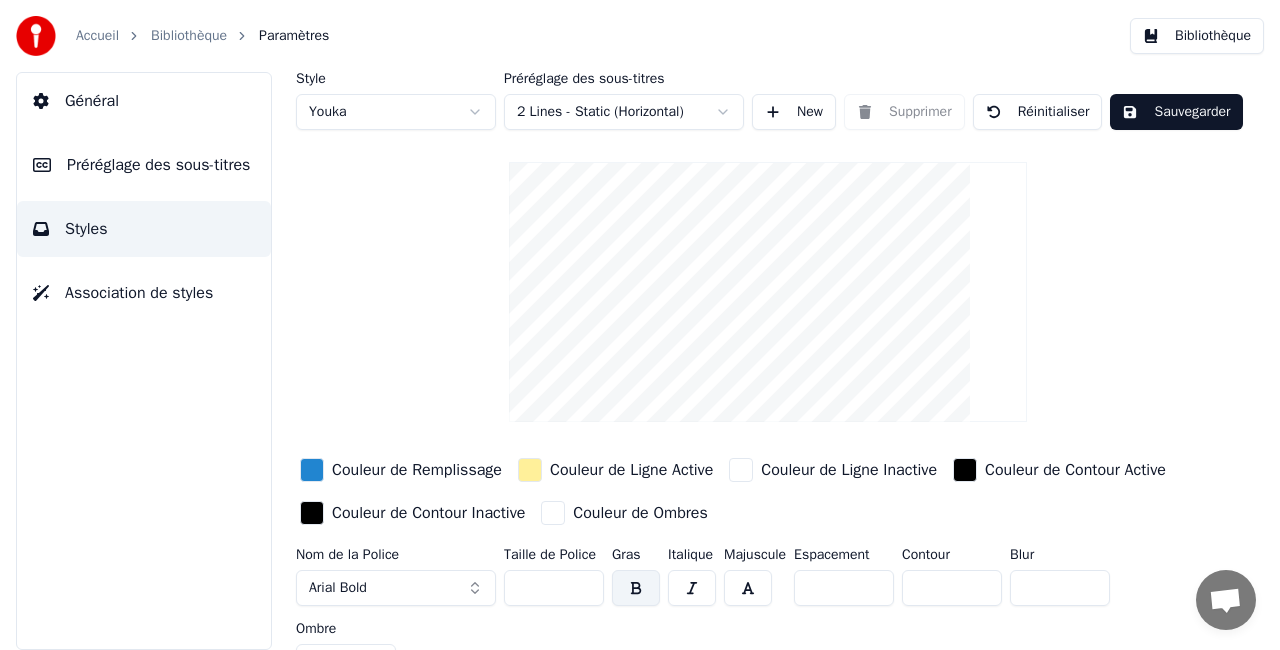 click on "Association de styles" at bounding box center [139, 293] 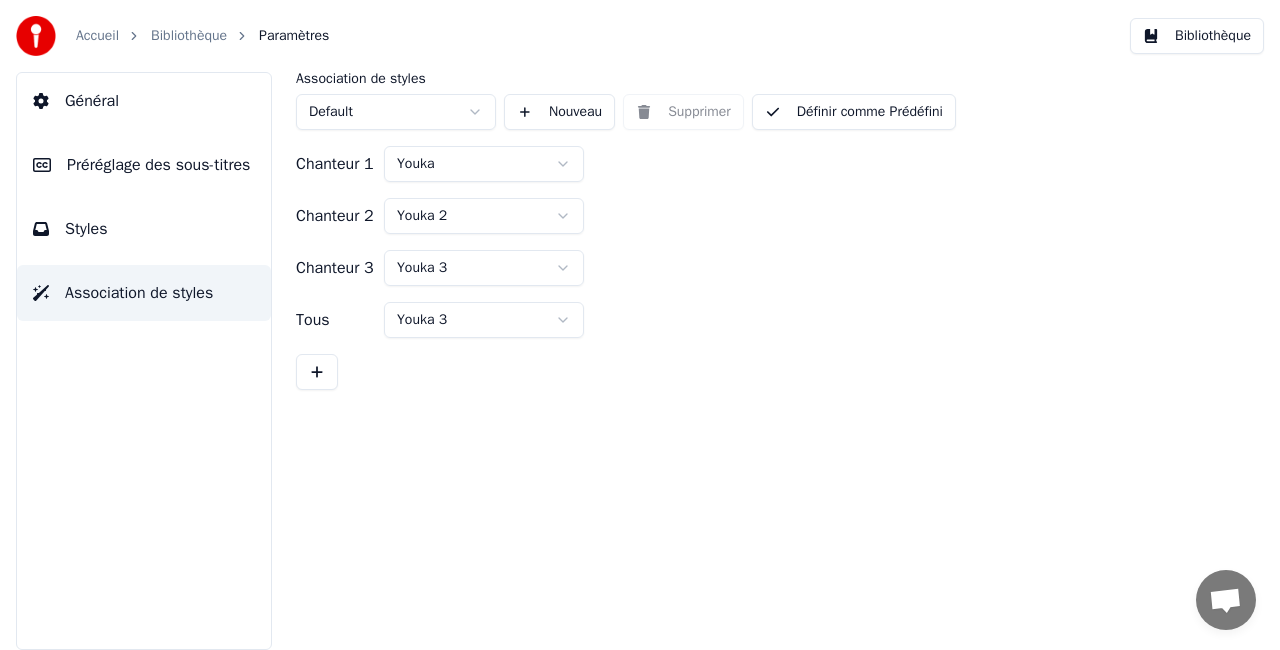 click on "Styles" at bounding box center [144, 229] 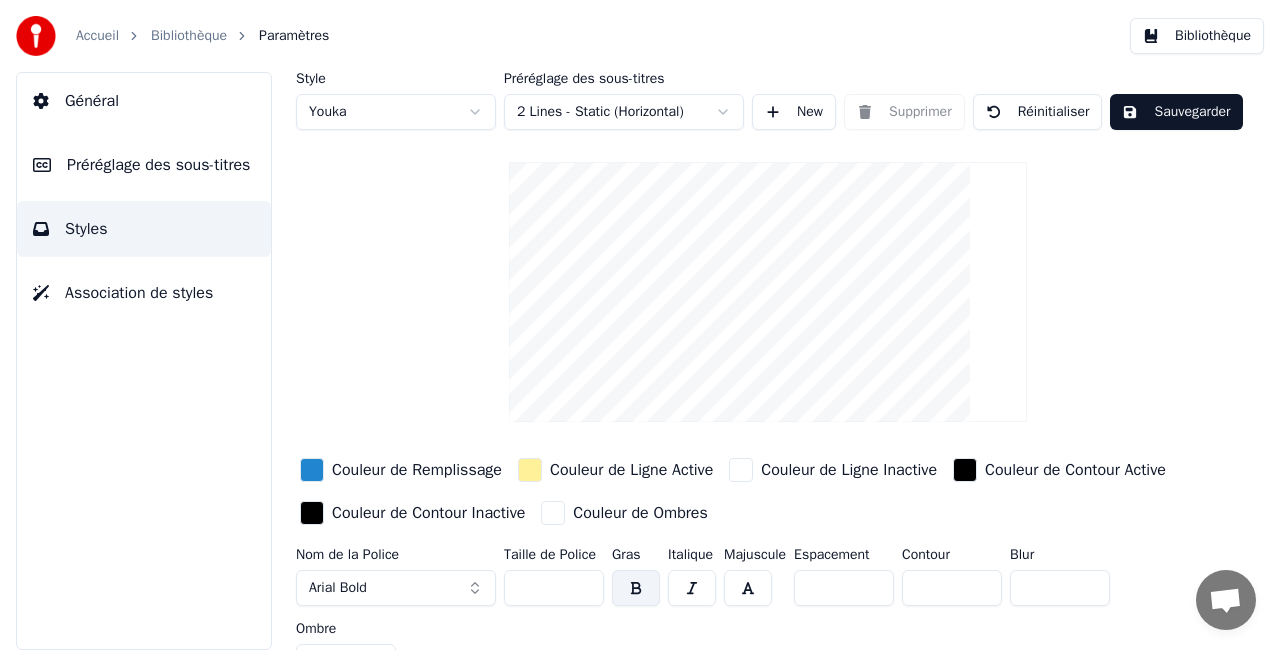 click on "Accueil Bibliothèque Paramètres Bibliothèque Général Préréglage des sous-titres Styles Association de styles Style Youka Préréglage des sous-titres 2 Lines - Static (Horizontal) New Supprimer Réinitialiser Sauvegarder Couleur de Remplissage Couleur de Ligne Active Couleur de Ligne Inactive Couleur de Contour Active Couleur de Contour Inactive Couleur de Ombres Nom de la Police Arial Bold Taille de Police ** Gras Italique Majuscule Espacement * Contour * Blur * Ombre *" at bounding box center [640, 325] 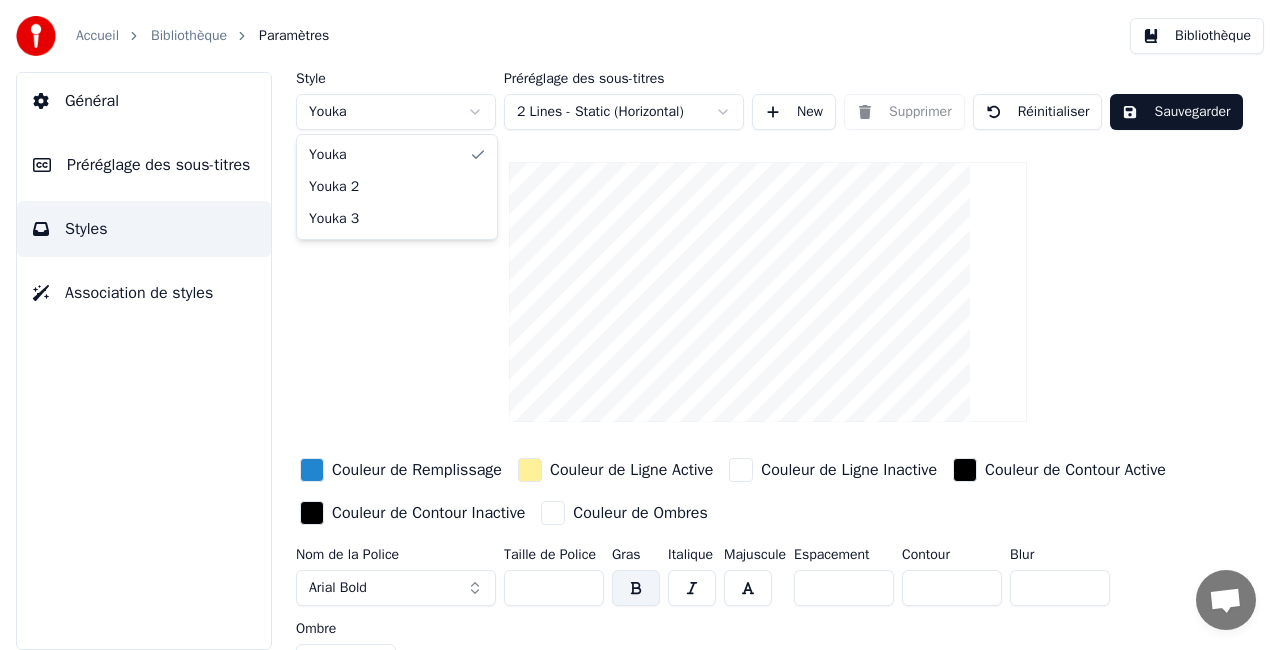 click on "Accueil Bibliothèque Paramètres Bibliothèque Général Préréglage des sous-titres Styles Association de styles Style Youka Préréglage des sous-titres 2 Lines - Static (Horizontal) New Supprimer Réinitialiser Sauvegarder Couleur de Remplissage Couleur de Ligne Active Couleur de Ligne Inactive Couleur de Contour Active Couleur de Contour Inactive Couleur de Ombres Nom de la Police Arial Bold Taille de Police ** Gras Italique Majuscule Espacement * Contour * Blur * Ombre *
[PERSON_NAME] 2 Youka 3" at bounding box center (640, 325) 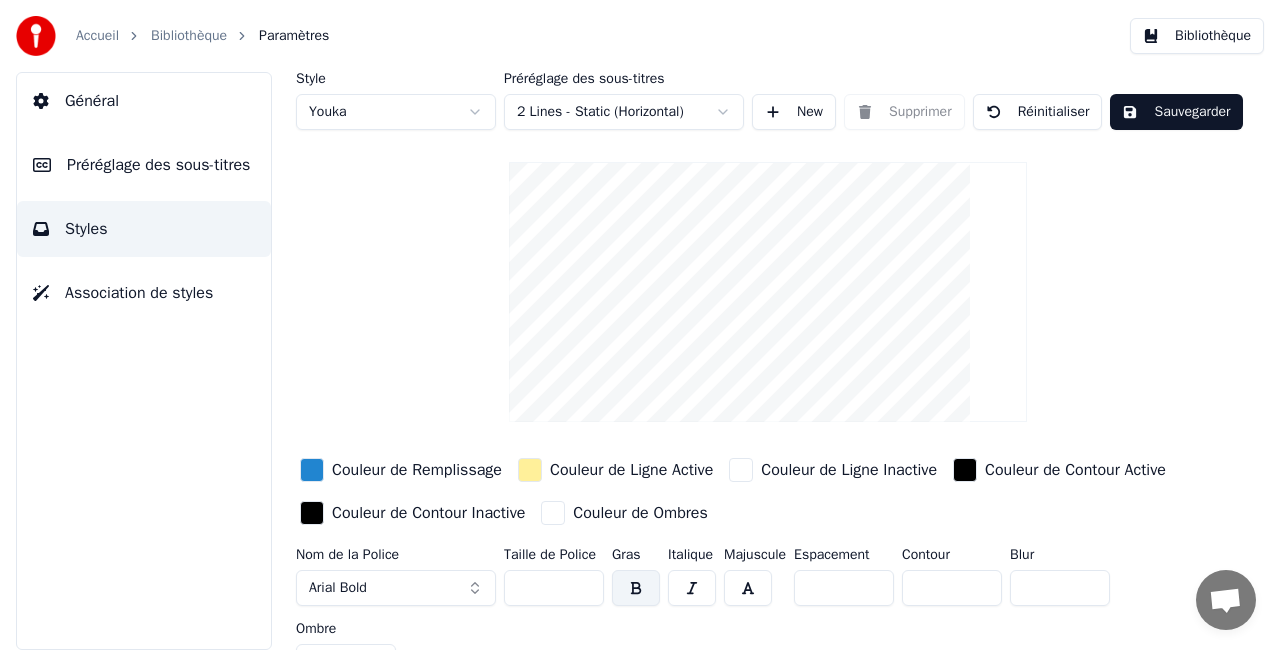 click on "Accueil Bibliothèque Paramètres Bibliothèque Général Préréglage des sous-titres Styles Association de styles Style Youka Préréglage des sous-titres 2 Lines - Static (Horizontal) New Supprimer Réinitialiser Sauvegarder Couleur de Remplissage Couleur de Ligne Active Couleur de Ligne Inactive Couleur de Contour Active Couleur de Contour Inactive Couleur de Ombres Nom de la Police Arial Bold Taille de Police ** Gras Italique Majuscule Espacement * Contour * Blur * Ombre *" at bounding box center (640, 325) 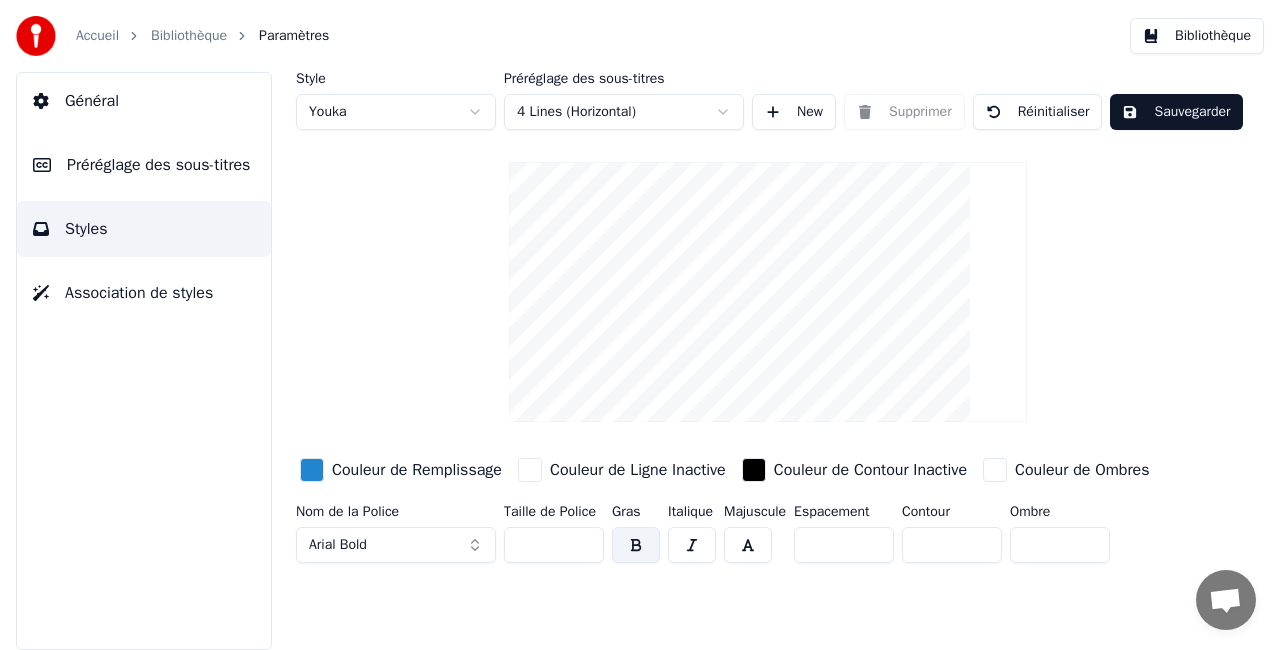 click at bounding box center (312, 470) 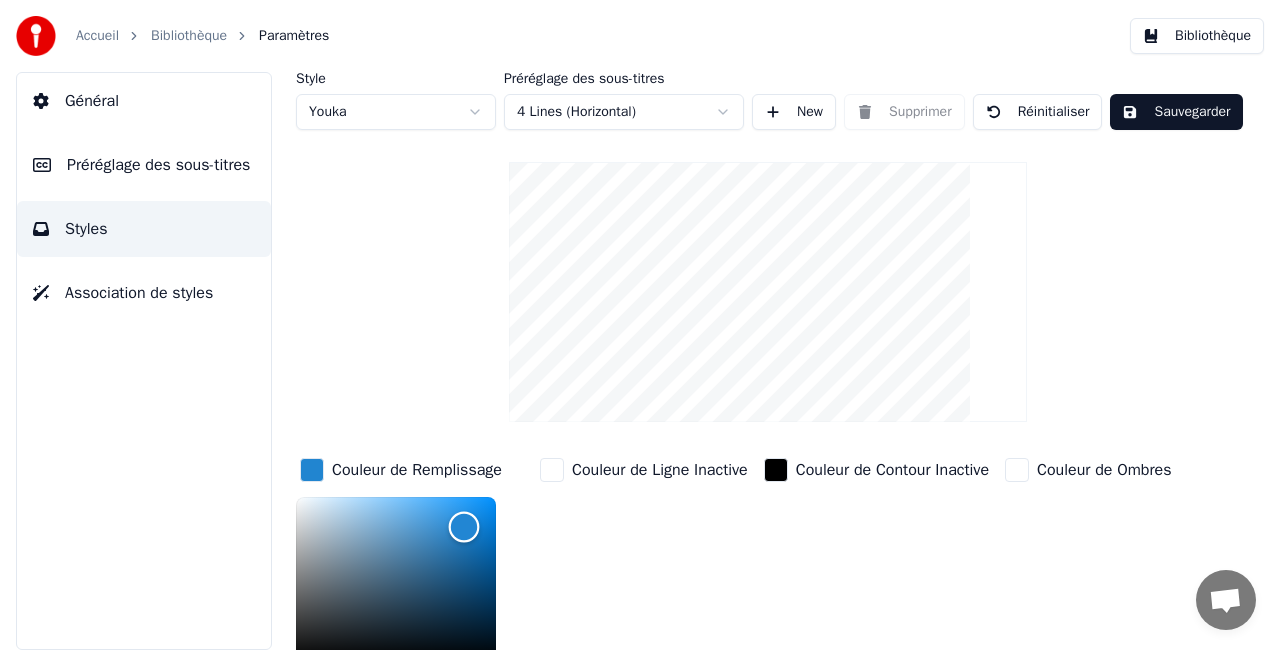 scroll, scrollTop: 9, scrollLeft: 0, axis: vertical 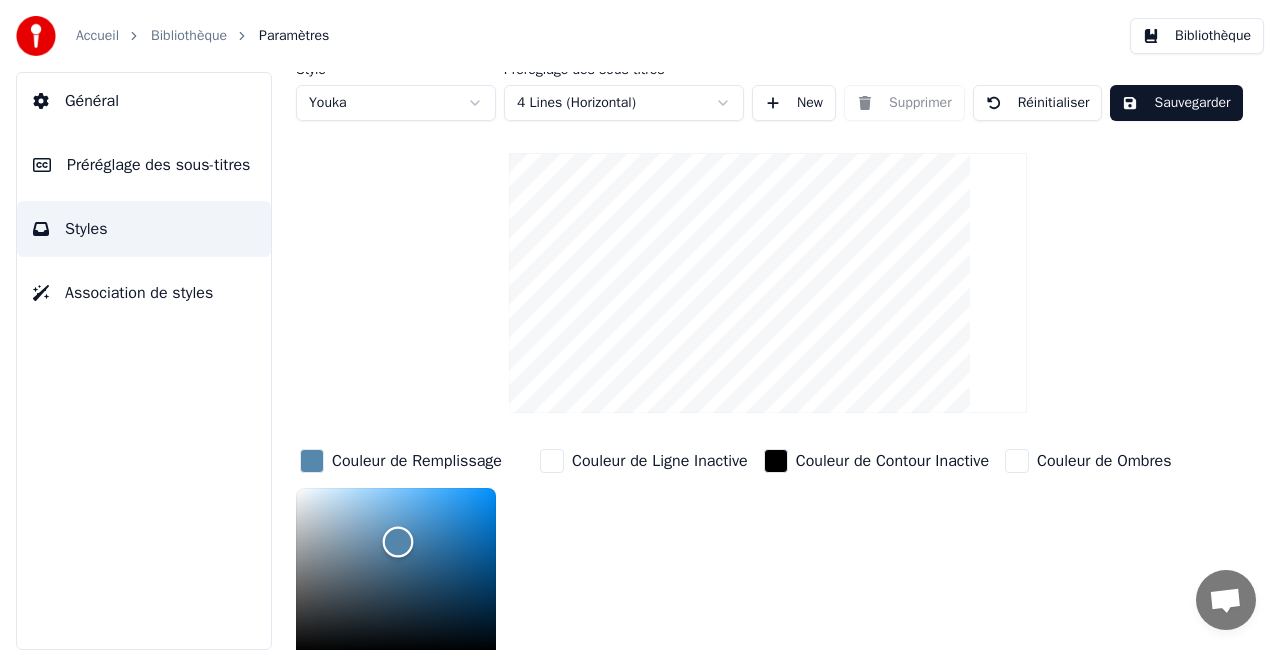 drag, startPoint x: 453, startPoint y: 526, endPoint x: 400, endPoint y: 541, distance: 55.081757 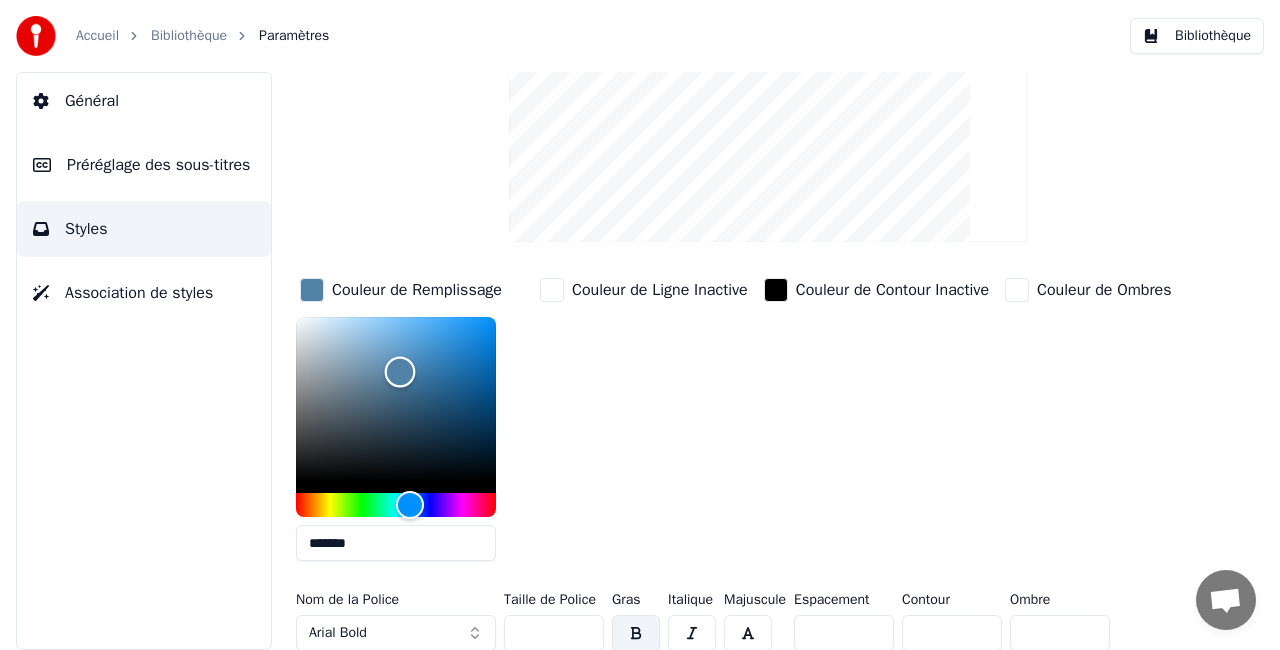 scroll, scrollTop: 187, scrollLeft: 0, axis: vertical 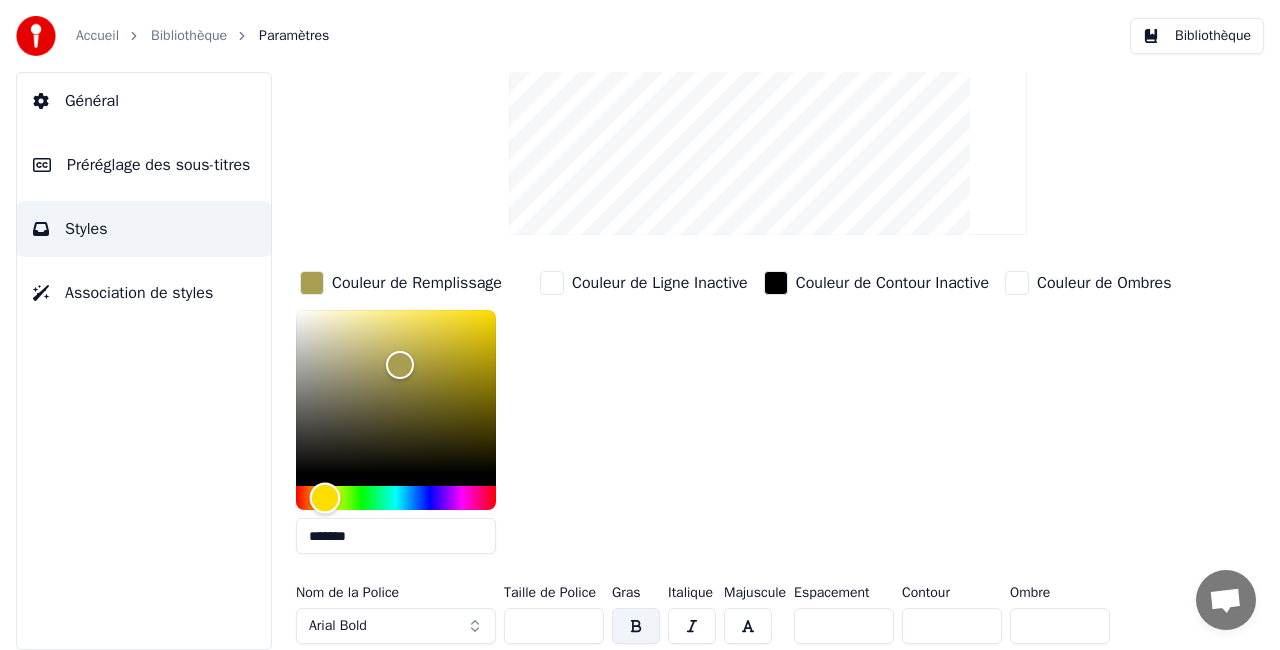 drag, startPoint x: 402, startPoint y: 498, endPoint x: 325, endPoint y: 496, distance: 77.02597 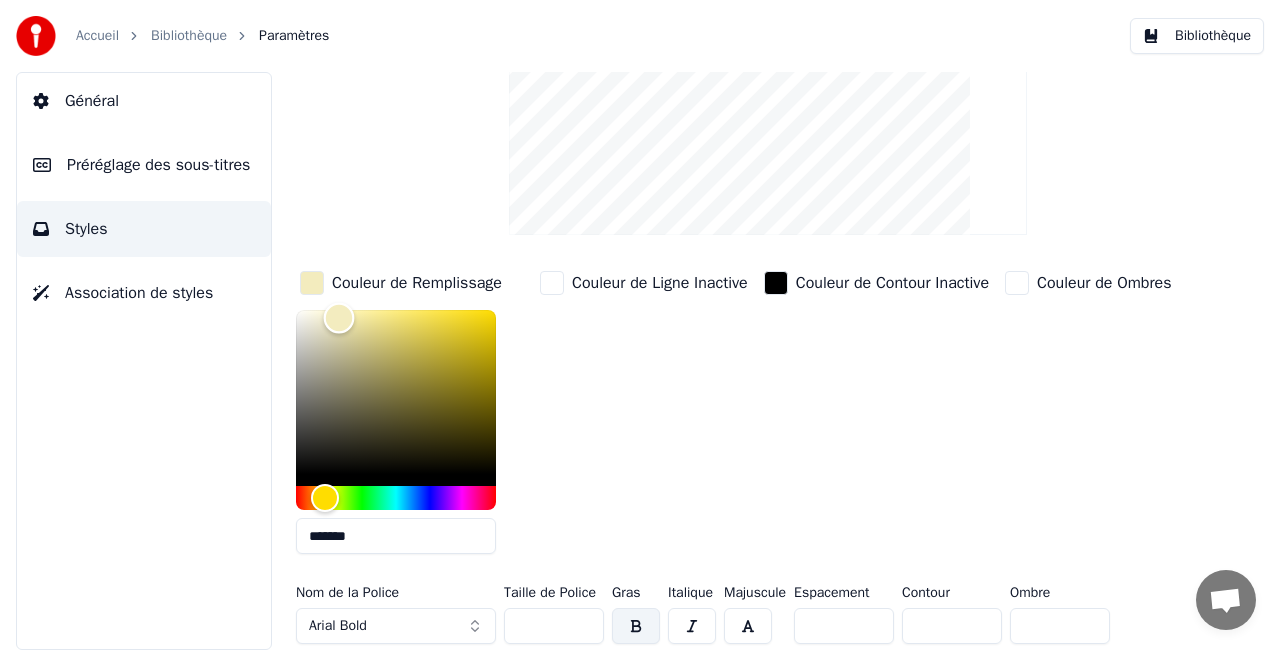 type on "*******" 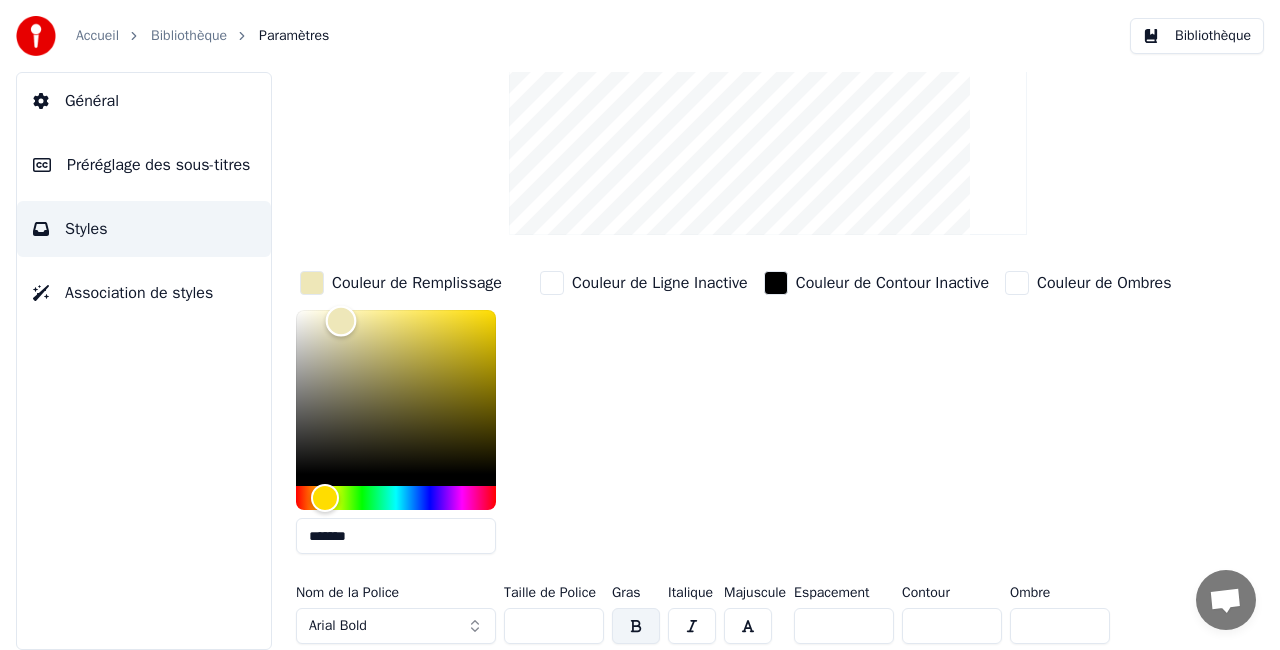 drag, startPoint x: 405, startPoint y: 360, endPoint x: 341, endPoint y: 319, distance: 76.00658 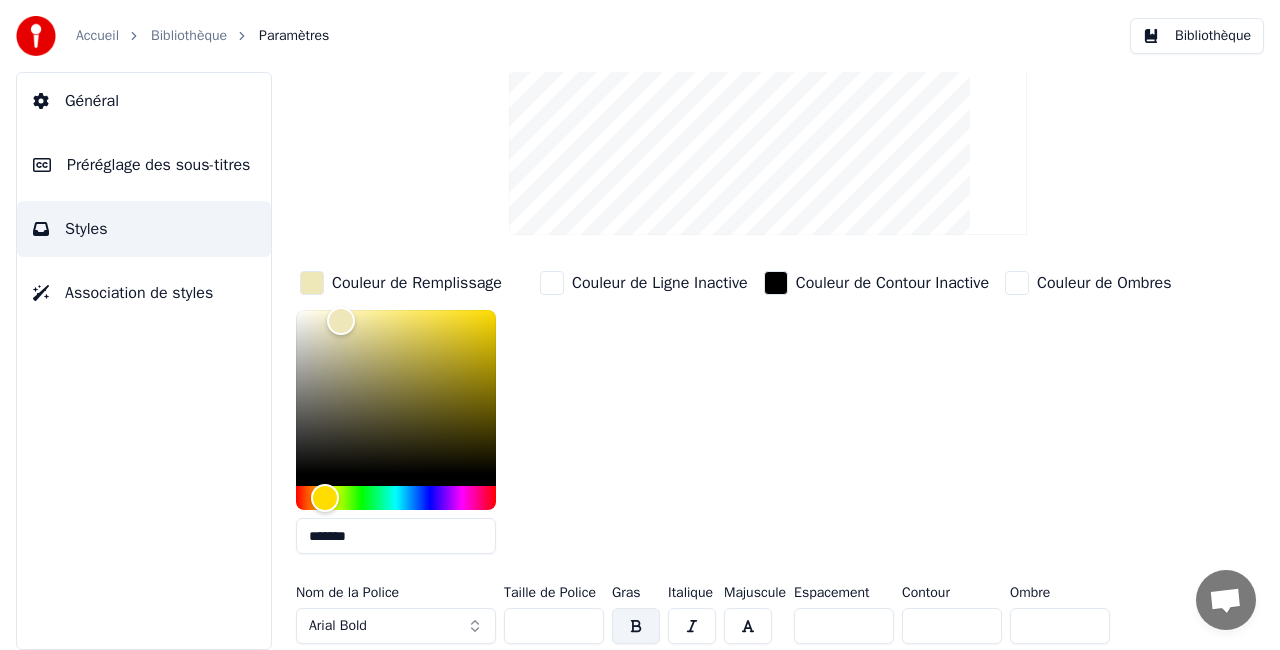 click on "Couleur de Ligne Inactive" at bounding box center [644, 418] 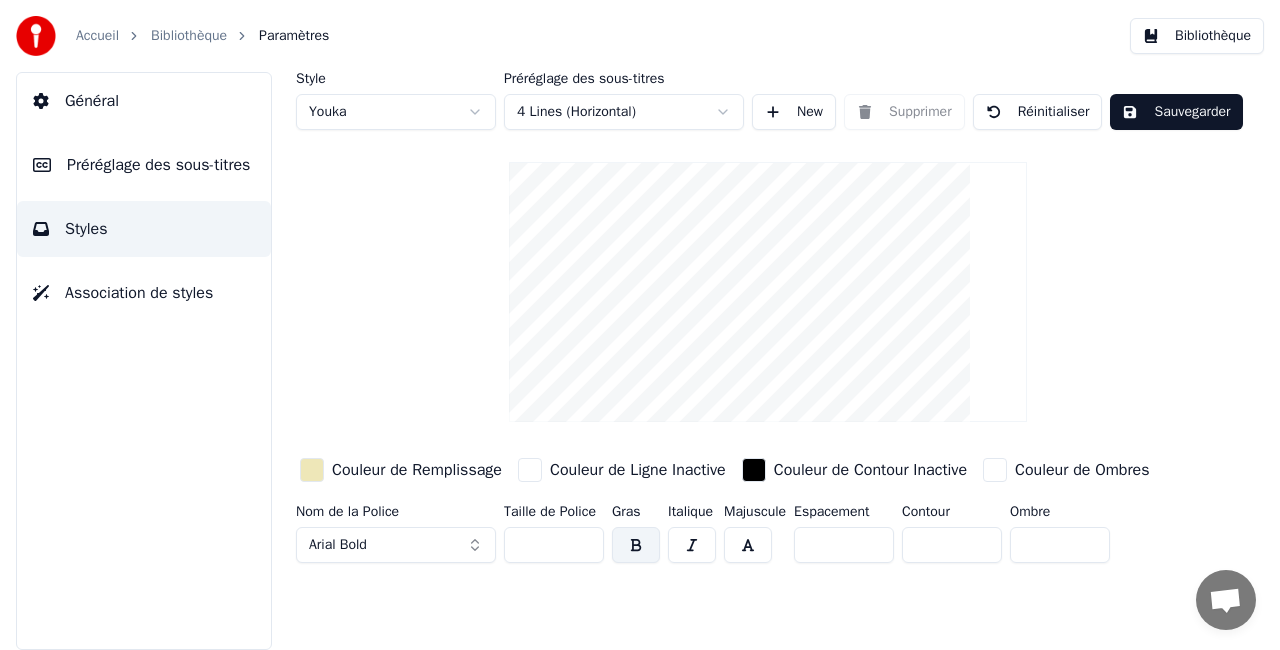 scroll, scrollTop: 0, scrollLeft: 0, axis: both 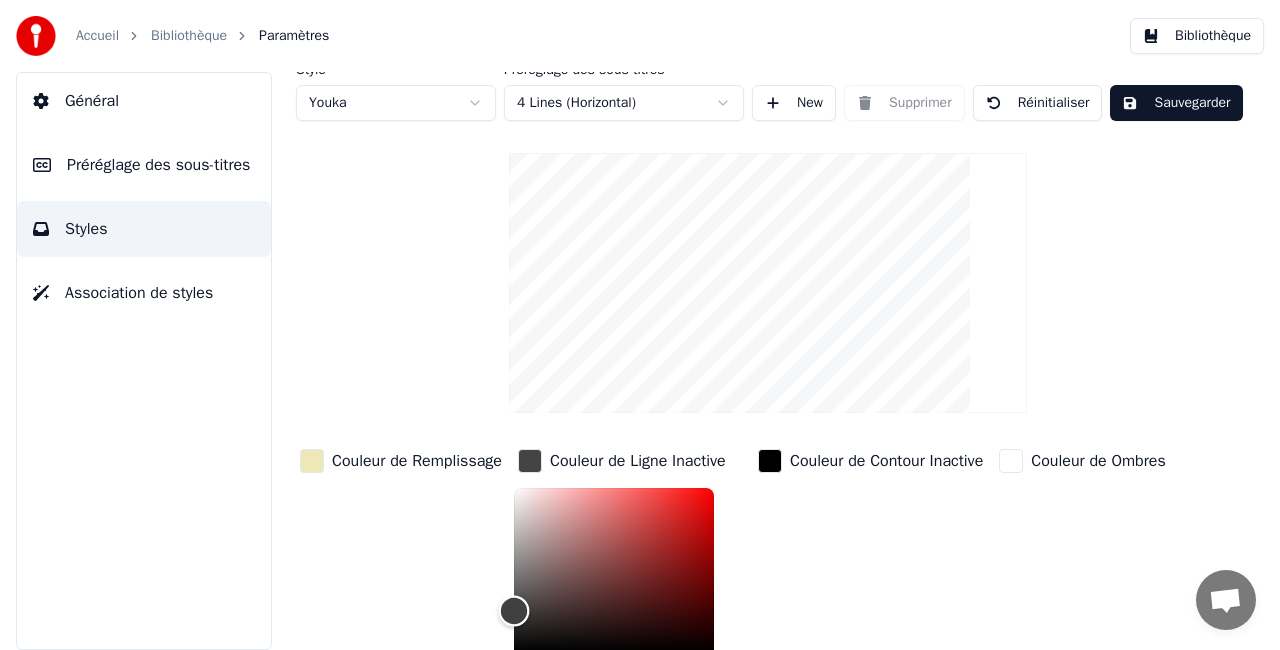 type on "*******" 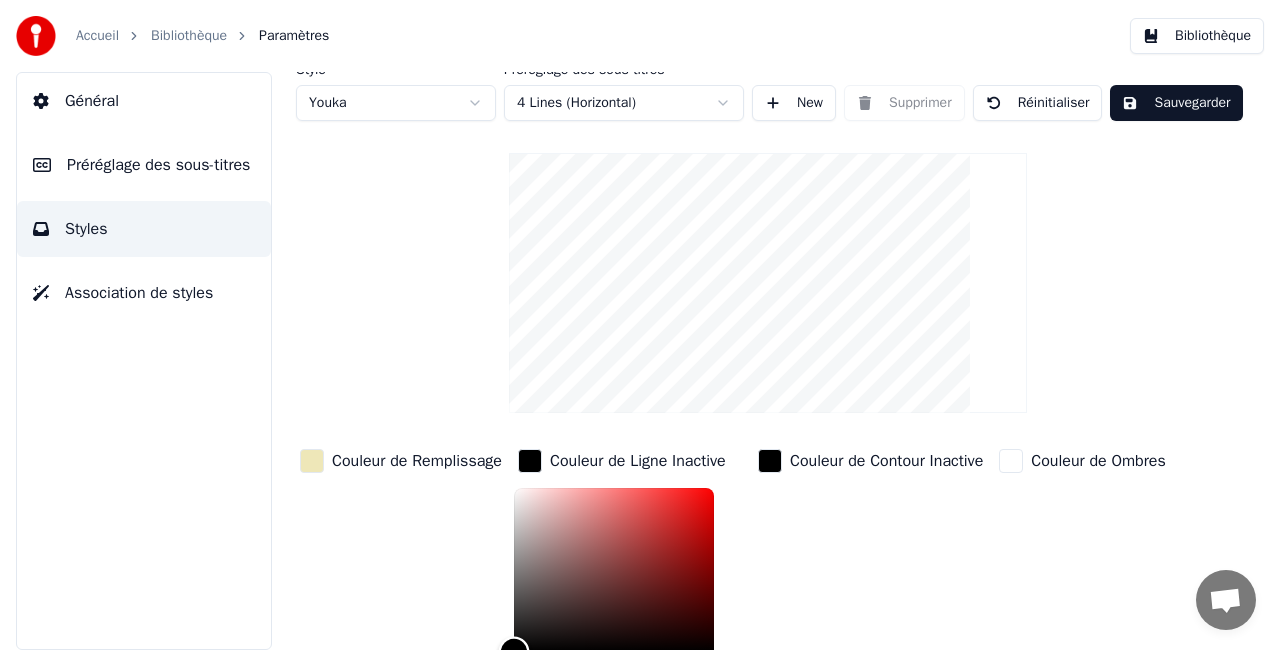 drag, startPoint x: 510, startPoint y: 494, endPoint x: 439, endPoint y: 694, distance: 212.22865 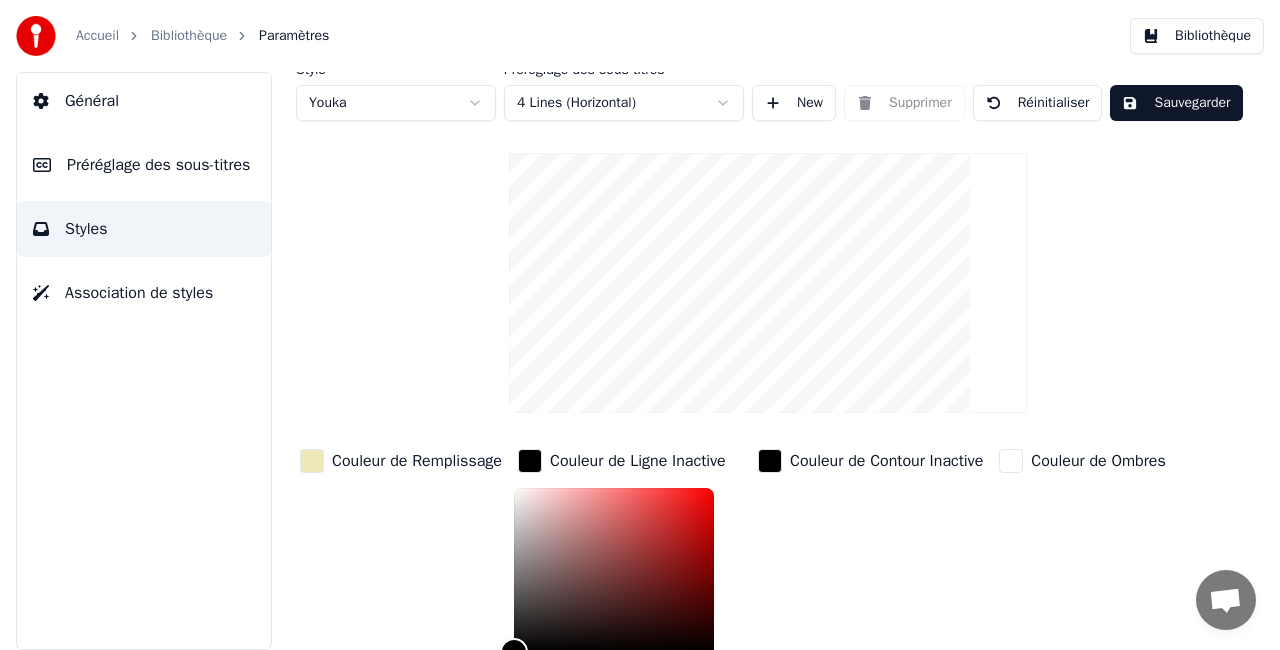 click at bounding box center [770, 461] 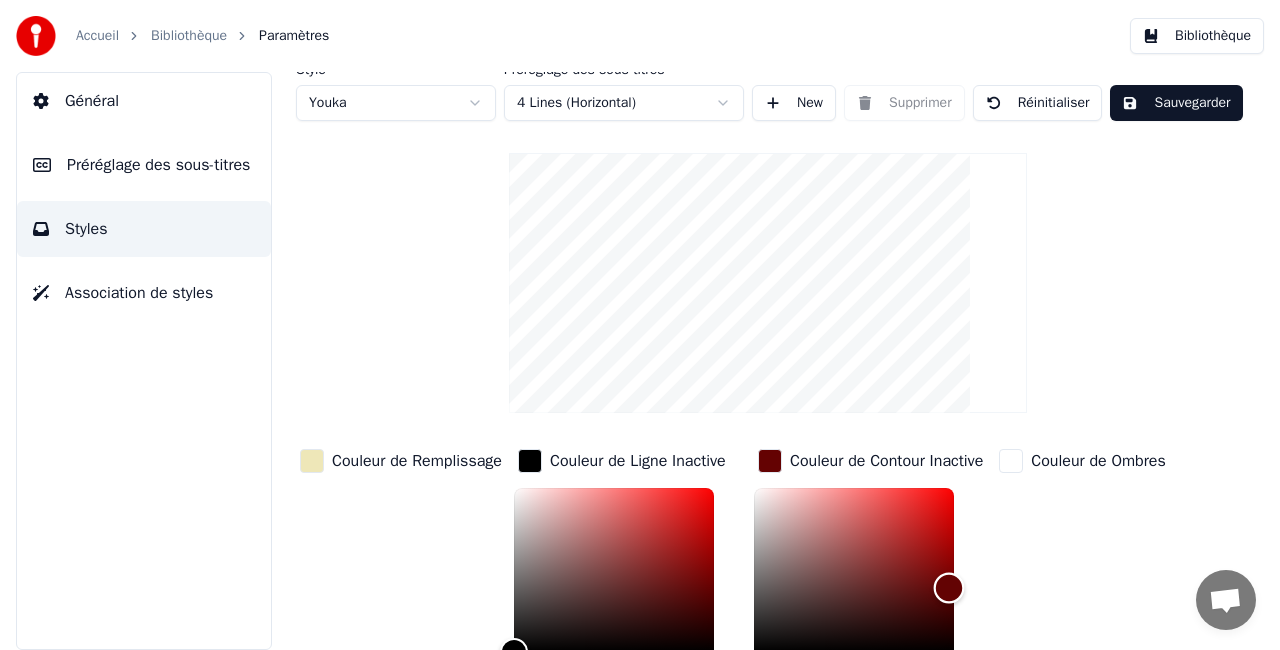 click at bounding box center [854, 570] 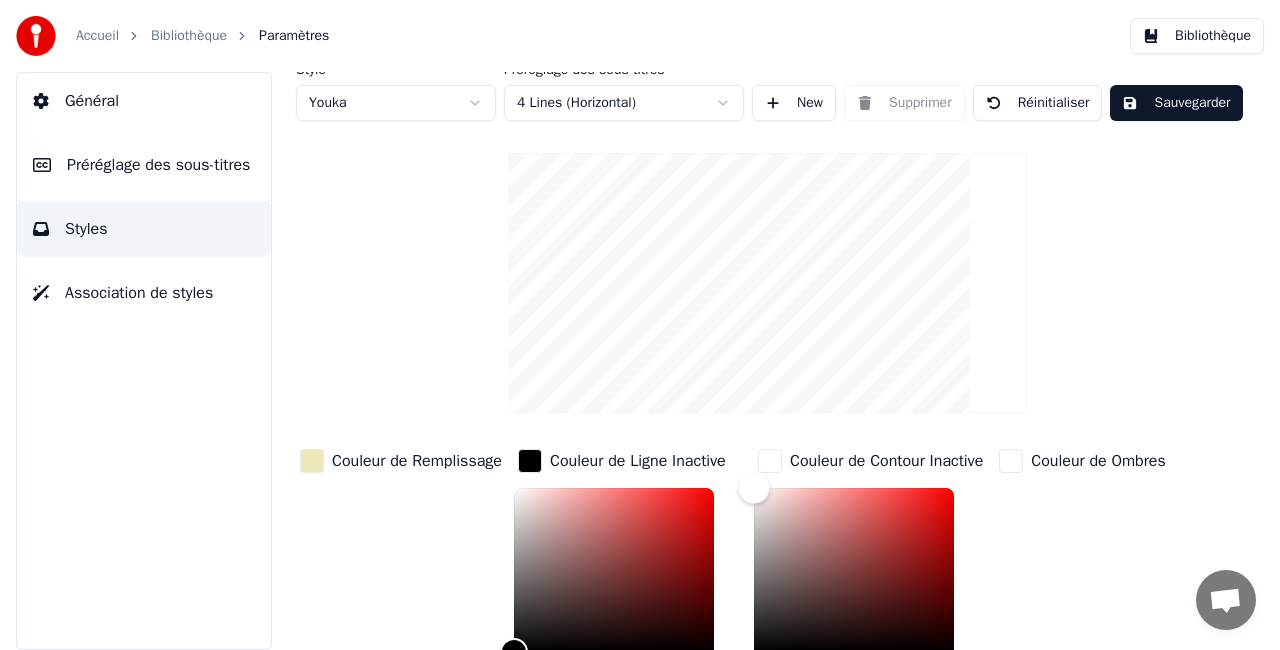 drag, startPoint x: 958, startPoint y: 592, endPoint x: 728, endPoint y: 470, distance: 260.3536 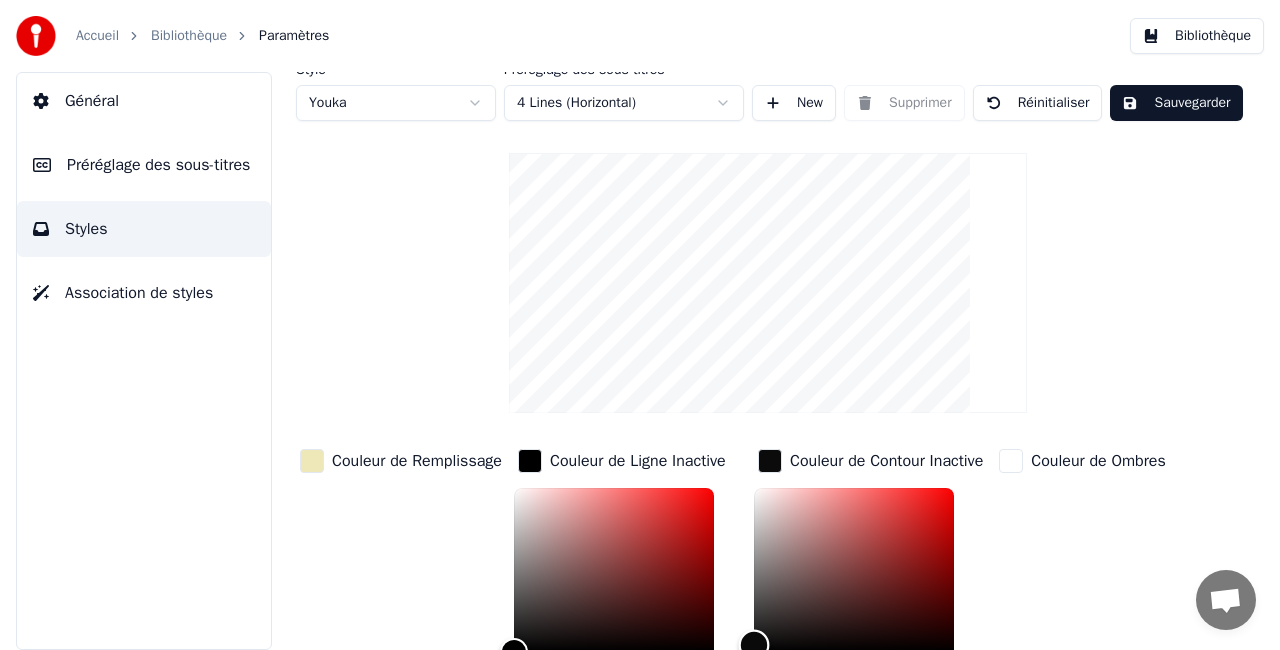 type on "*******" 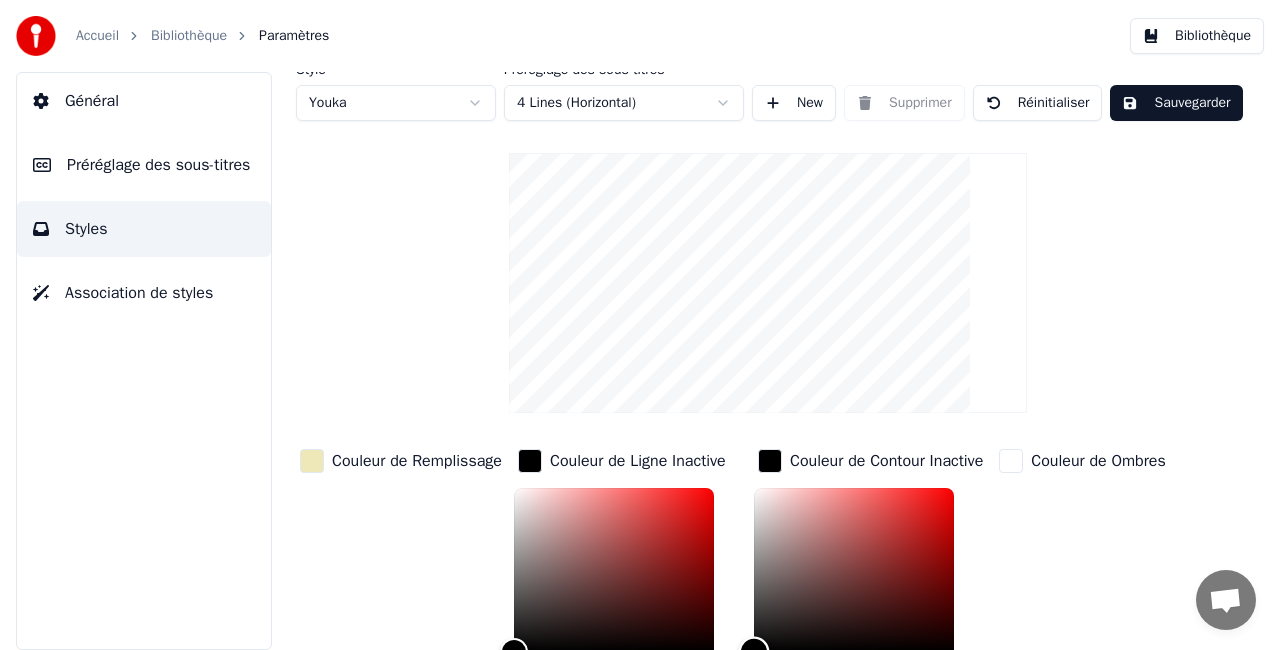 drag, startPoint x: 760, startPoint y: 491, endPoint x: 580, endPoint y: 696, distance: 272.80945 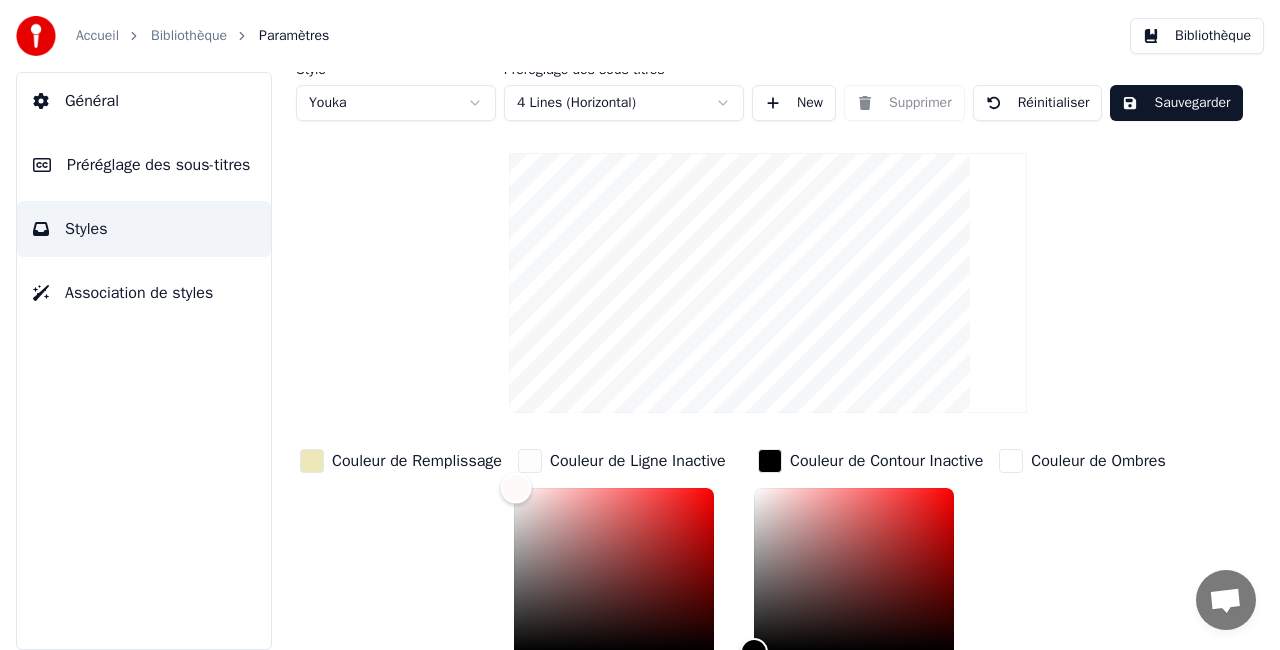 type on "*******" 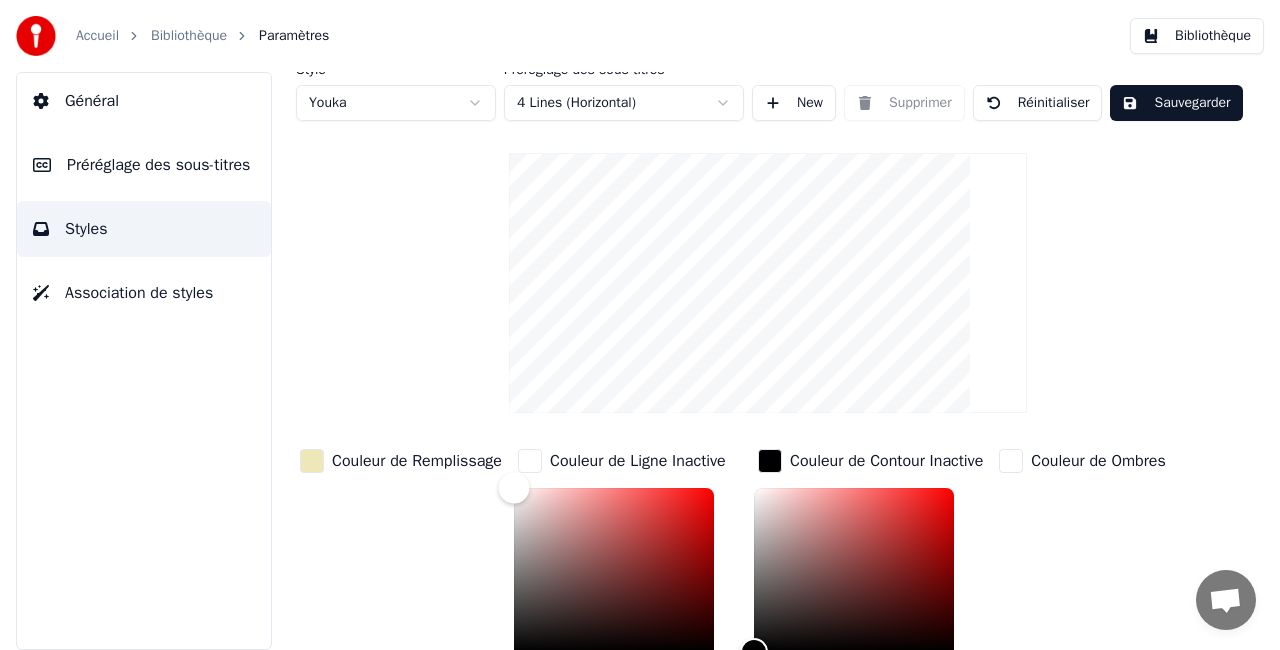 drag, startPoint x: 516, startPoint y: 624, endPoint x: 485, endPoint y: 430, distance: 196.4612 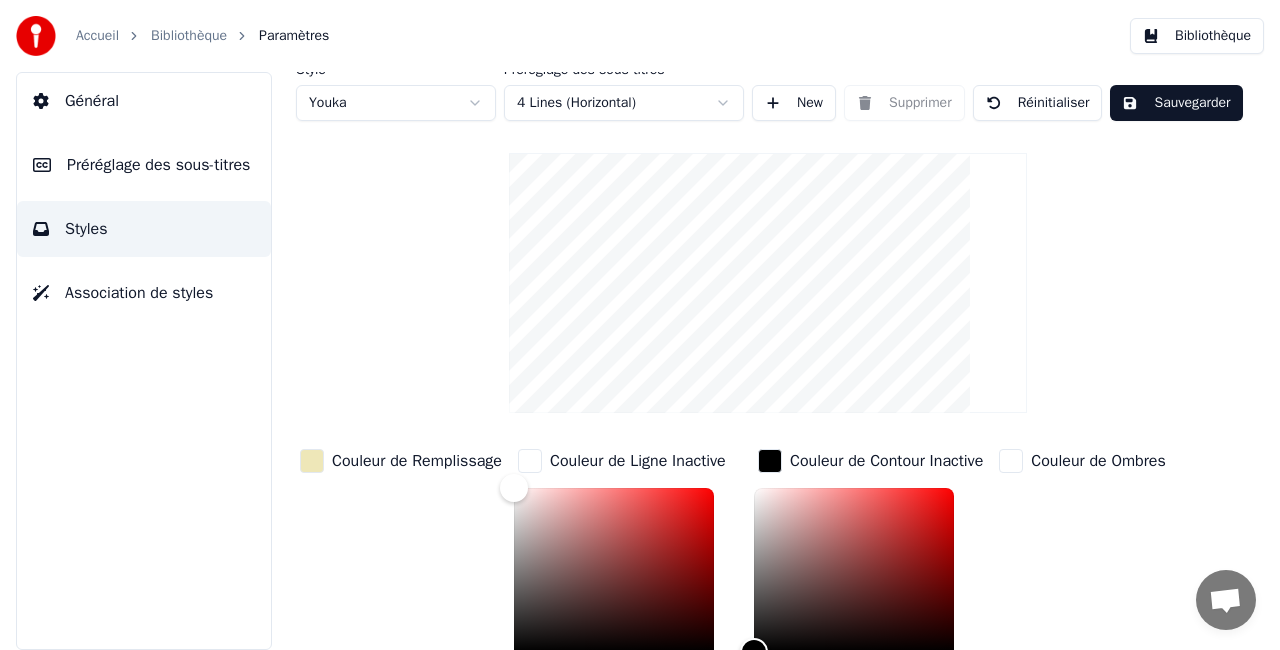 click on "Couleur de Ombres" at bounding box center (1098, 461) 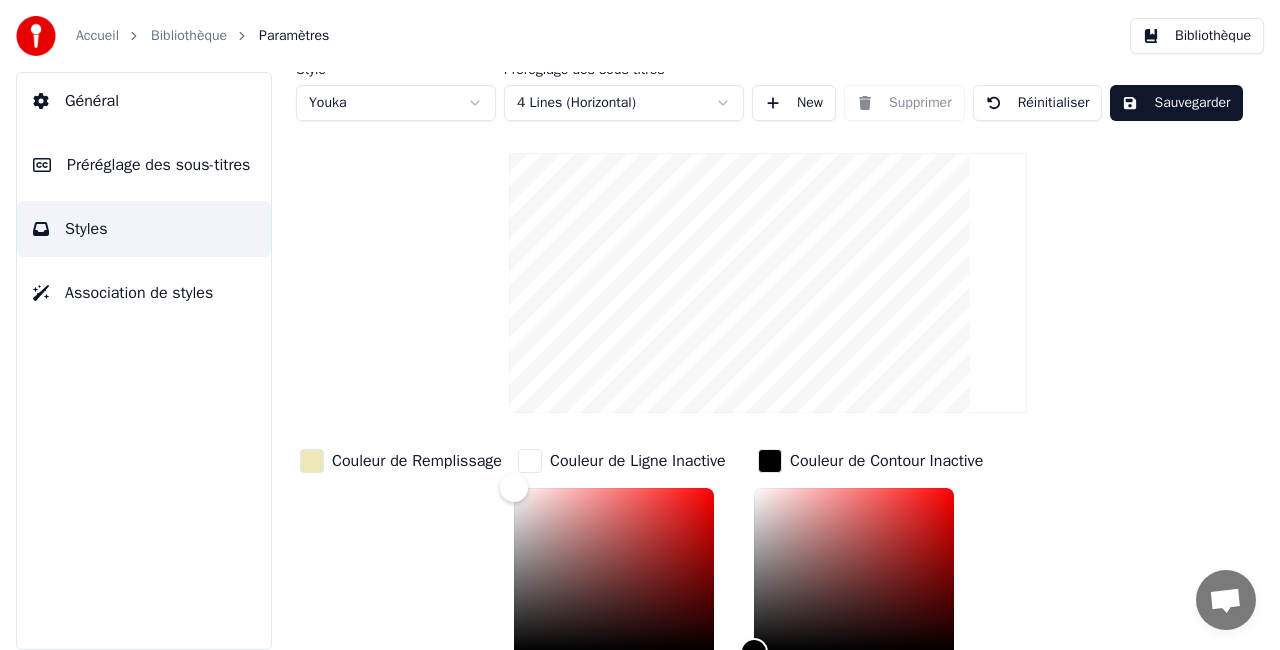 click at bounding box center (770, 461) 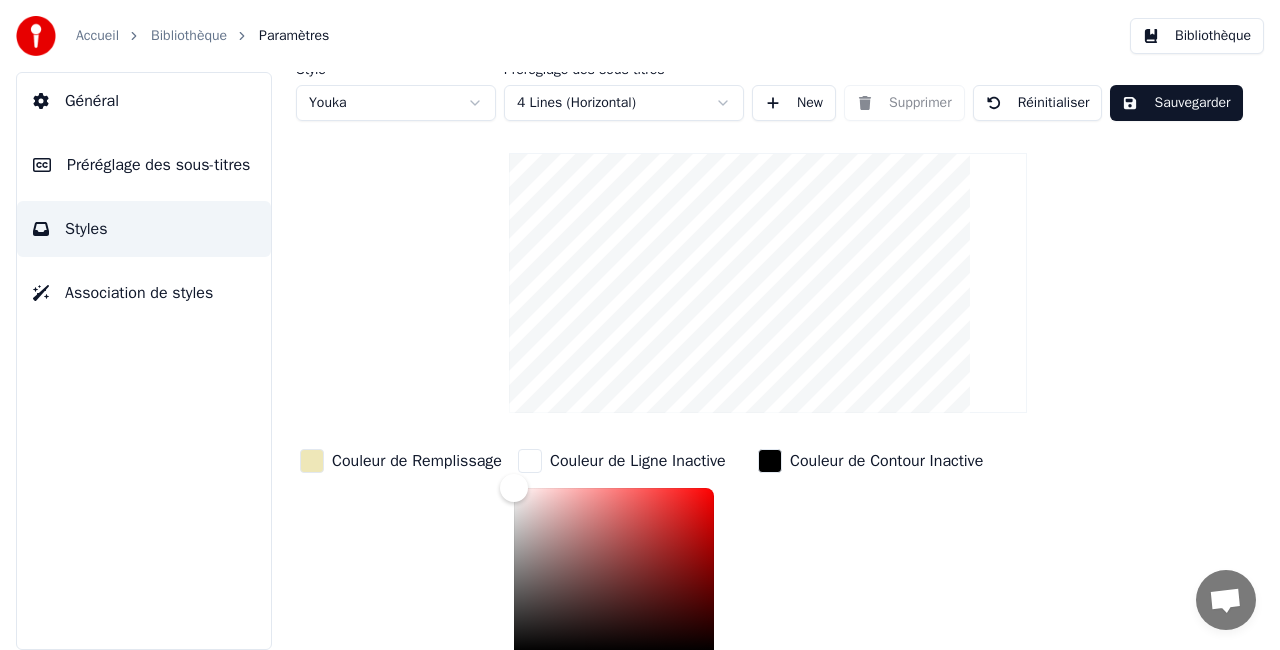 click at bounding box center (530, 461) 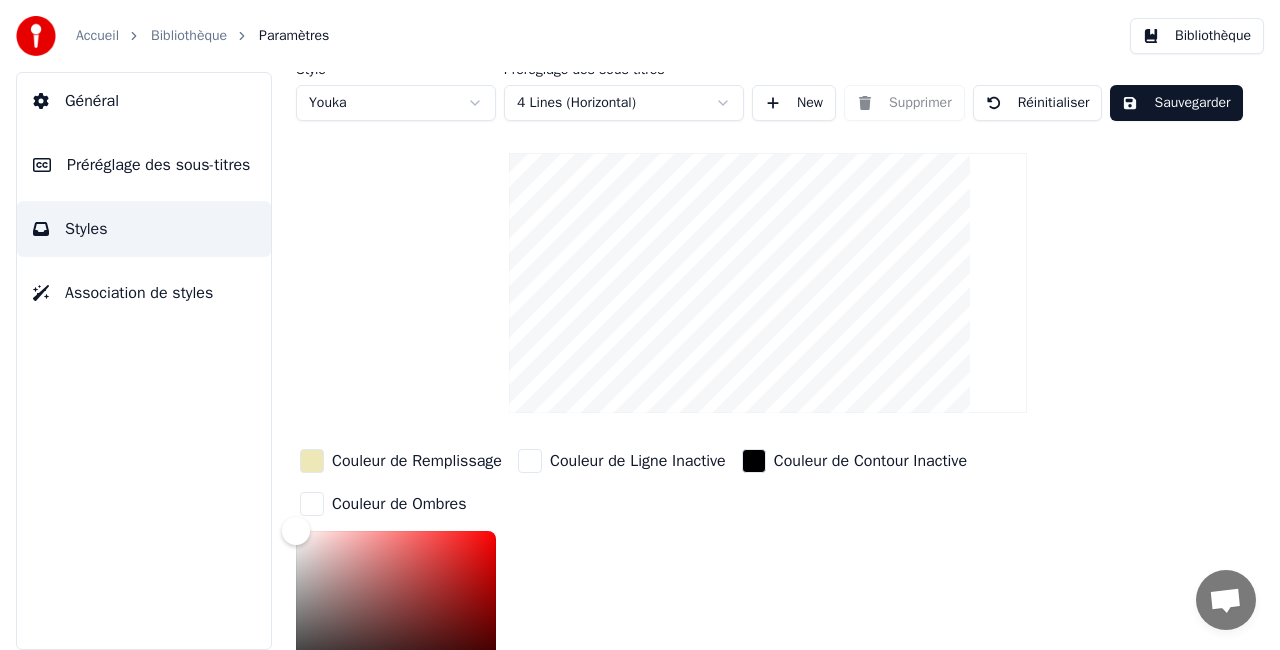 click at bounding box center (312, 504) 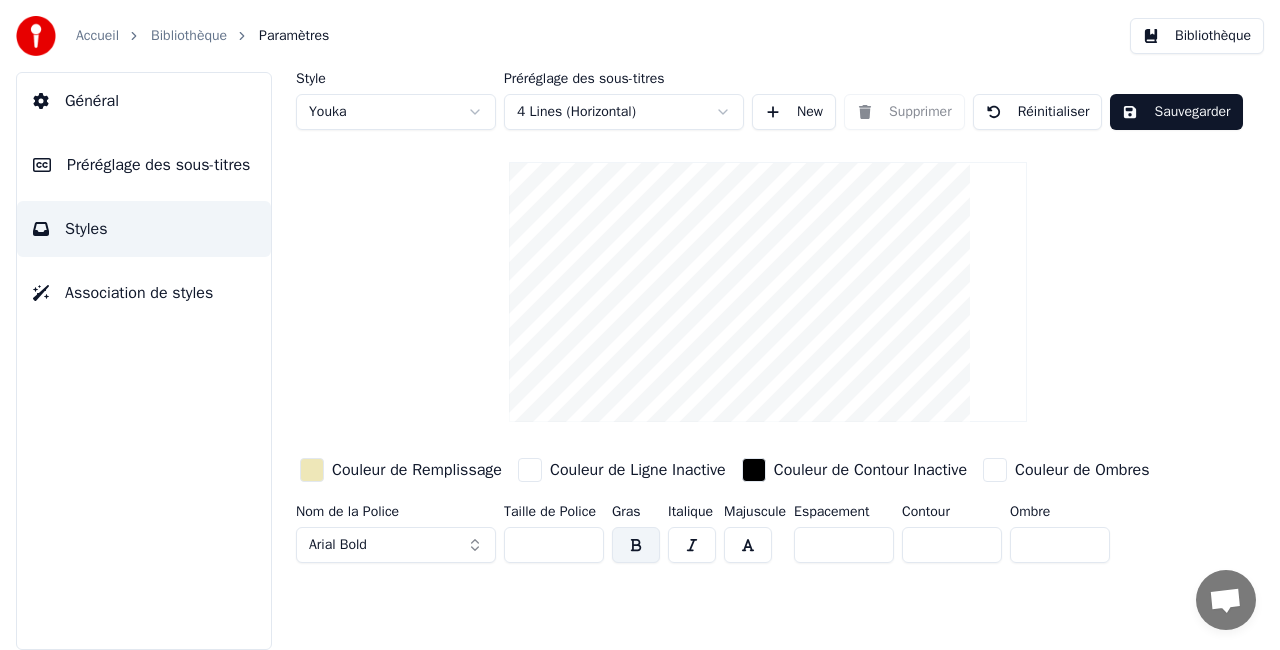 click on "Arial Bold" at bounding box center [396, 545] 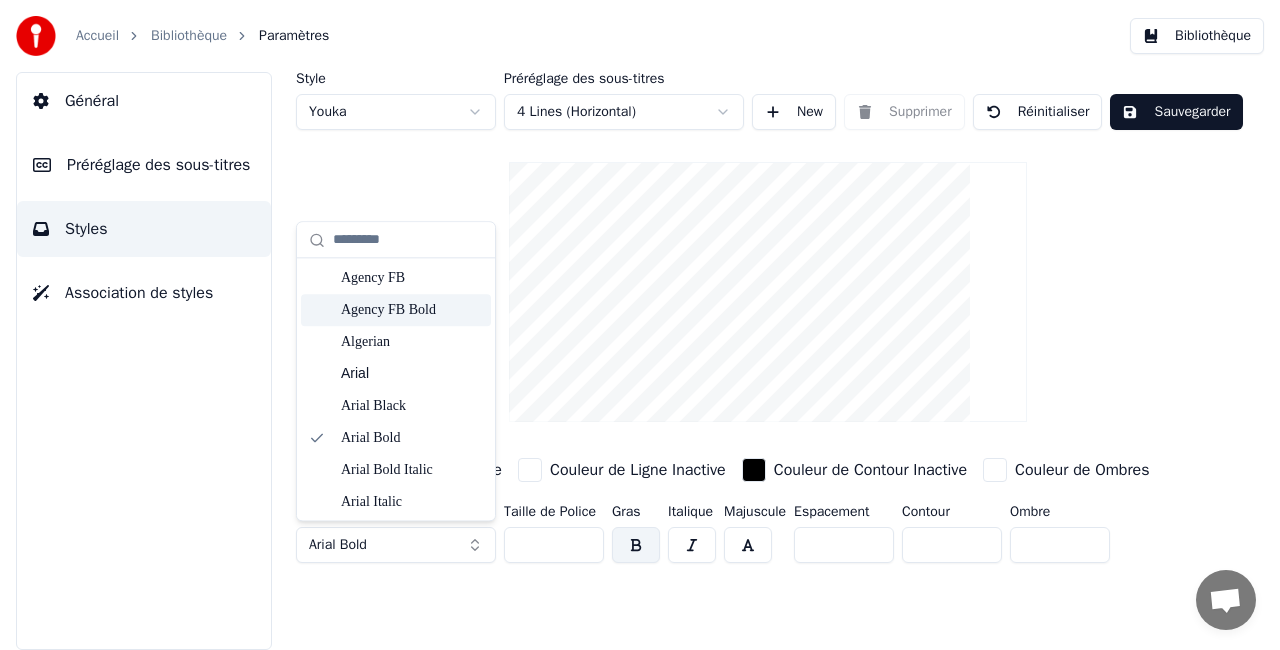 click on "Agency FB Bold" at bounding box center (412, 310) 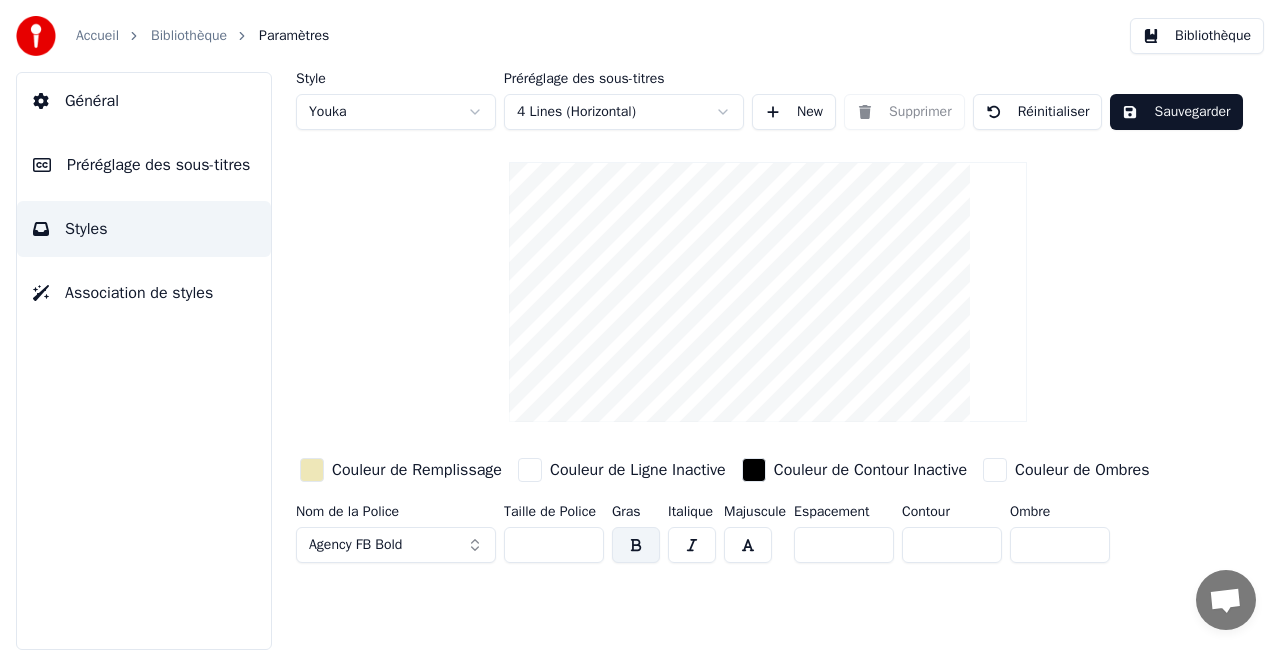 click on "Agency FB Bold" at bounding box center (396, 545) 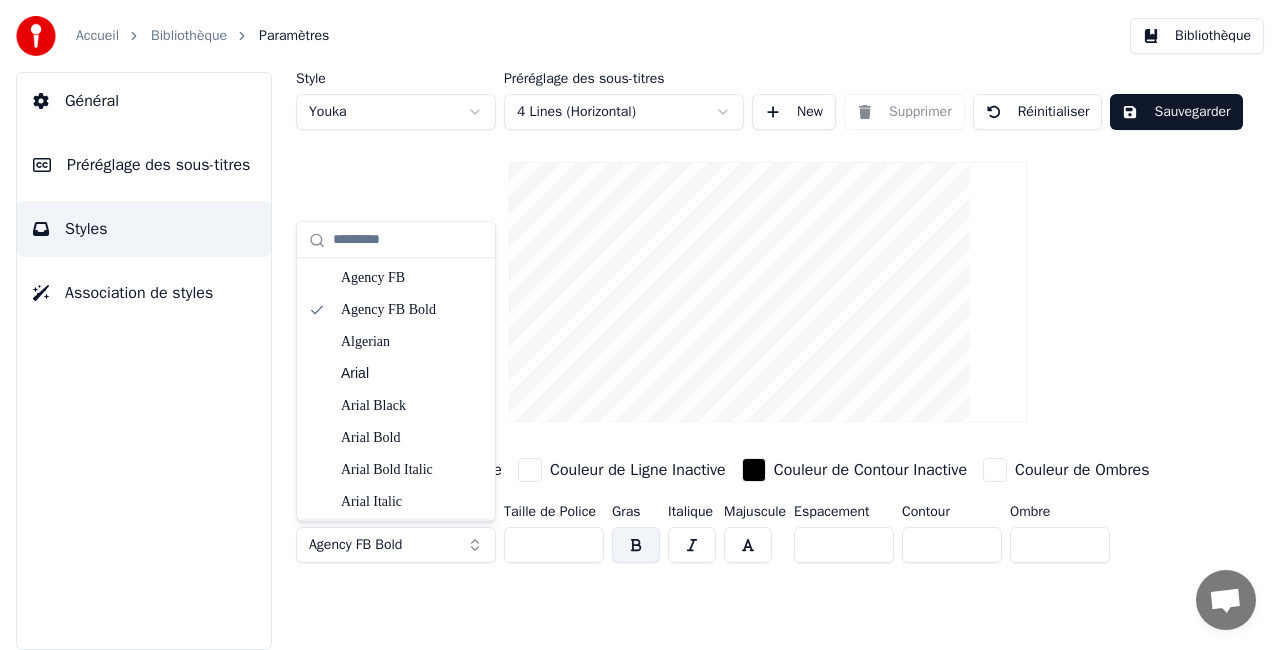 click on "Style Youka Préréglage des sous-titres 4 Lines (Horizontal) New Supprimer Réinitialiser Sauvegarder Couleur de Remplissage Couleur de Ligne Inactive Couleur de Contour Inactive Couleur de Ombres Nom de la Police Agency FB Bold Taille de Police ** Gras Italique Majuscule Espacement * Contour * Ombre *" at bounding box center (768, 361) 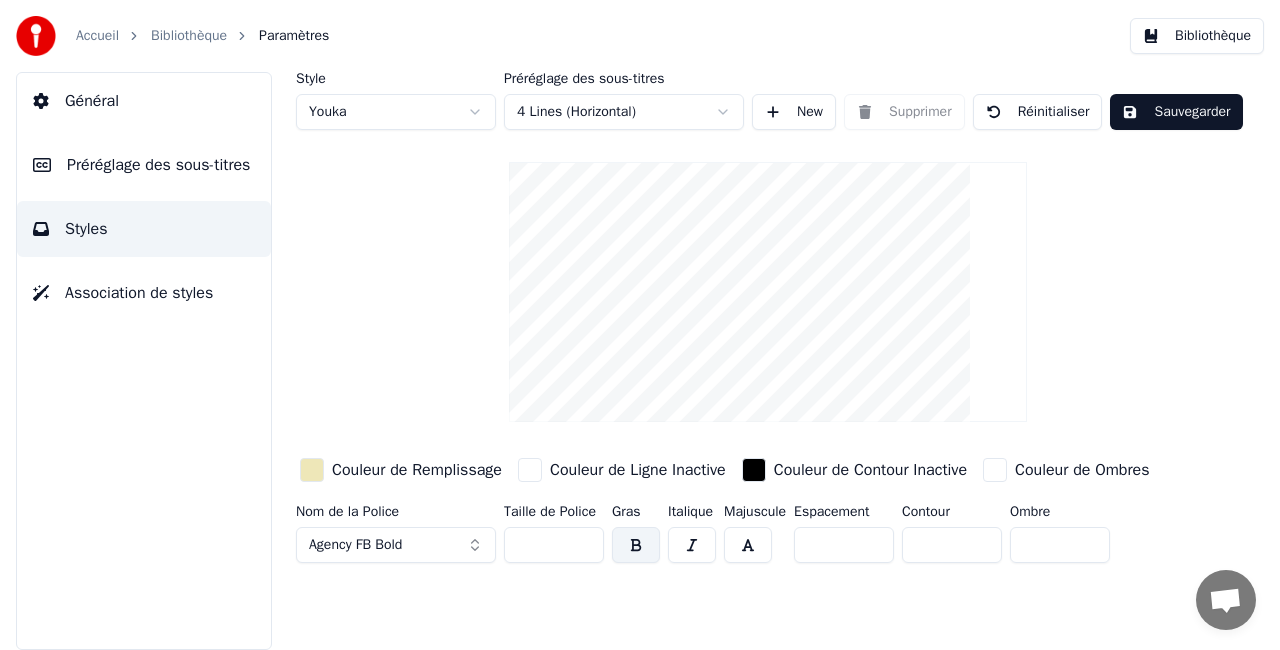 click at bounding box center [636, 545] 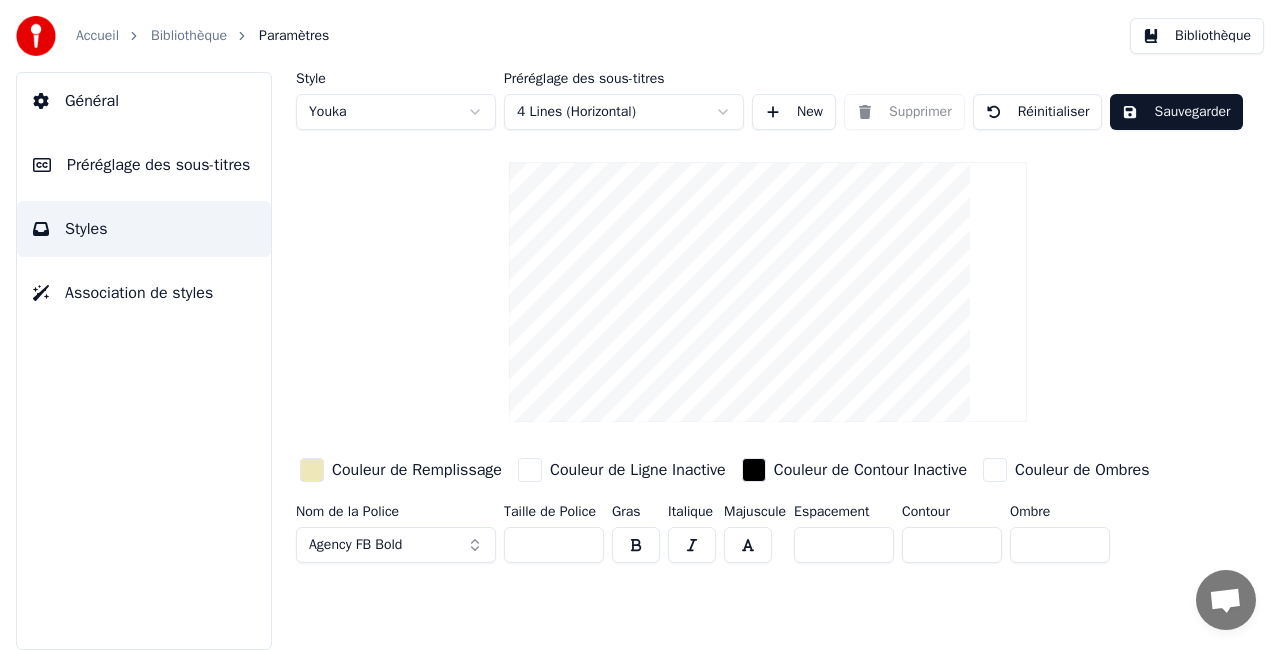click on "Sauvegarder" at bounding box center [1176, 112] 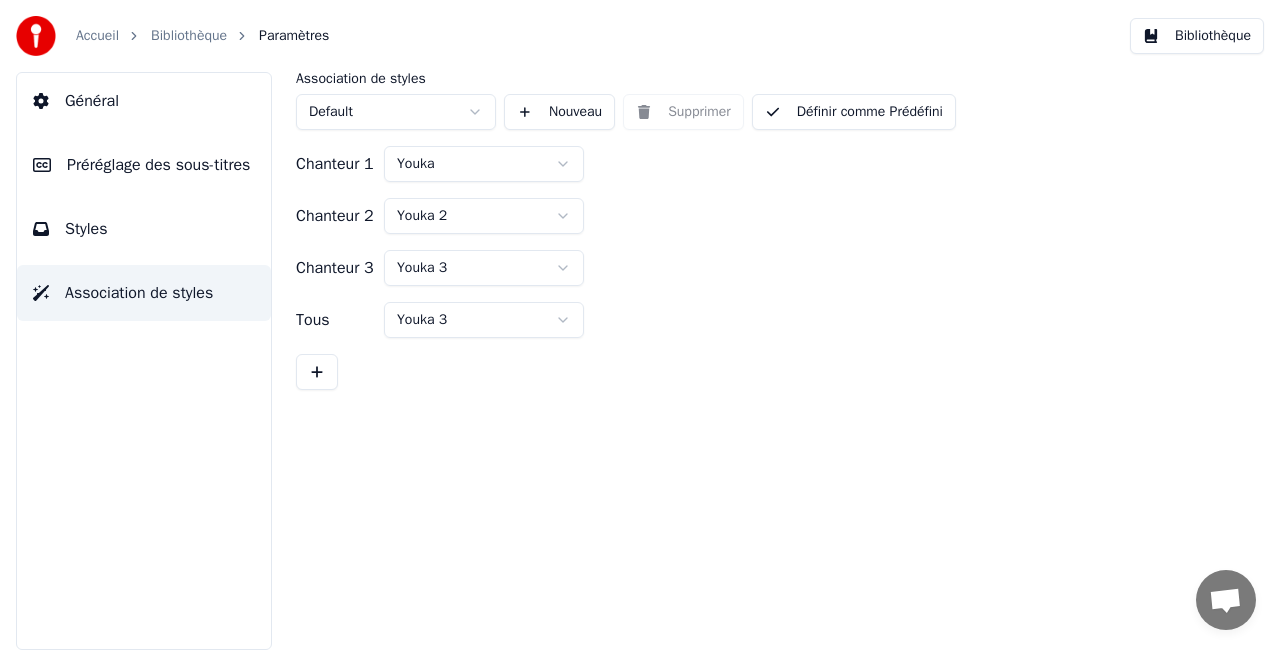 click on "Préréglage des sous-titres" at bounding box center [158, 165] 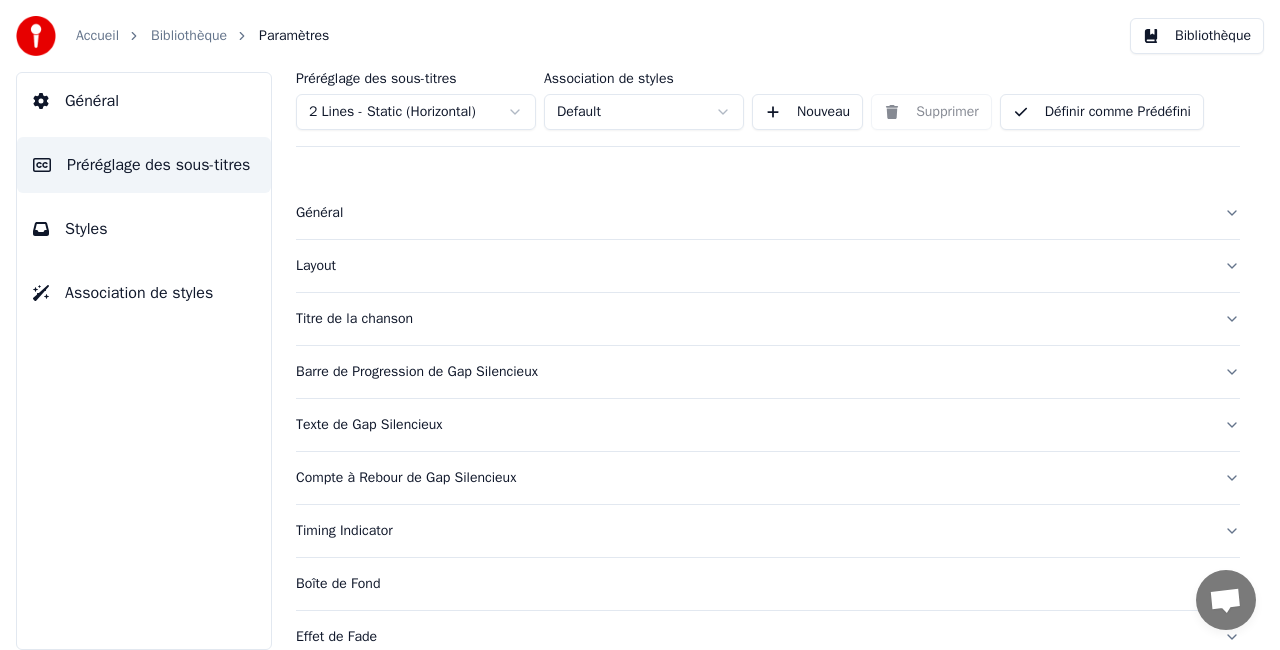 click on "Accueil Bibliothèque Paramètres Bibliothèque Général Préréglage des sous-titres Styles Association de styles Préréglage des sous-titres 2 Lines - Static (Horizontal) Association de styles Default Nouveau Supprimer Définir comme Prédéfini Général Layout Titre de la chanson Barre de Progression de Gap Silencieux Texte de Gap Silencieux Compte à Rebour de Gap Silencieux Timing Indicator Boîte de Fond Effet de Fade Décalage Caractères maximum par ligne Diviser la Ligne Automatiquement Advanced Settings" at bounding box center (640, 325) 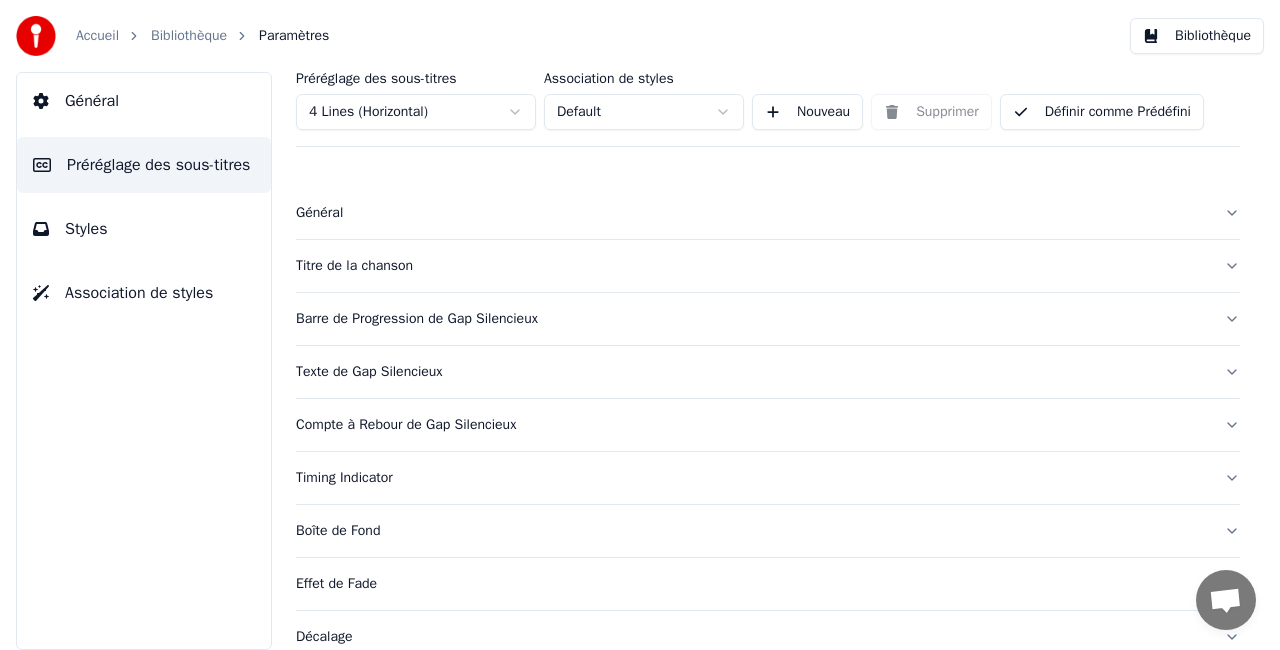 click on "Accueil Bibliothèque Paramètres Bibliothèque Général Préréglage des sous-titres Styles Association de styles Préréglage des sous-titres 4 Lines (Horizontal) Association de styles Default Nouveau Supprimer Définir comme Prédéfini Général Titre de la chanson Barre de Progression de Gap Silencieux Texte de Gap Silencieux Compte à Rebour de Gap Silencieux Timing Indicator Boîte de Fond Effet de Fade Décalage Caractères maximum par ligne Diviser la Ligne Automatiquement Advanced Settings" at bounding box center (640, 325) 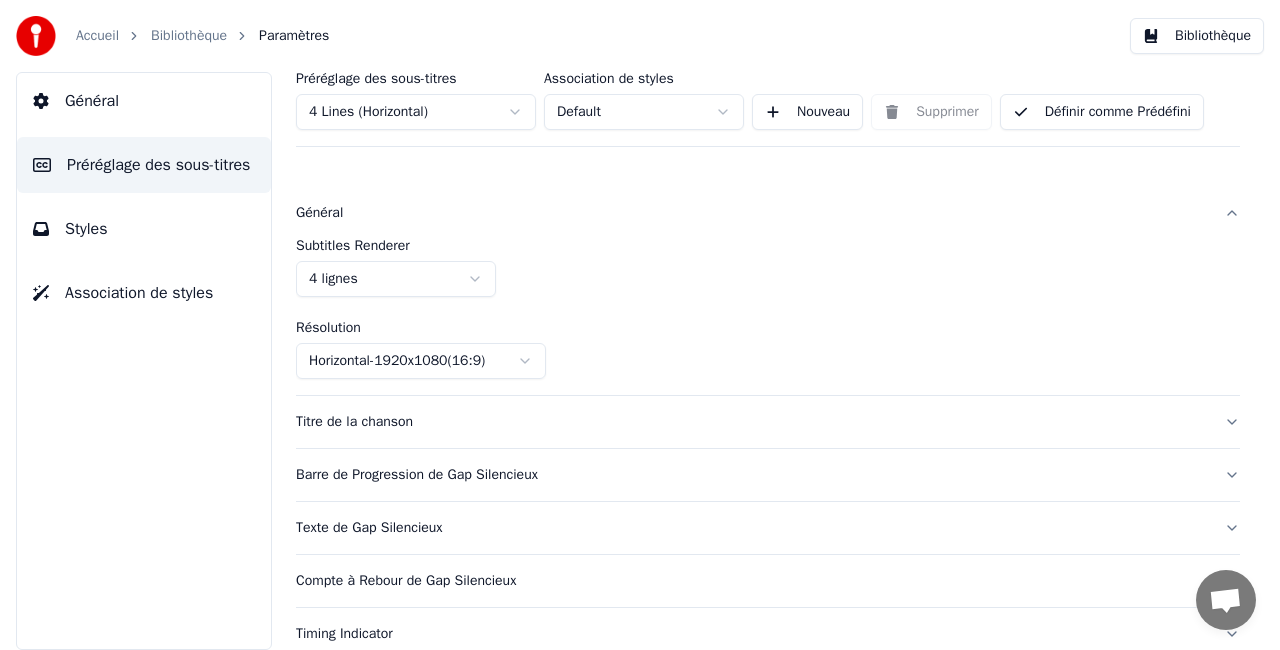 click on "Général" at bounding box center [752, 213] 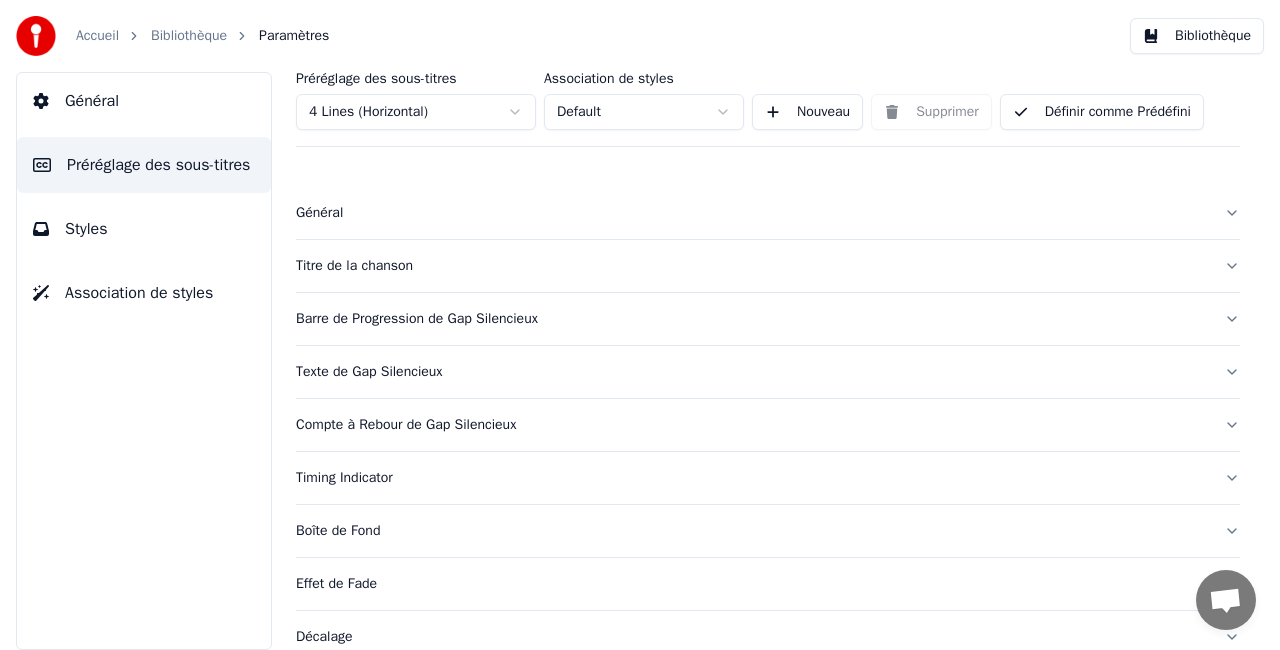 click on "Titre de la chanson" at bounding box center [768, 266] 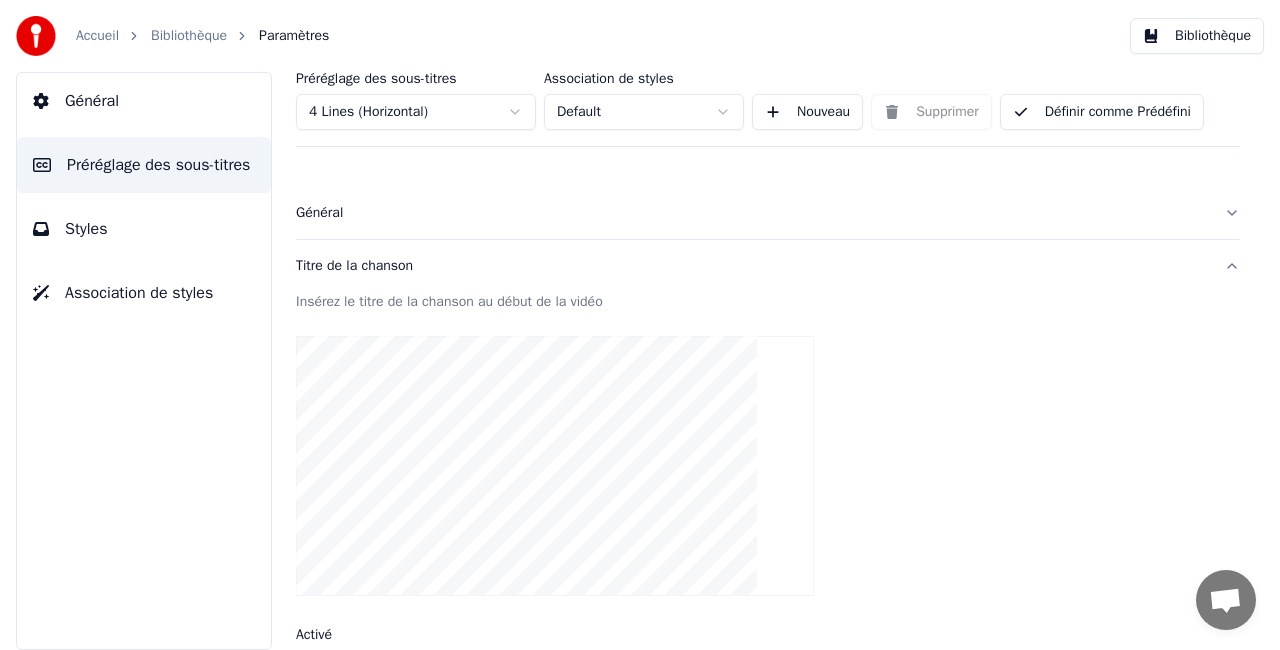 click at bounding box center (768, 466) 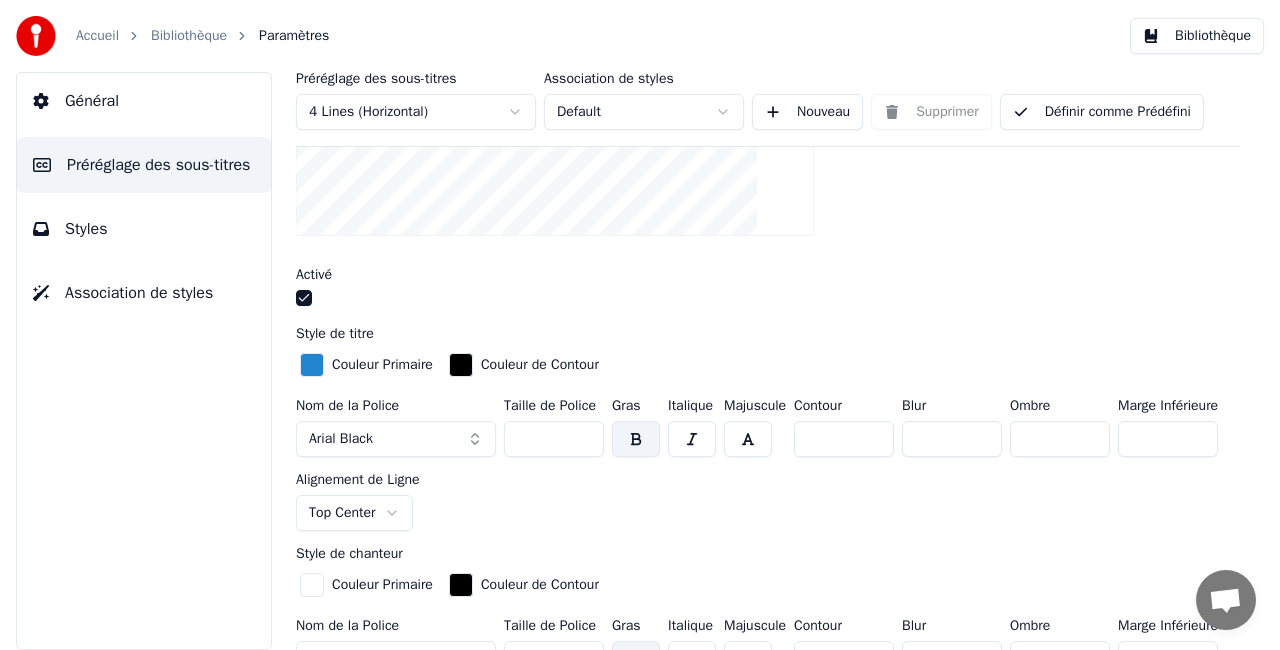 scroll, scrollTop: 391, scrollLeft: 0, axis: vertical 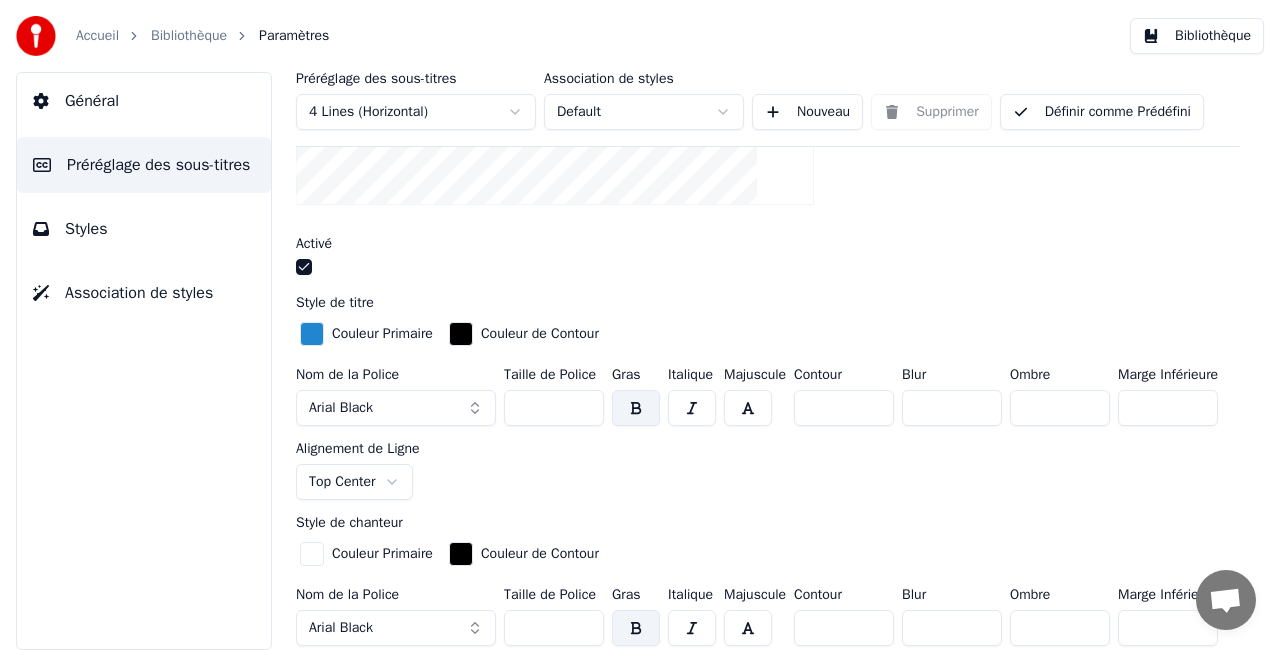 click at bounding box center (312, 334) 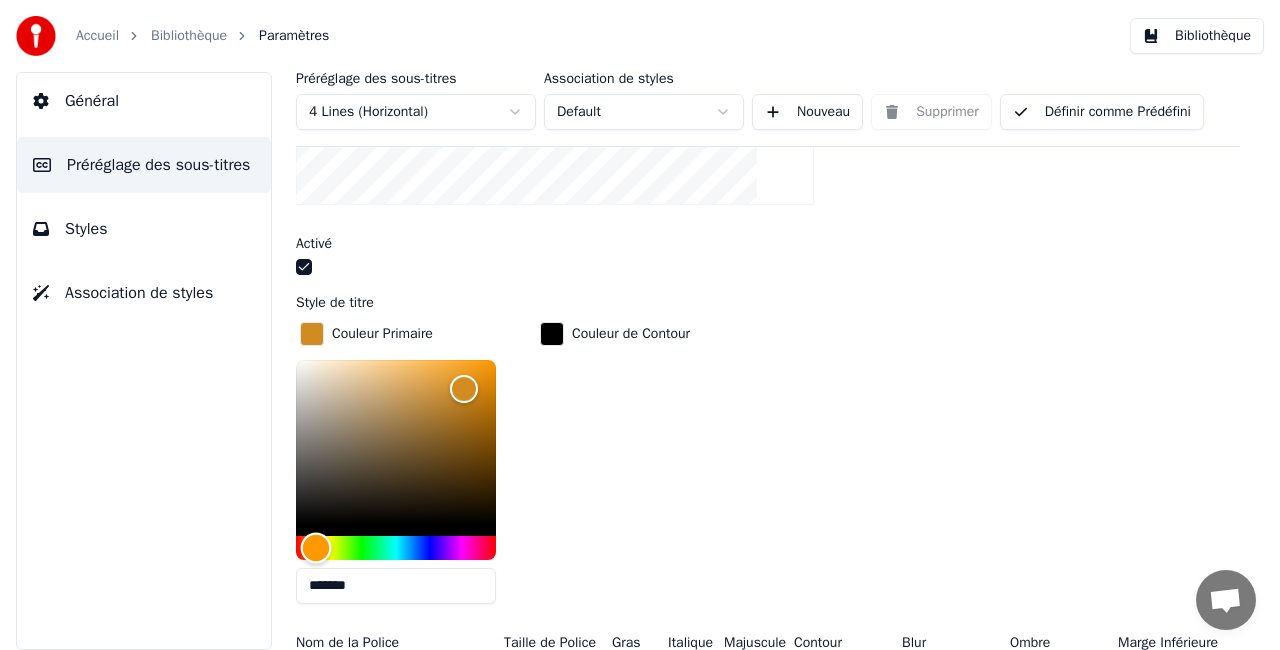 click at bounding box center [396, 548] 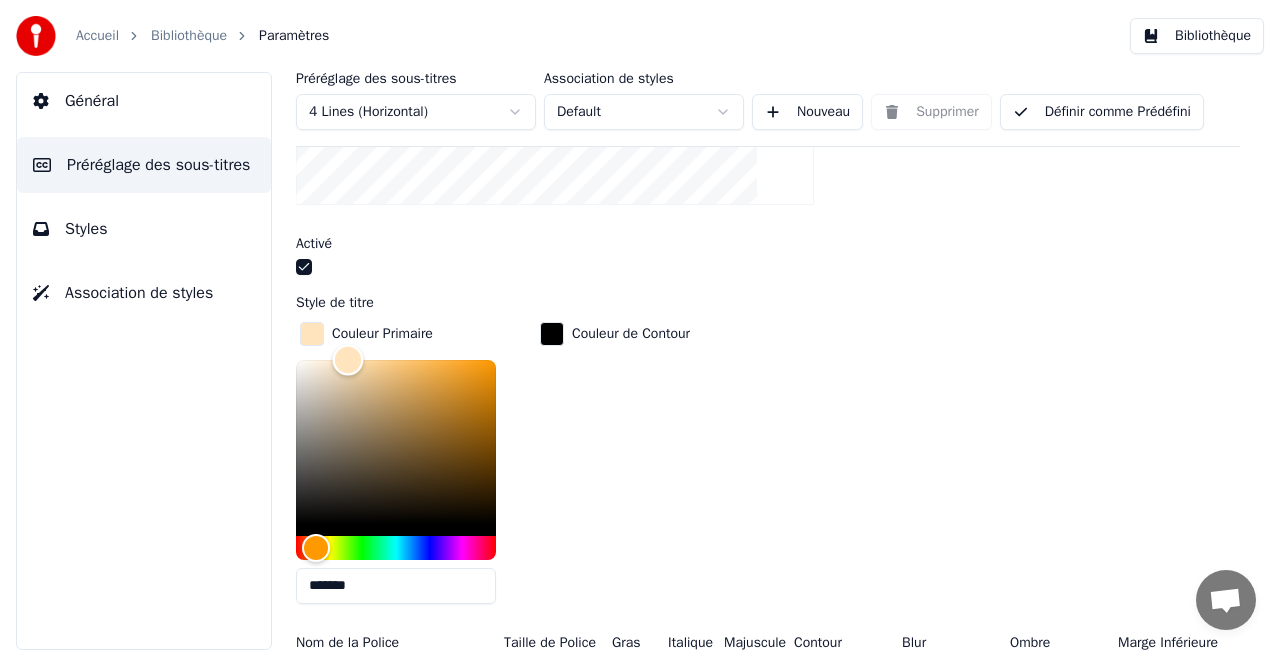 drag, startPoint x: 464, startPoint y: 390, endPoint x: 348, endPoint y: 338, distance: 127.12199 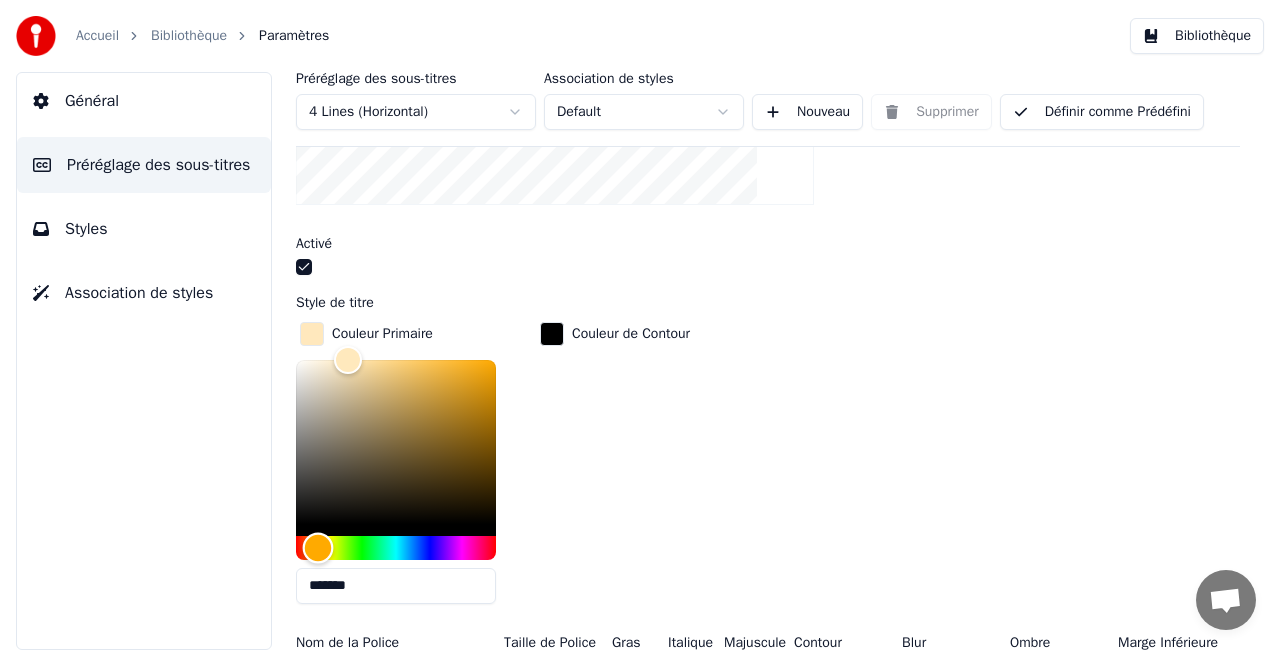 type on "*******" 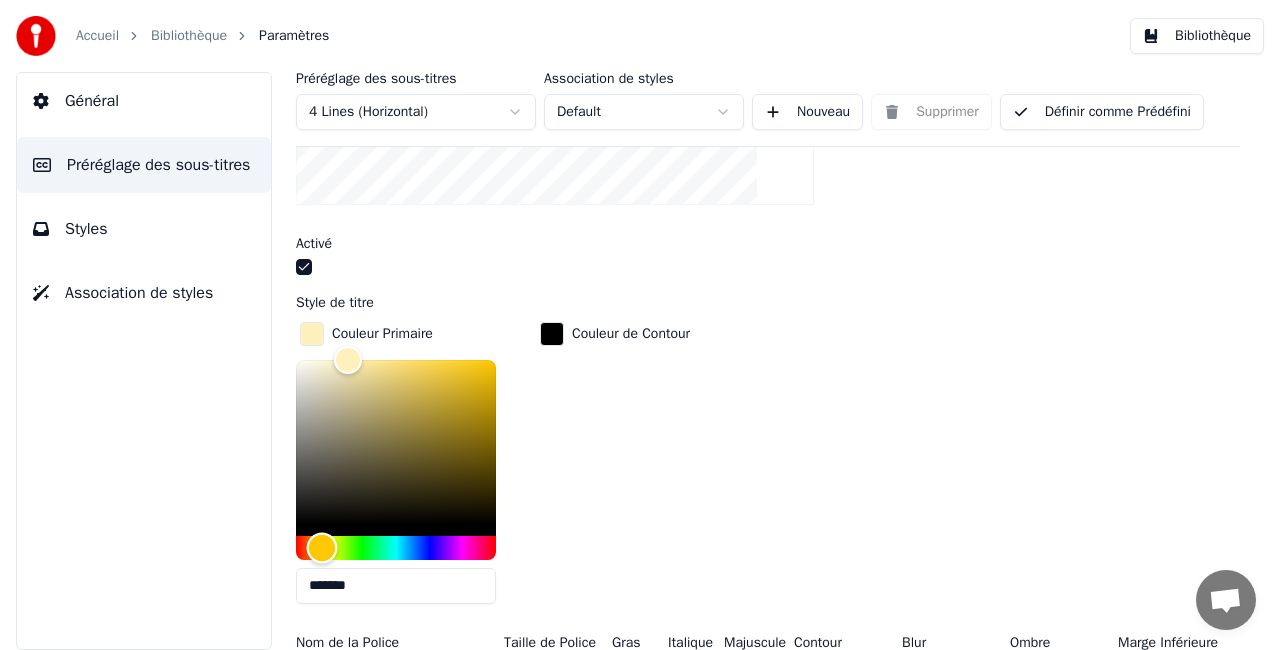 click at bounding box center (322, 548) 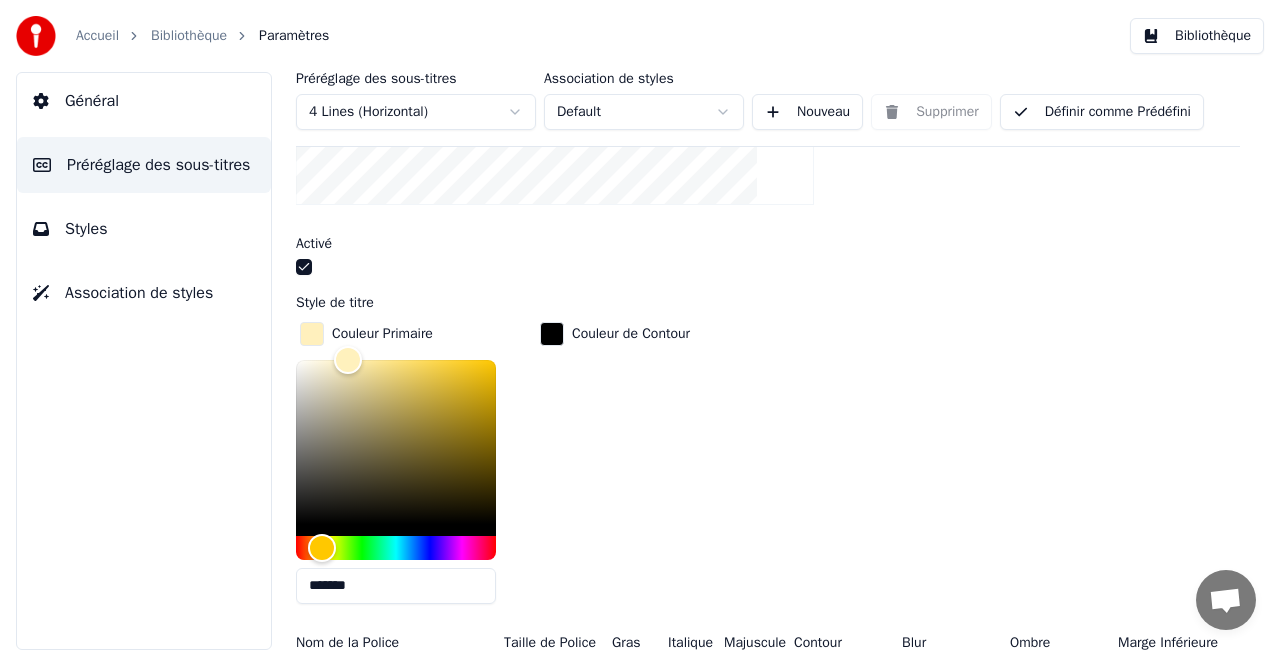 click on "Couleur Primaire ******* Couleur de Contour" at bounding box center [768, 469] 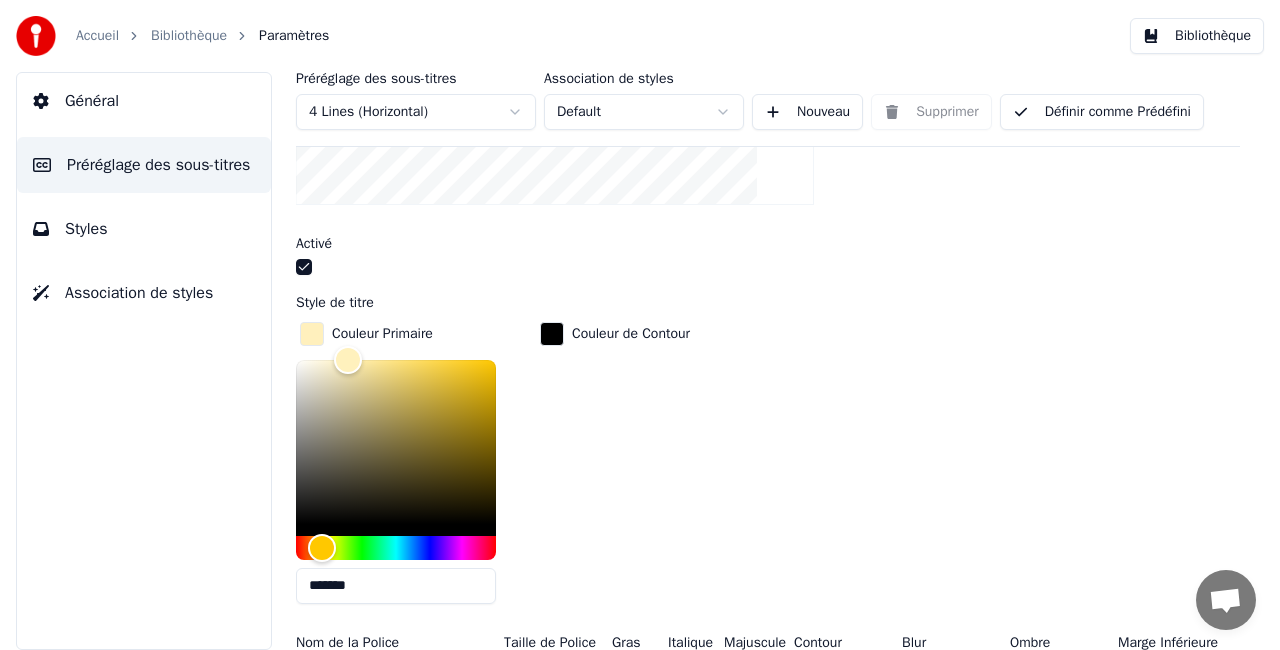 click at bounding box center (552, 334) 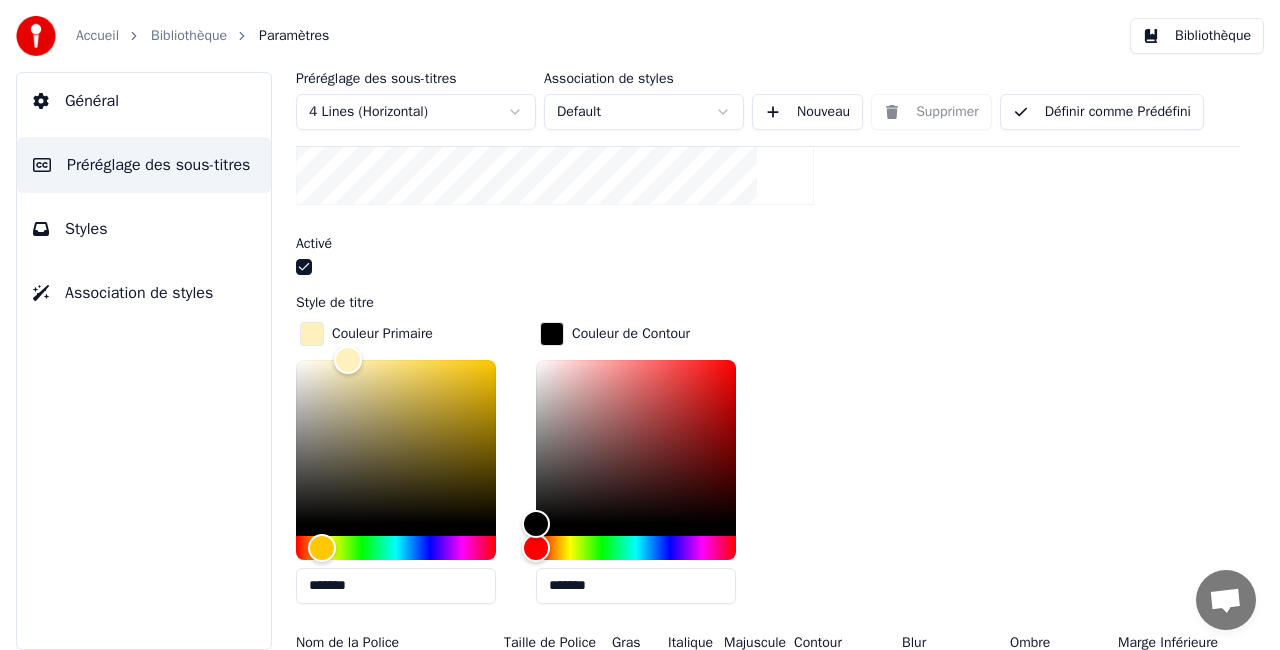 click on "Couleur Primaire ******* Couleur de Contour *******" at bounding box center [768, 469] 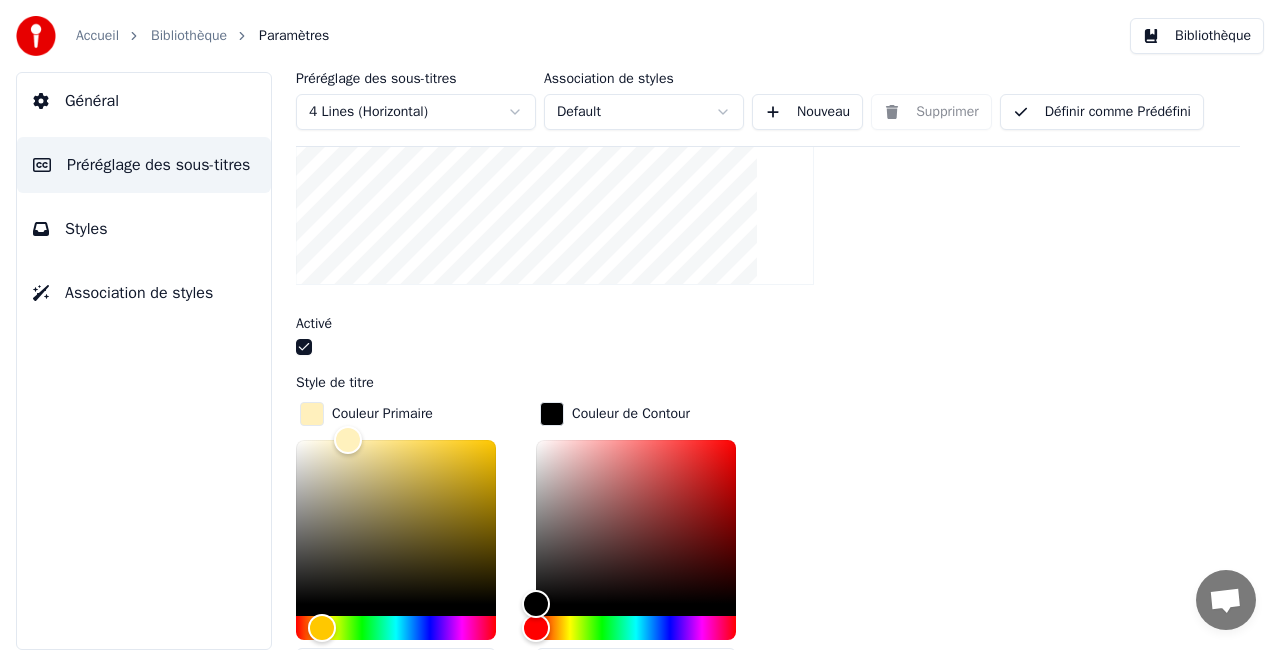 scroll, scrollTop: 394, scrollLeft: 0, axis: vertical 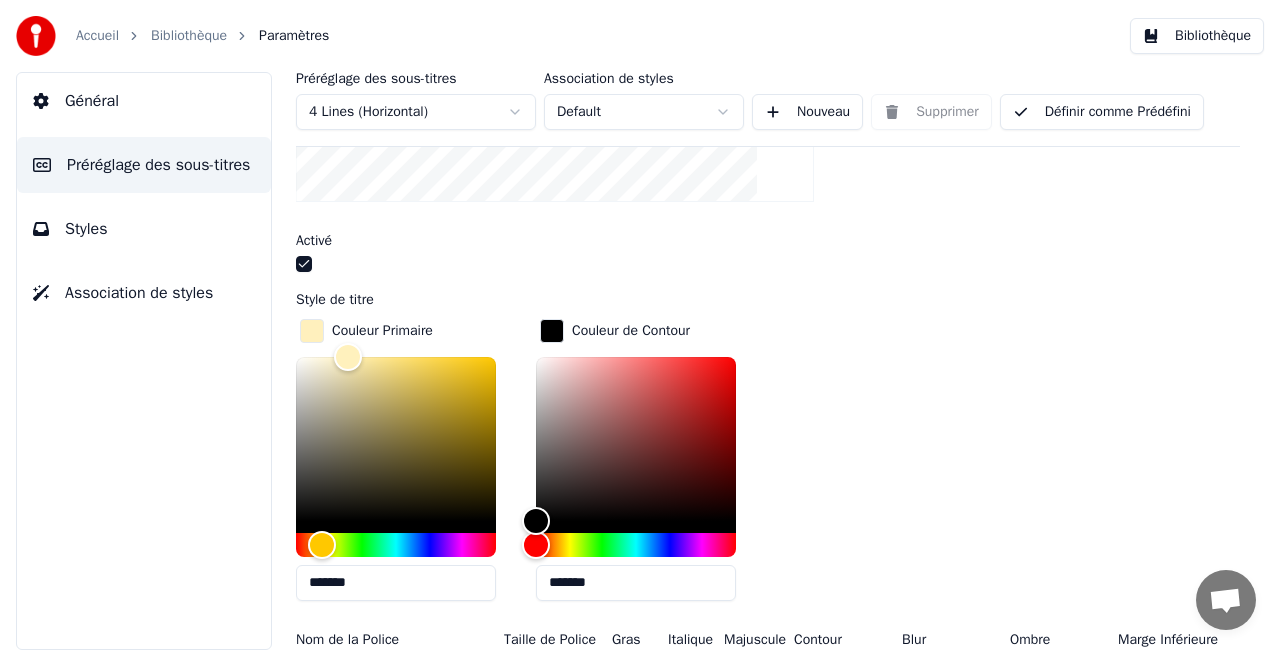 click on "Couleur de Contour *******" at bounding box center [652, 466] 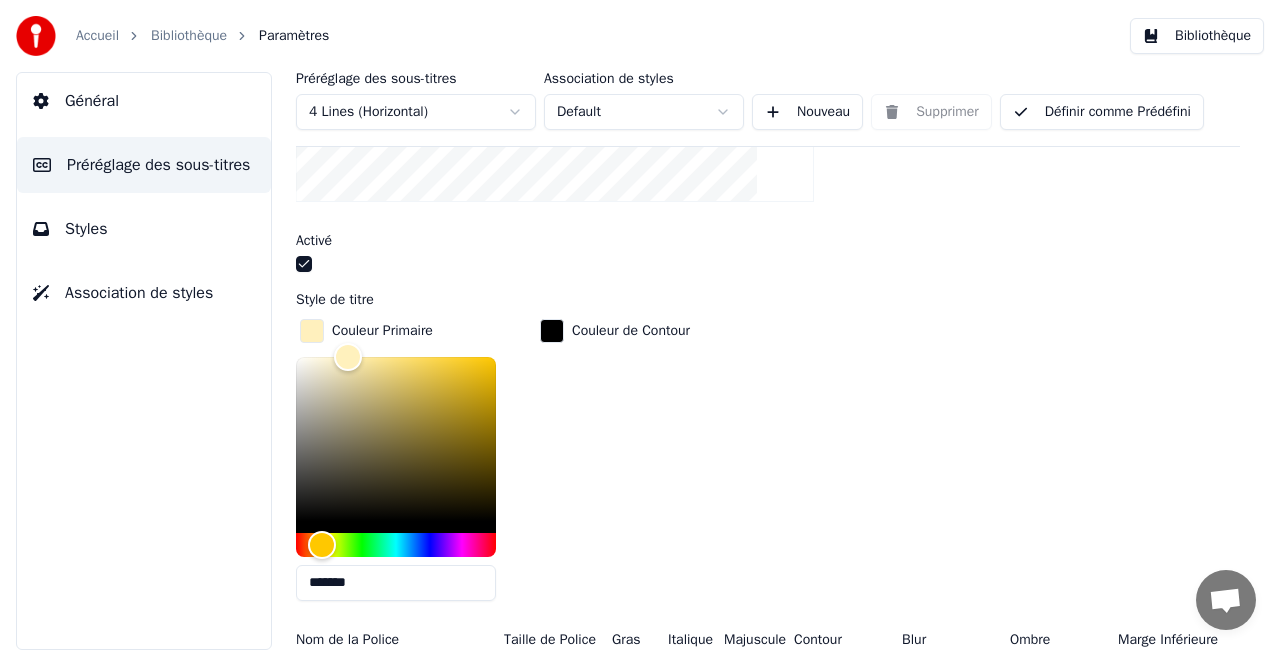 click at bounding box center (312, 331) 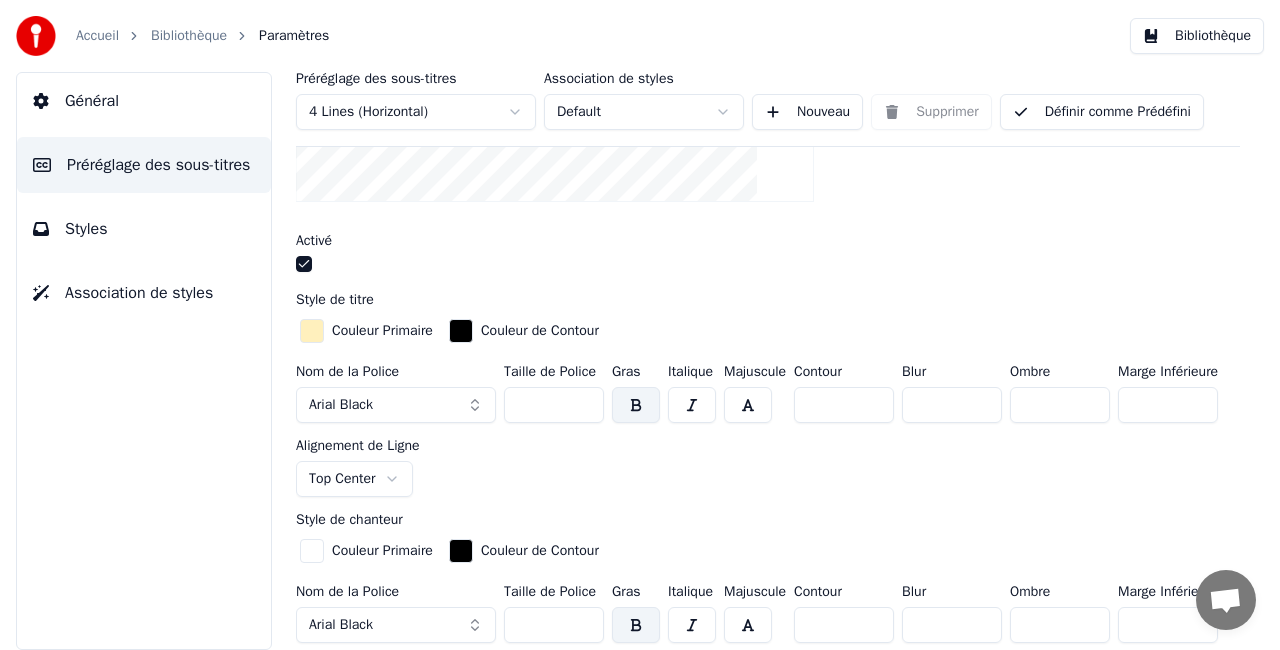 click on "Accueil Bibliothèque Paramètres Bibliothèque Général Préréglage des sous-titres Styles Association de styles Préréglage des sous-titres 4 Lines (Horizontal) Association de styles Default Nouveau Supprimer Définir comme Prédéfini Général Titre de la chanson Insérez le titre de la chanson au début de la vidéo Activé Style de titre Couleur Primaire Couleur de Contour Nom de la Police Arial Black Taille de Police *** Gras Italique Majuscule Contour * Blur * Ombre * Marge Inférieure *** Alignement de Ligne Top Center Style de chanteur Couleur Primaire Couleur de Contour Nom de la Police Arial Black Taille de Police *** Gras Italique Majuscule Contour * Blur * Ombre * Marge Inférieure *** Alignement de Ligne Top Center Start Secondes * Duration Secondes * Fade In (Millisecondes) *** Fade Out (Millisecondes) *** Réinitialiser Barre de Progression de Gap Silencieux Texte de Gap Silencieux Compte à Rebour de Gap Silencieux Timing Indicator Boîte de Fond Effet de Fade Décalage Advanced Settings" at bounding box center (640, 325) 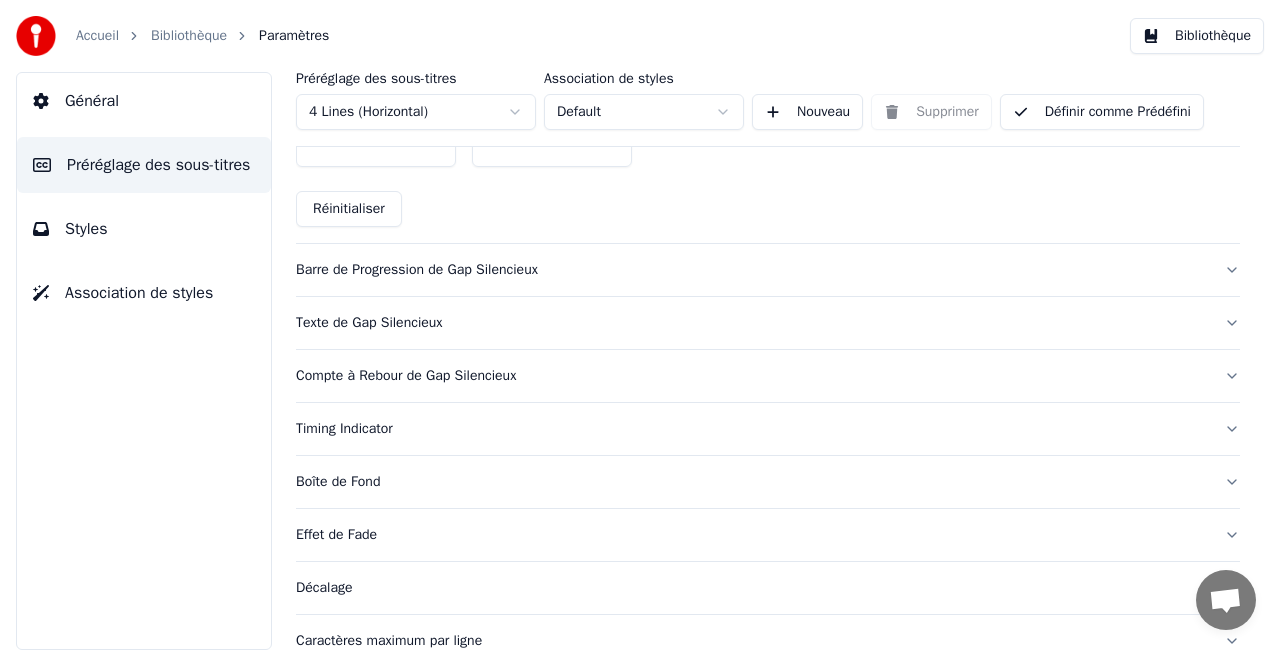 scroll, scrollTop: 1111, scrollLeft: 0, axis: vertical 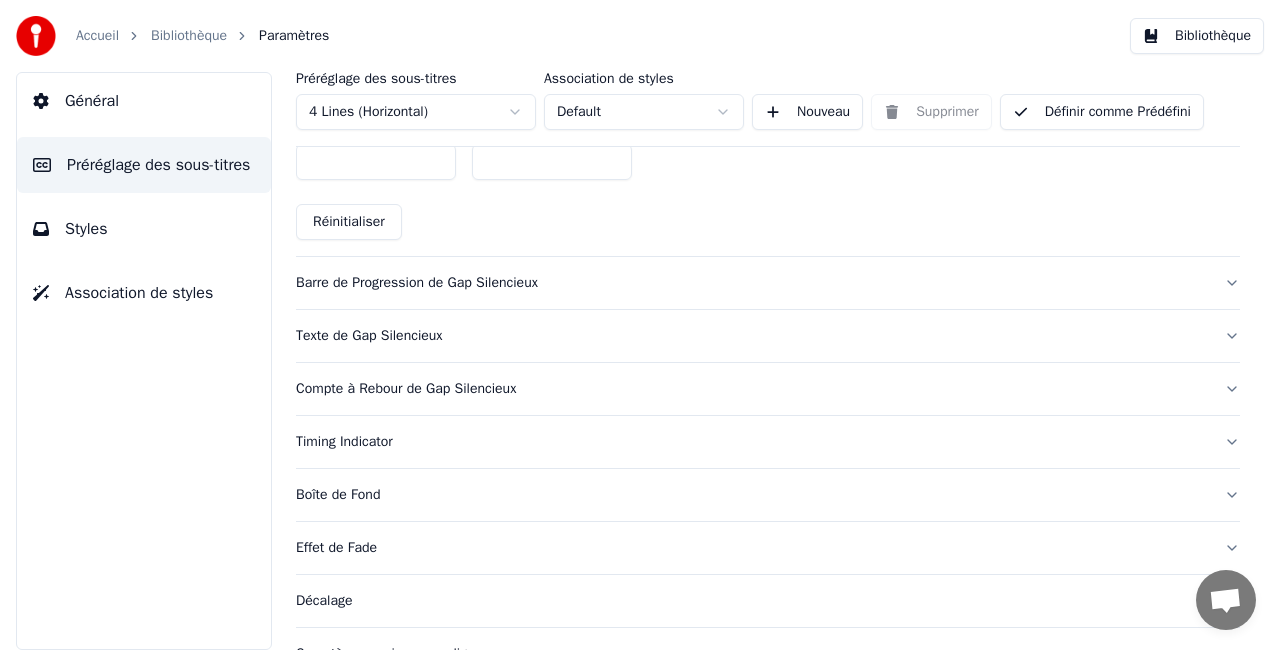 click on "Barre de Progression de Gap Silencieux" at bounding box center [752, 283] 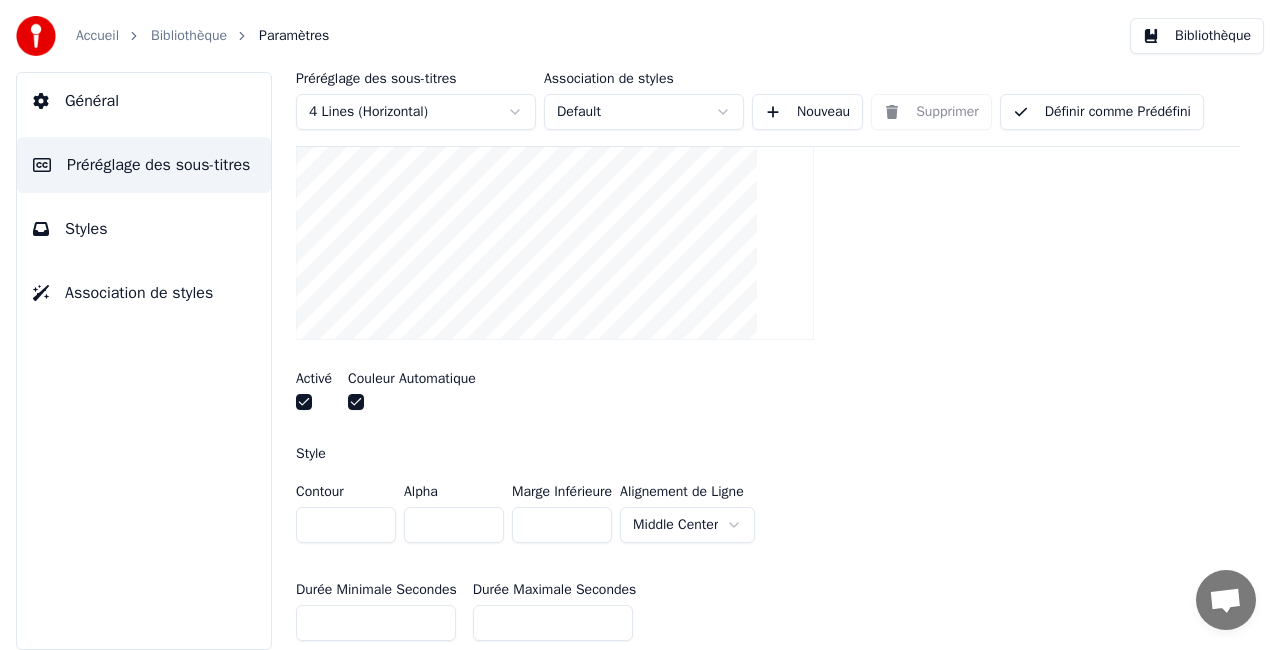 scroll, scrollTop: 320, scrollLeft: 0, axis: vertical 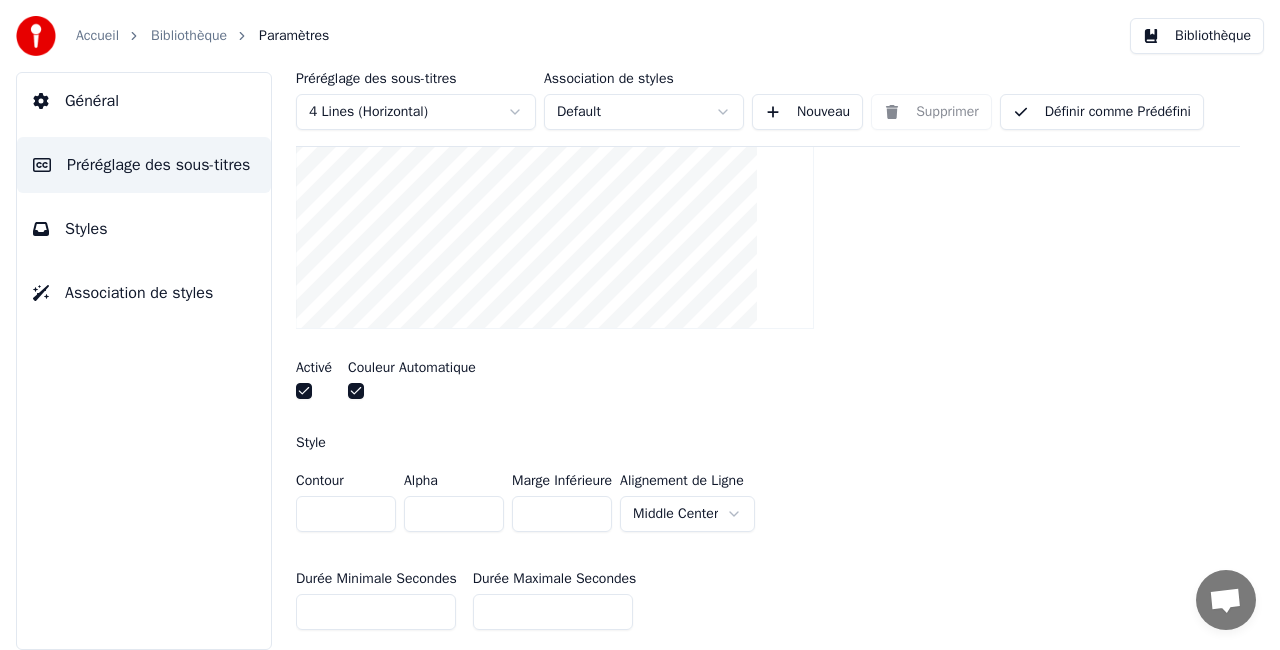click at bounding box center [412, 393] 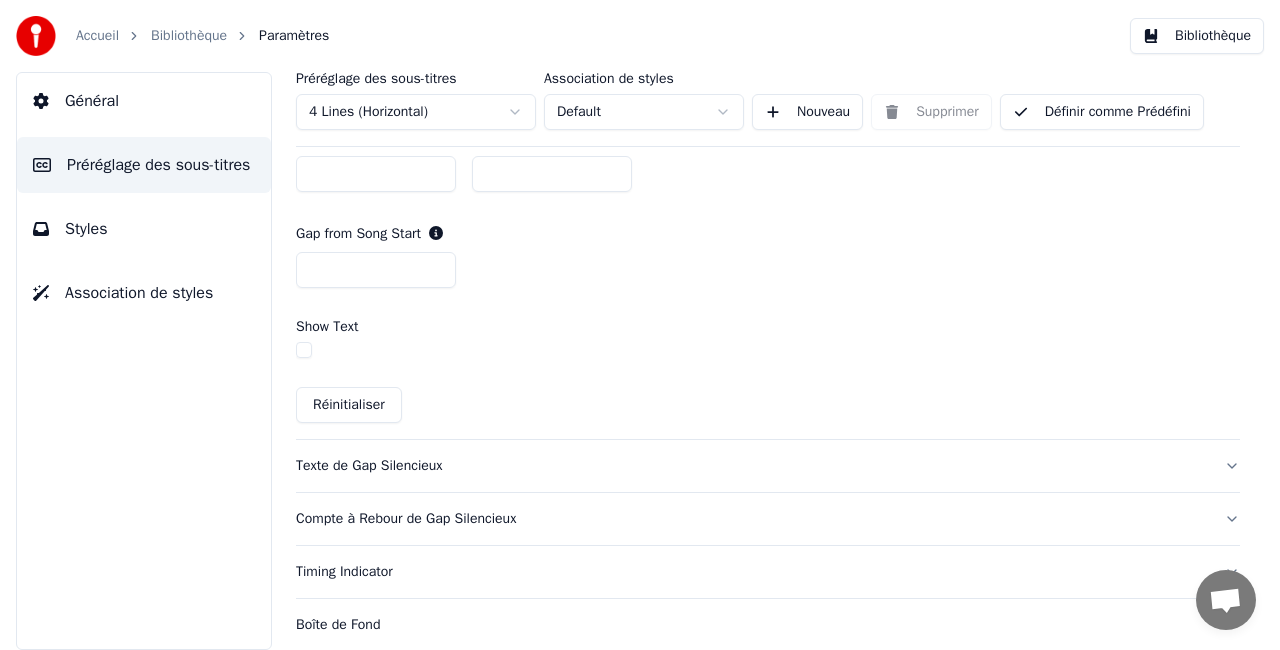scroll, scrollTop: 1113, scrollLeft: 0, axis: vertical 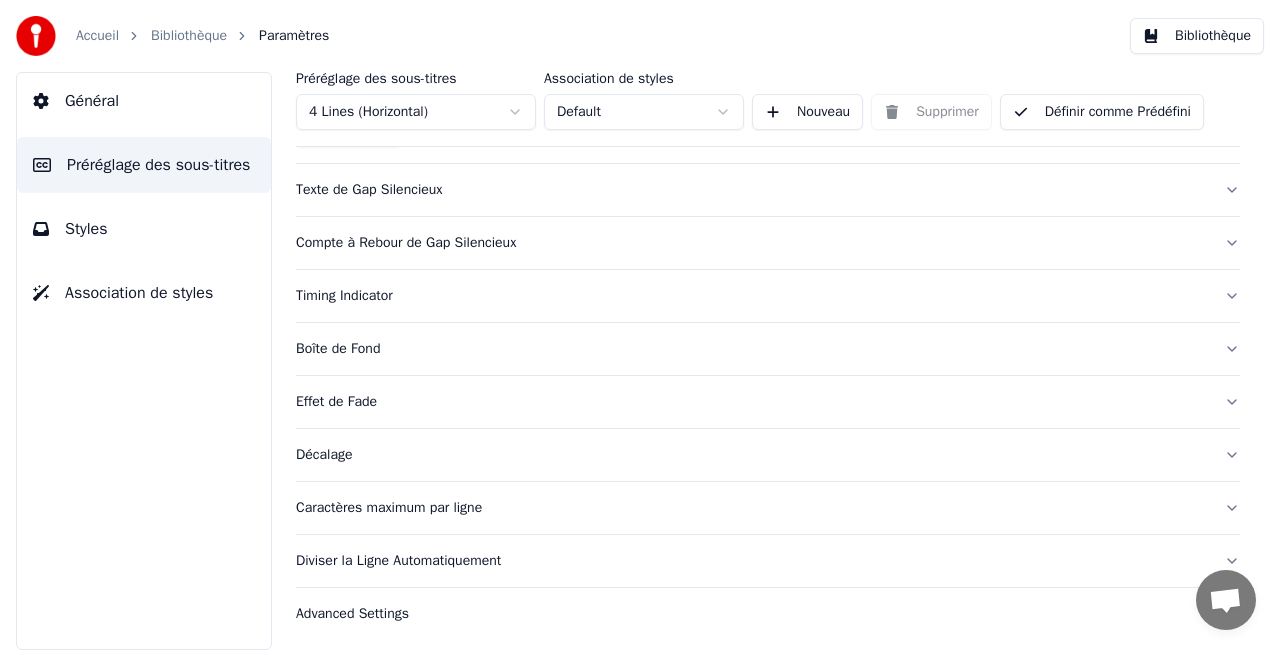 click on "Texte de Gap Silencieux" at bounding box center (752, 190) 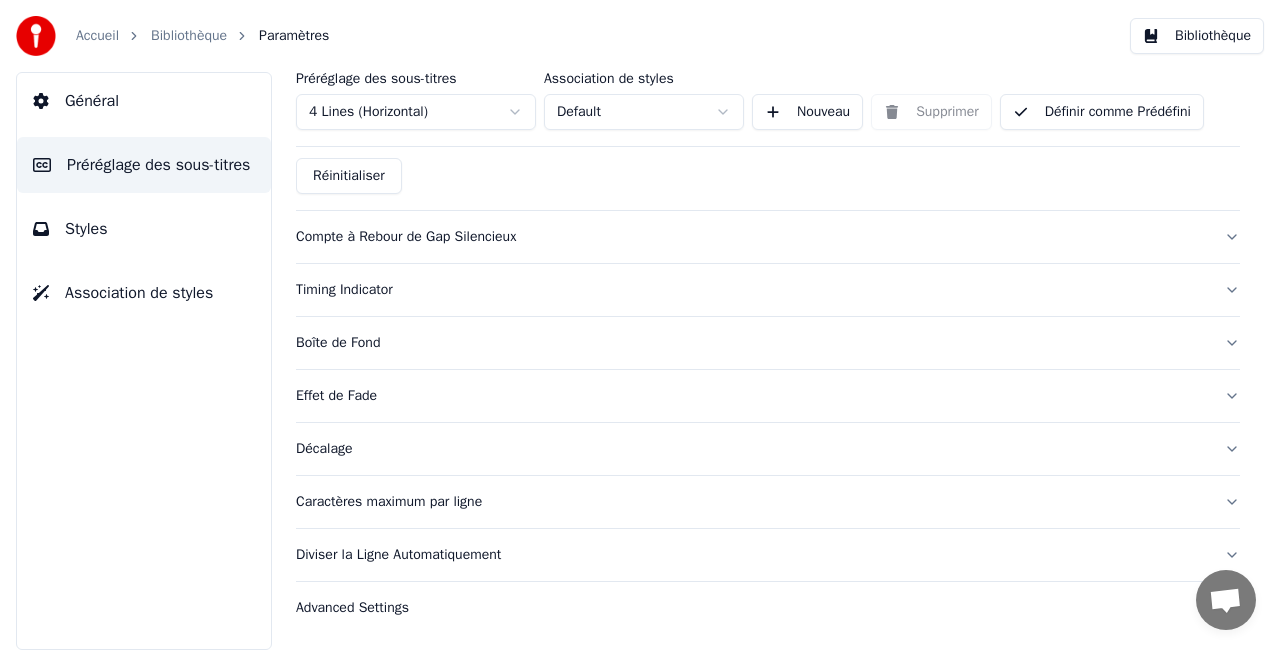 scroll, scrollTop: 1006, scrollLeft: 0, axis: vertical 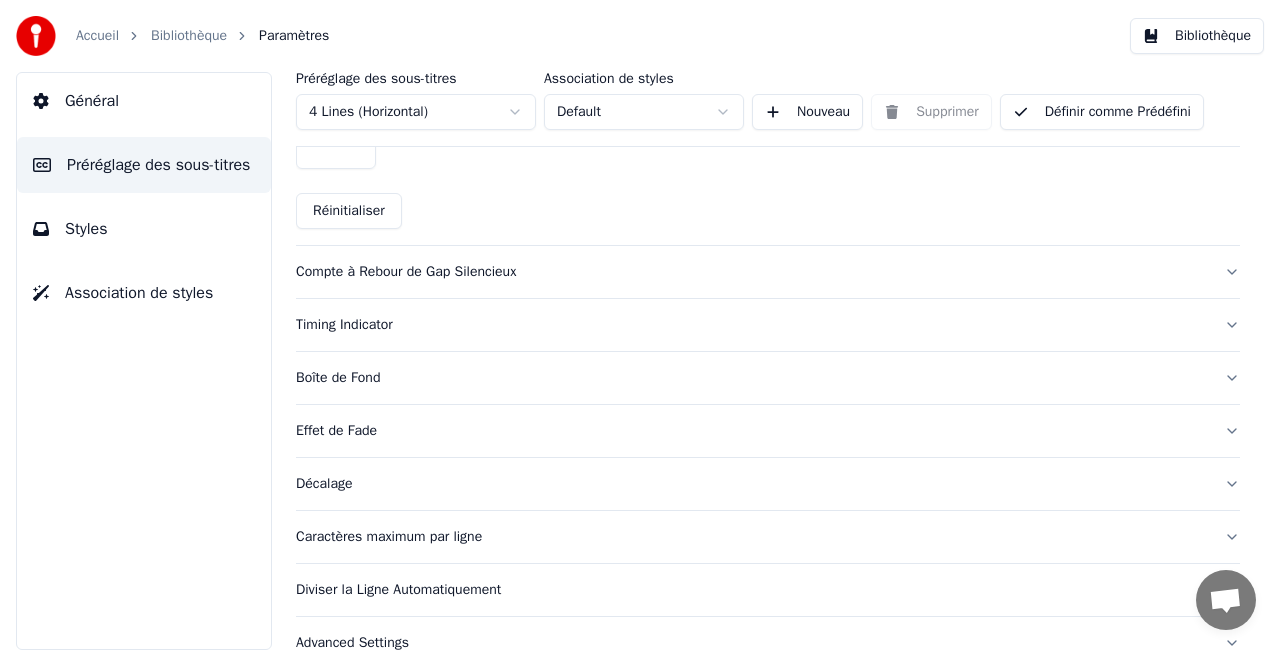 click on "Timing Indicator" at bounding box center [752, 325] 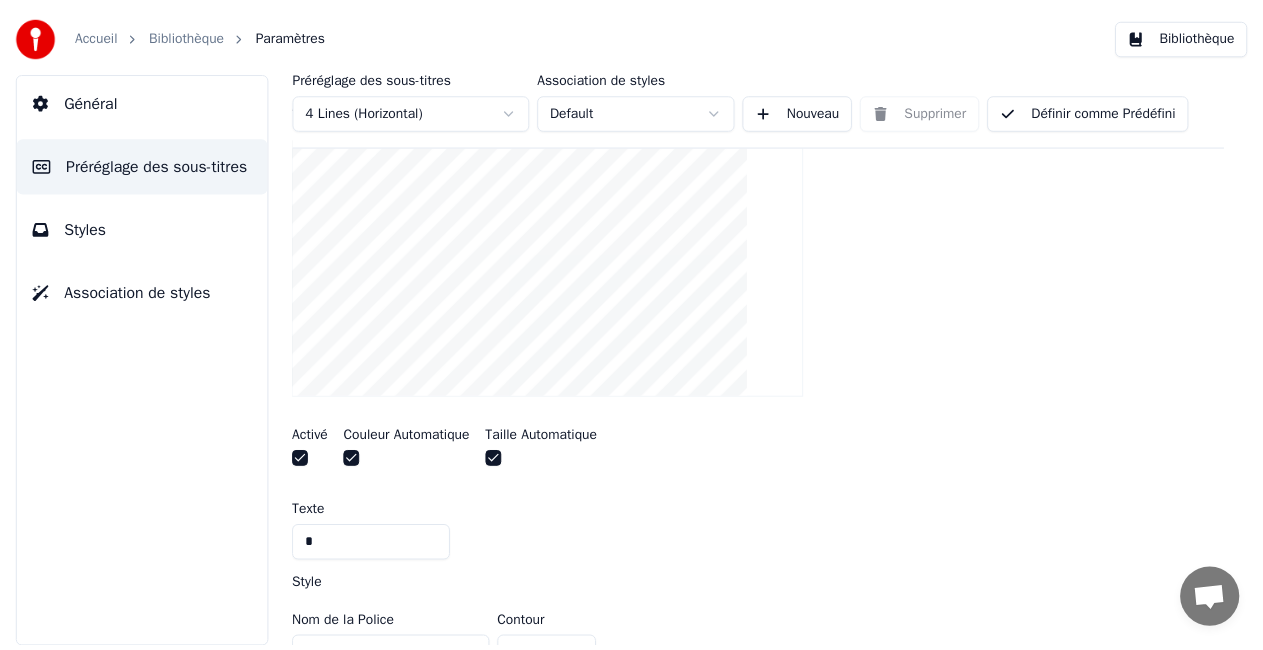 scroll, scrollTop: 0, scrollLeft: 0, axis: both 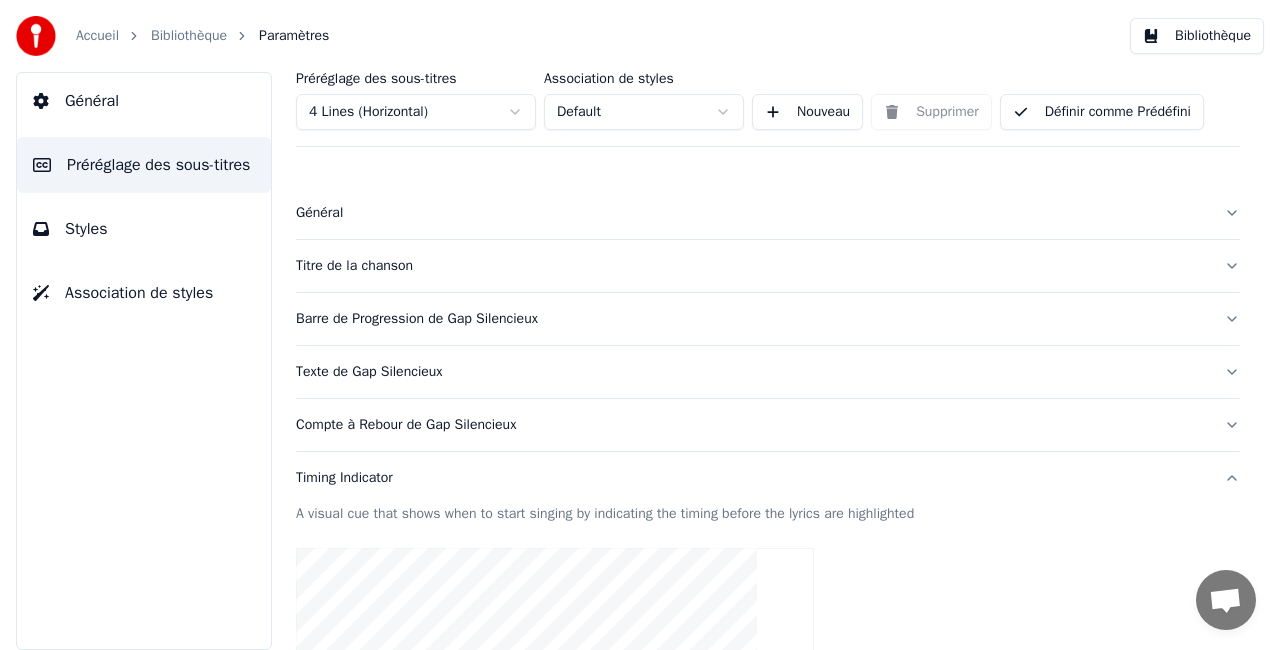 click on "Définir comme Prédéfini" at bounding box center (1102, 112) 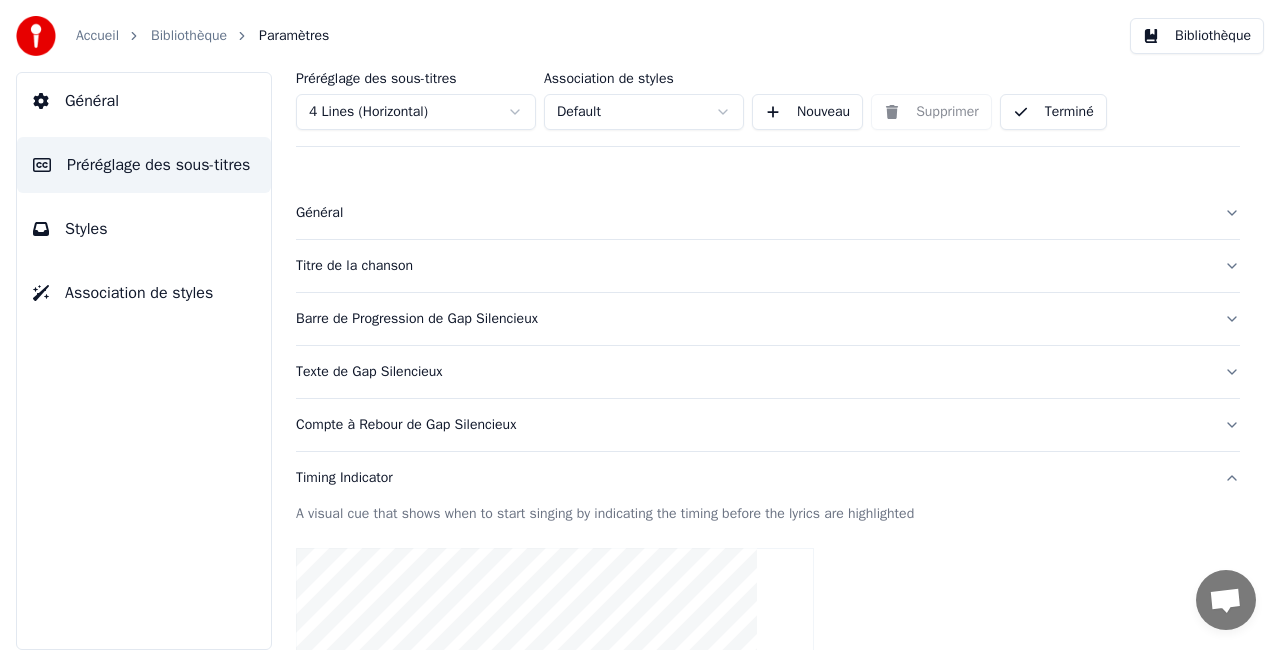click on "Terminé" at bounding box center (1053, 112) 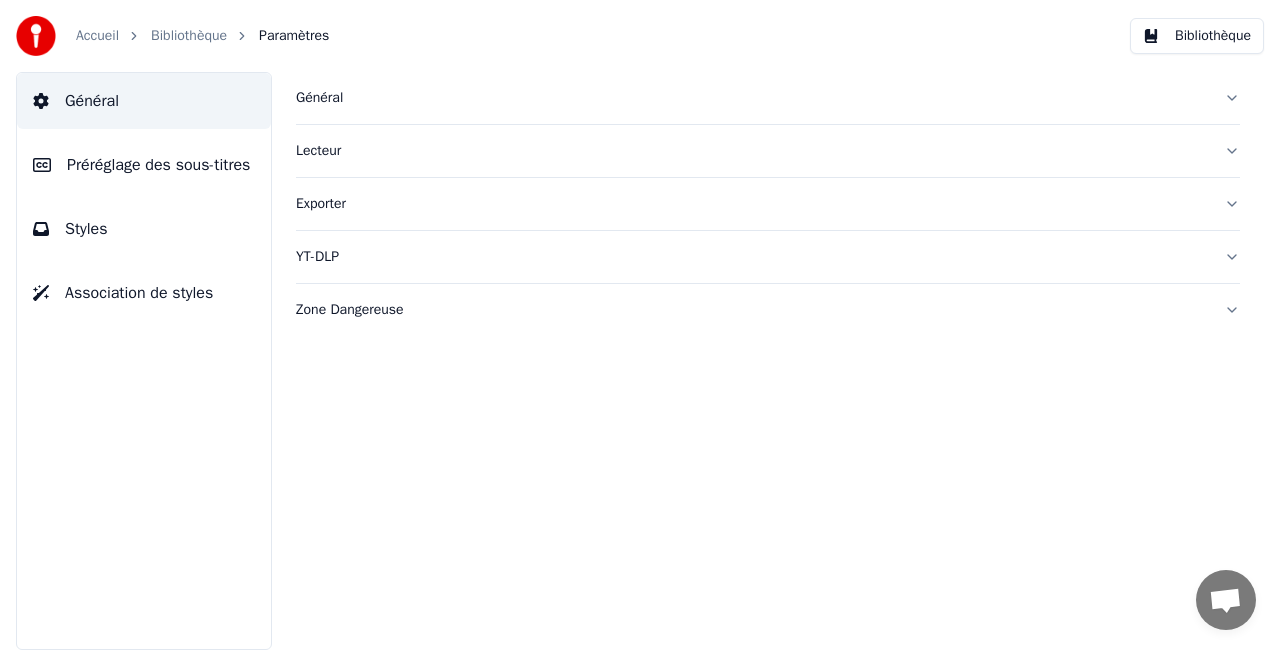 click on "Accueil Bibliothèque Paramètres" at bounding box center (172, 36) 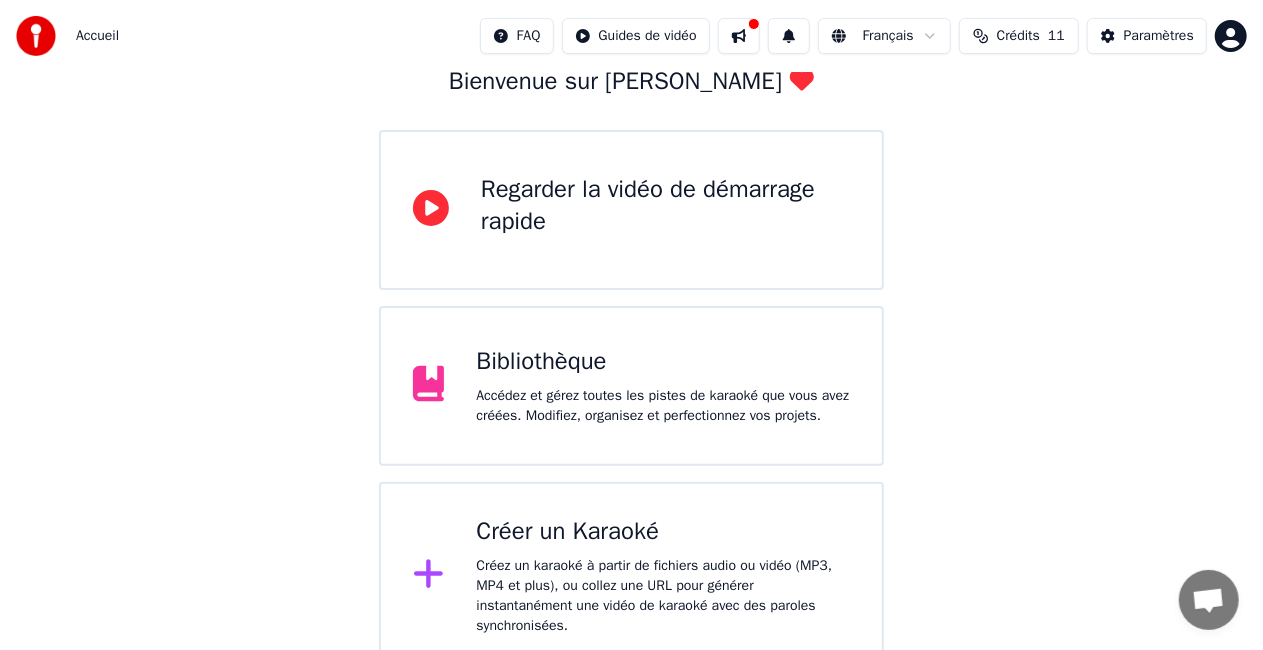 click on "Accédez et gérez toutes les pistes de karaoké que vous avez créées. Modifiez, organisez et perfectionnez vos projets." at bounding box center (663, 406) 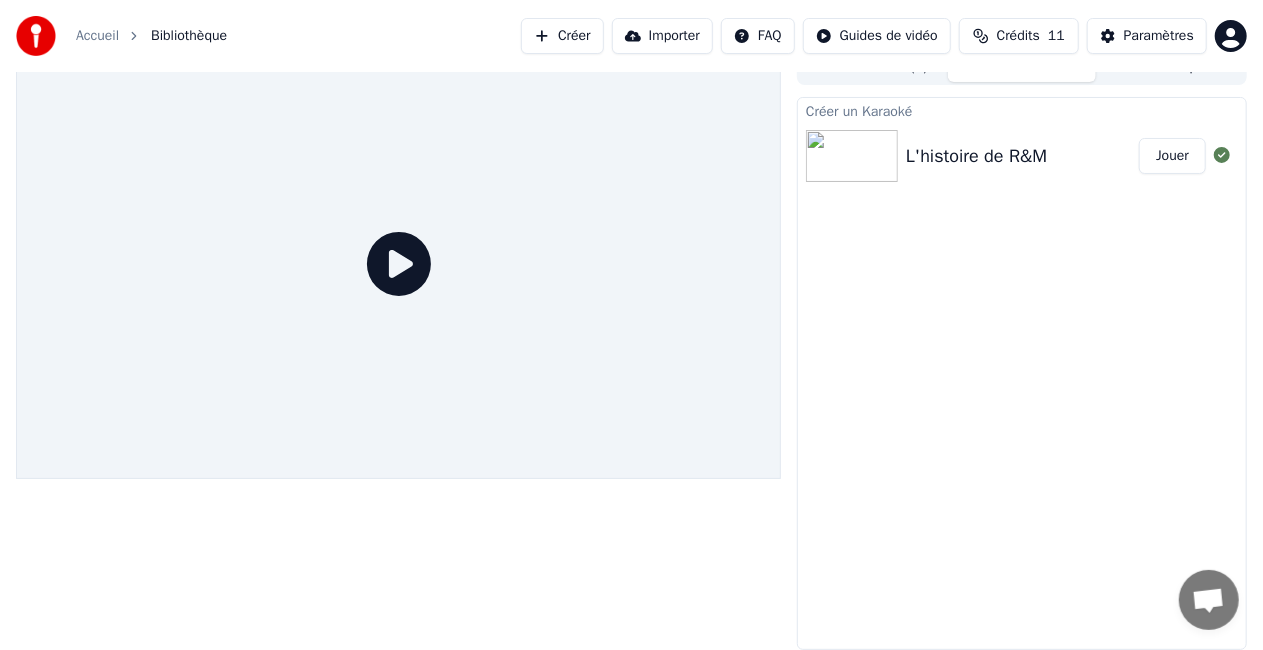 scroll, scrollTop: 22, scrollLeft: 0, axis: vertical 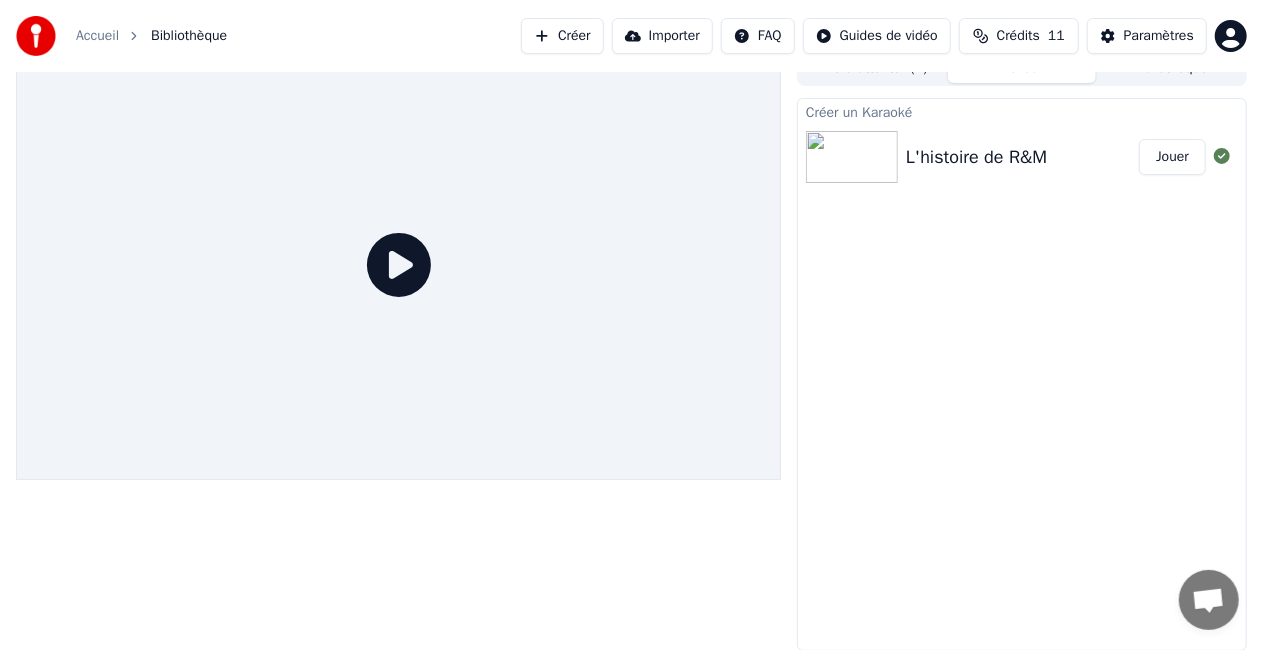 click at bounding box center (852, 157) 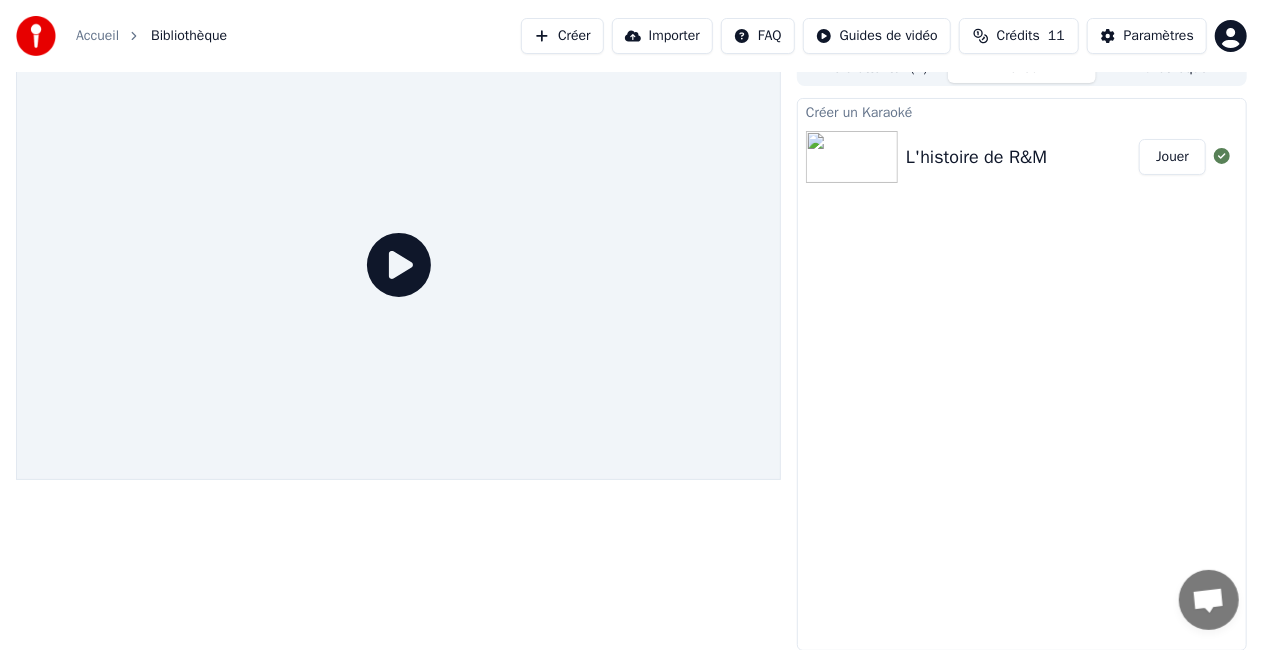 scroll, scrollTop: 0, scrollLeft: 0, axis: both 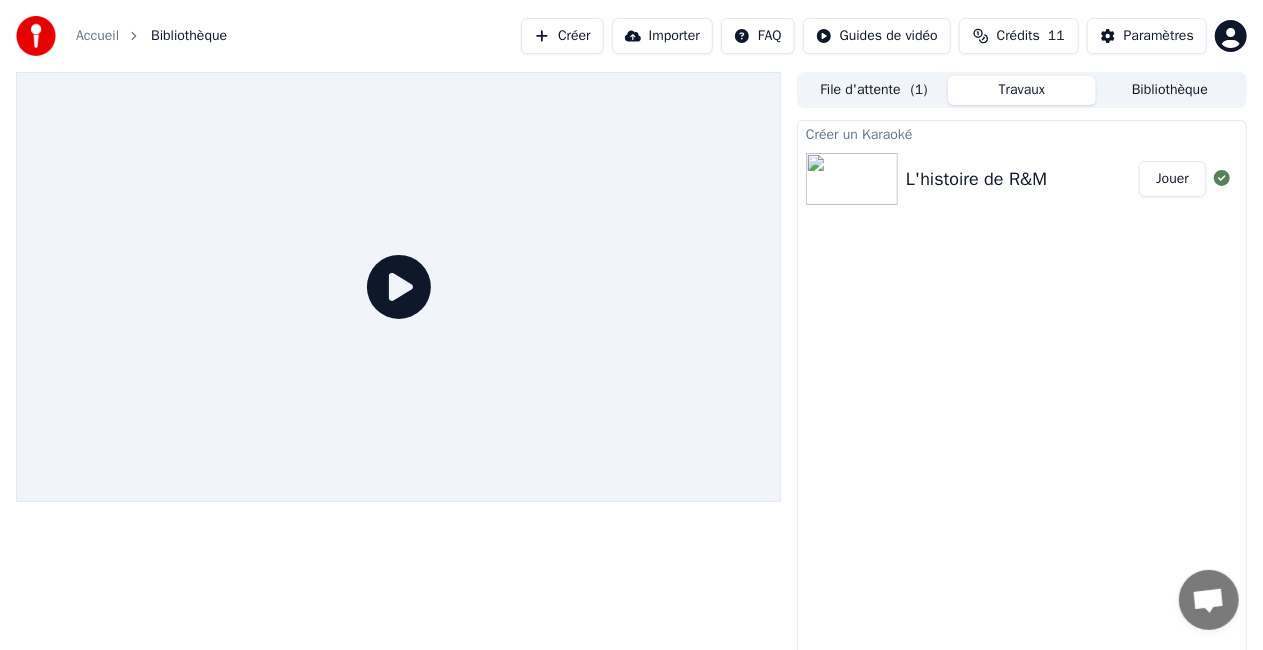 click on "Bibliothèque" at bounding box center (1170, 90) 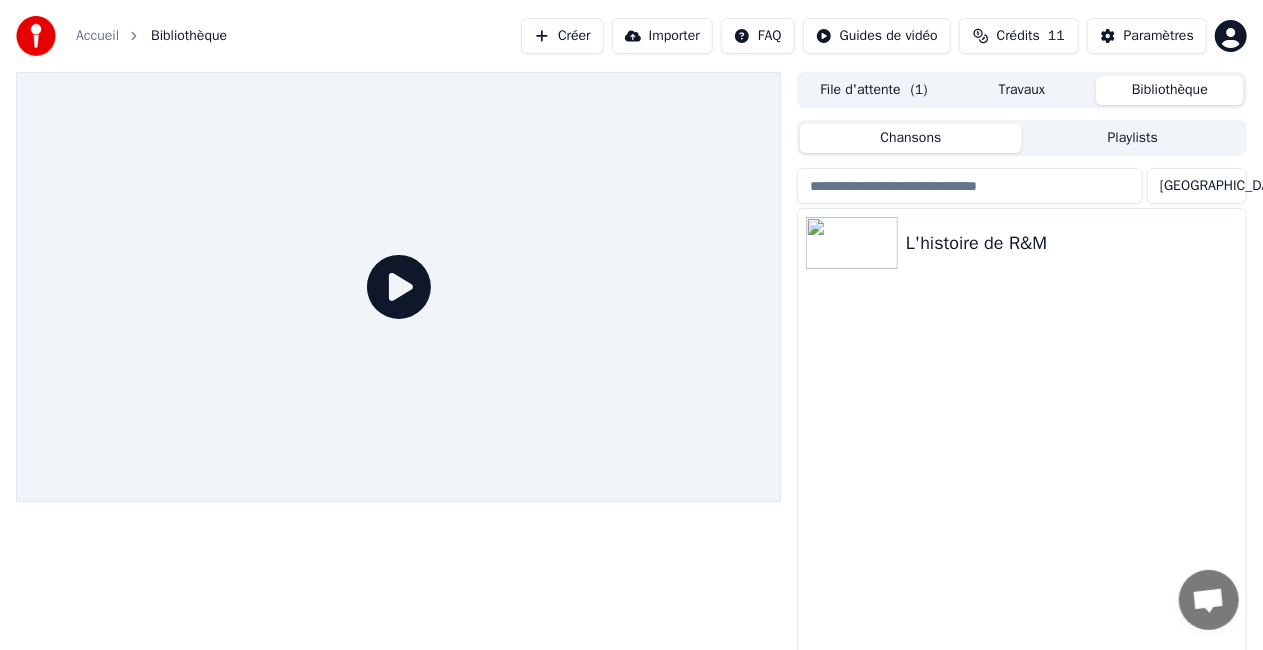 click on "File d'attente ( 1 )" at bounding box center [874, 90] 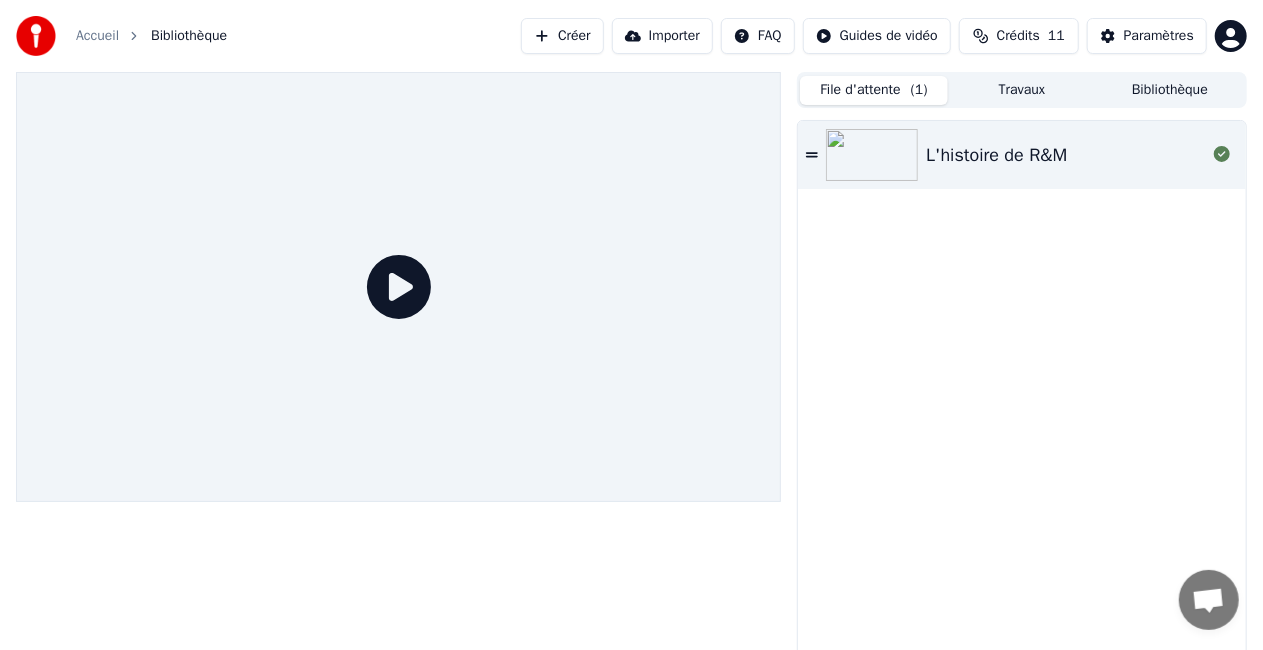 click at bounding box center (872, 155) 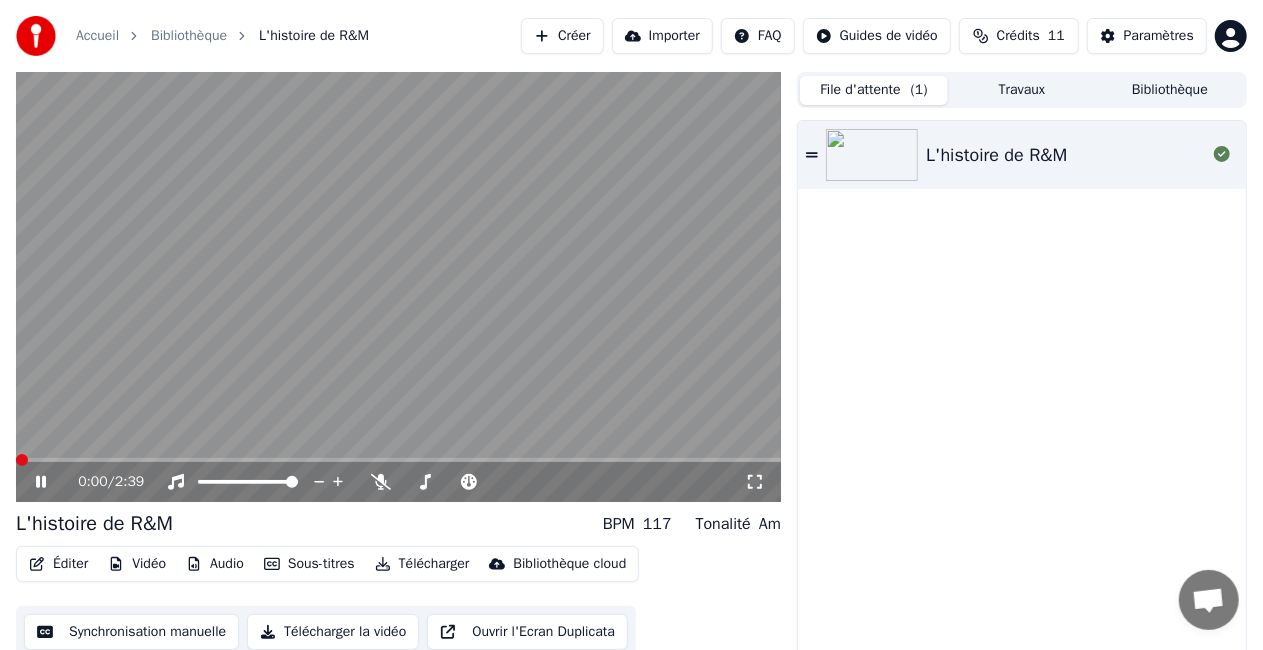 click at bounding box center (398, 287) 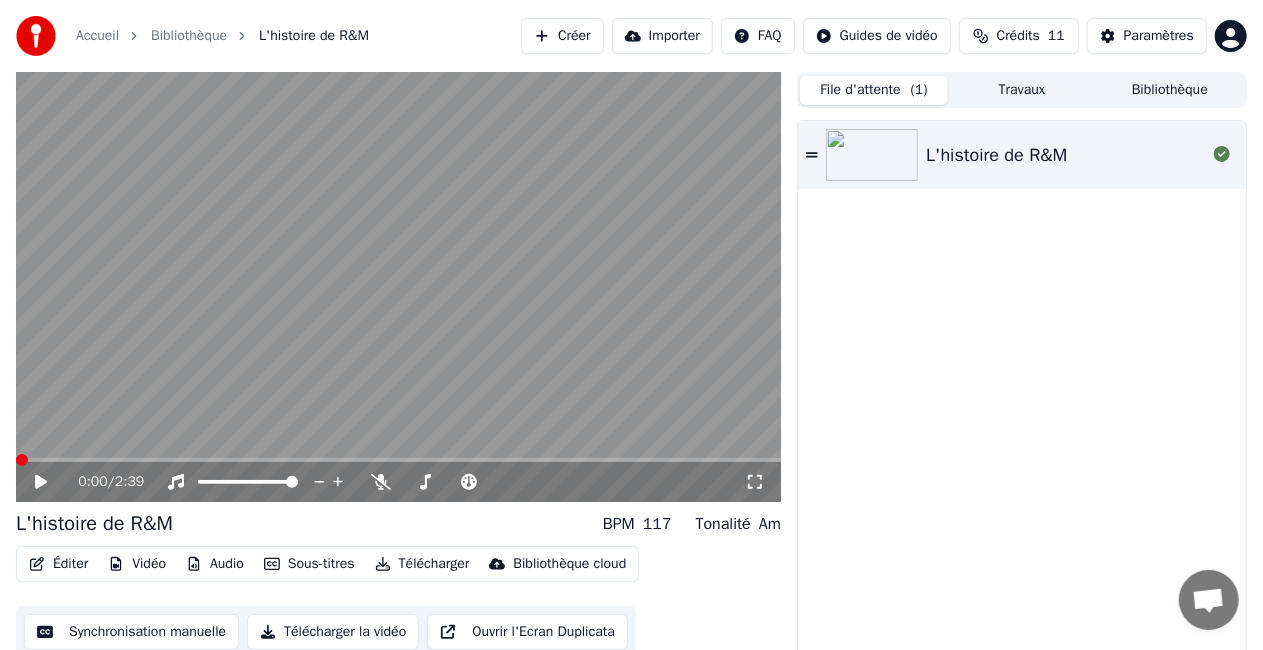 scroll, scrollTop: 22, scrollLeft: 0, axis: vertical 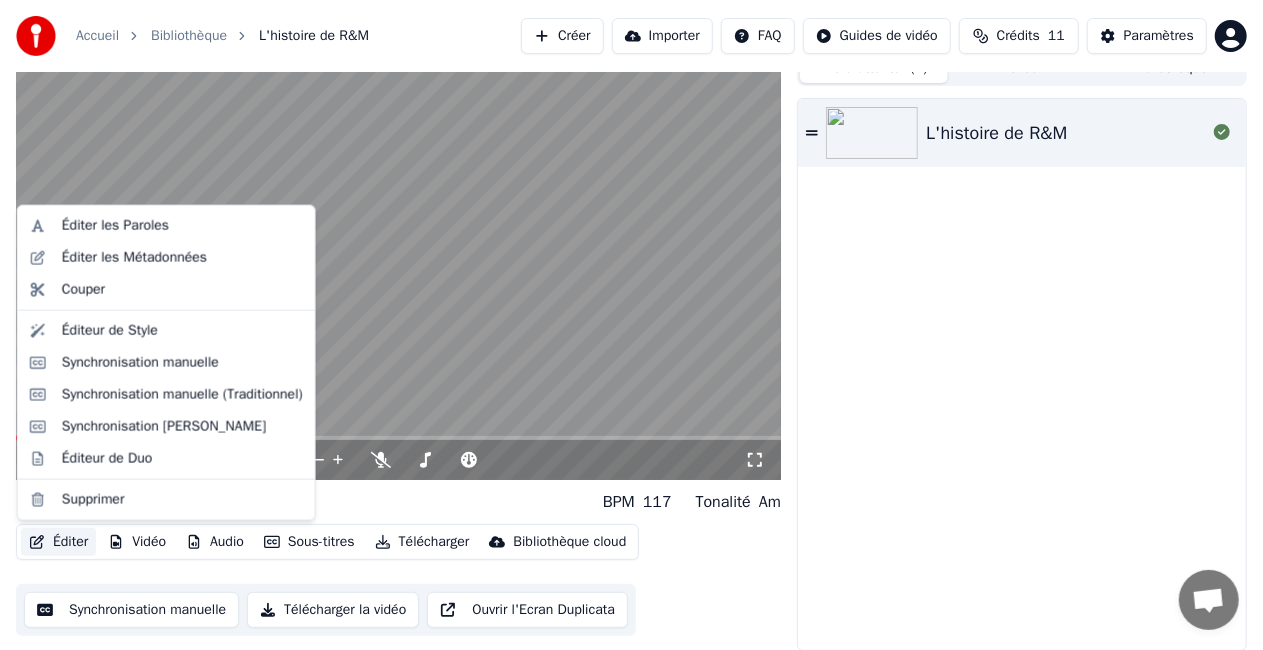 click on "Éditer" at bounding box center [58, 542] 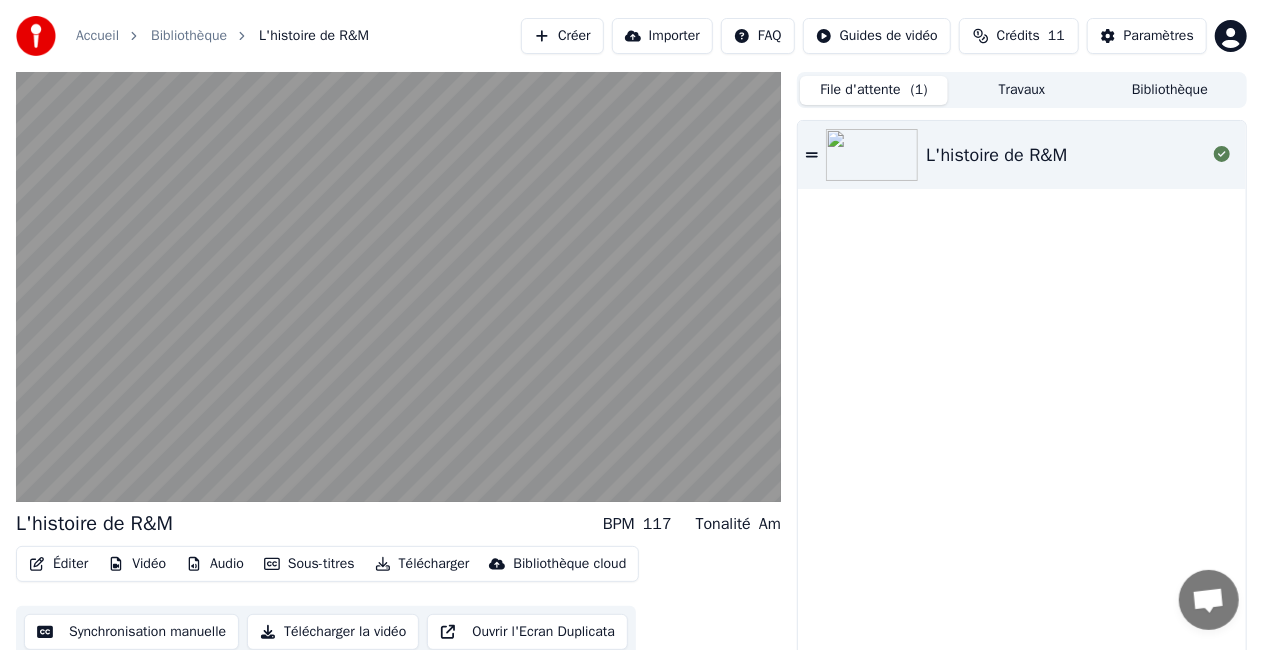 scroll, scrollTop: 22, scrollLeft: 0, axis: vertical 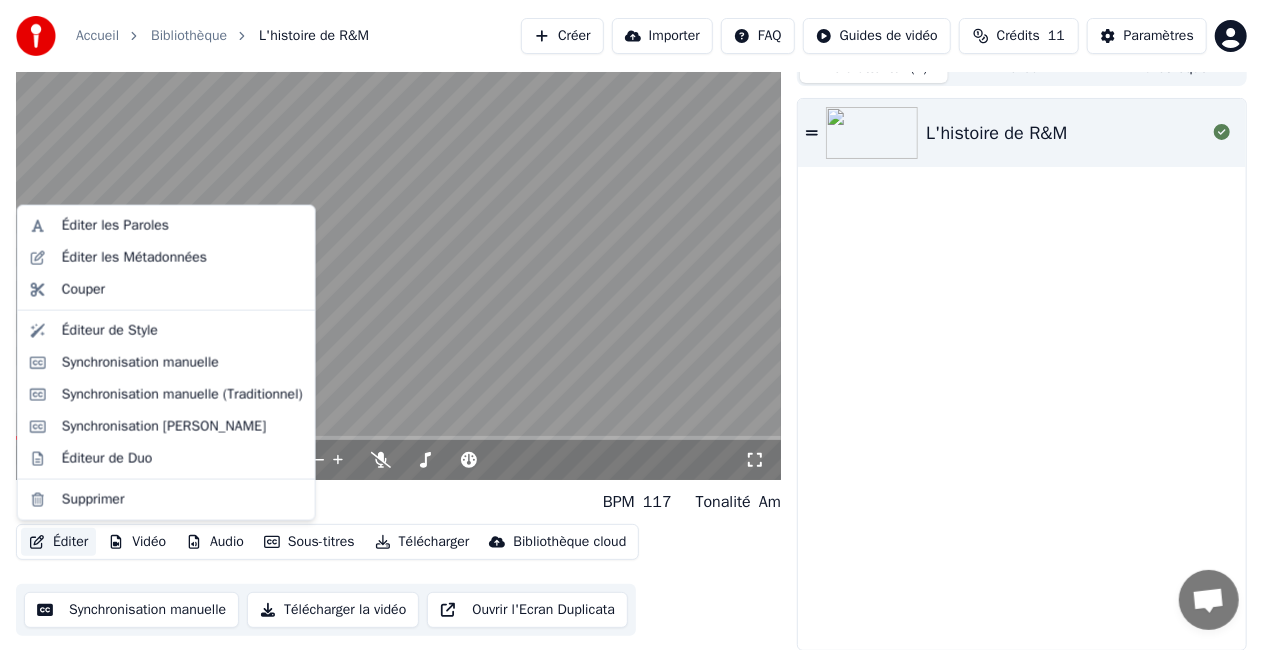 click on "Éditer" at bounding box center (58, 542) 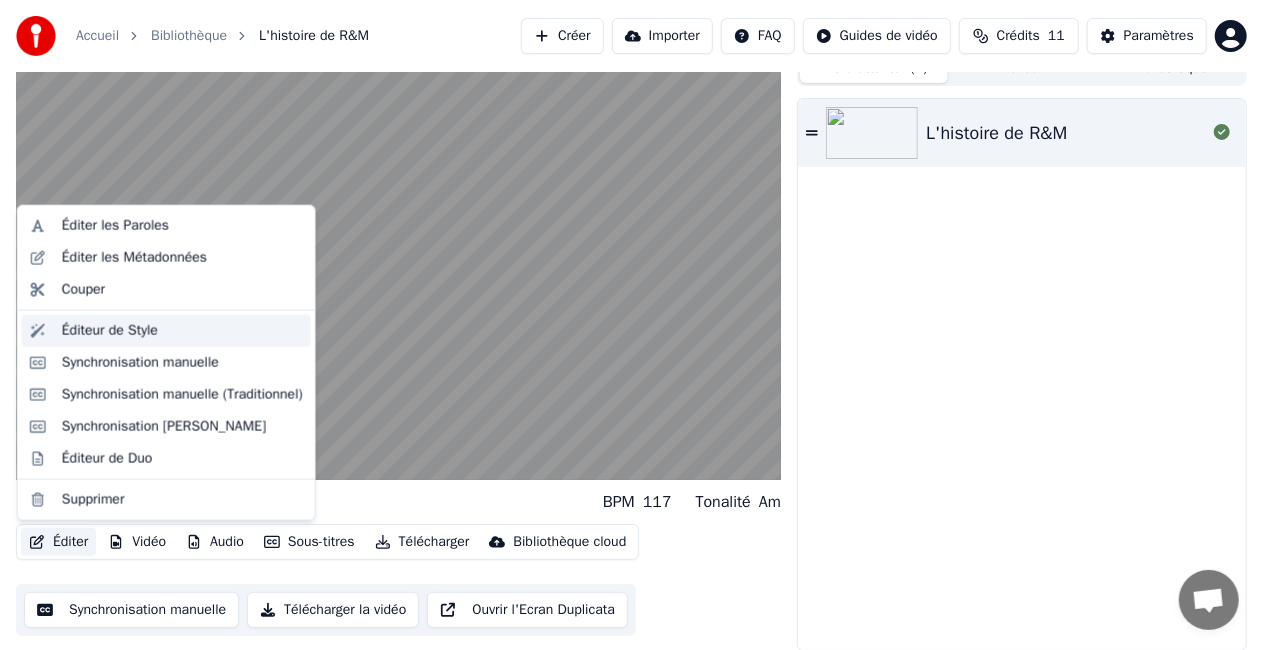 click on "Éditeur de Style" at bounding box center (182, 331) 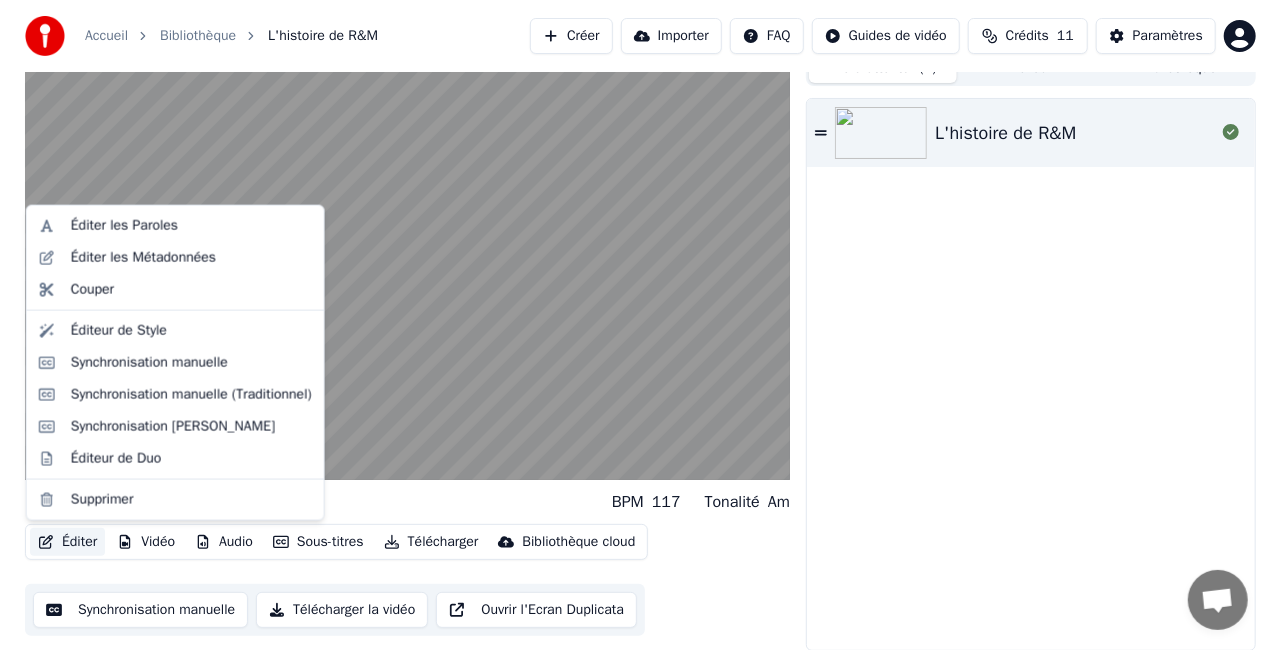 scroll, scrollTop: 0, scrollLeft: 0, axis: both 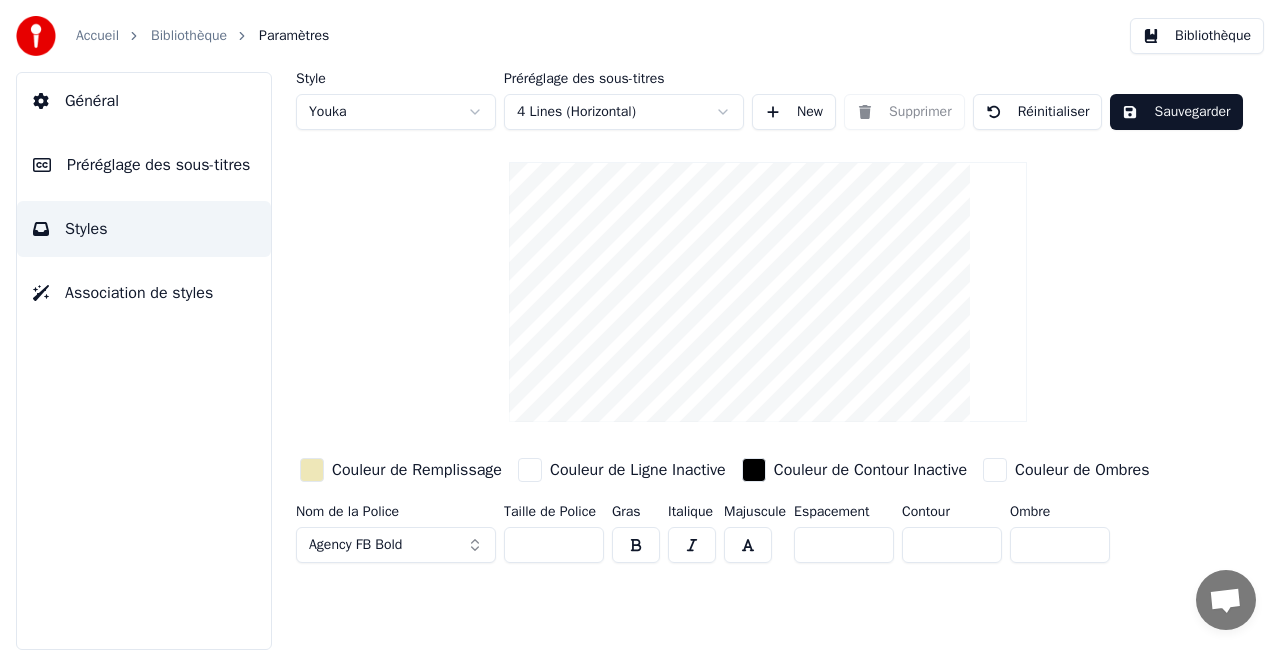 click on "Accueil Bibliothèque Paramètres Bibliothèque Général Préréglage des sous-titres Styles Association de styles Style Youka Préréglage des sous-titres 4 Lines (Horizontal) New Supprimer Réinitialiser Sauvegarder Couleur de Remplissage Couleur de Ligne Inactive Couleur de Contour Inactive Couleur de Ombres Nom de la Police Agency FB Bold Taille de Police ** Gras Italique Majuscule Espacement * Contour * Ombre *" at bounding box center (640, 325) 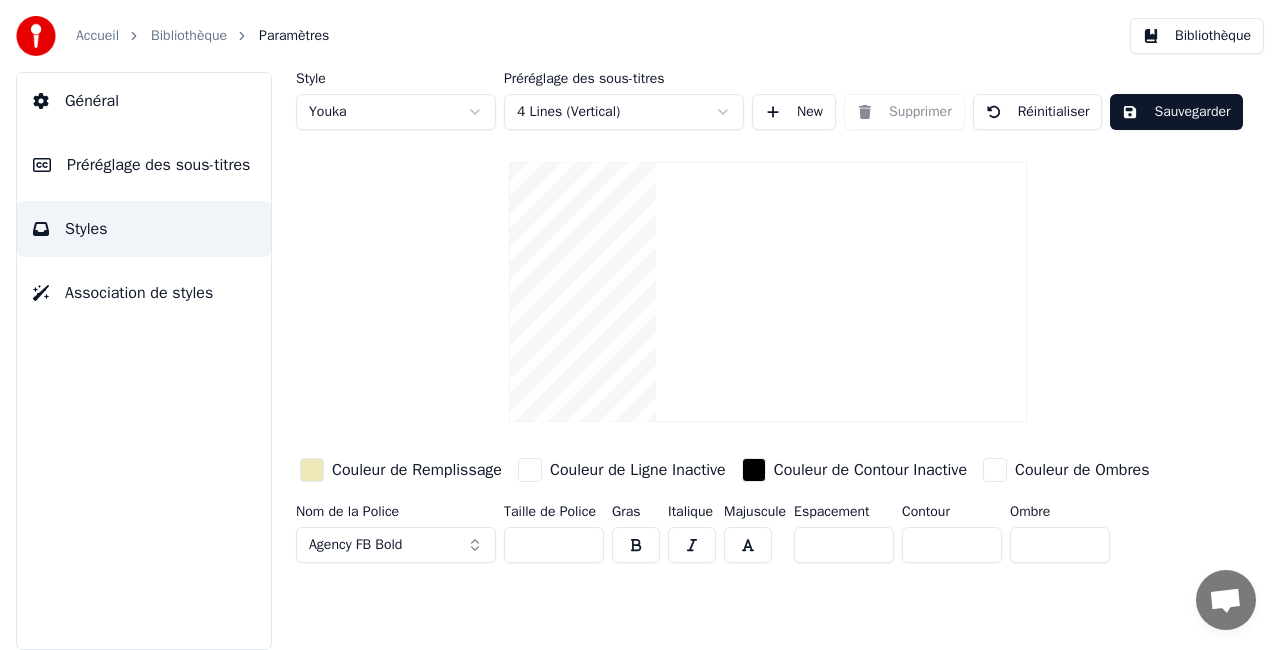 click on "Accueil Bibliothèque Paramètres Bibliothèque Général Préréglage des sous-titres Styles Association de styles Style Youka Préréglage des sous-titres 4 Lines (Vertical) New Supprimer Réinitialiser Sauvegarder Couleur de Remplissage Couleur de Ligne Inactive Couleur de Contour Inactive Couleur de Ombres Nom de la Police Agency FB Bold Taille de Police ** Gras Italique Majuscule Espacement * Contour * Ombre *" at bounding box center [640, 325] 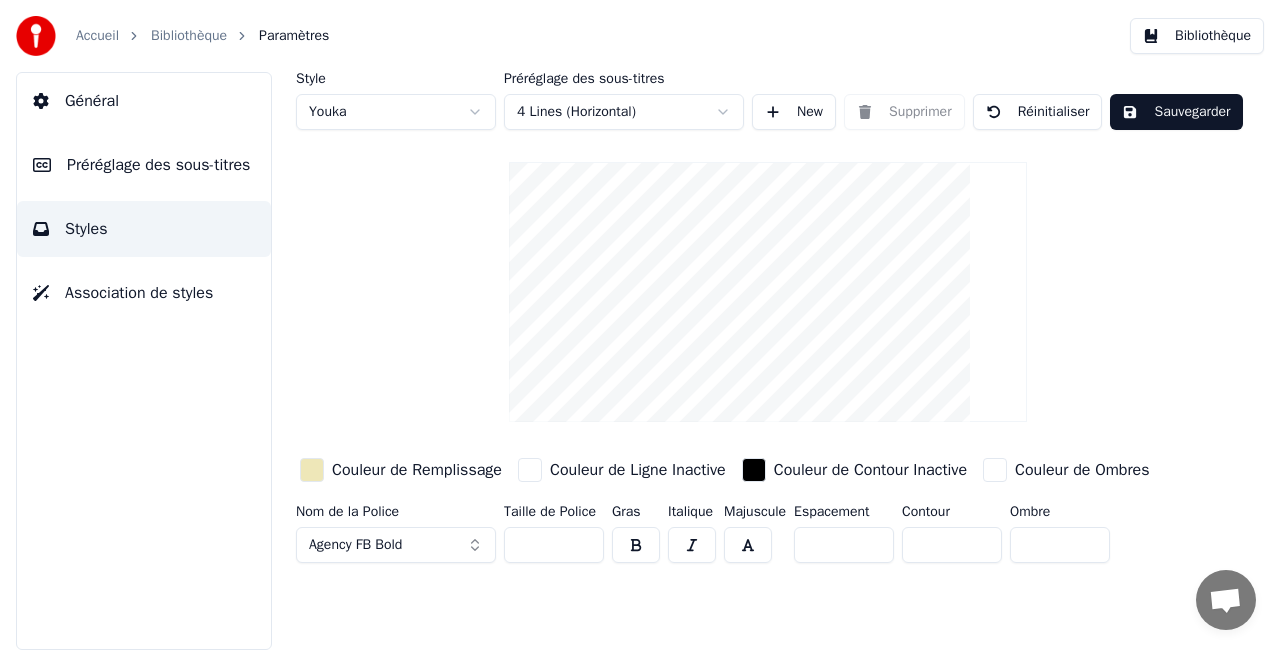 click on "Accueil Bibliothèque Paramètres Bibliothèque Général Préréglage des sous-titres Styles Association de styles Style Youka Préréglage des sous-titres 4 Lines (Horizontal) New Supprimer Réinitialiser Sauvegarder Couleur de Remplissage Couleur de Ligne Inactive Couleur de Contour Inactive Couleur de Ombres Nom de la Police Agency FB Bold Taille de Police ** Gras Italique Majuscule Espacement * Contour * Ombre *" at bounding box center (640, 325) 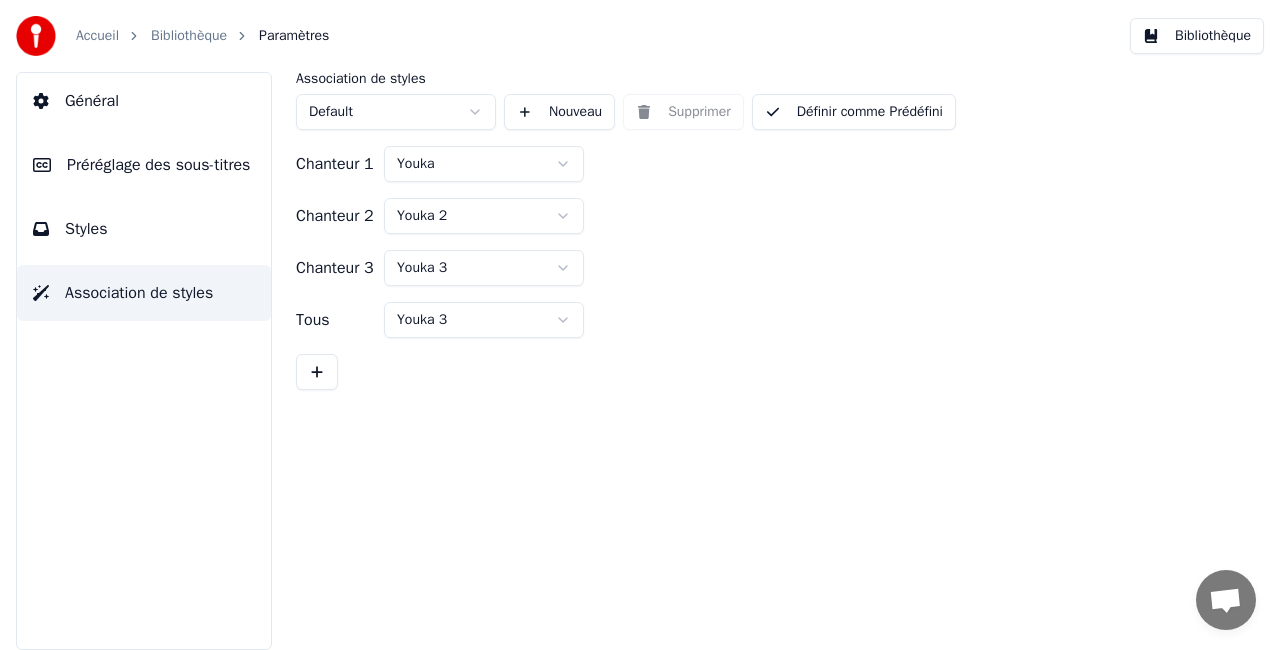 click on "Préréglage des sous-titres" at bounding box center (158, 165) 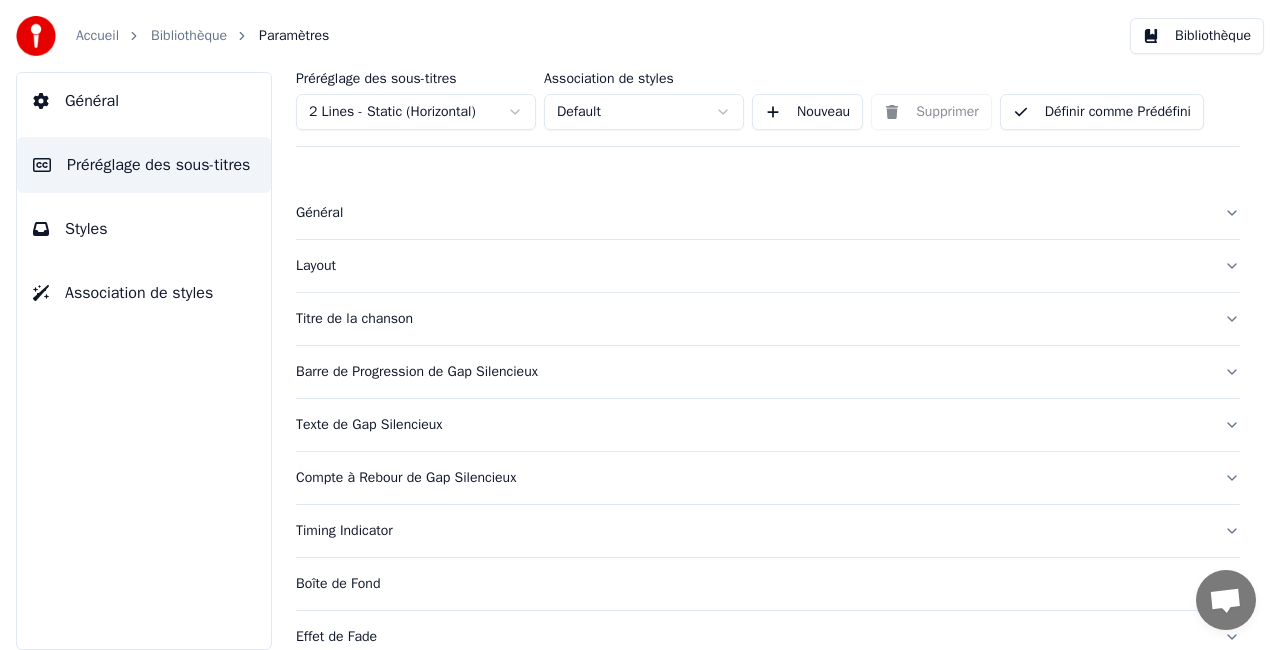 click on "Général" at bounding box center [144, 101] 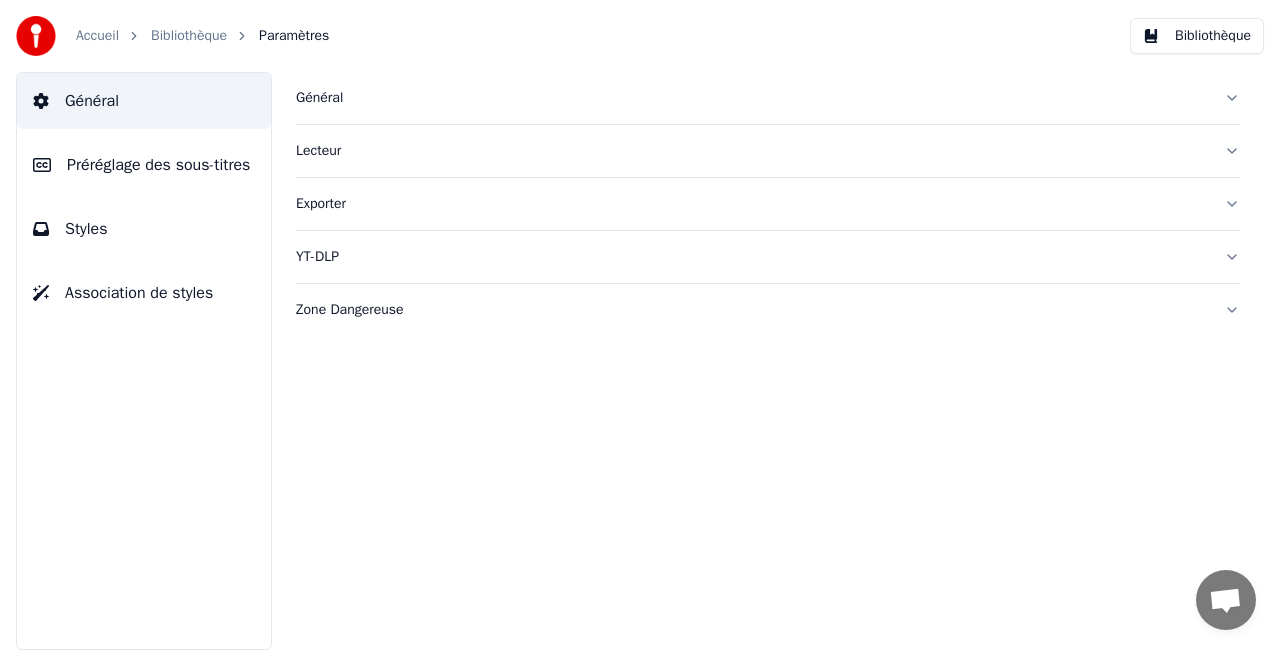 click on "Général" at bounding box center [768, 98] 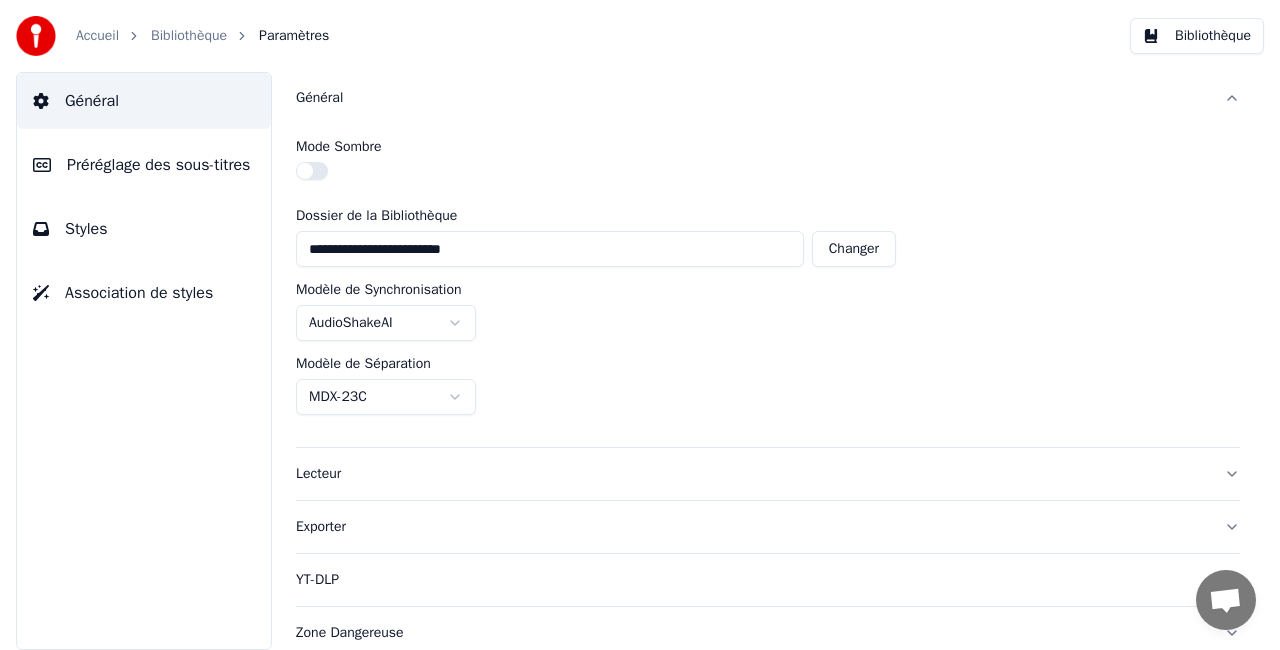 click on "Général" at bounding box center [768, 98] 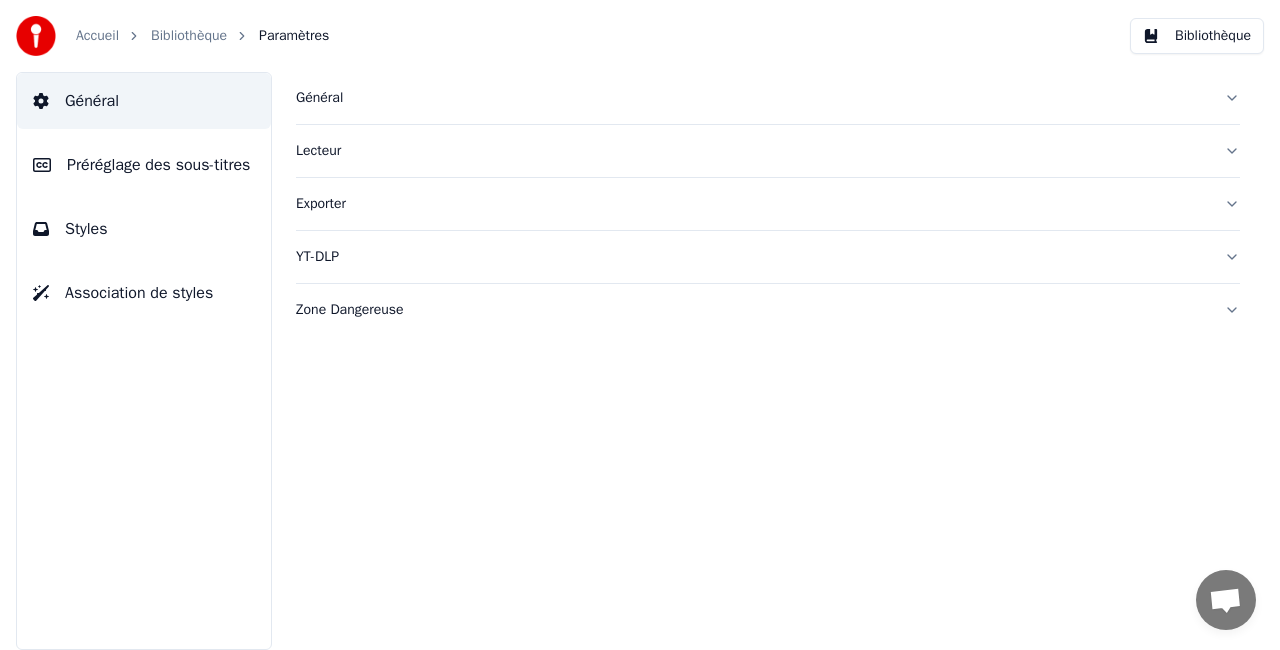 click on "Lecteur" at bounding box center (752, 151) 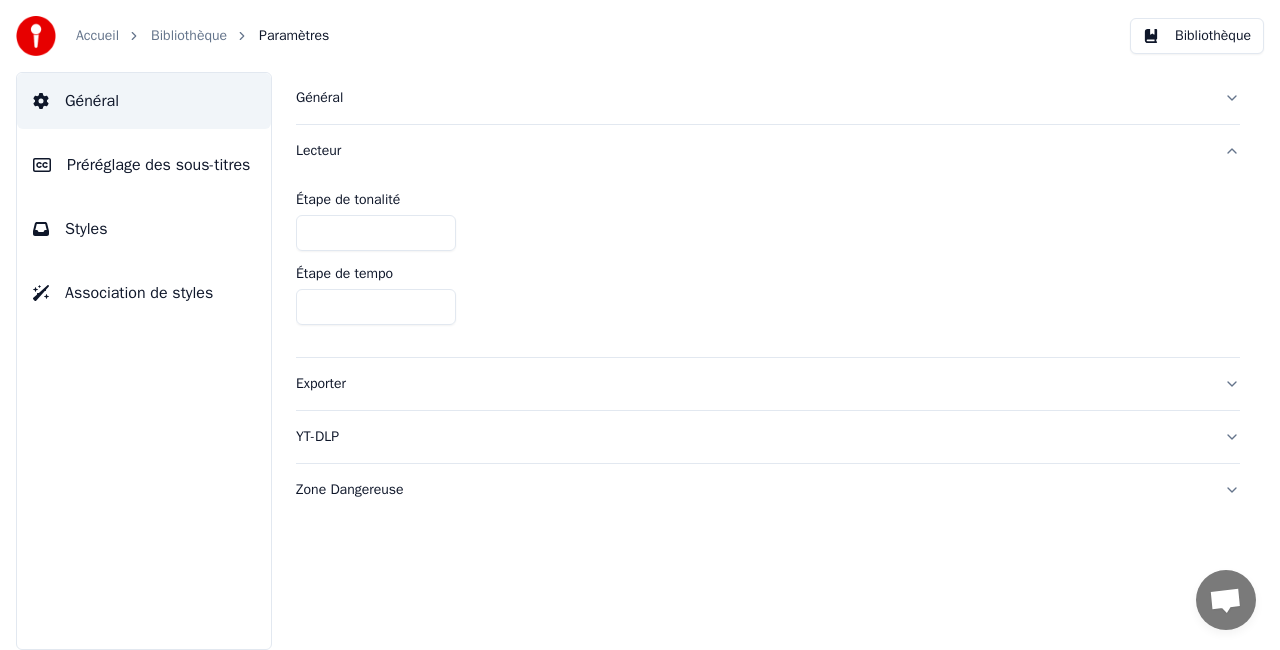 click on "Lecteur" at bounding box center (752, 151) 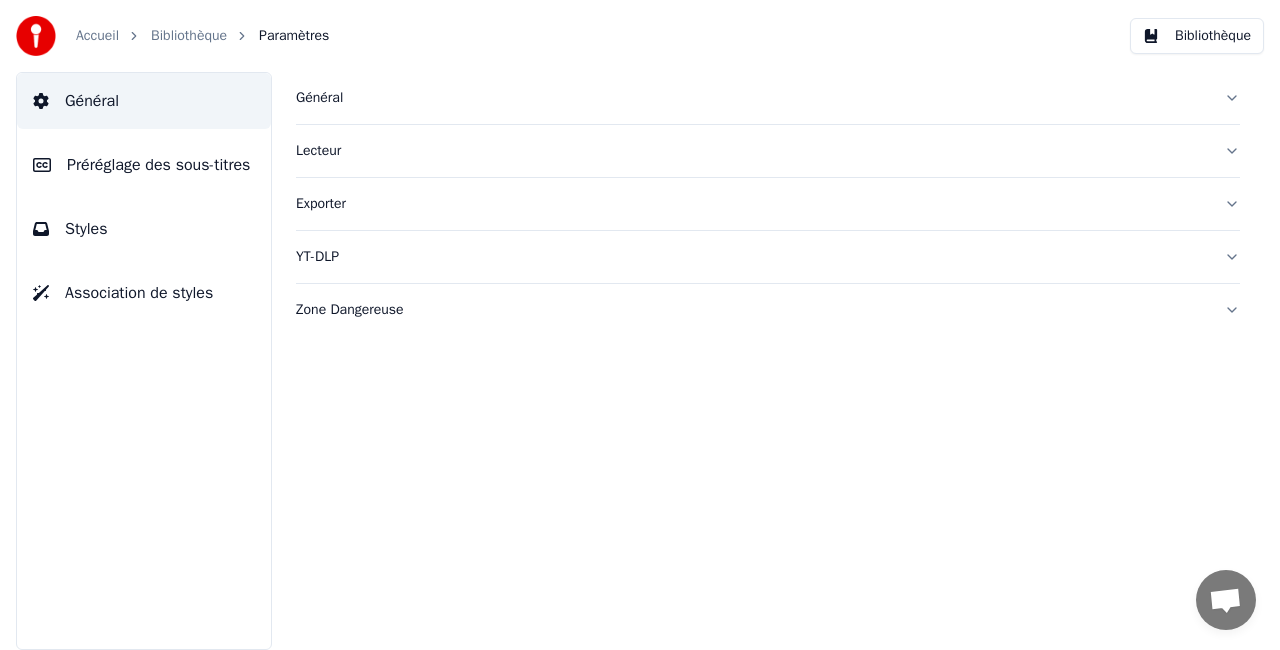 click on "Exporter" at bounding box center [752, 204] 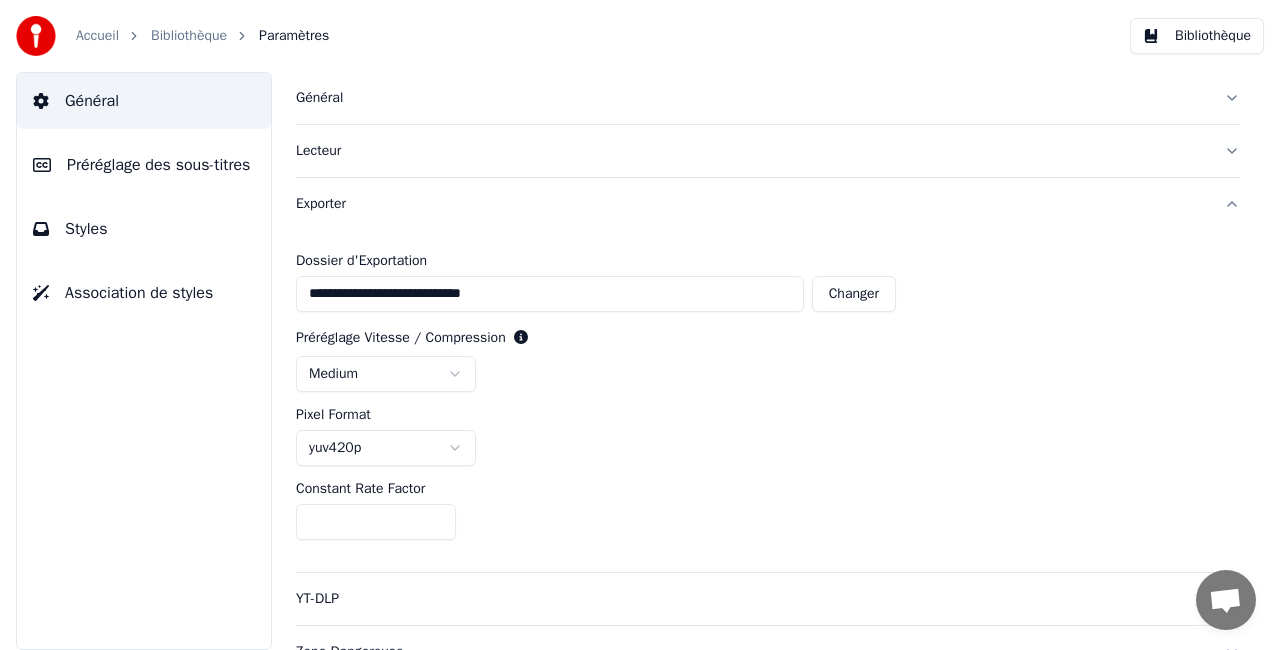 click on "Exporter" at bounding box center (752, 204) 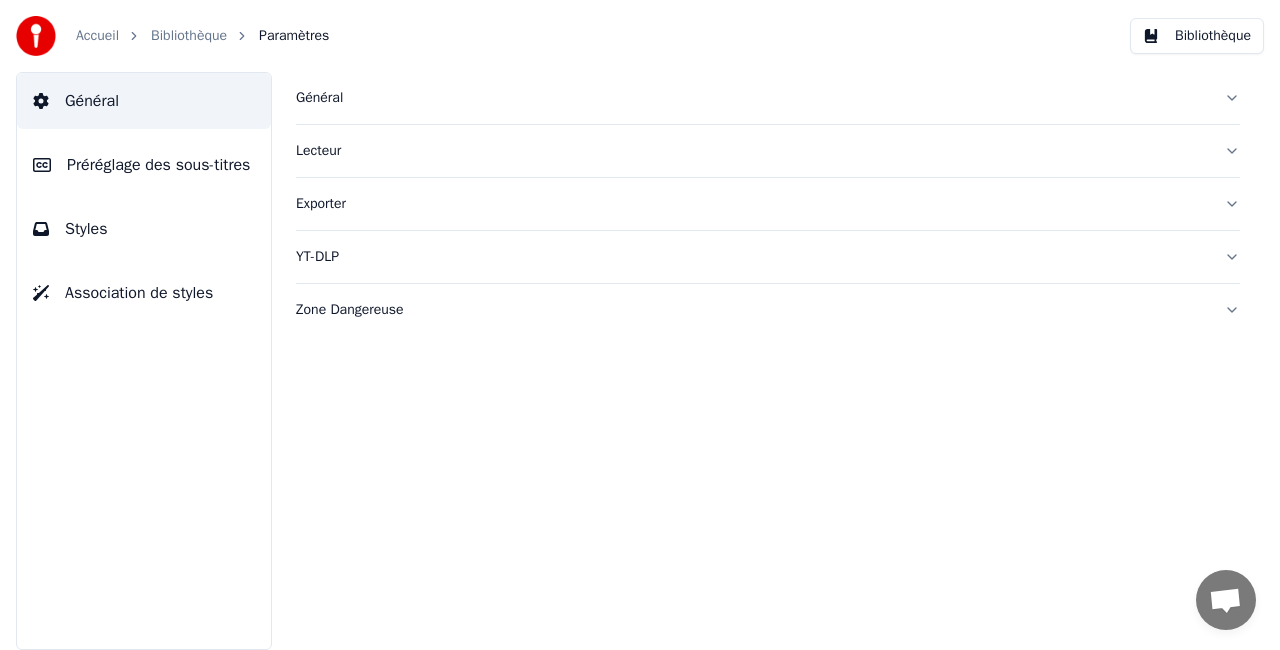 click on "Préréglage des sous-titres" at bounding box center (158, 165) 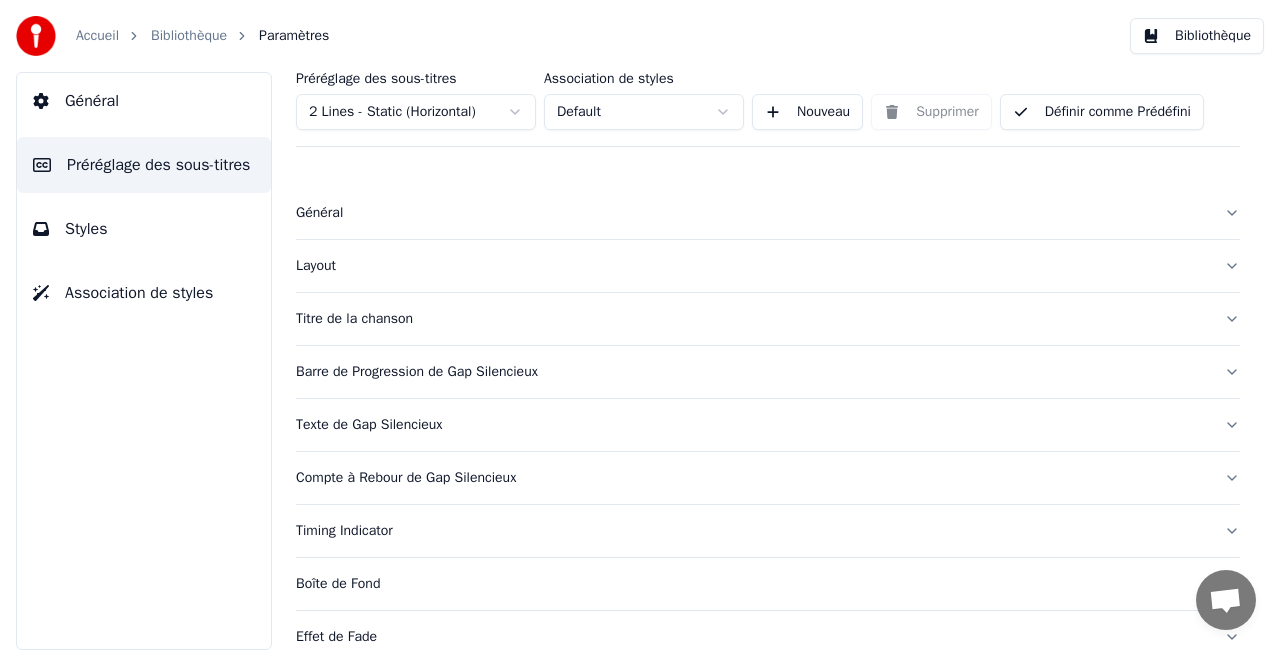 click on "Définir comme Prédéfini" at bounding box center [1102, 112] 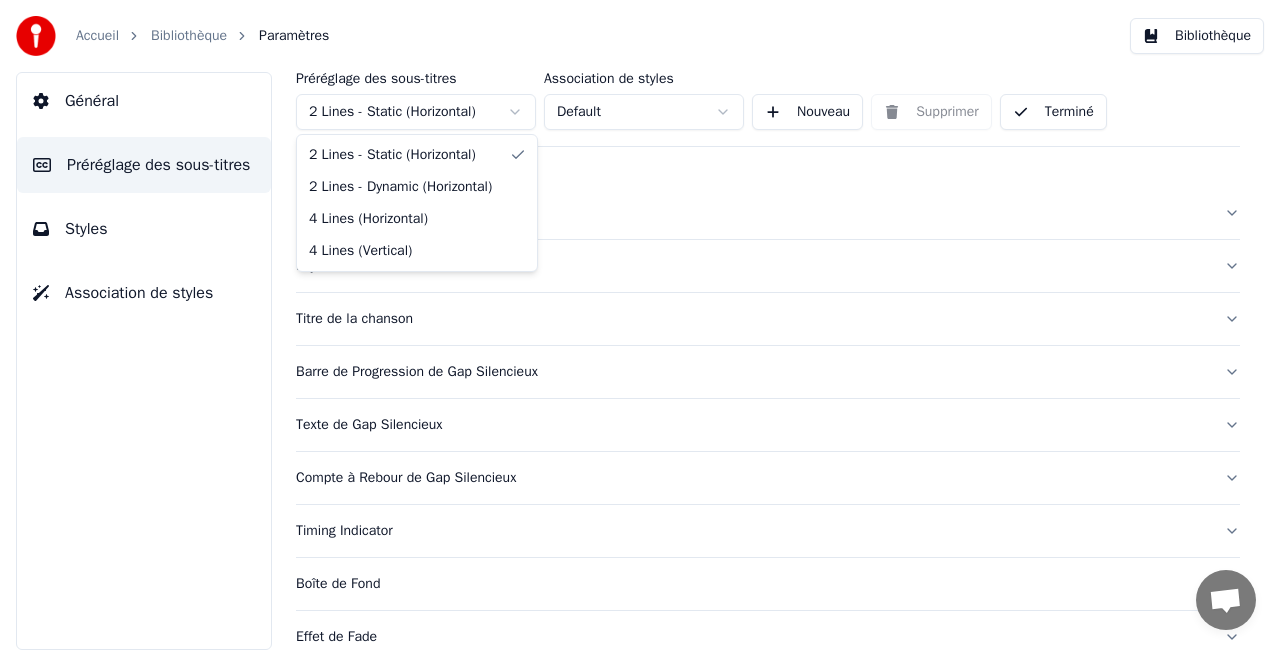 click on "Accueil Bibliothèque Paramètres Bibliothèque Général Préréglage des sous-titres Styles Association de styles Préréglage des sous-titres 2 Lines - Static (Horizontal) Association de styles Default Nouveau Supprimer Terminé Général Layout Titre de la chanson Barre de Progression de Gap Silencieux Texte de Gap Silencieux Compte à Rebour de Gap Silencieux Timing Indicator Boîte de Fond Effet de Fade Décalage Caractères maximum par ligne Diviser la Ligne Automatiquement Advanced Settings
2 Lines - Static (Horizontal) 2 Lines - Dynamic (Horizontal) 4 Lines (Horizontal) 4 Lines (Vertical)" at bounding box center (640, 325) 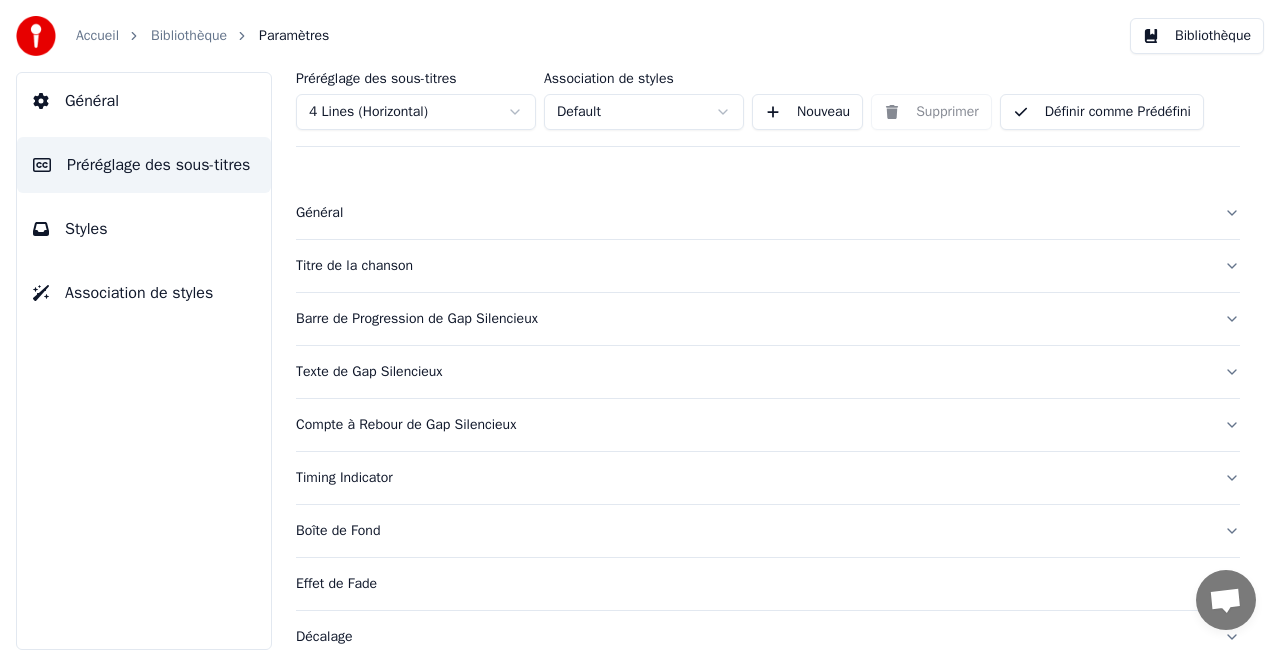 click on "Préréglage des sous-titres 4 Lines (Horizontal) Association de styles Default Nouveau Supprimer Définir comme Prédéfini" at bounding box center [768, 109] 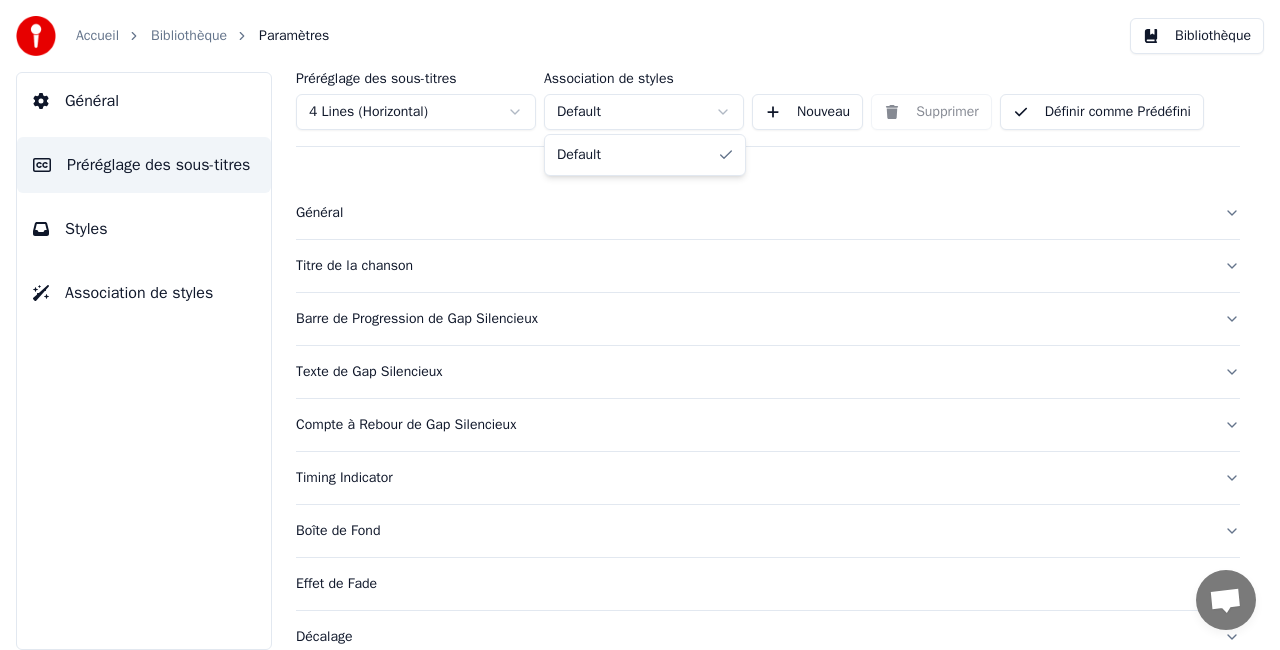 click on "Accueil Bibliothèque Paramètres Bibliothèque Général Préréglage des sous-titres Styles Association de styles Préréglage des sous-titres 4 Lines (Horizontal) Association de styles Default Nouveau Supprimer Définir comme Prédéfini Général Titre de la chanson Barre de Progression de Gap Silencieux Texte de Gap Silencieux Compte à Rebour de Gap Silencieux Timing Indicator Boîte de Fond Effet de Fade Décalage Caractères maximum par ligne Diviser la Ligne Automatiquement Advanced Settings
Default" at bounding box center (640, 325) 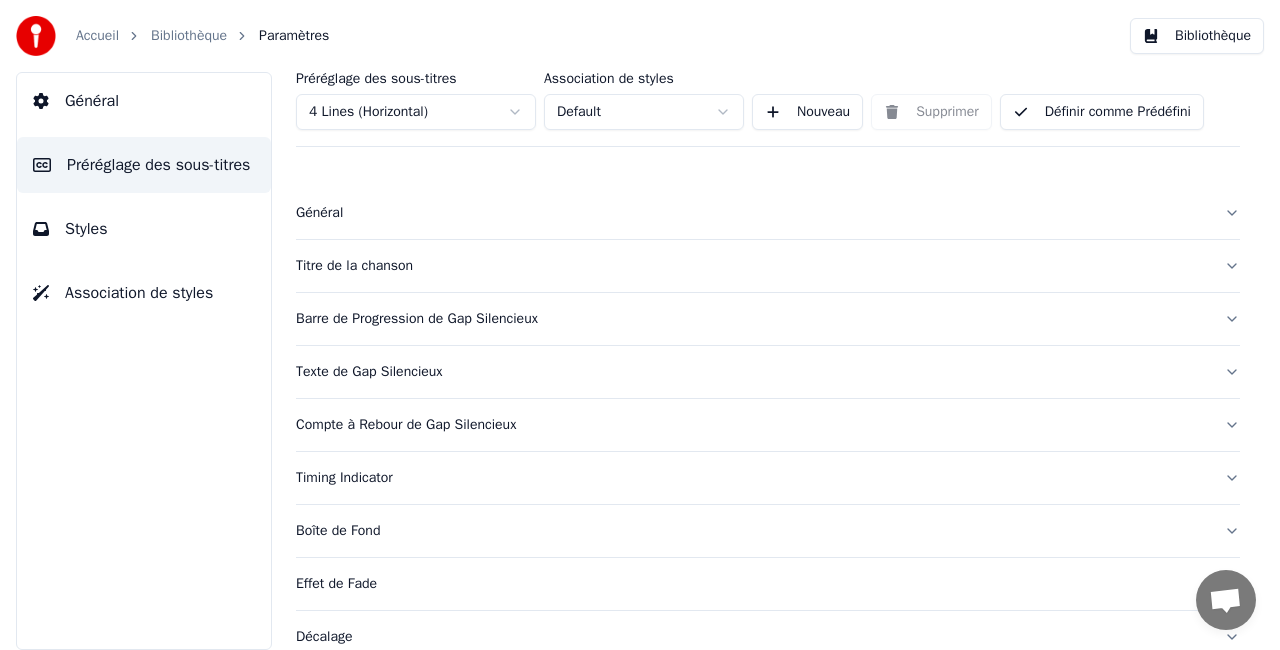 click on "Général" at bounding box center [752, 213] 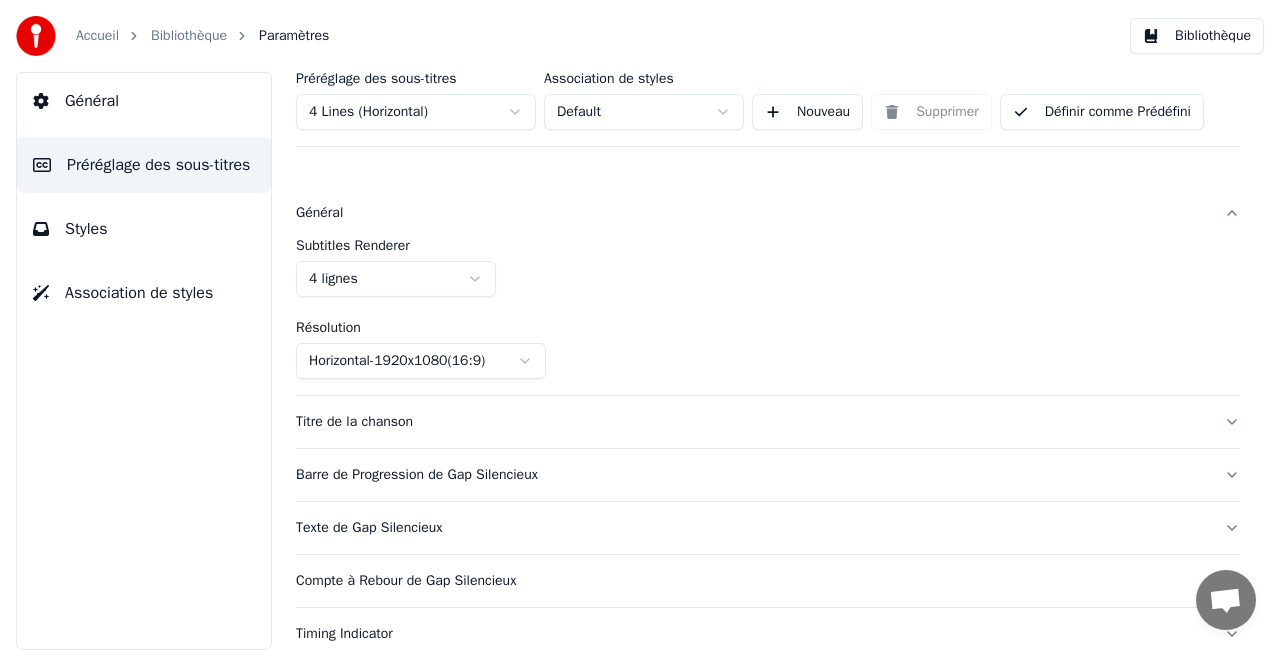 click on "Général" at bounding box center (752, 213) 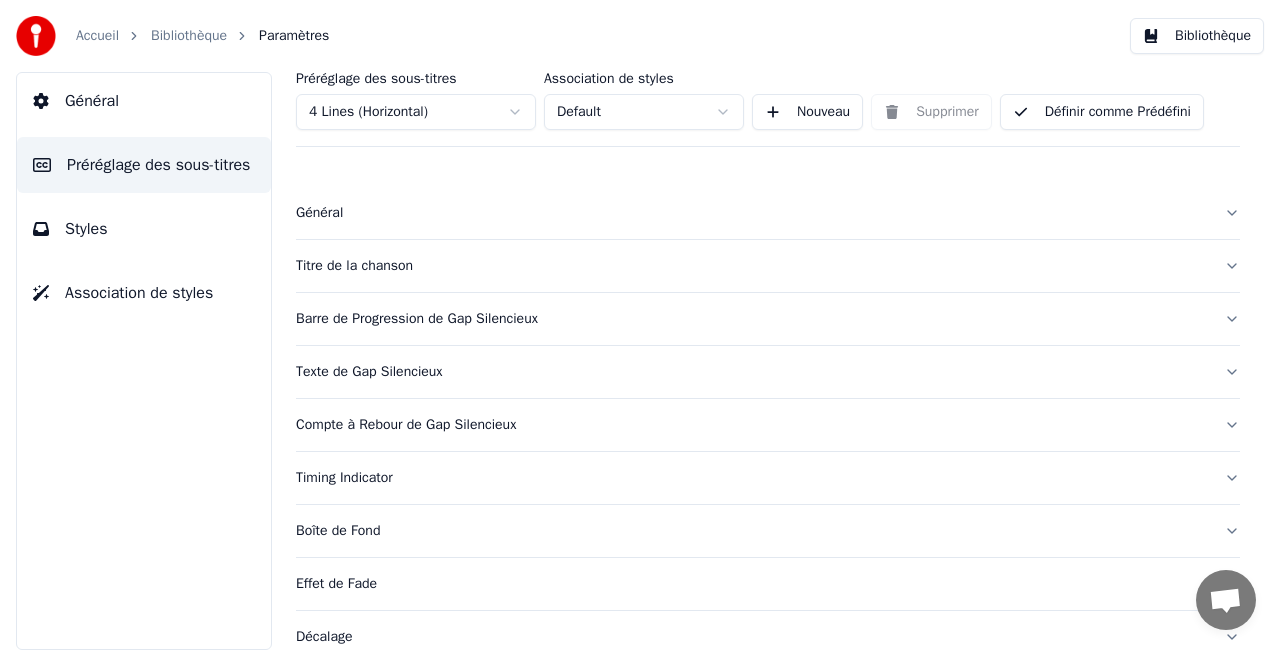 click on "Titre de la chanson" at bounding box center (752, 266) 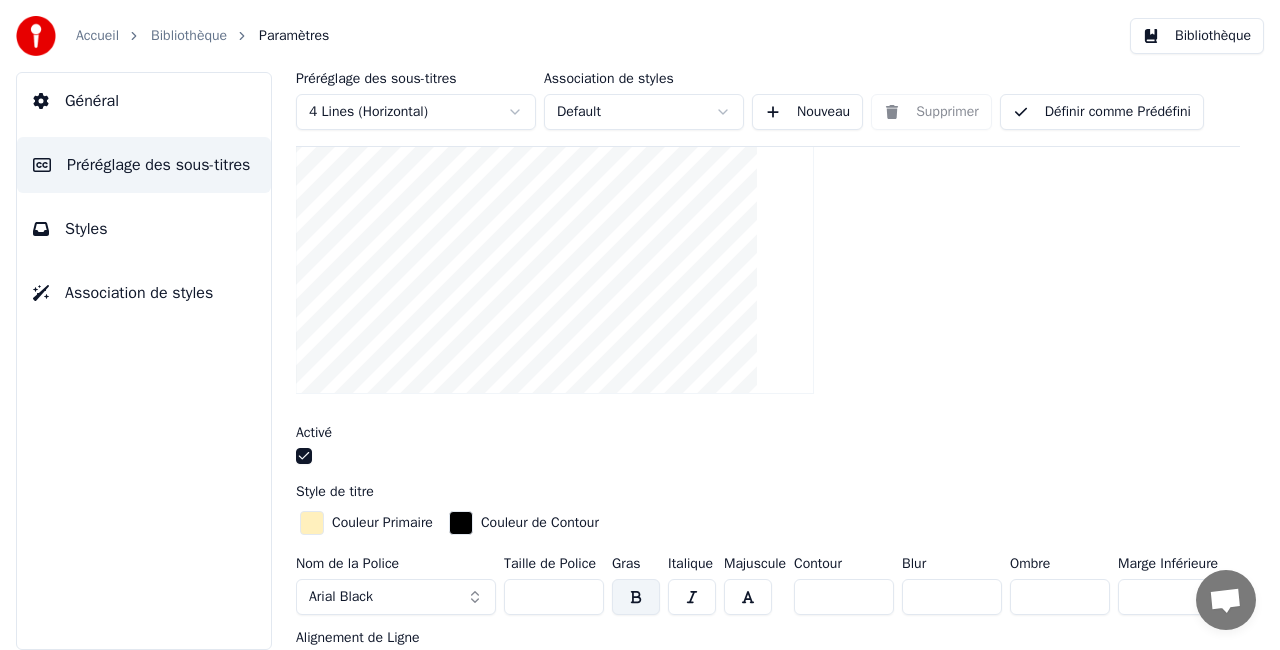scroll, scrollTop: 209, scrollLeft: 0, axis: vertical 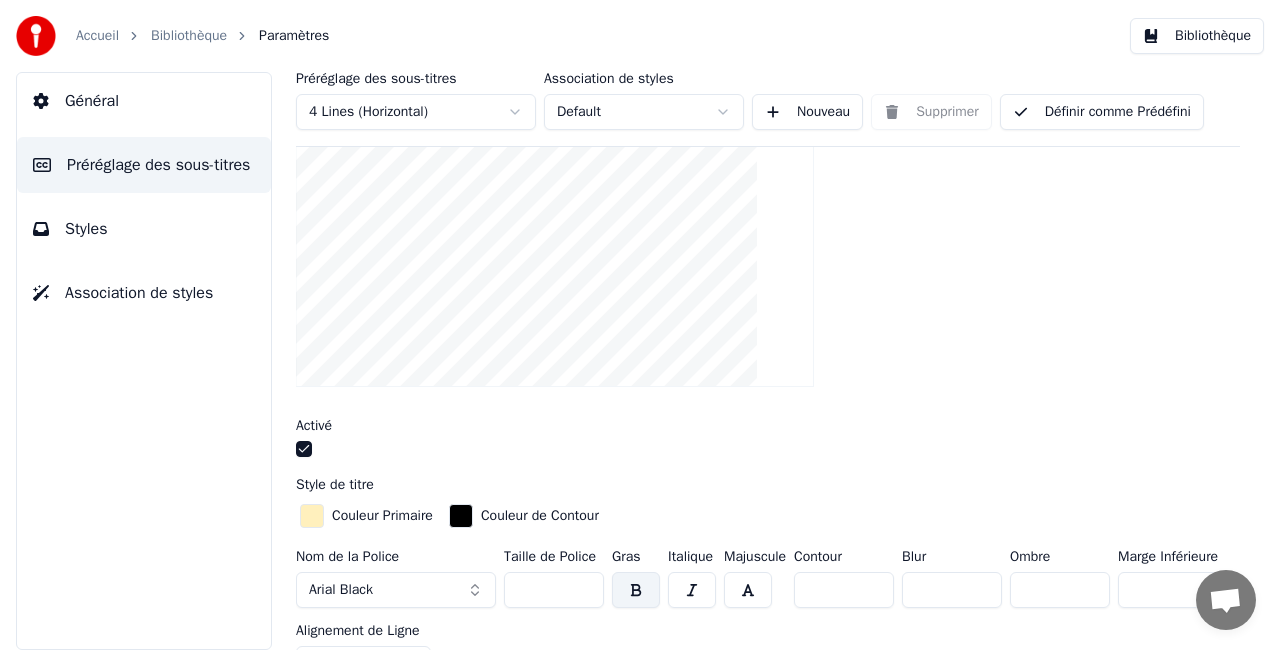 click at bounding box center (636, 590) 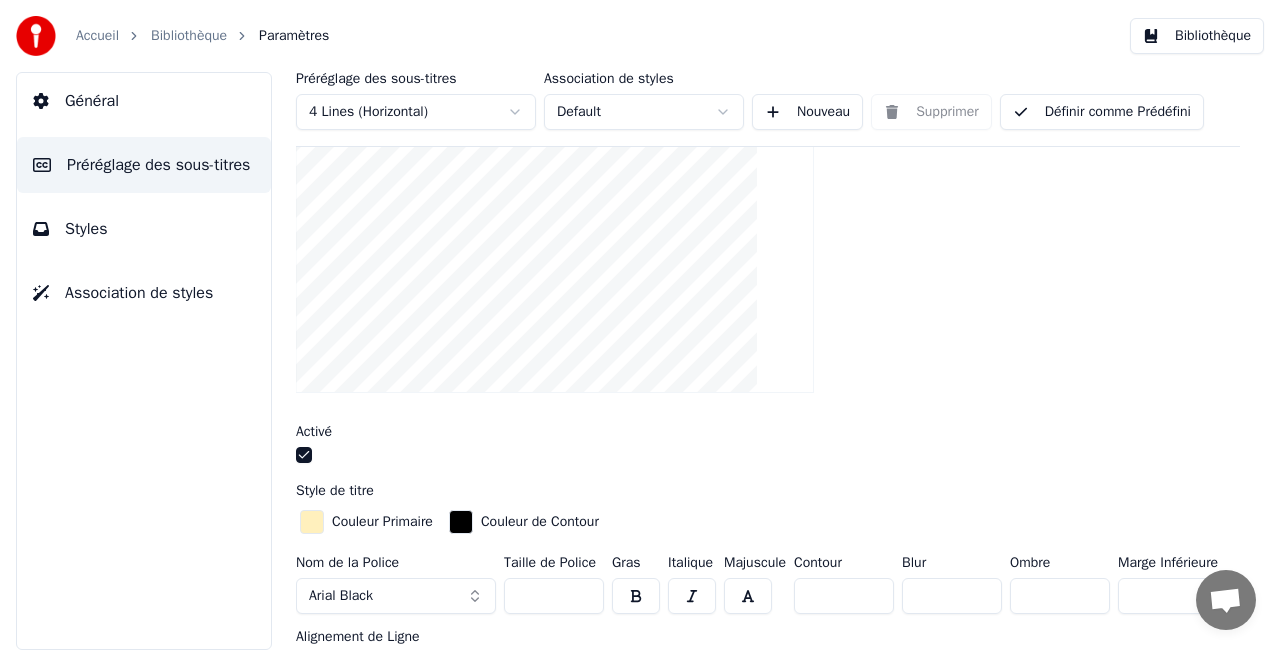 scroll, scrollTop: 0, scrollLeft: 0, axis: both 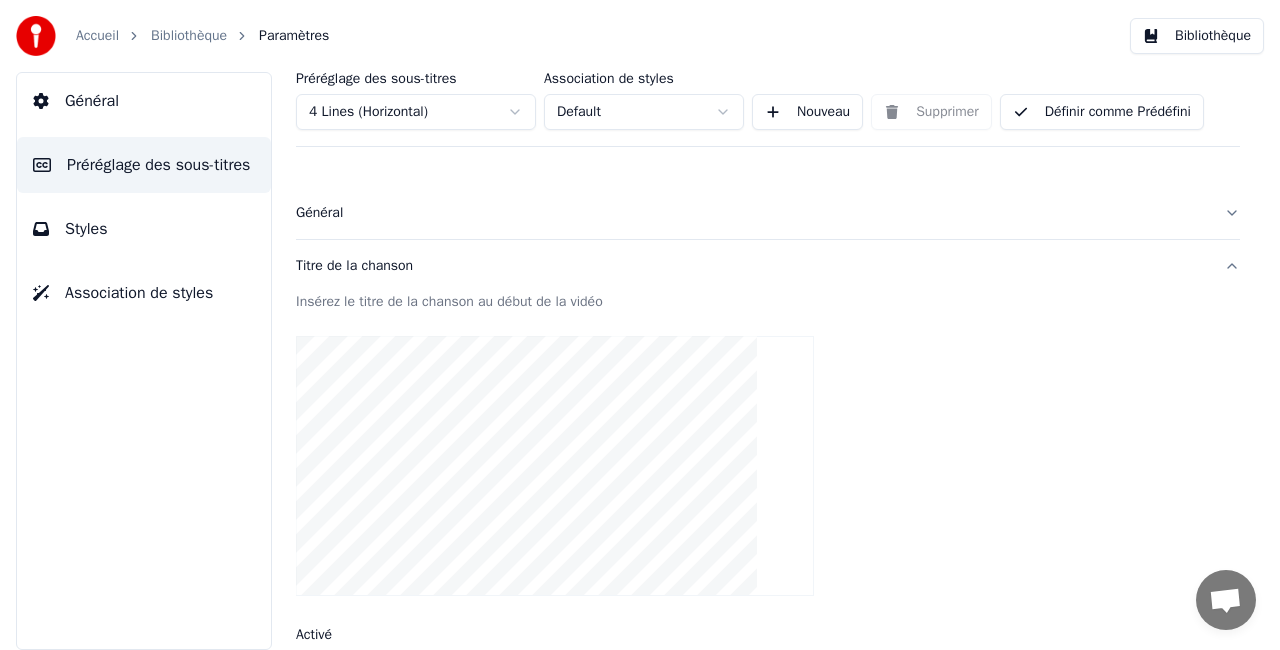 click on "Titre de la chanson" at bounding box center [752, 266] 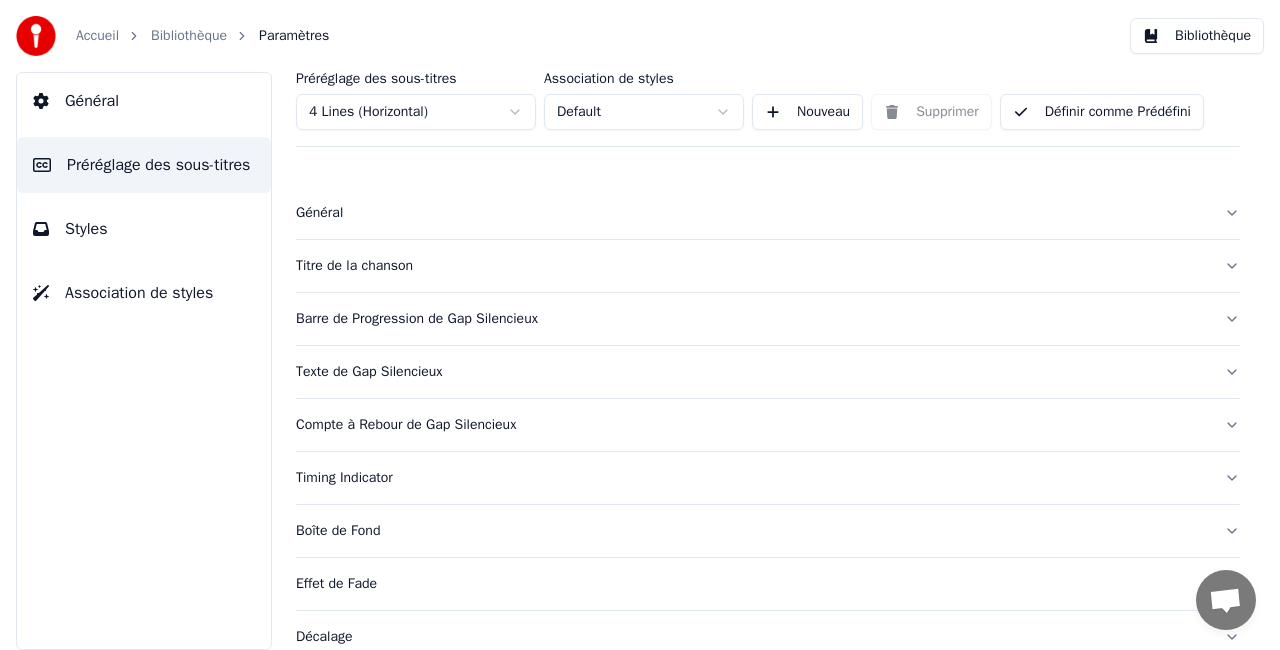 click on "Barre de Progression de Gap Silencieux" at bounding box center (768, 319) 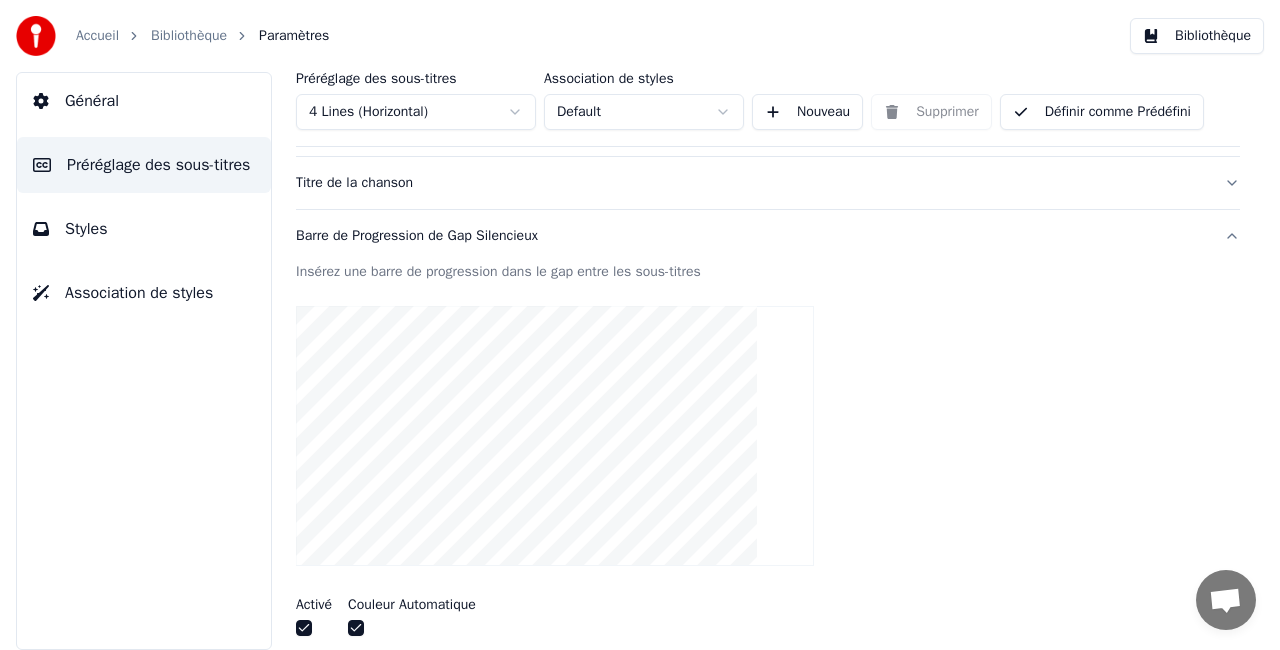 scroll, scrollTop: 43, scrollLeft: 0, axis: vertical 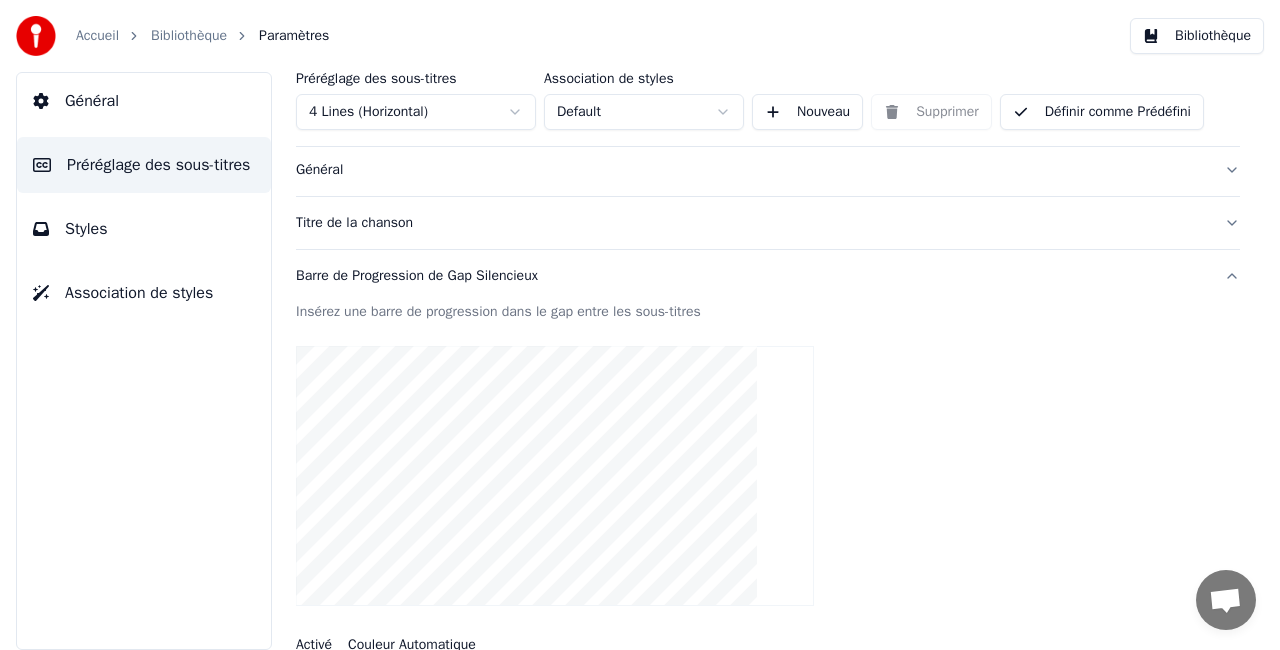 click on "Barre de Progression de Gap Silencieux" at bounding box center [768, 276] 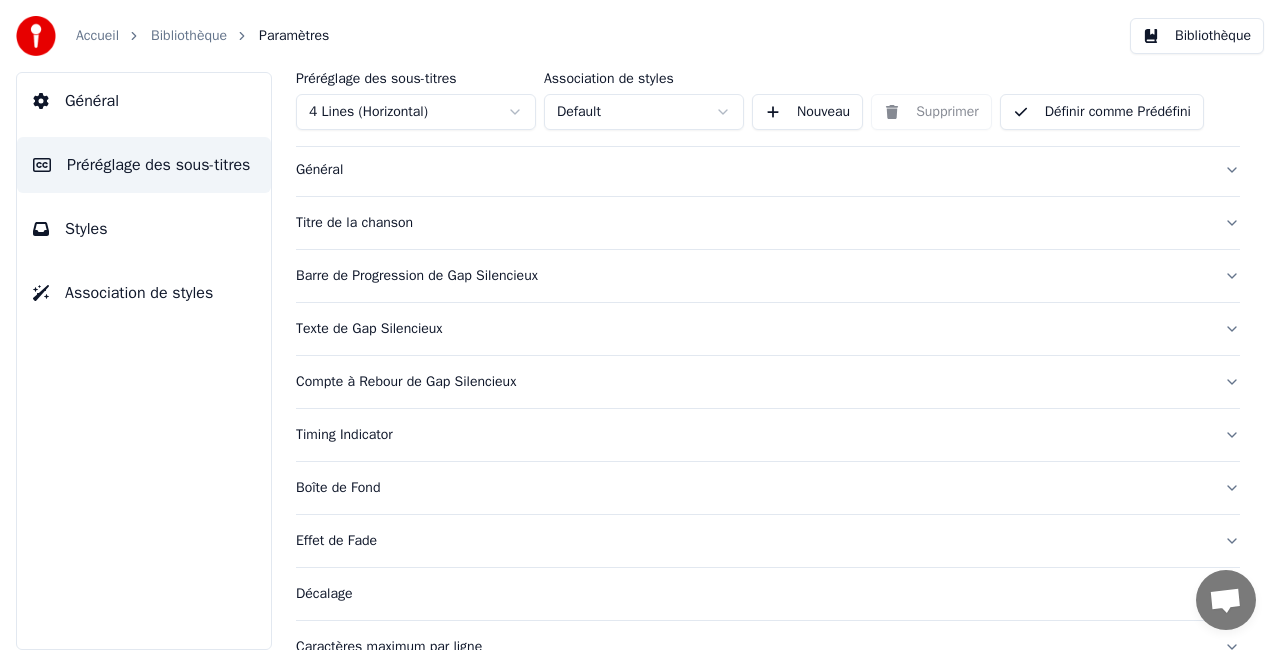 click on "Texte de Gap Silencieux" at bounding box center (768, 329) 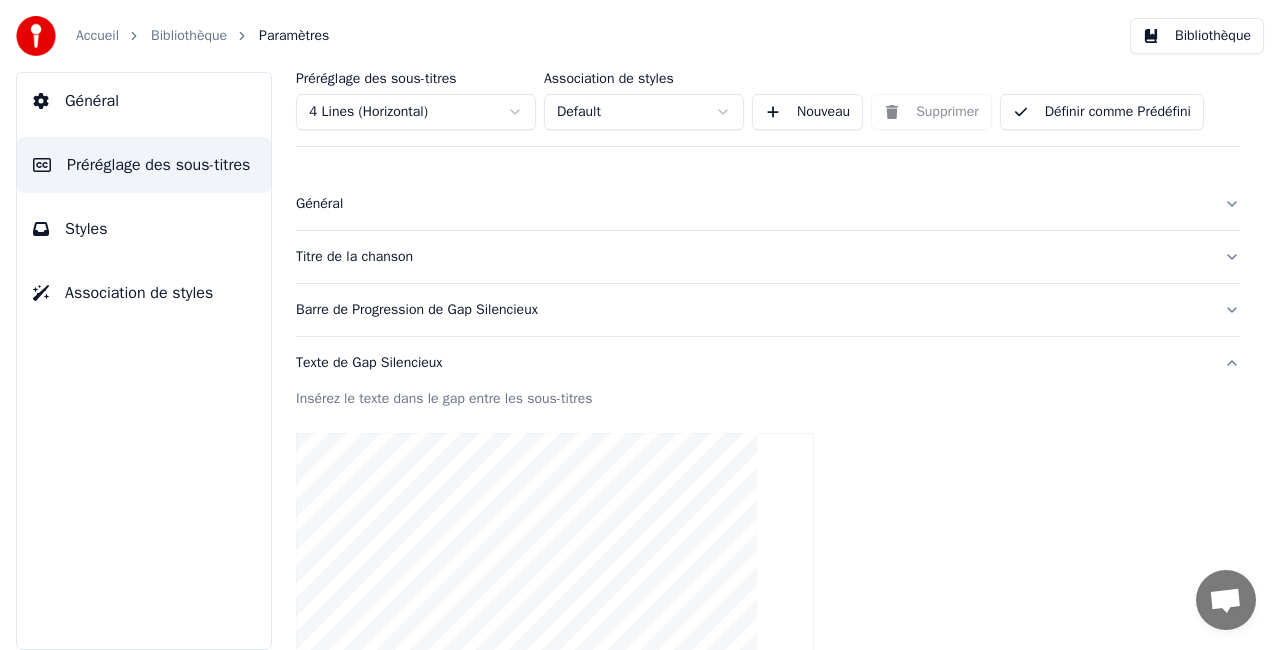 scroll, scrollTop: 4, scrollLeft: 0, axis: vertical 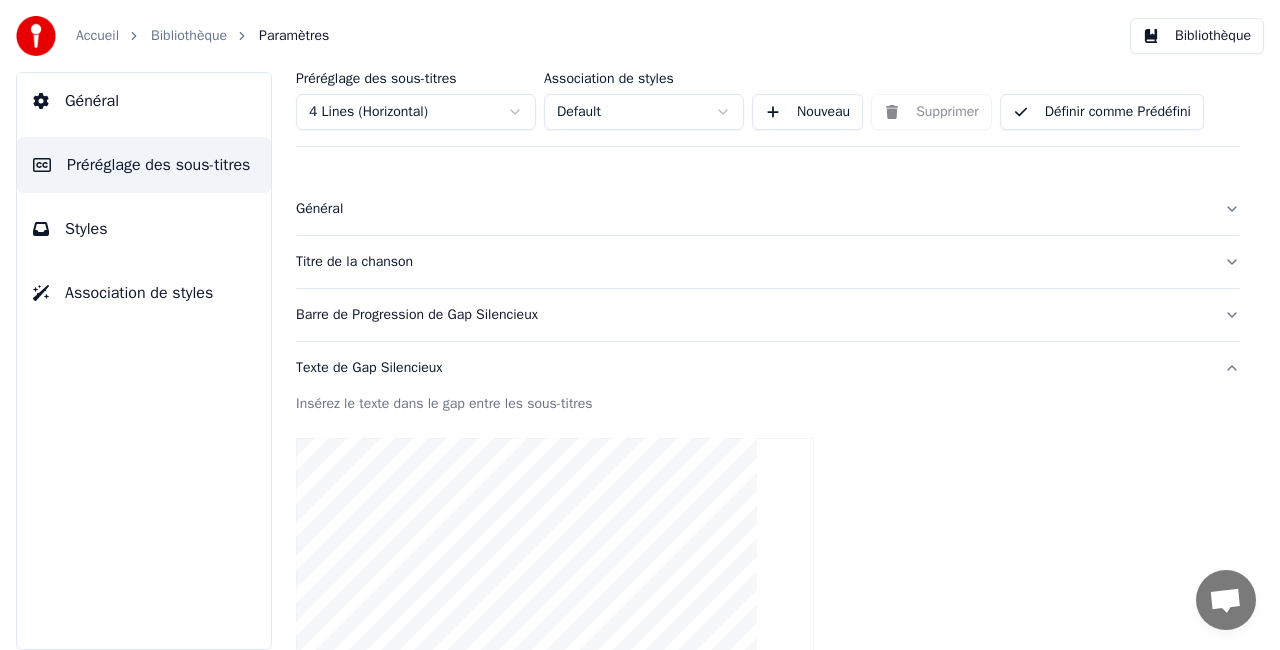 click on "Texte de Gap Silencieux" at bounding box center [752, 368] 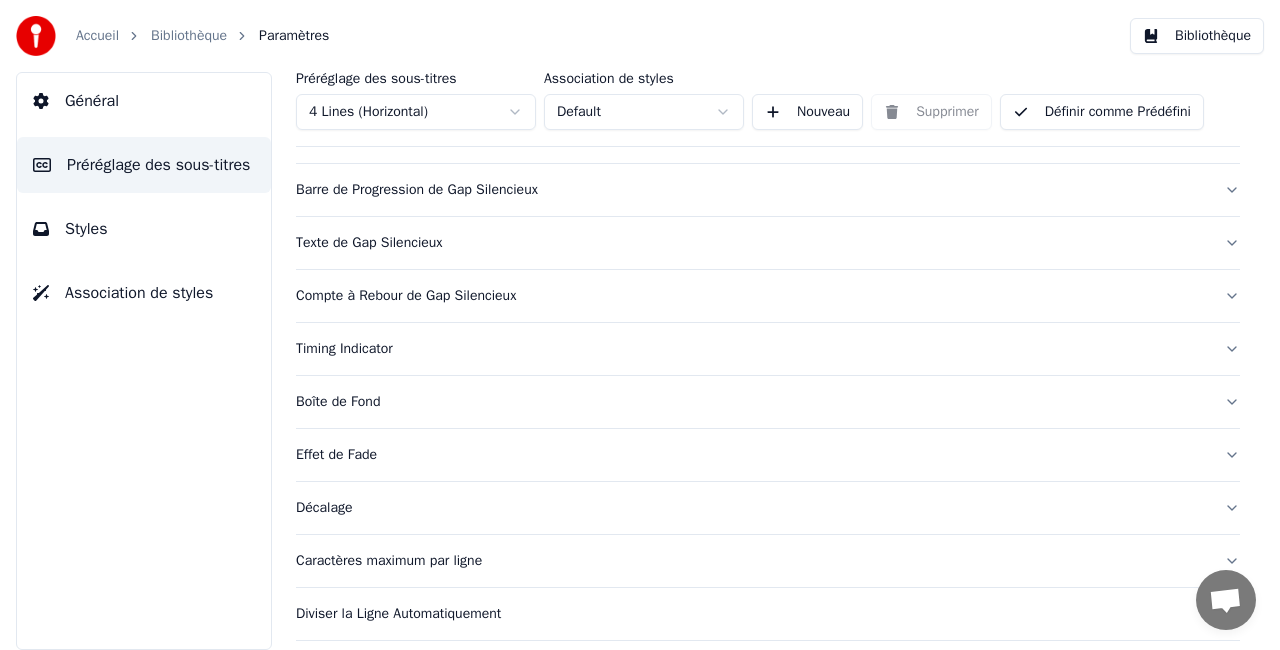scroll, scrollTop: 133, scrollLeft: 0, axis: vertical 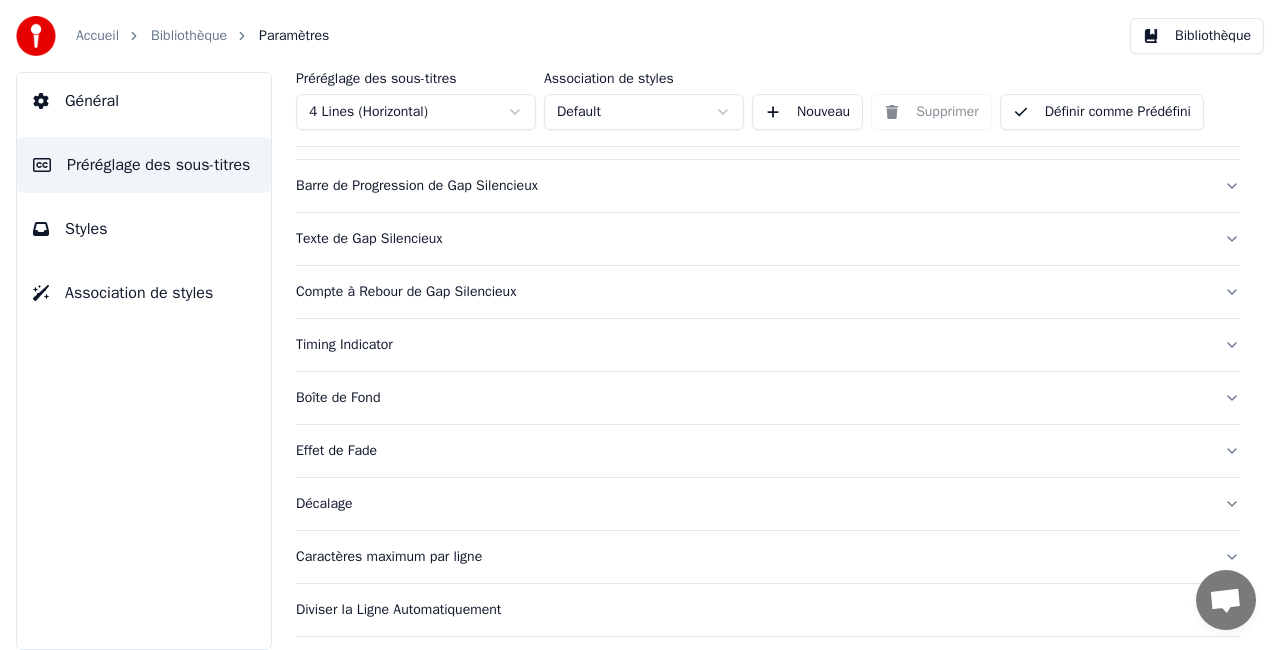 click on "Compte à Rebour de Gap Silencieux" at bounding box center [752, 292] 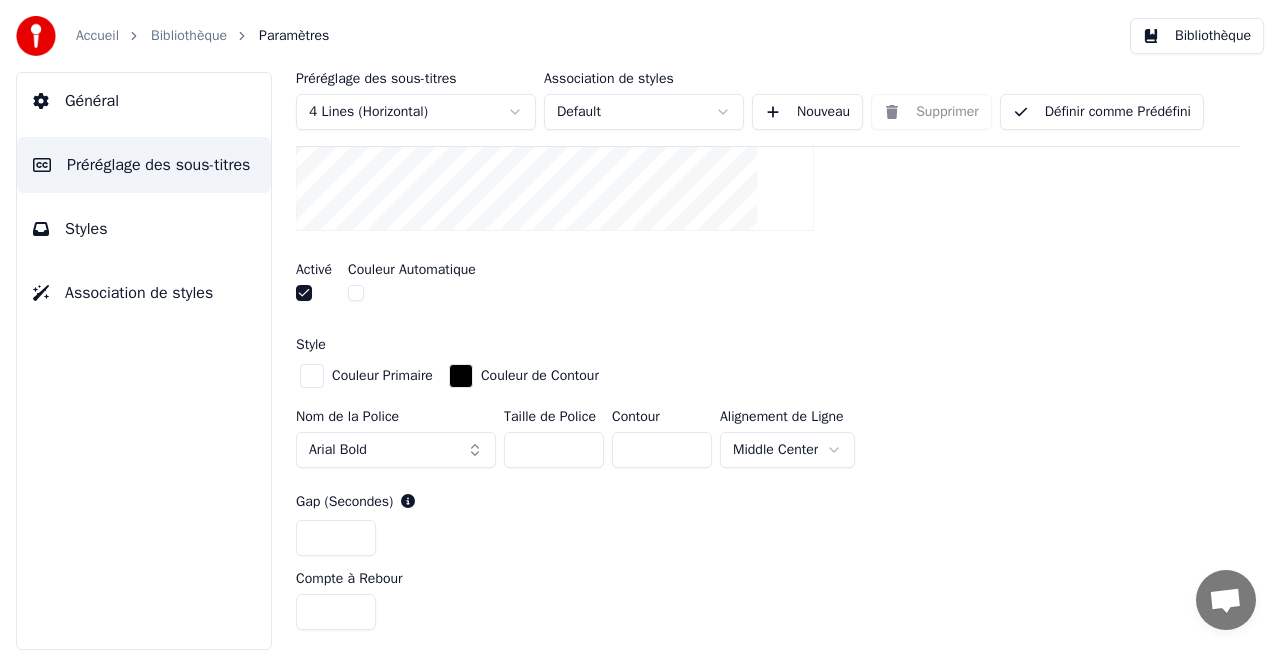 scroll, scrollTop: 525, scrollLeft: 0, axis: vertical 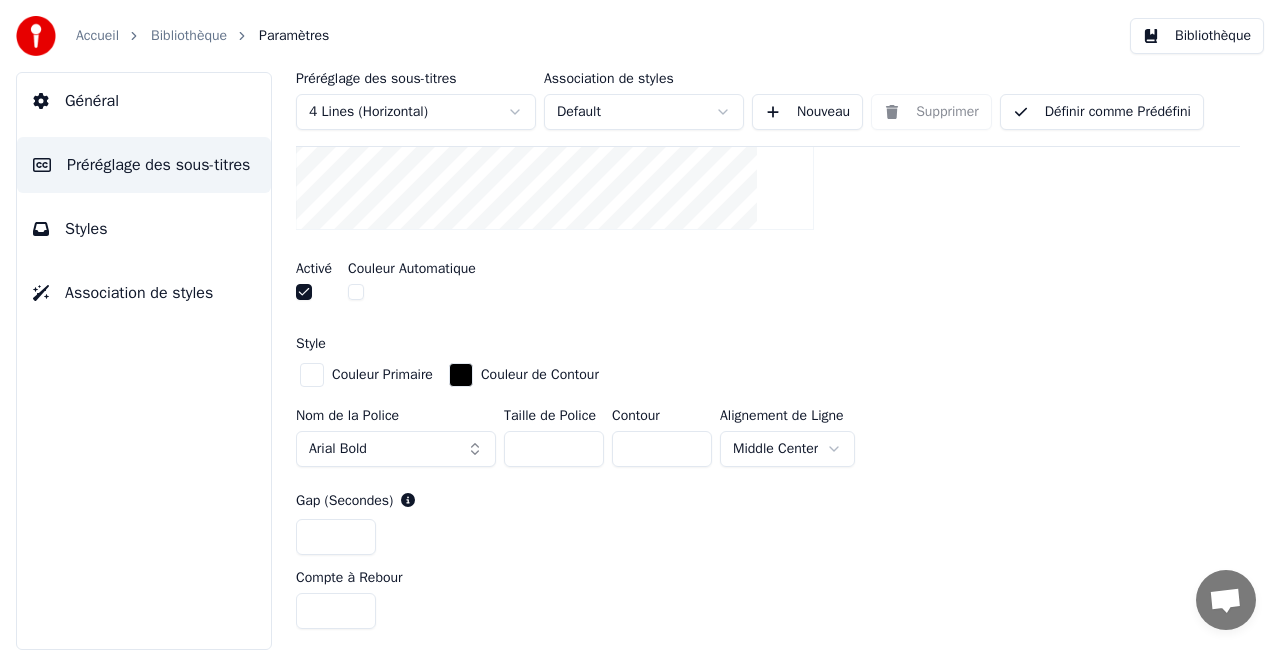 click at bounding box center (304, 292) 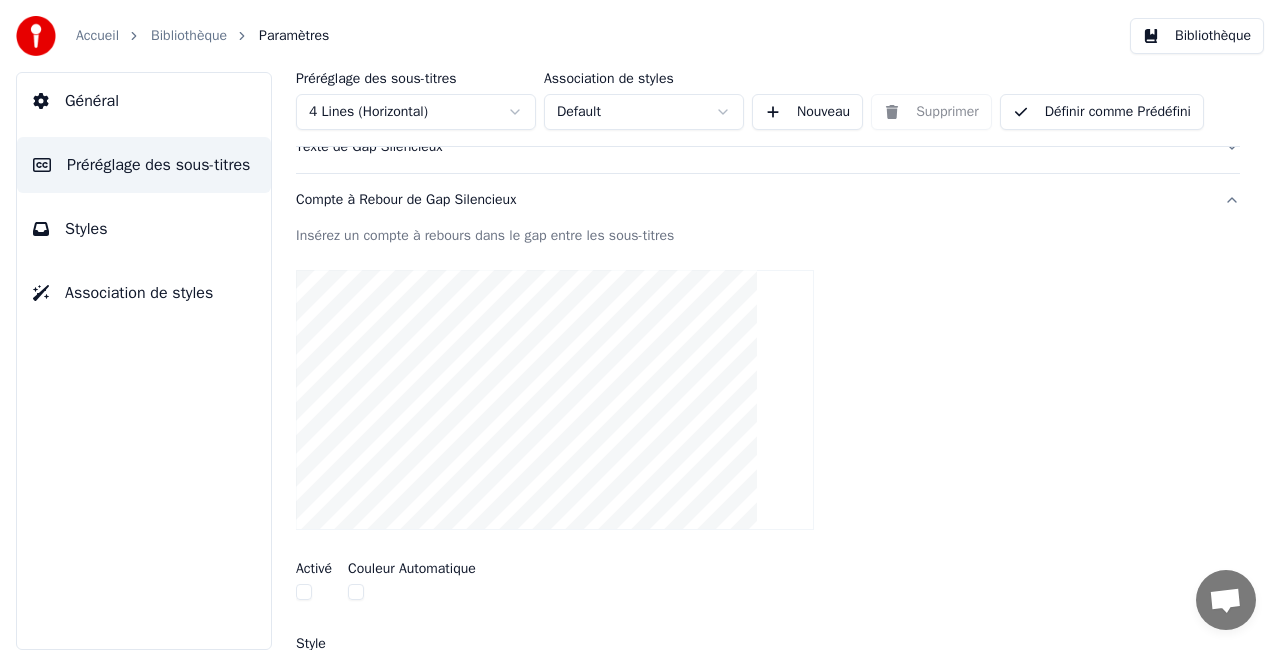 scroll, scrollTop: 214, scrollLeft: 0, axis: vertical 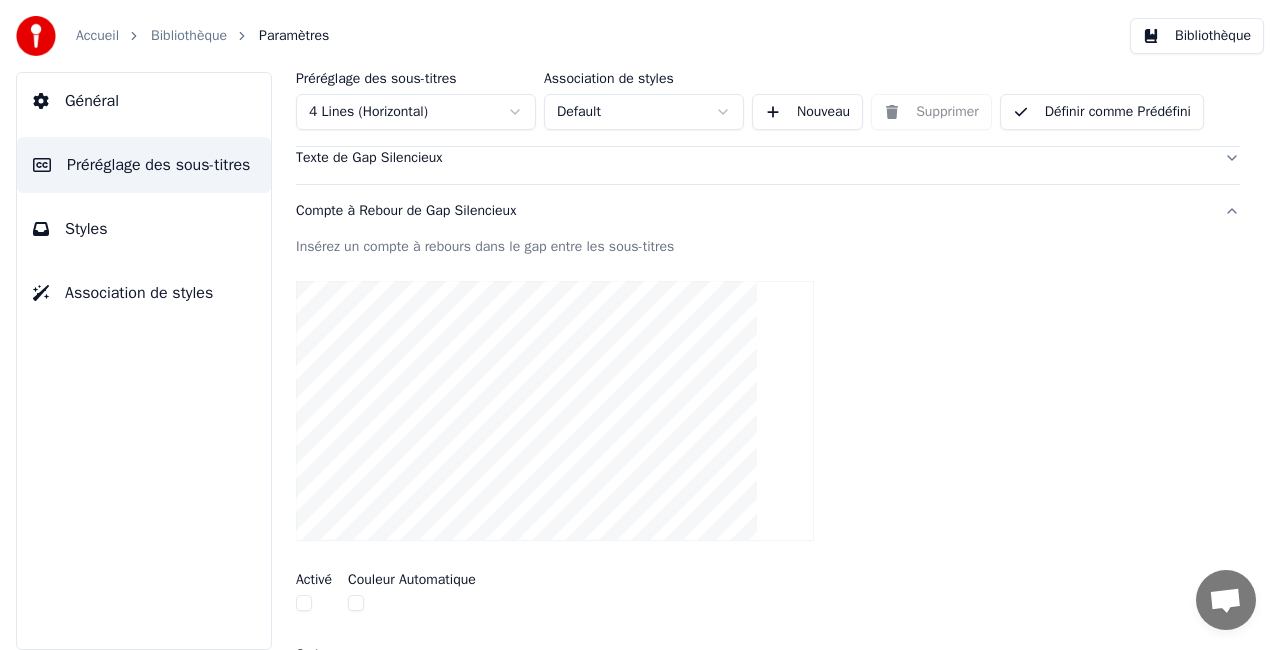 click on "Insérez un compte à rebours dans le gap entre les sous-titres" at bounding box center (768, 247) 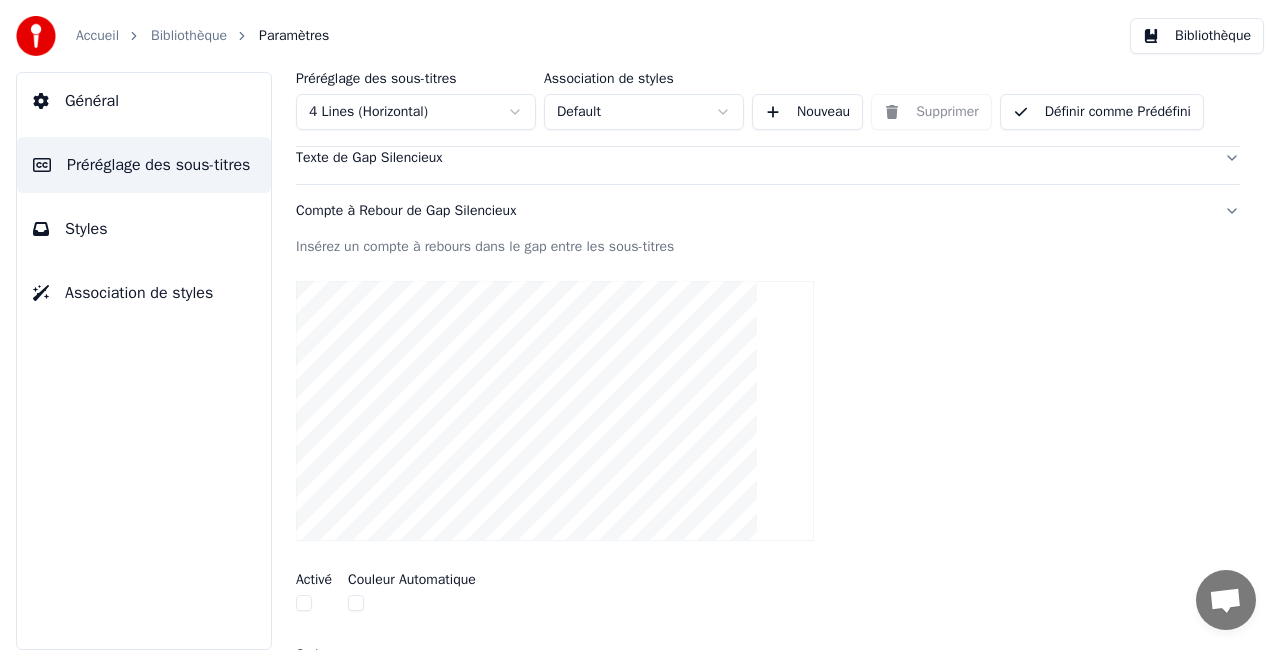 scroll, scrollTop: 184, scrollLeft: 0, axis: vertical 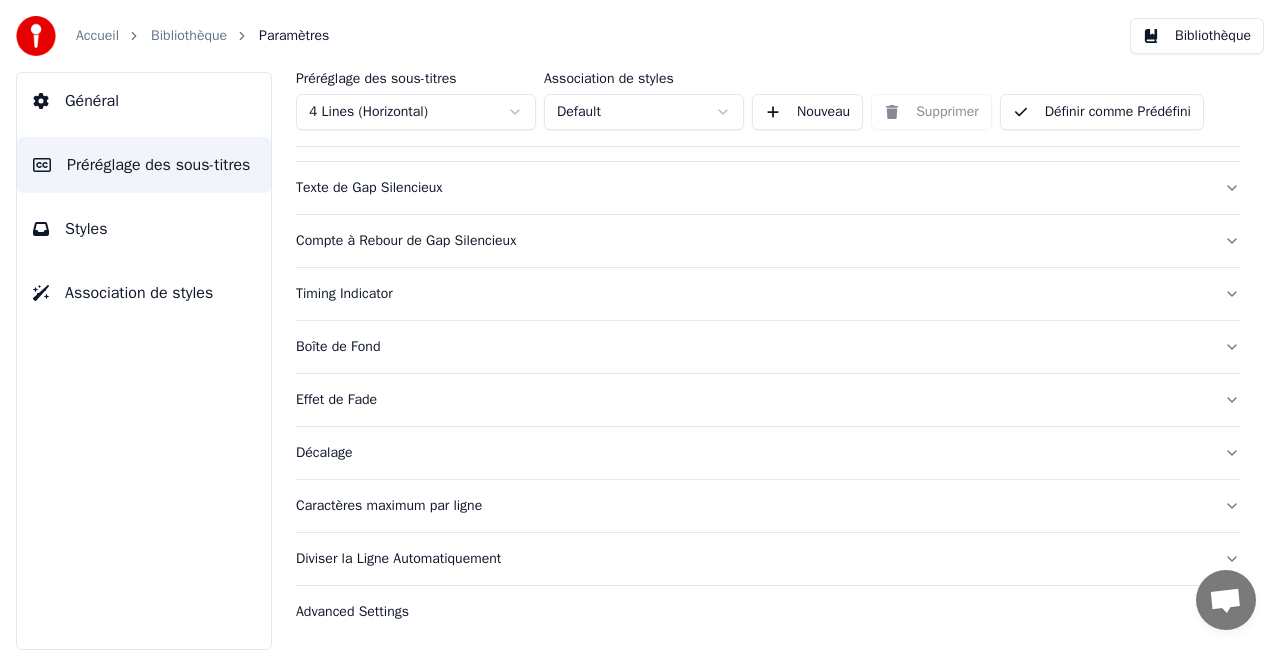 click on "Timing Indicator" at bounding box center [768, 294] 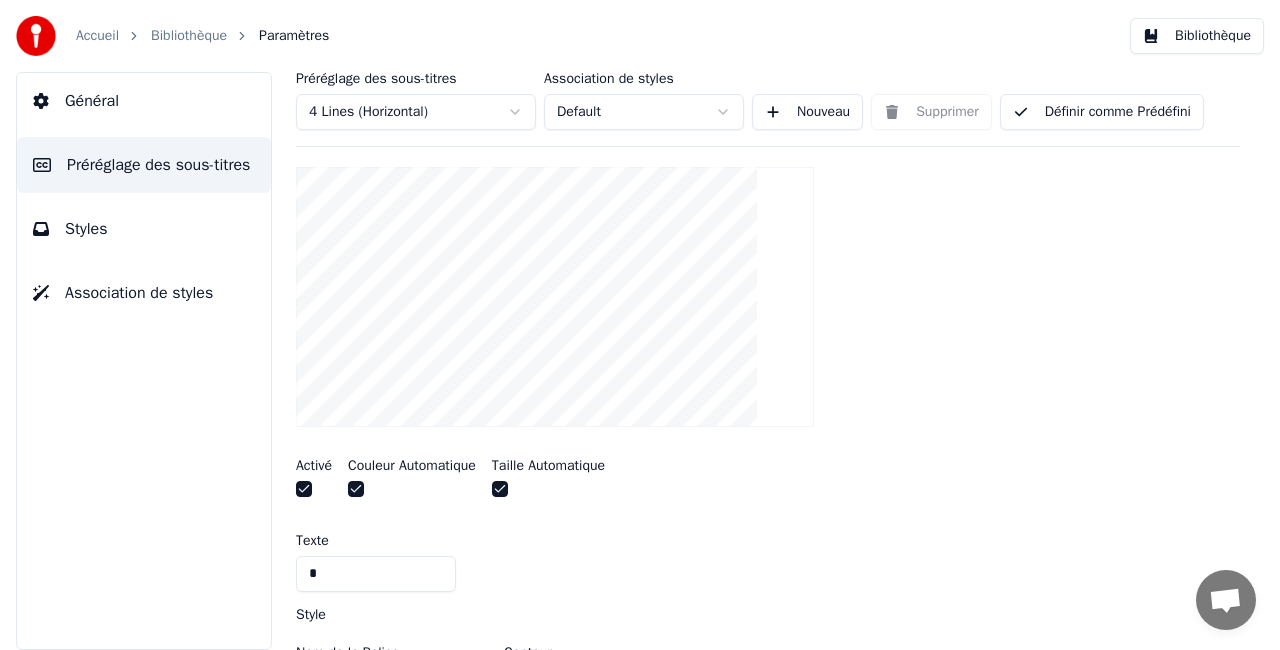 scroll, scrollTop: 387, scrollLeft: 0, axis: vertical 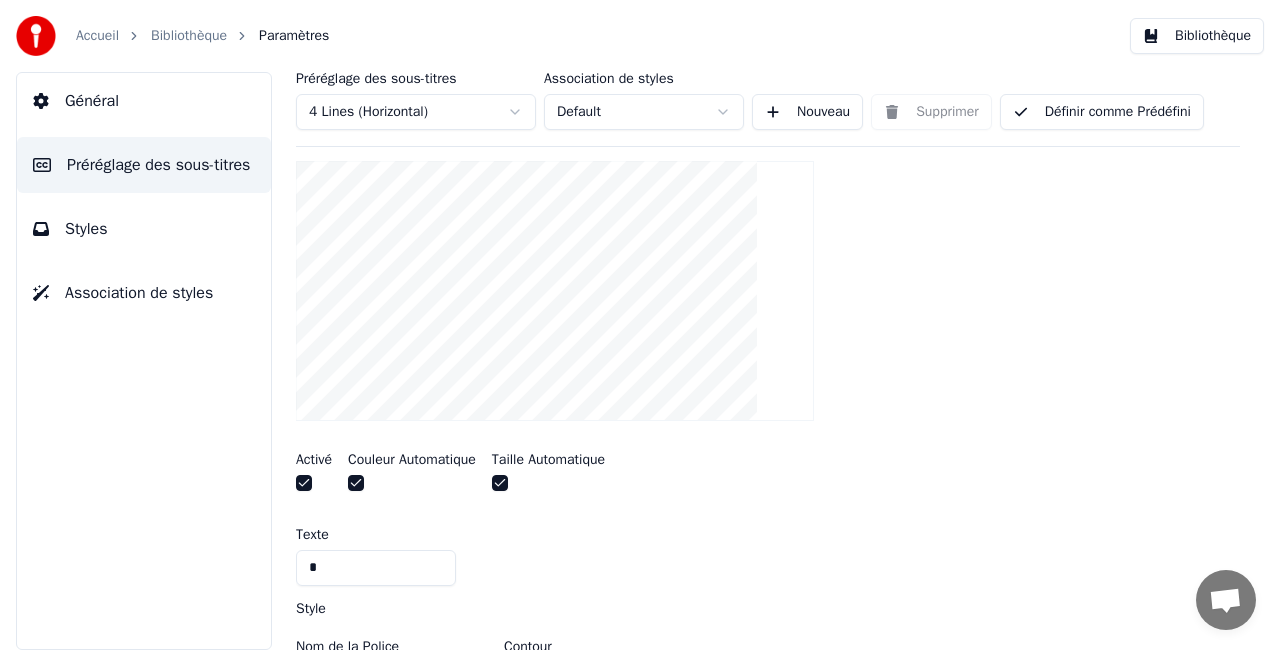 click at bounding box center [412, 485] 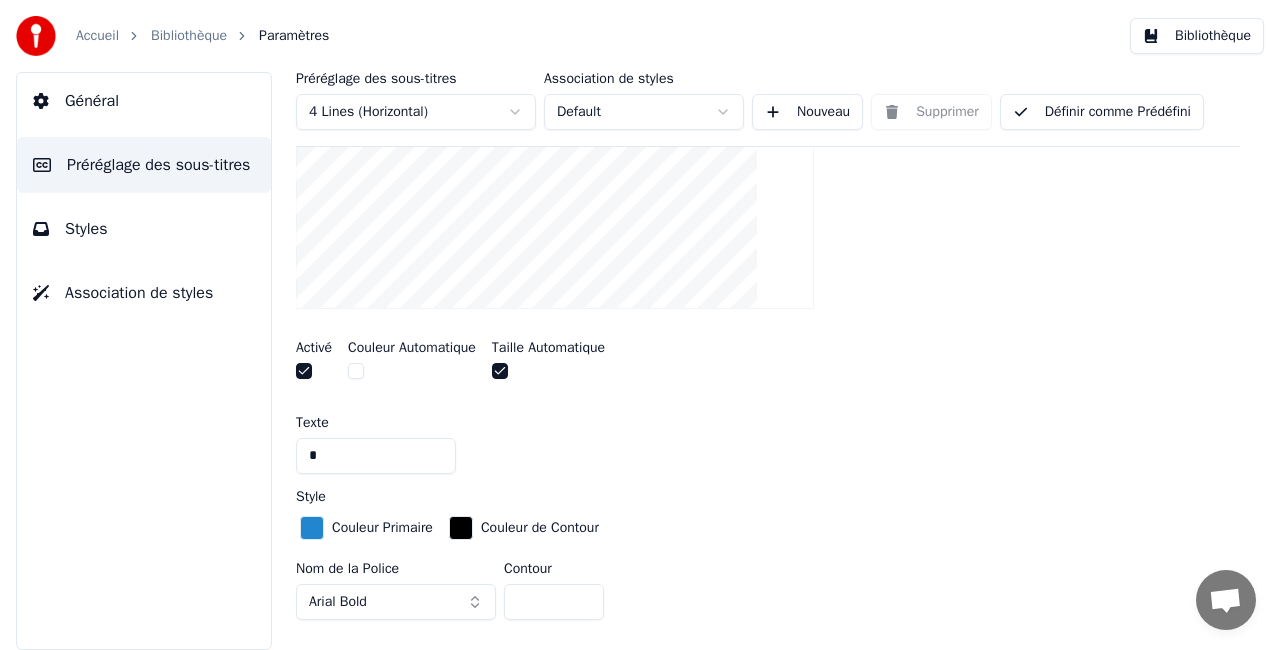 scroll, scrollTop: 499, scrollLeft: 0, axis: vertical 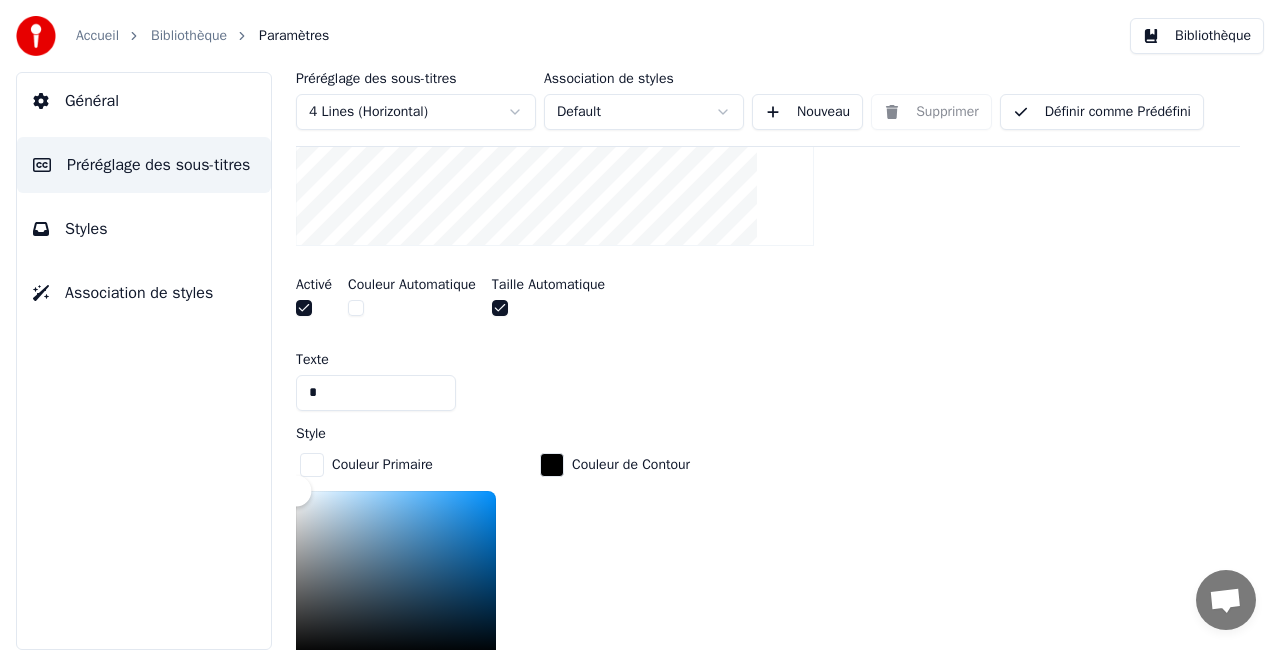 drag, startPoint x: 458, startPoint y: 584, endPoint x: 285, endPoint y: 480, distance: 201.85391 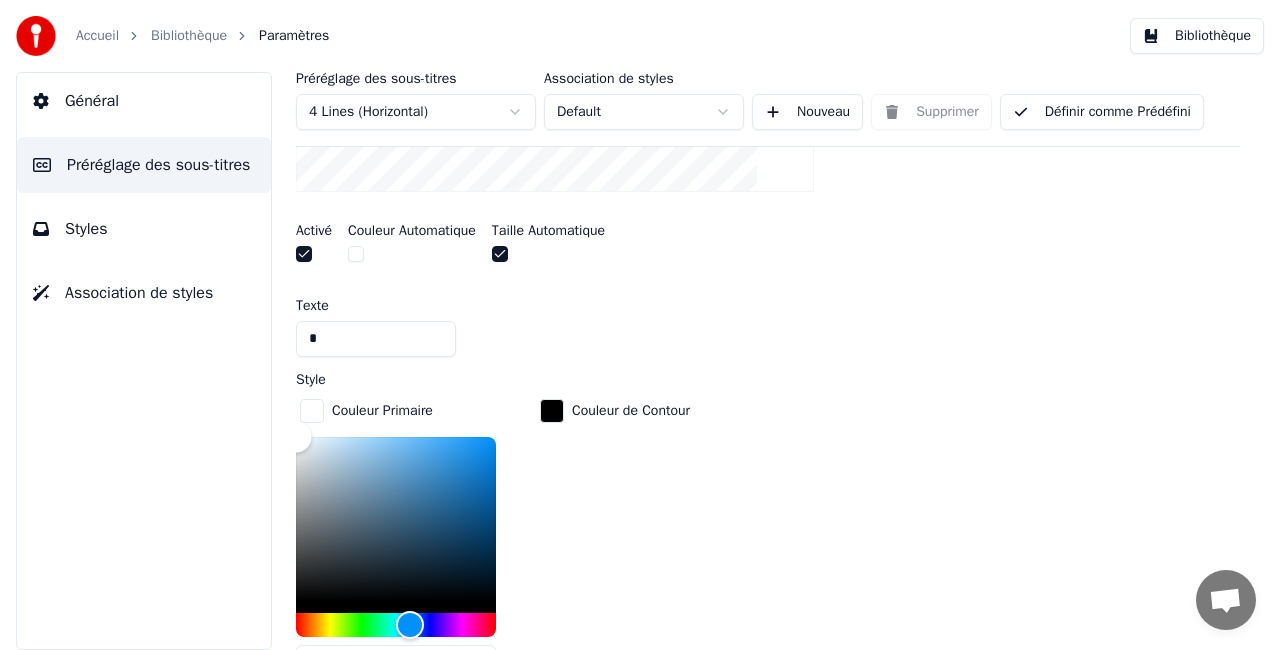 scroll, scrollTop: 617, scrollLeft: 0, axis: vertical 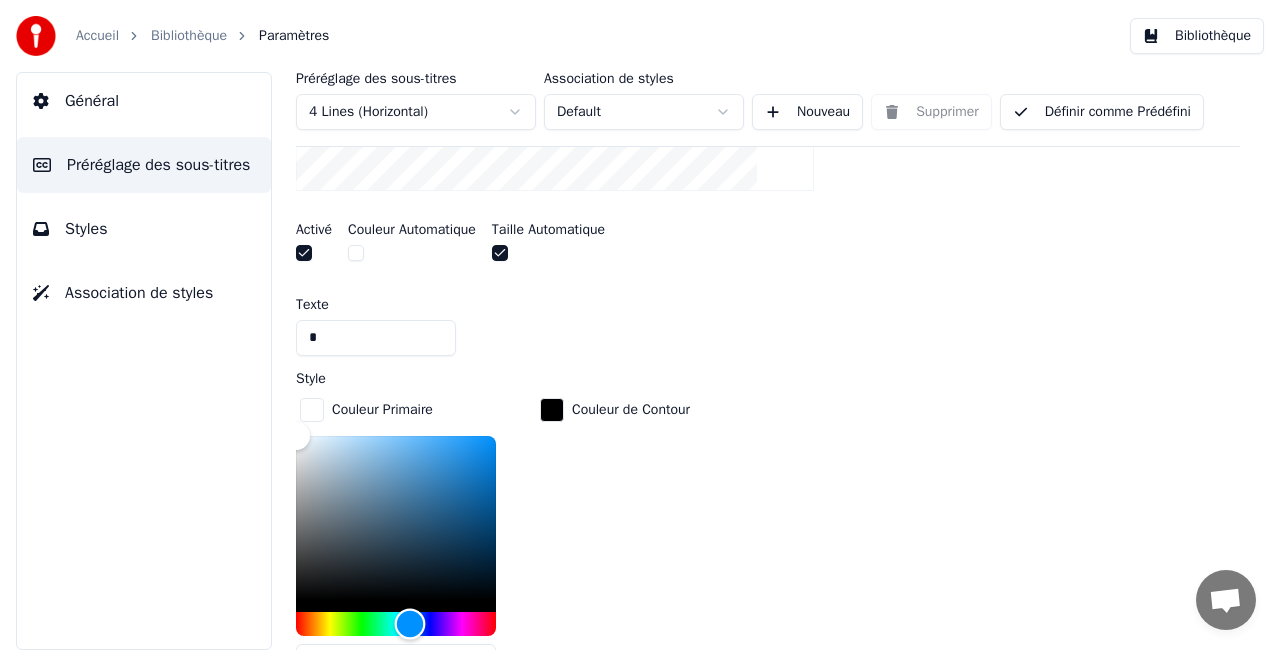 click at bounding box center (396, 624) 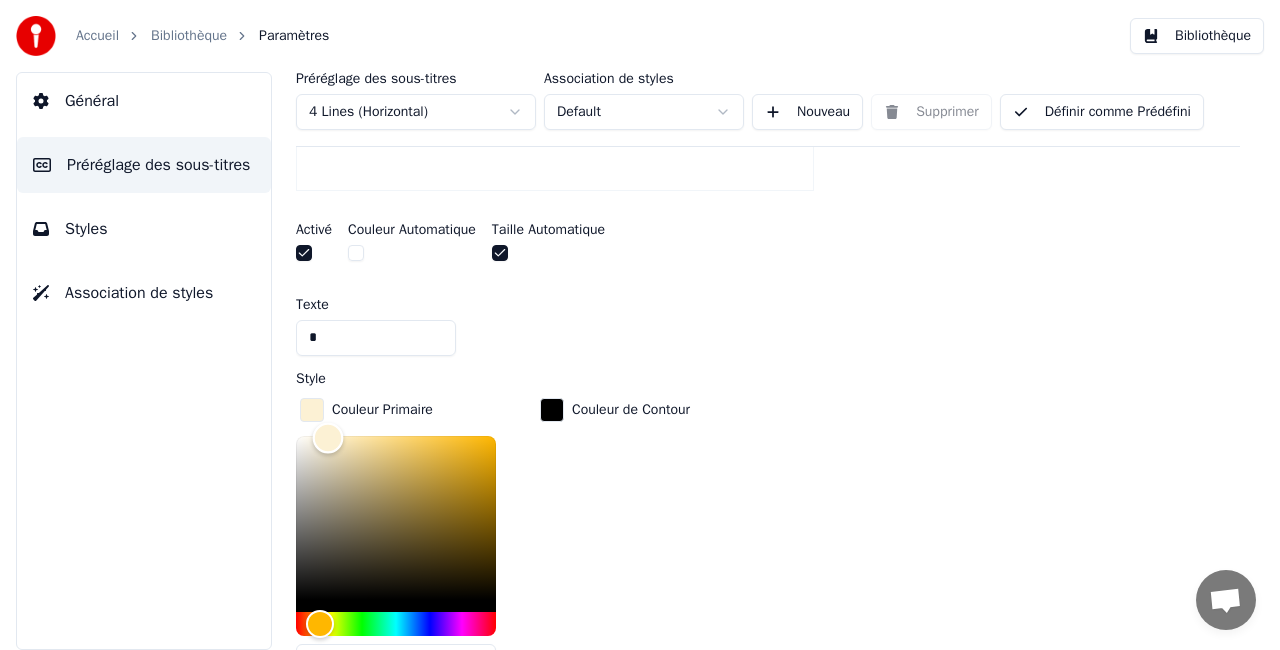 type on "*******" 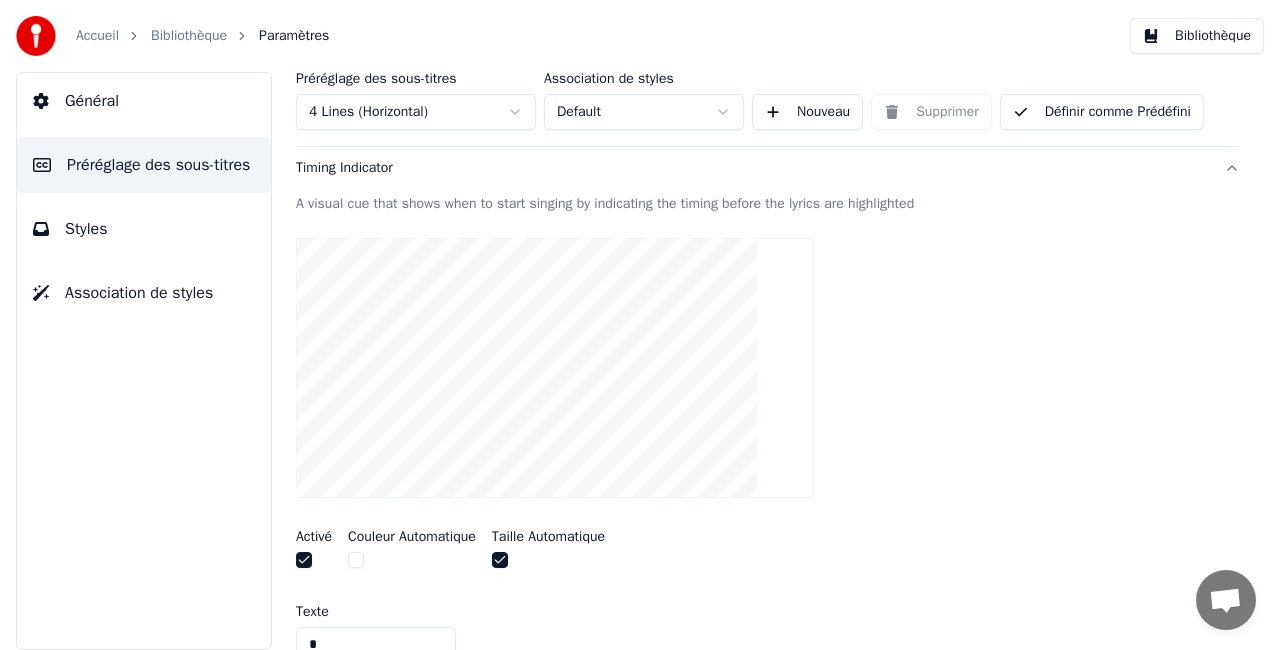 scroll, scrollTop: 297, scrollLeft: 0, axis: vertical 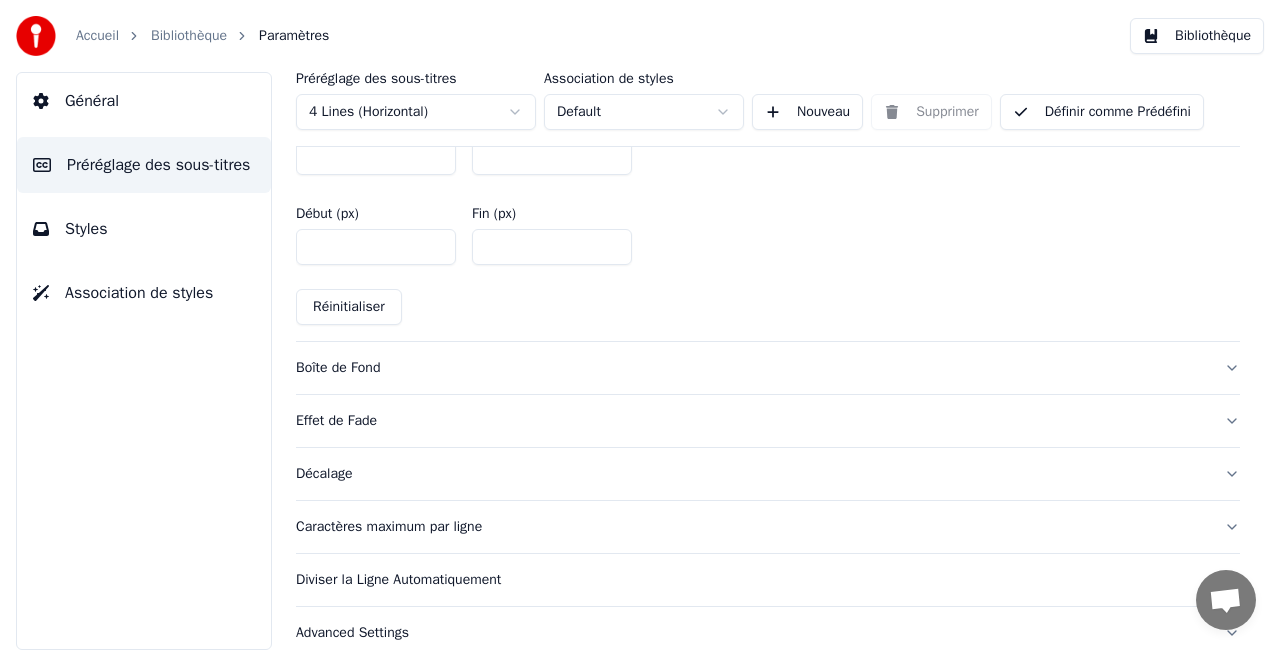 click on "Boîte de Fond" at bounding box center [752, 368] 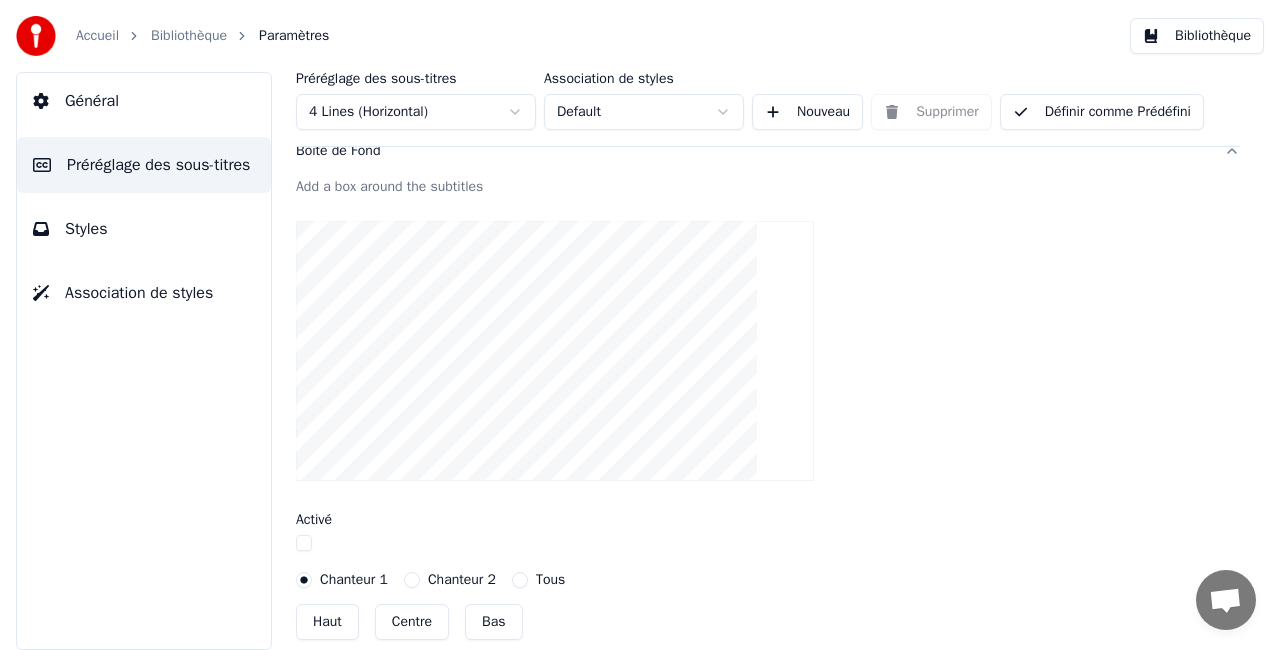 scroll, scrollTop: 384, scrollLeft: 0, axis: vertical 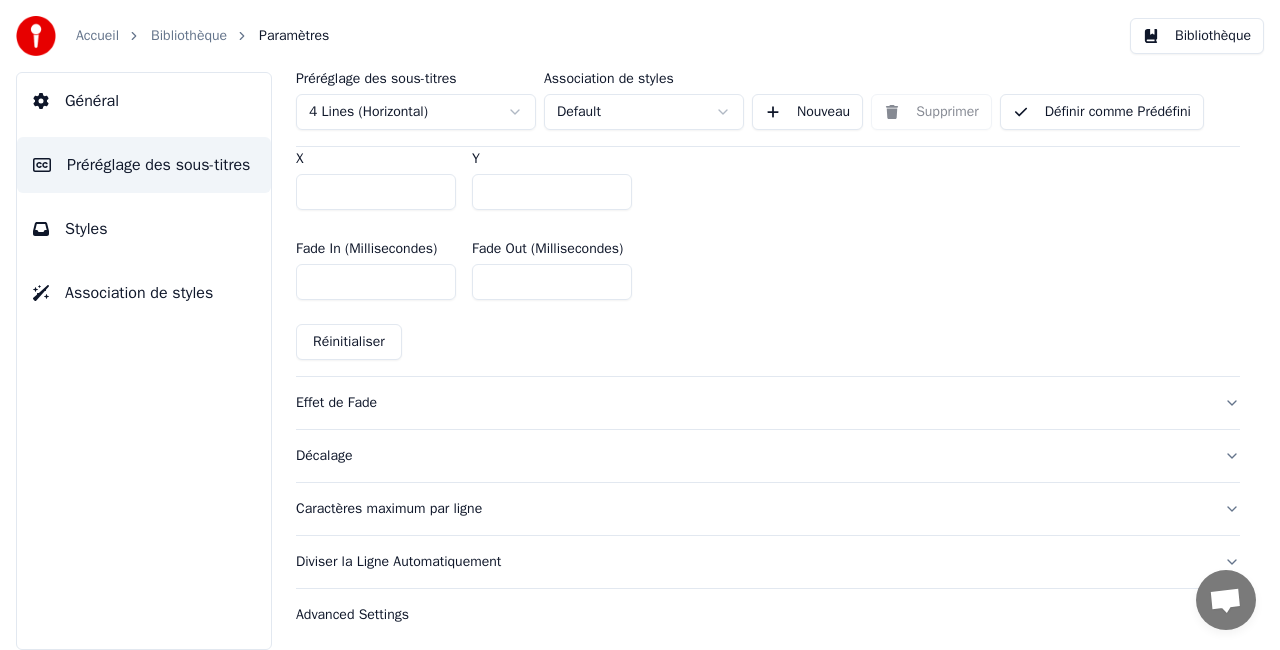 click on "Effet de Fade" at bounding box center (752, 403) 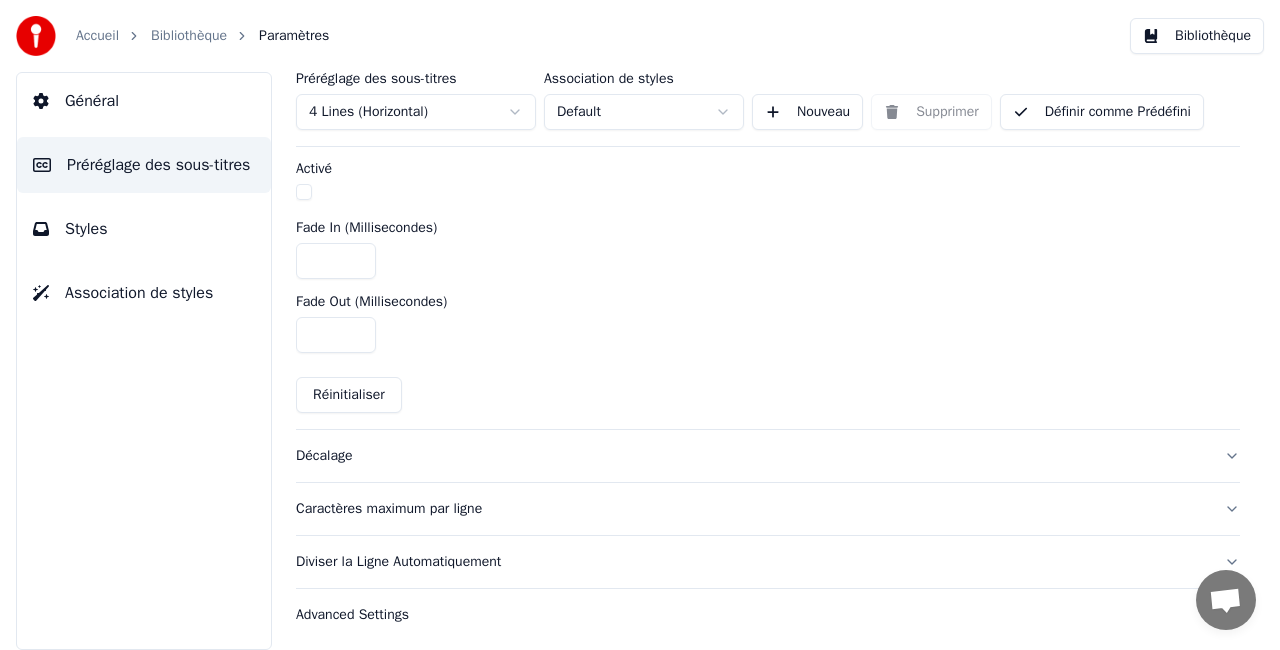 scroll, scrollTop: 786, scrollLeft: 0, axis: vertical 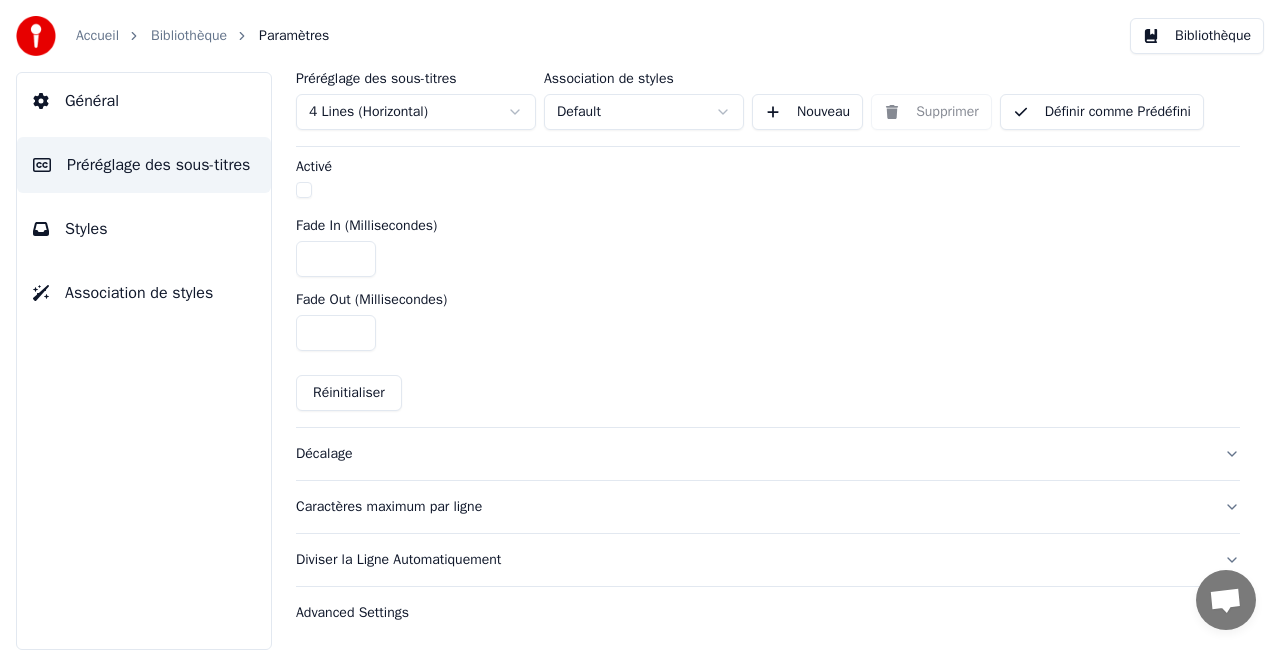 click on "Décalage" at bounding box center [752, 454] 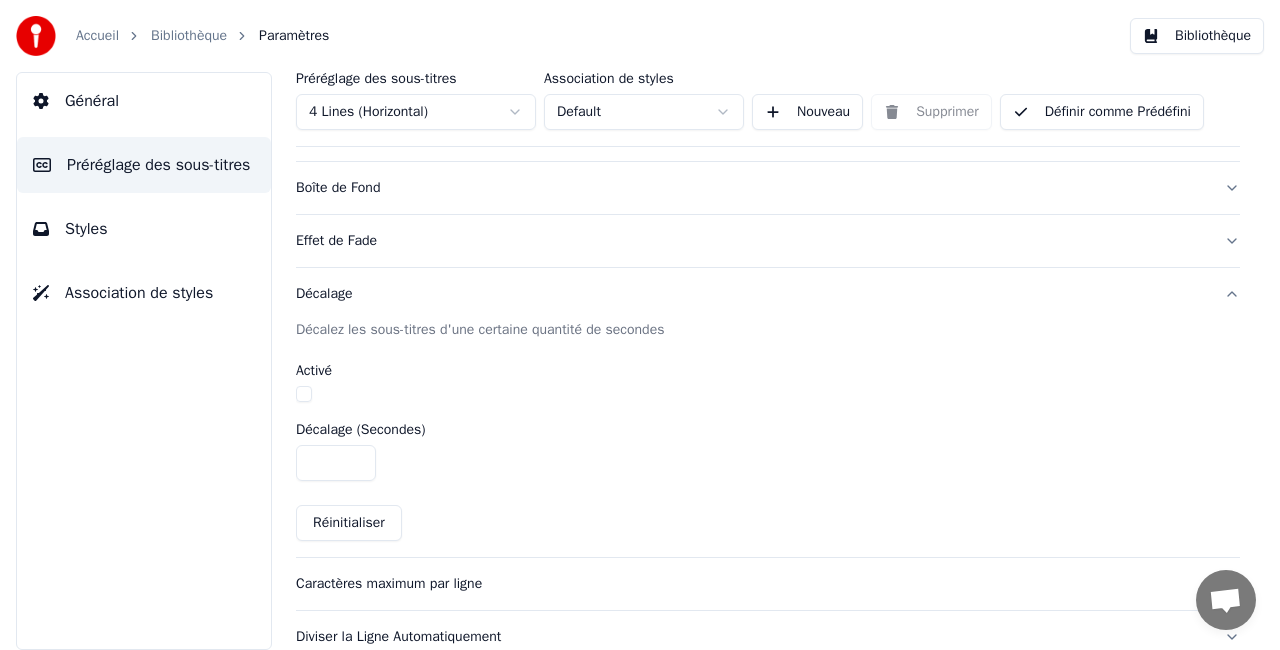 scroll, scrollTop: 344, scrollLeft: 0, axis: vertical 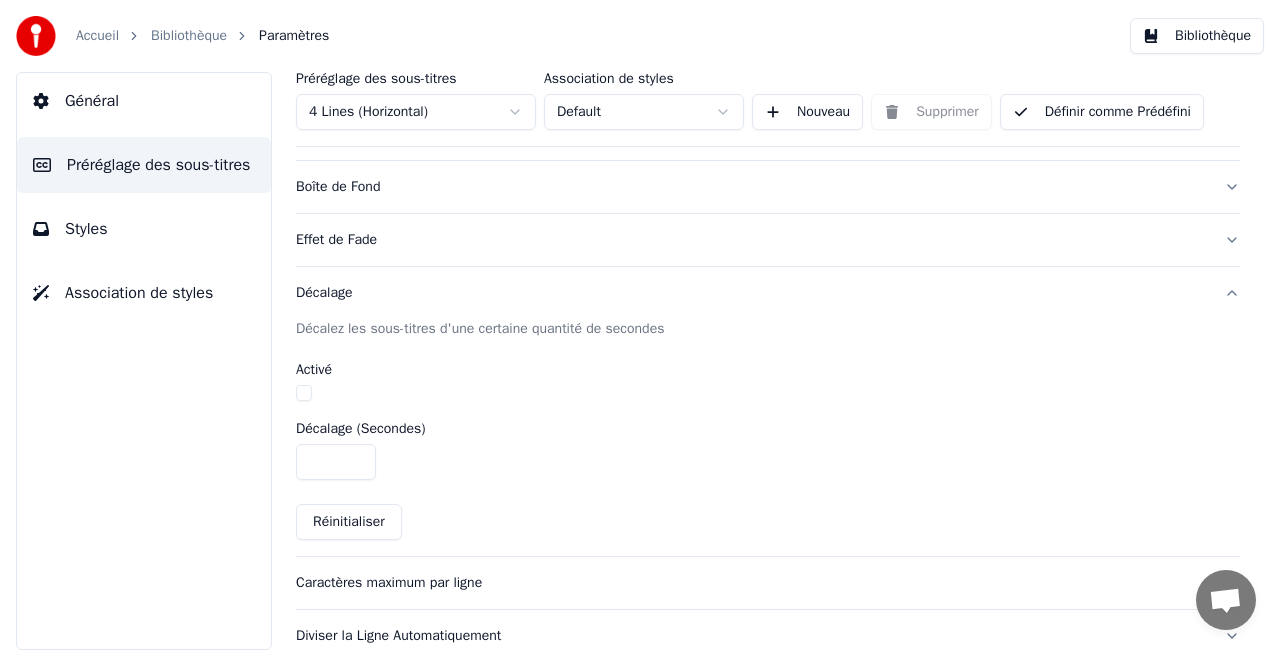 click on "*" at bounding box center [336, 462] 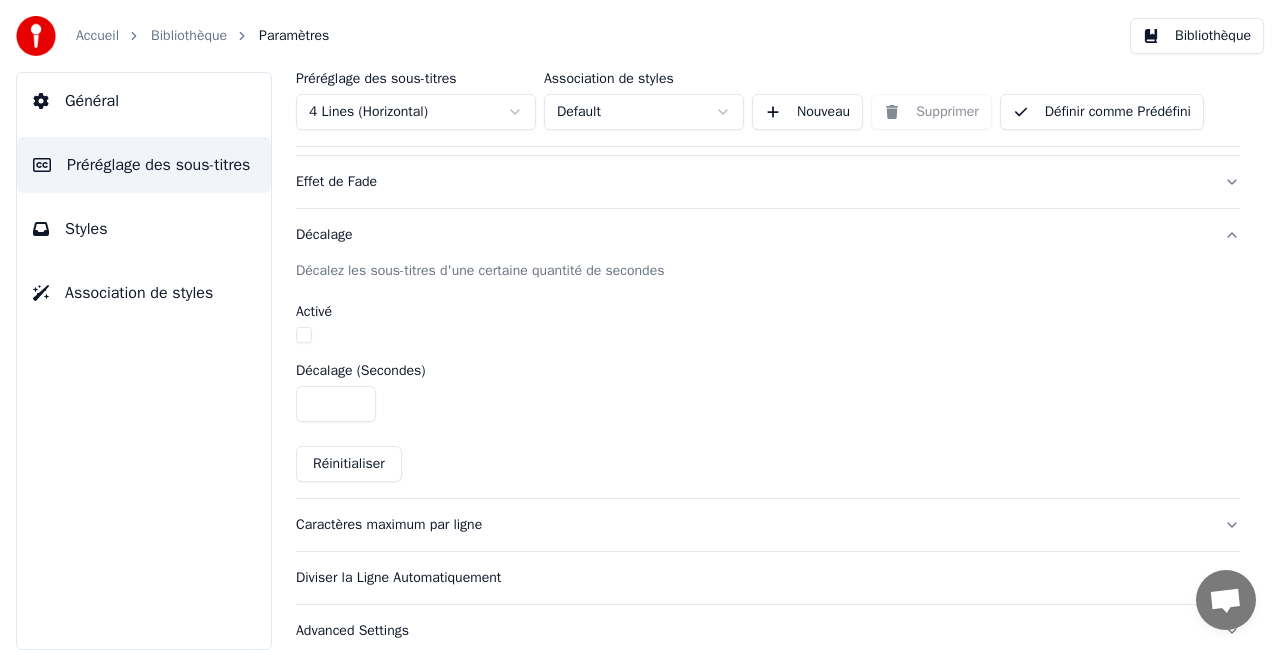 scroll, scrollTop: 405, scrollLeft: 0, axis: vertical 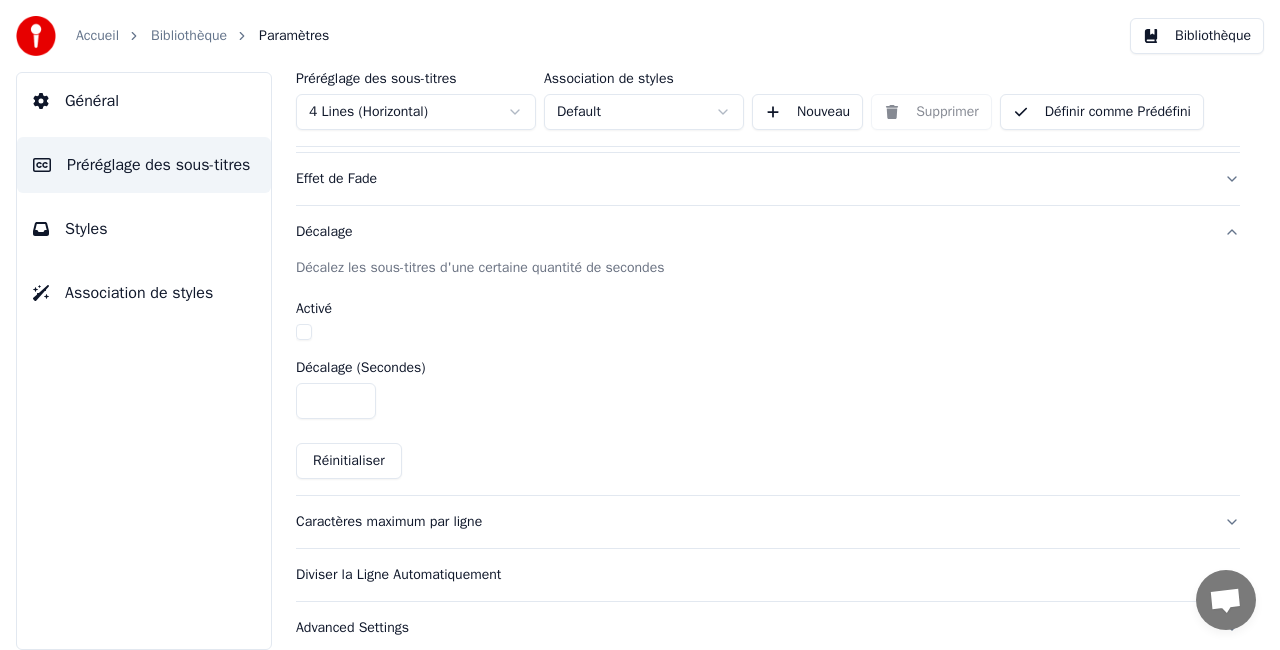 type on "***" 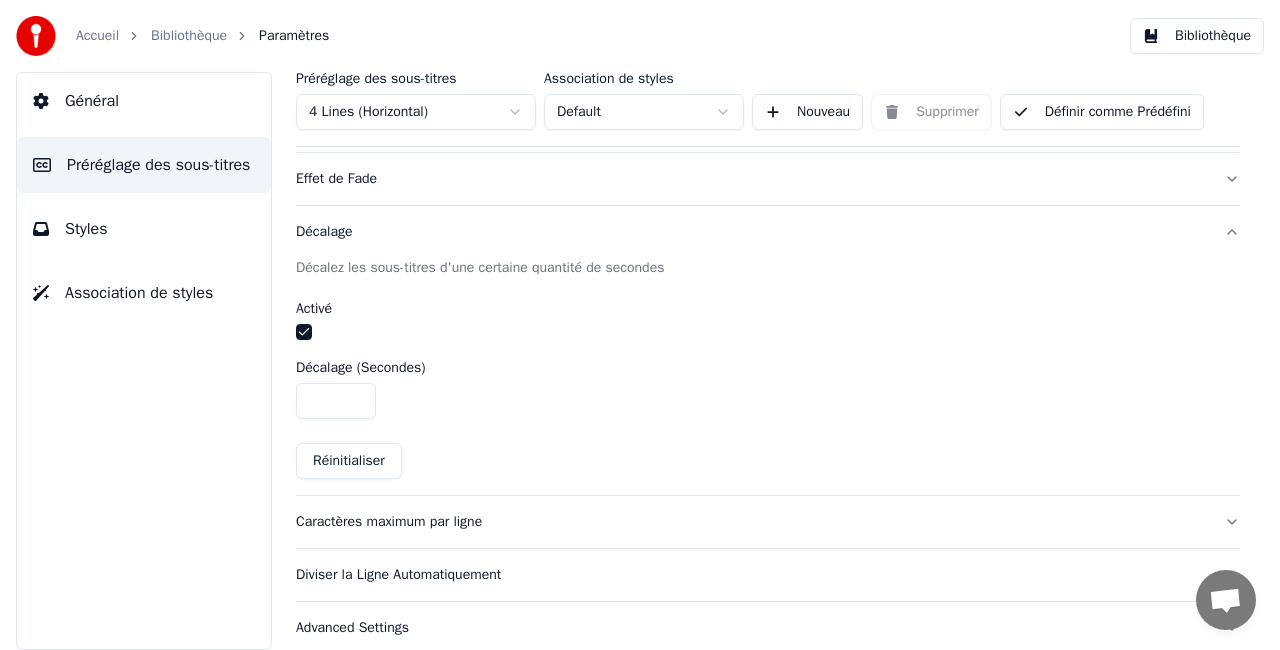 click on "Caractères maximum par ligne" at bounding box center (752, 522) 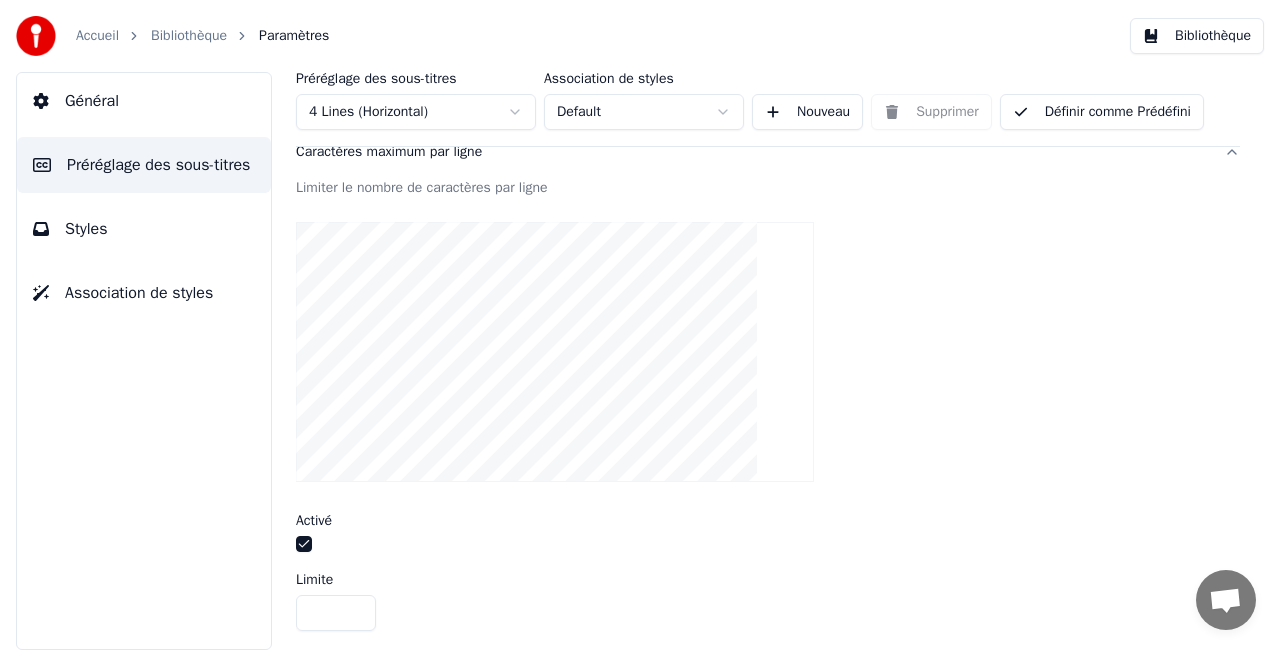 scroll, scrollTop: 712, scrollLeft: 0, axis: vertical 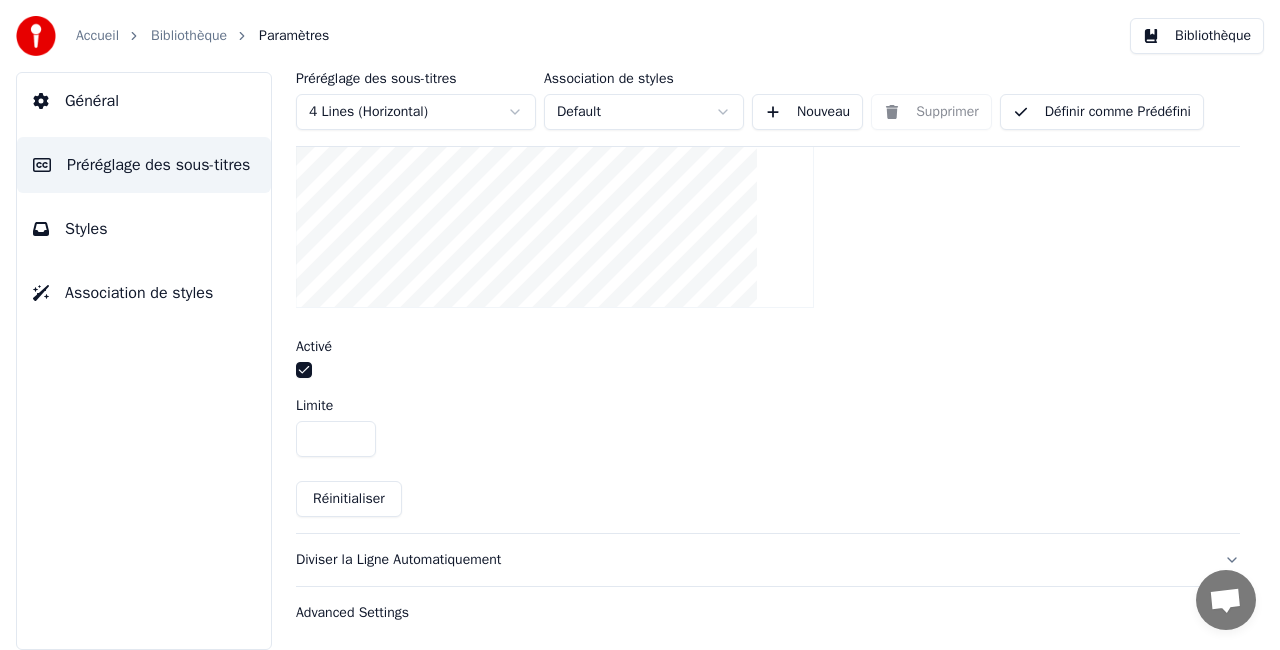 click on "Diviser la Ligne Automatiquement" at bounding box center (768, 560) 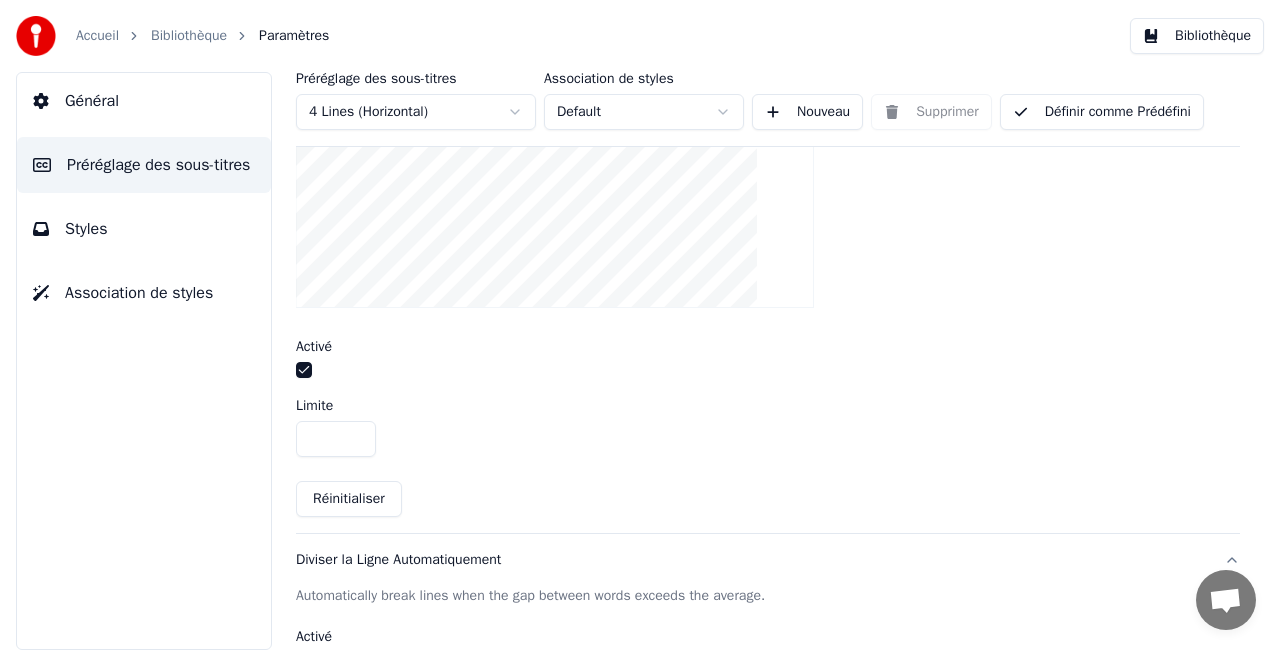 scroll, scrollTop: 420, scrollLeft: 0, axis: vertical 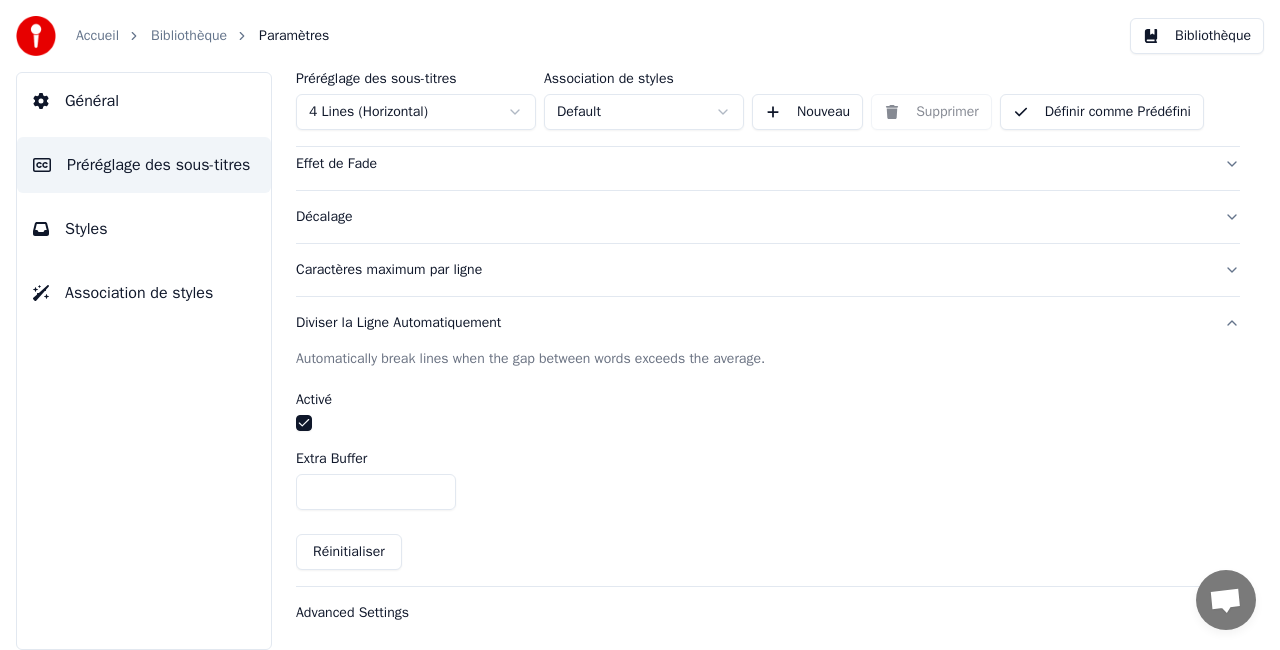 click on "Advanced Settings" at bounding box center (752, 613) 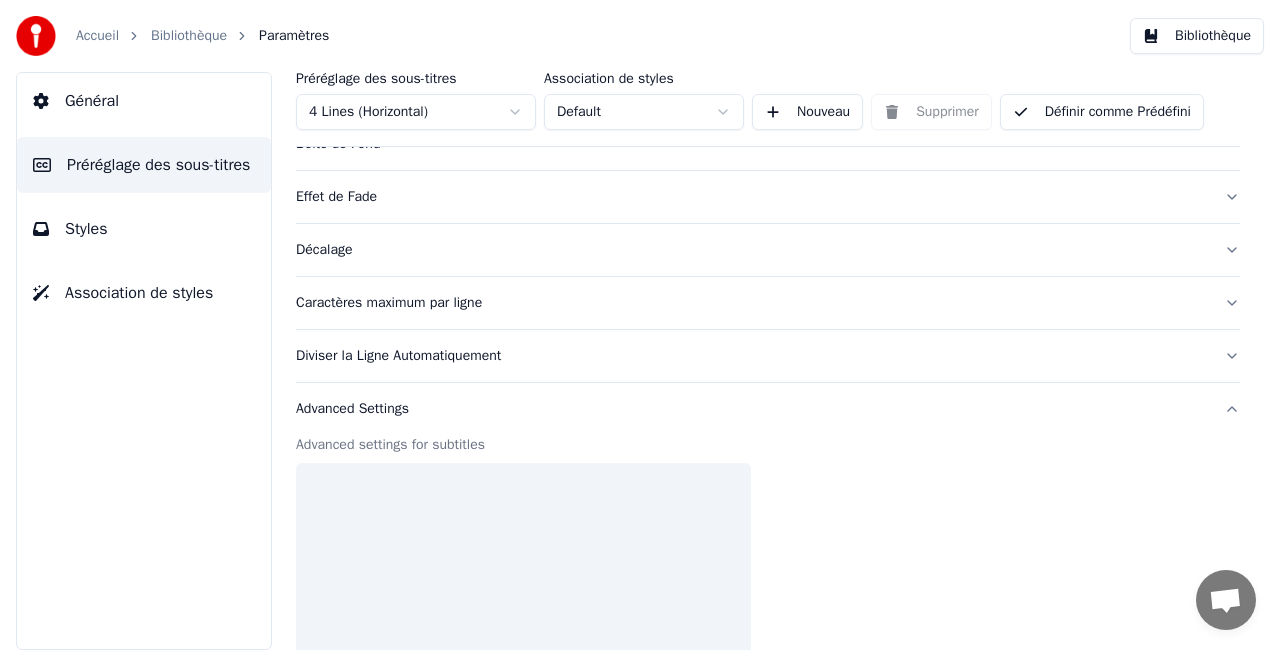 scroll, scrollTop: 385, scrollLeft: 0, axis: vertical 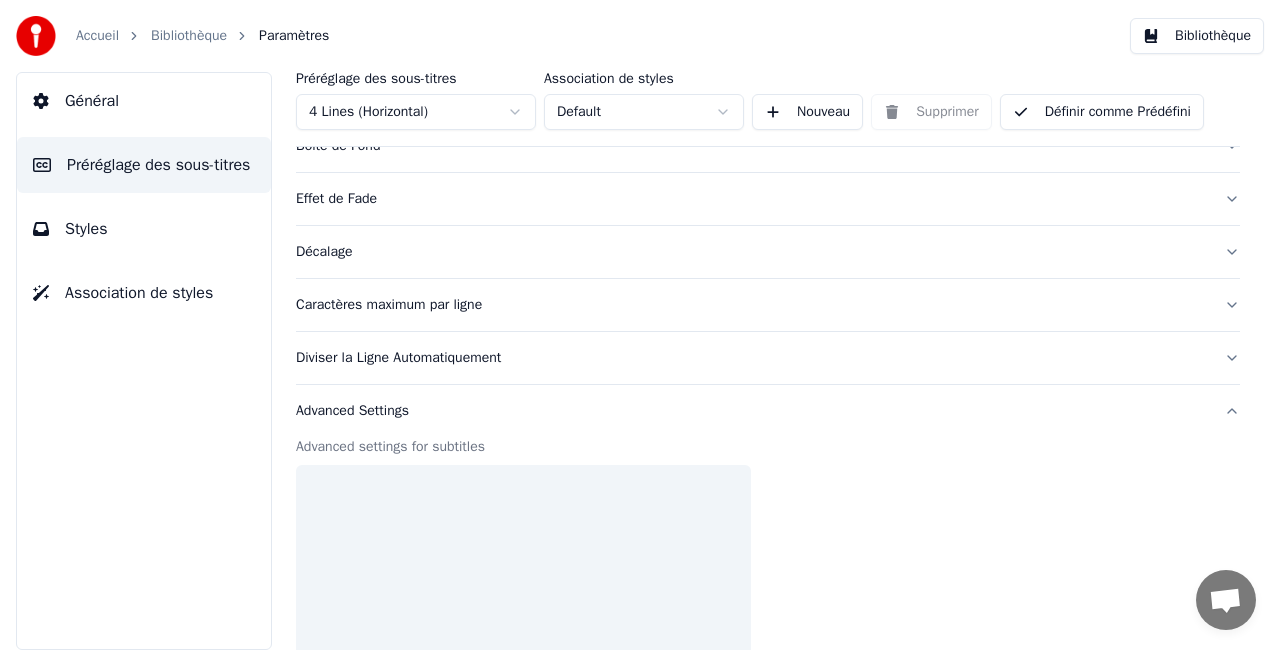 click on "Advanced Settings" at bounding box center [768, 411] 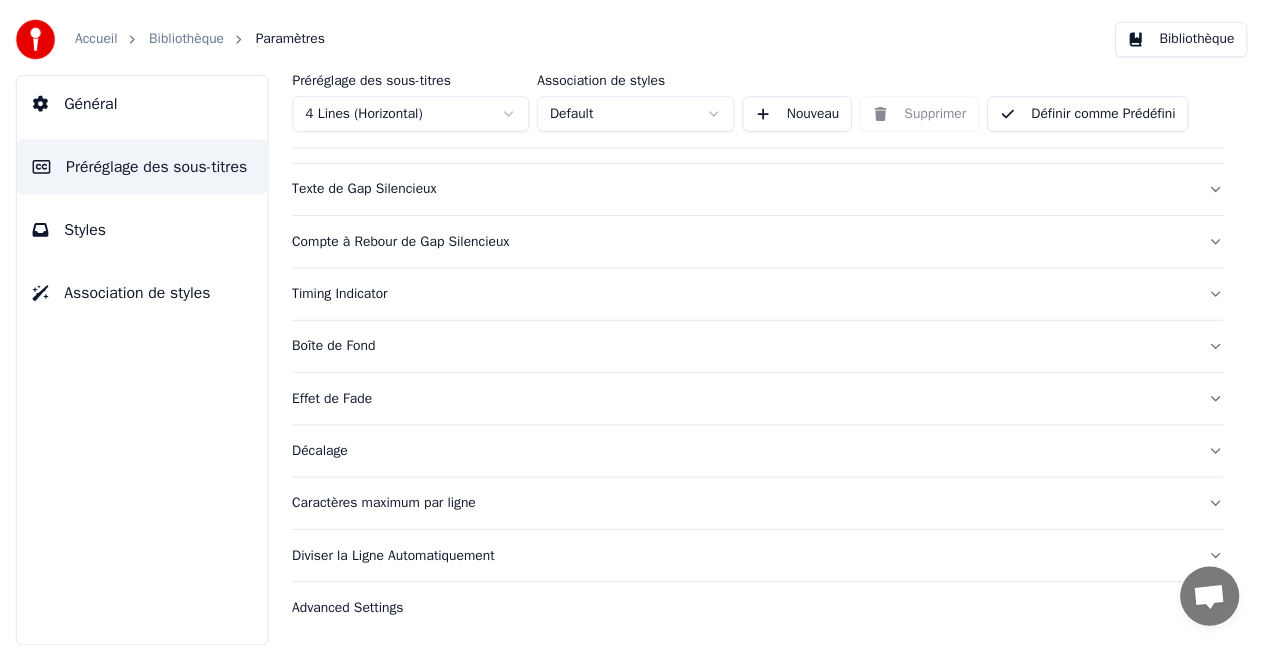 scroll, scrollTop: 0, scrollLeft: 0, axis: both 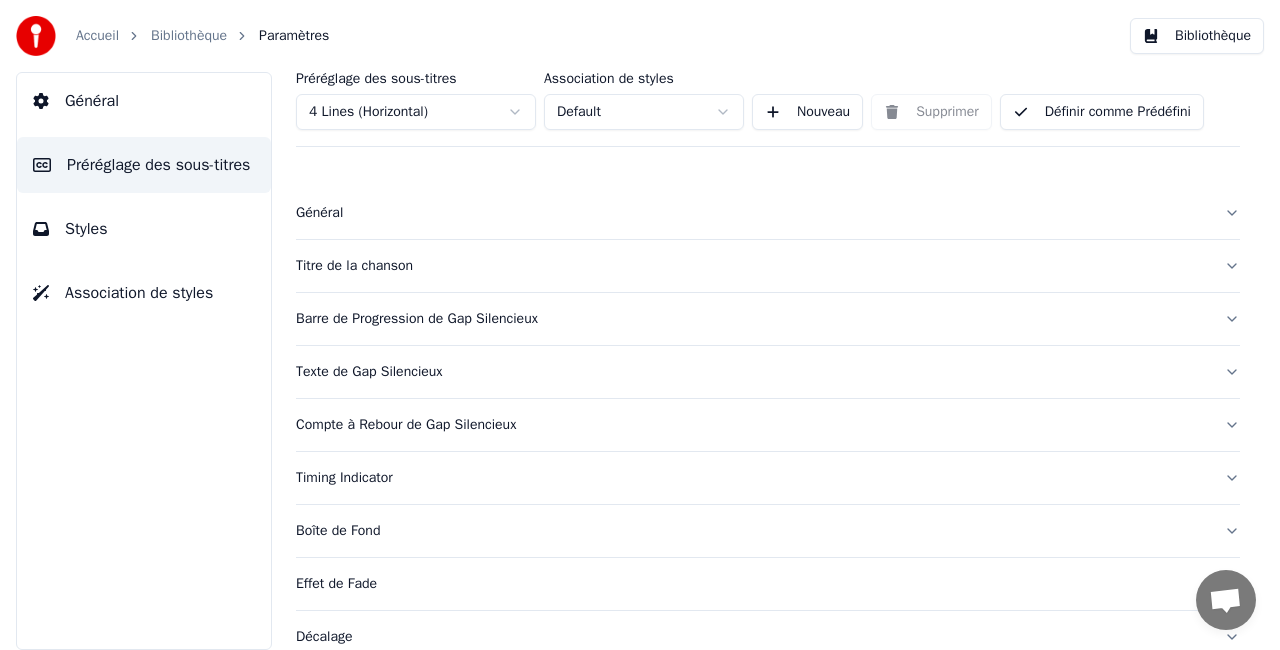 click on "Titre de la chanson" at bounding box center (768, 266) 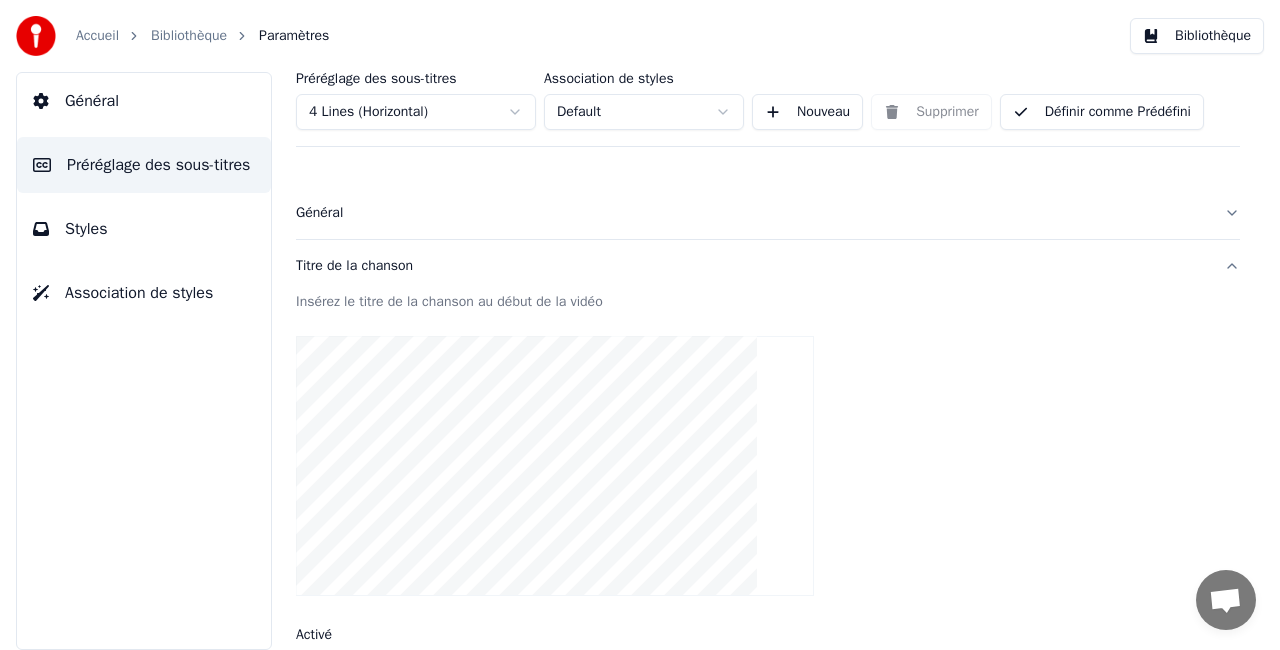 click on "Définir comme Prédéfini" at bounding box center [1102, 112] 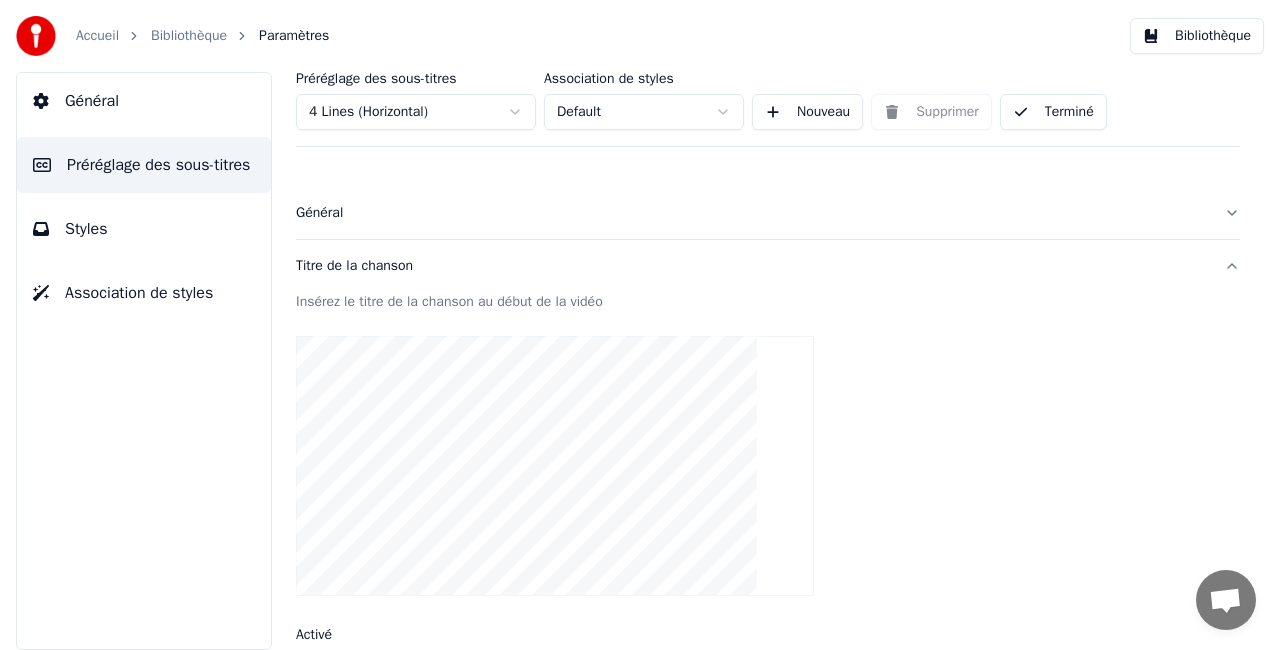 click on "Terminé" at bounding box center [1053, 112] 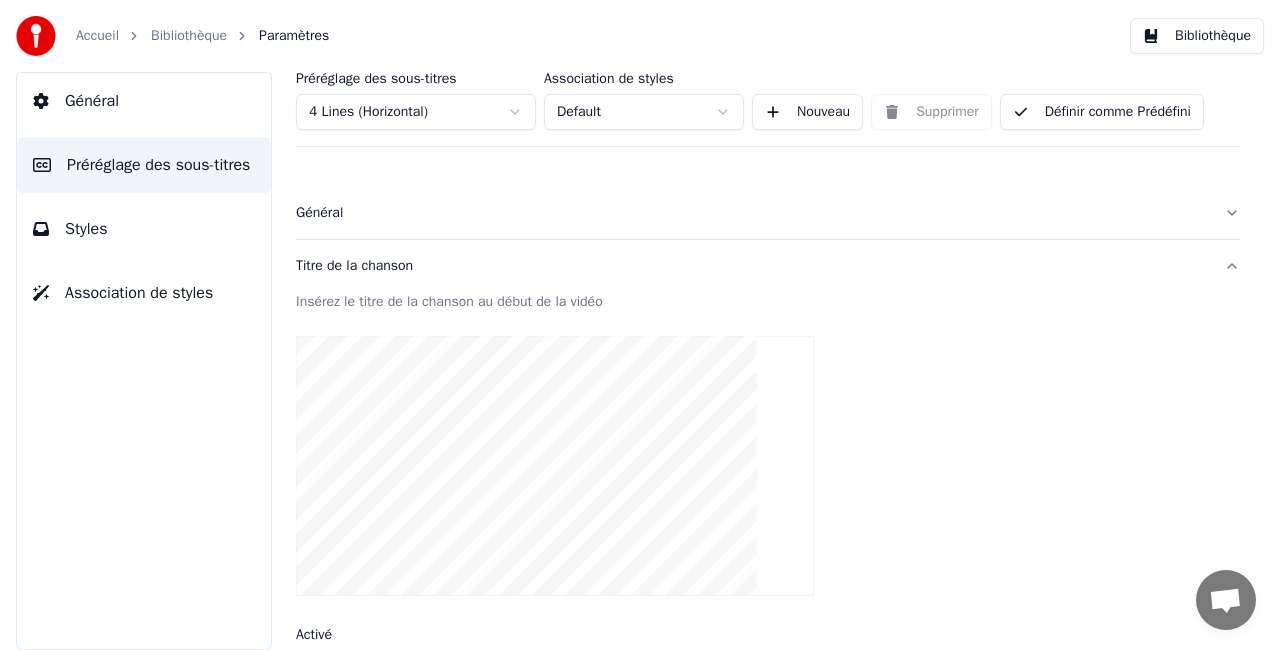click on "Bibliothèque" at bounding box center (1197, 36) 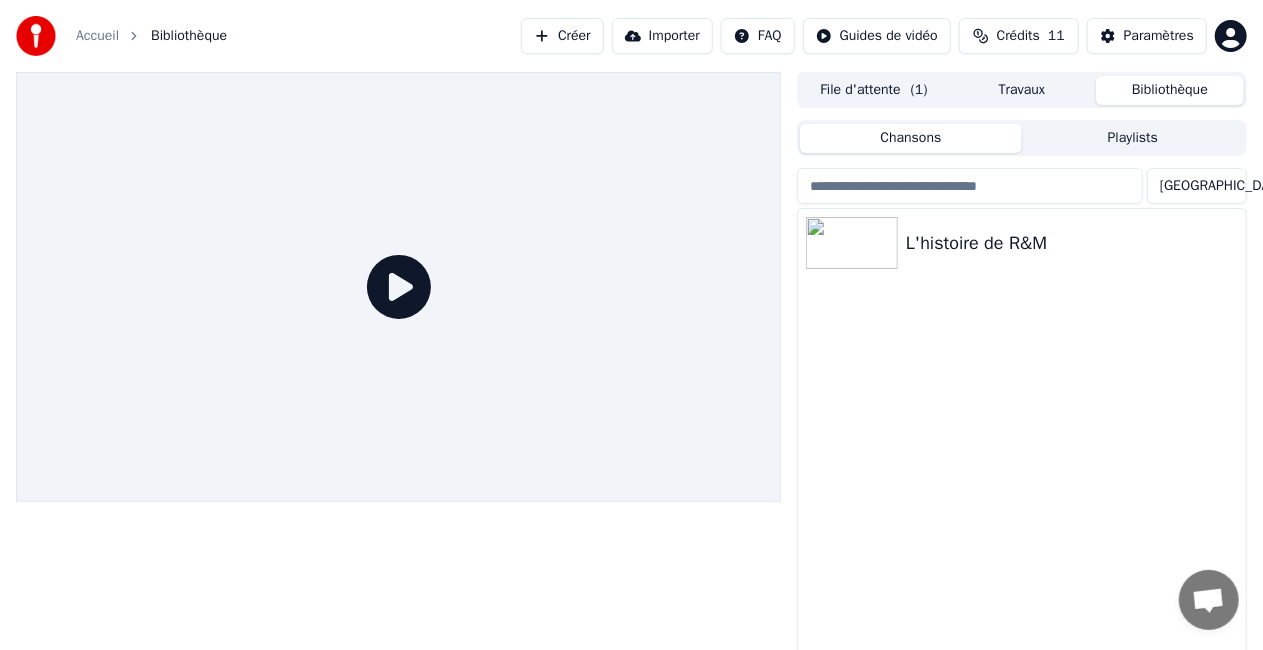 click at bounding box center [398, 287] 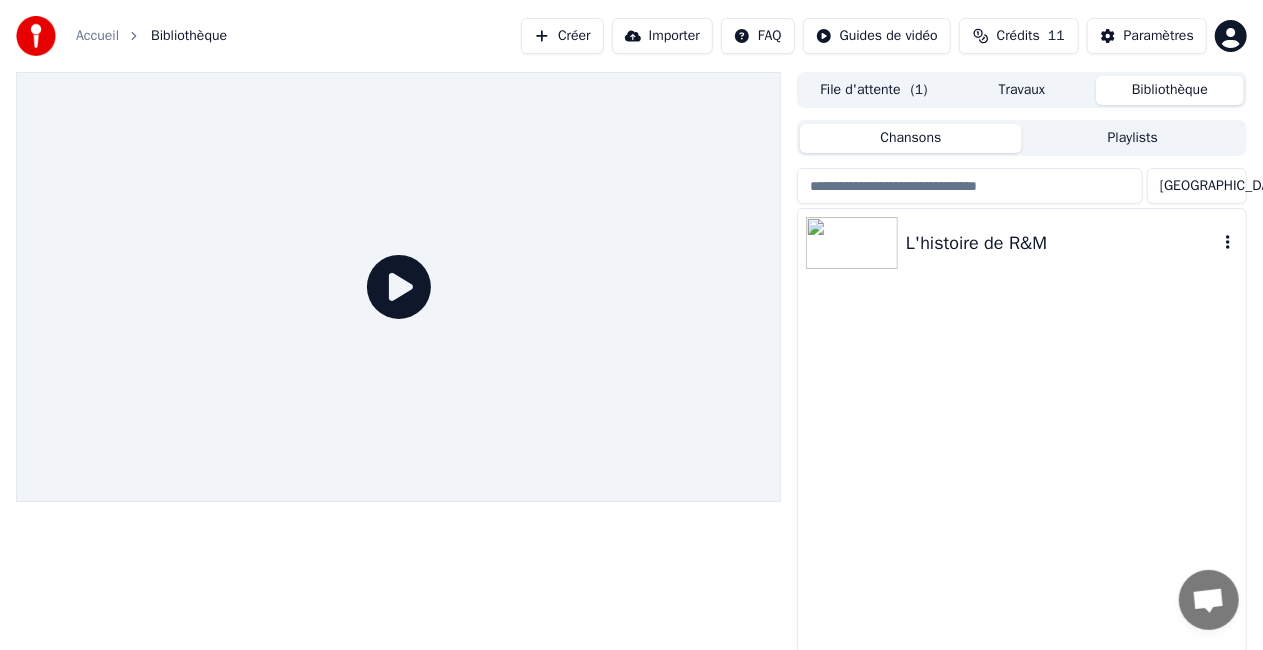 click at bounding box center [852, 243] 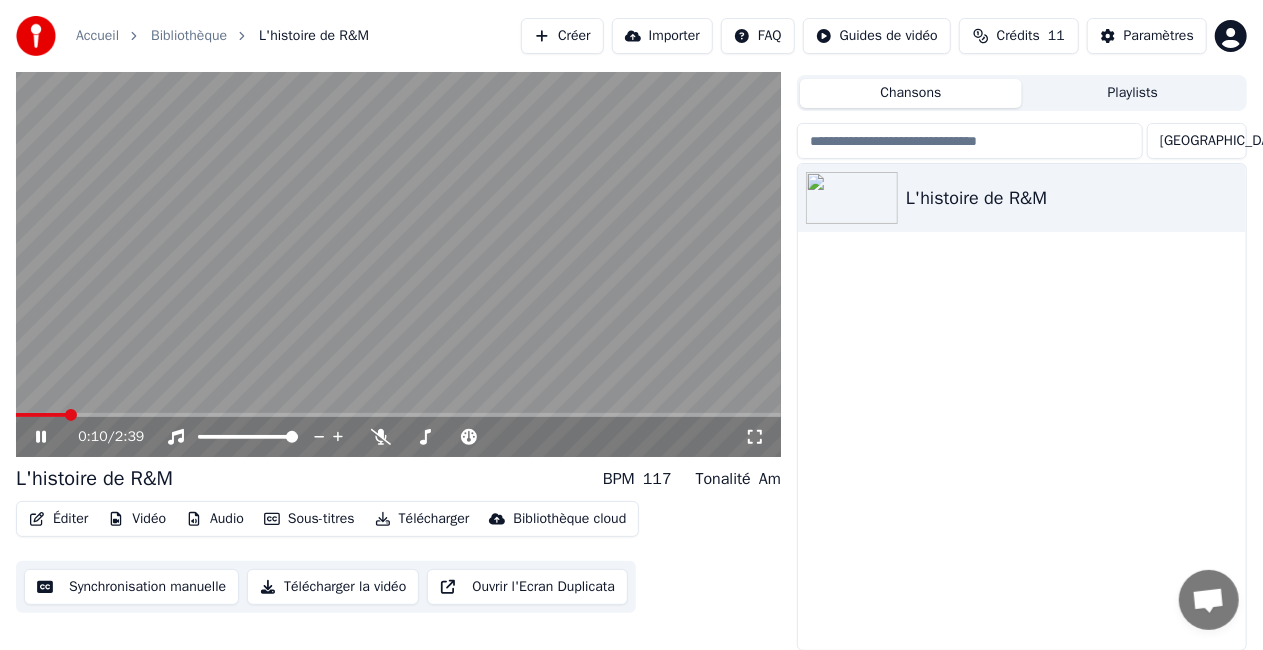 scroll, scrollTop: 44, scrollLeft: 0, axis: vertical 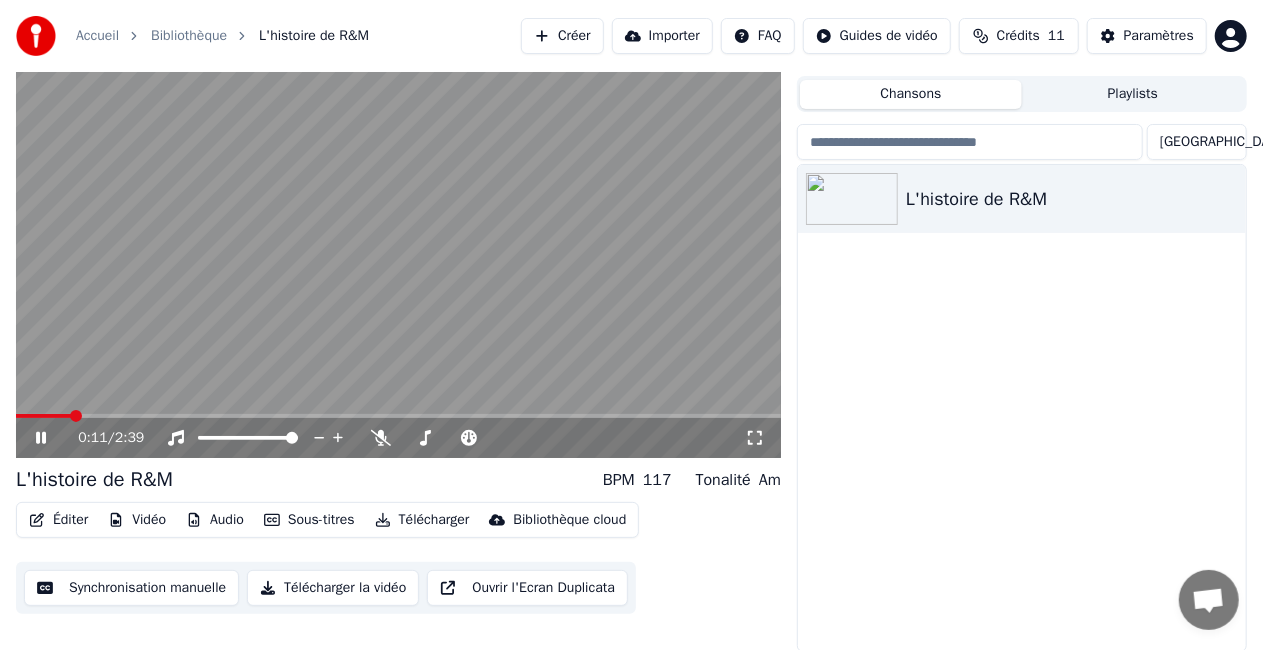 click on "Audio" at bounding box center [215, 520] 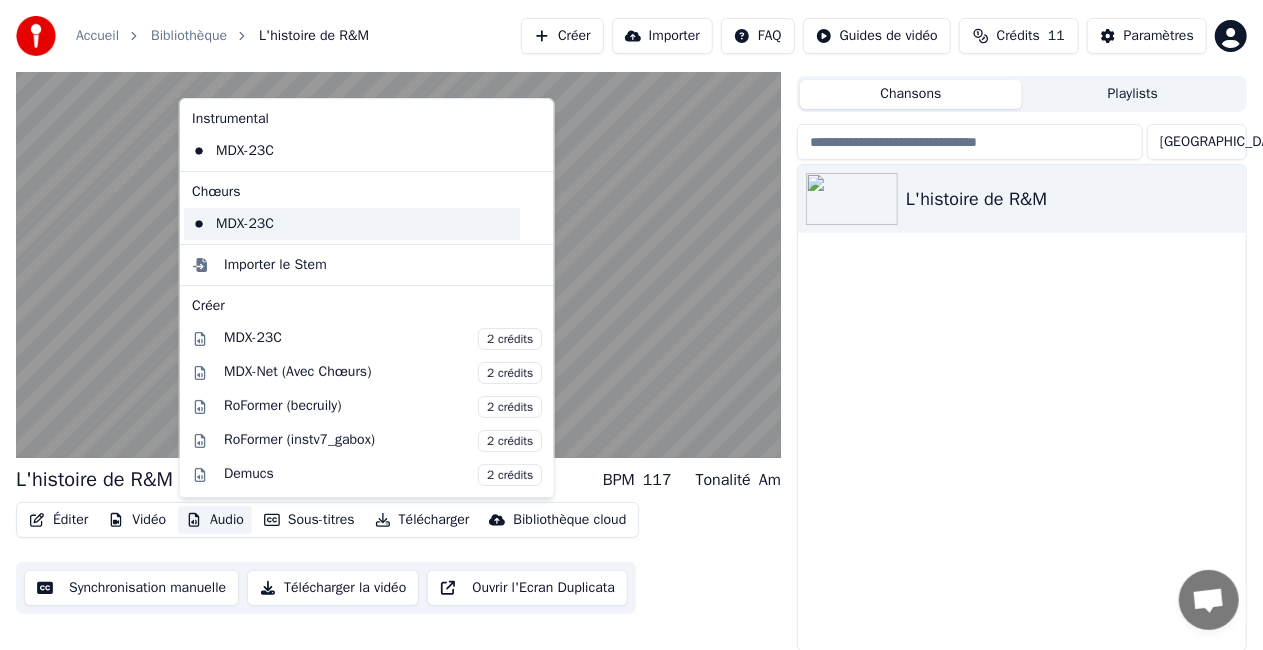 click on "MDX-23C" at bounding box center [352, 224] 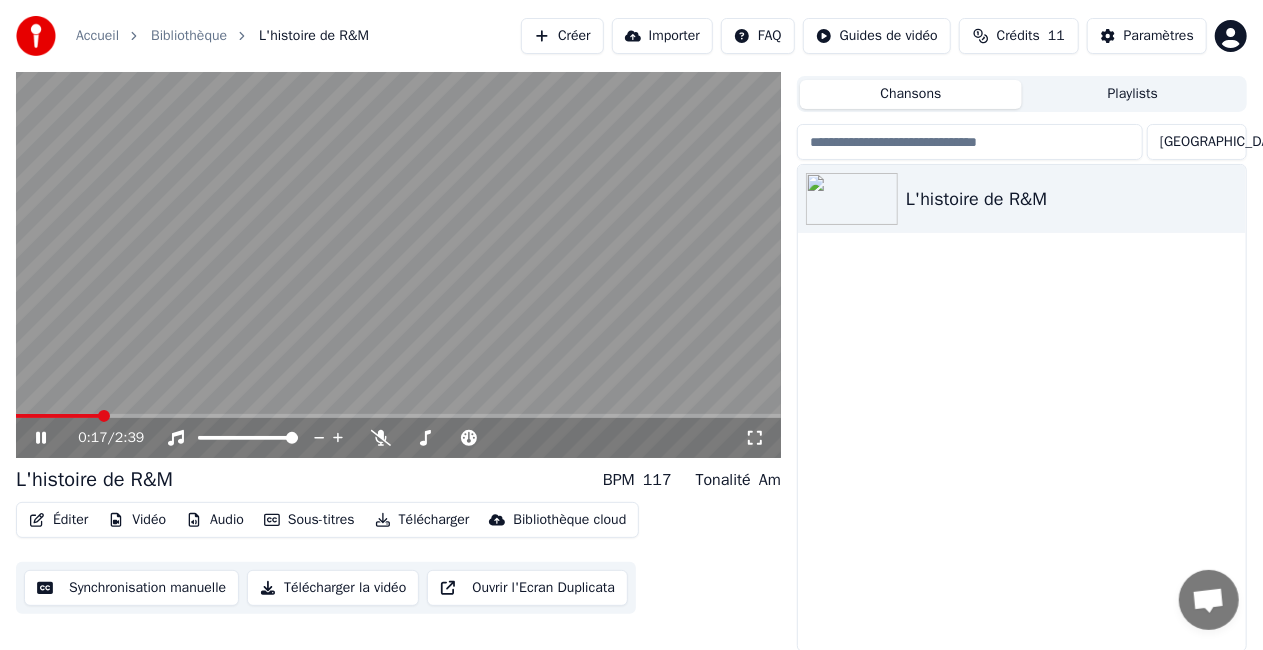 click on "Audio" at bounding box center [215, 520] 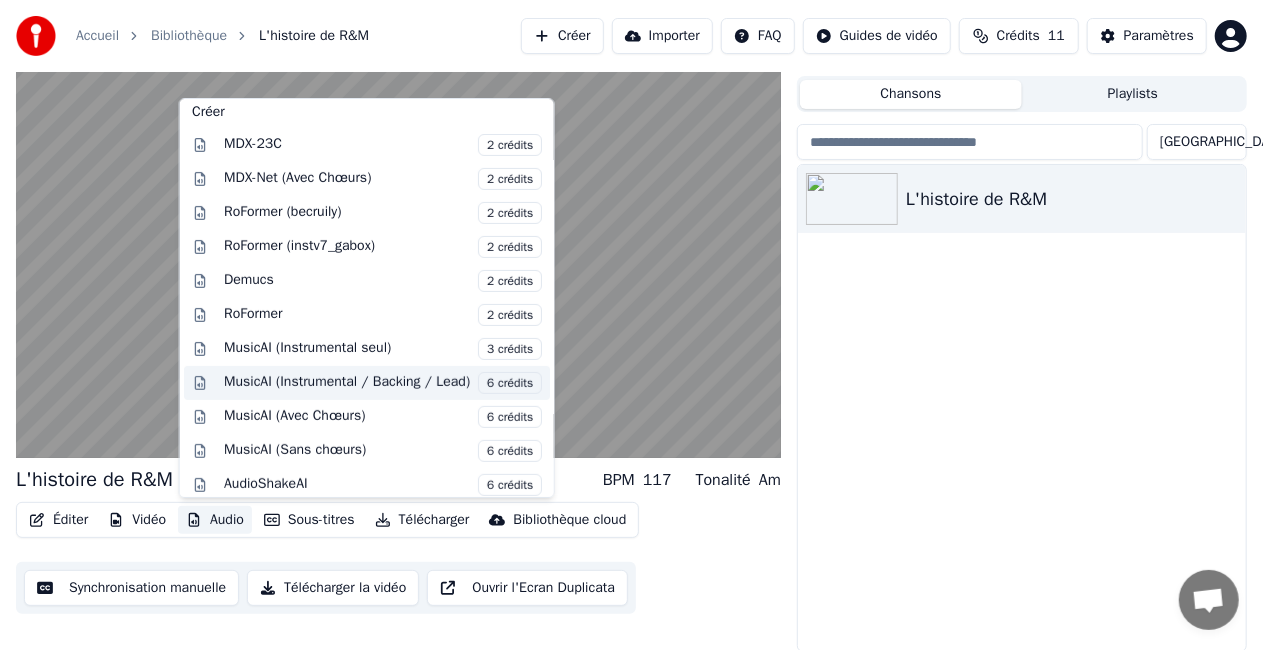 scroll, scrollTop: 0, scrollLeft: 0, axis: both 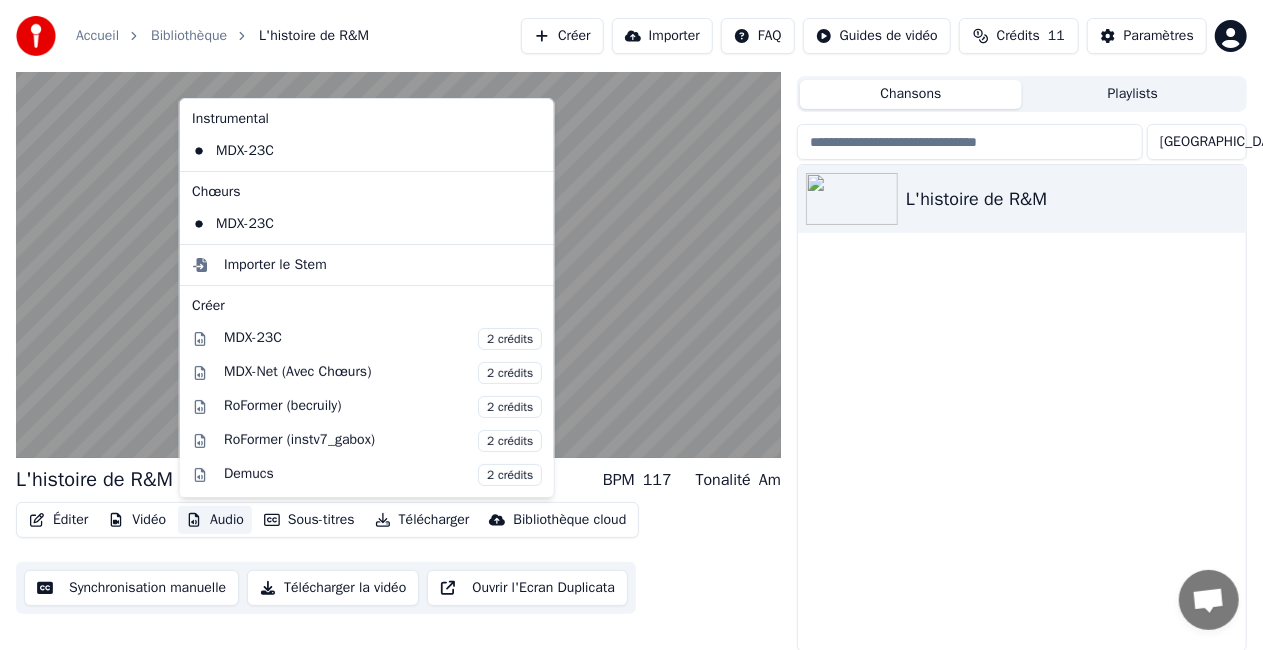 click on "Éditer Vidéo Audio Sous-titres Télécharger Bibliothèque cloud Synchronisation manuelle Télécharger la vidéo Ouvrir l'Ecran Duplicata" at bounding box center [398, 558] 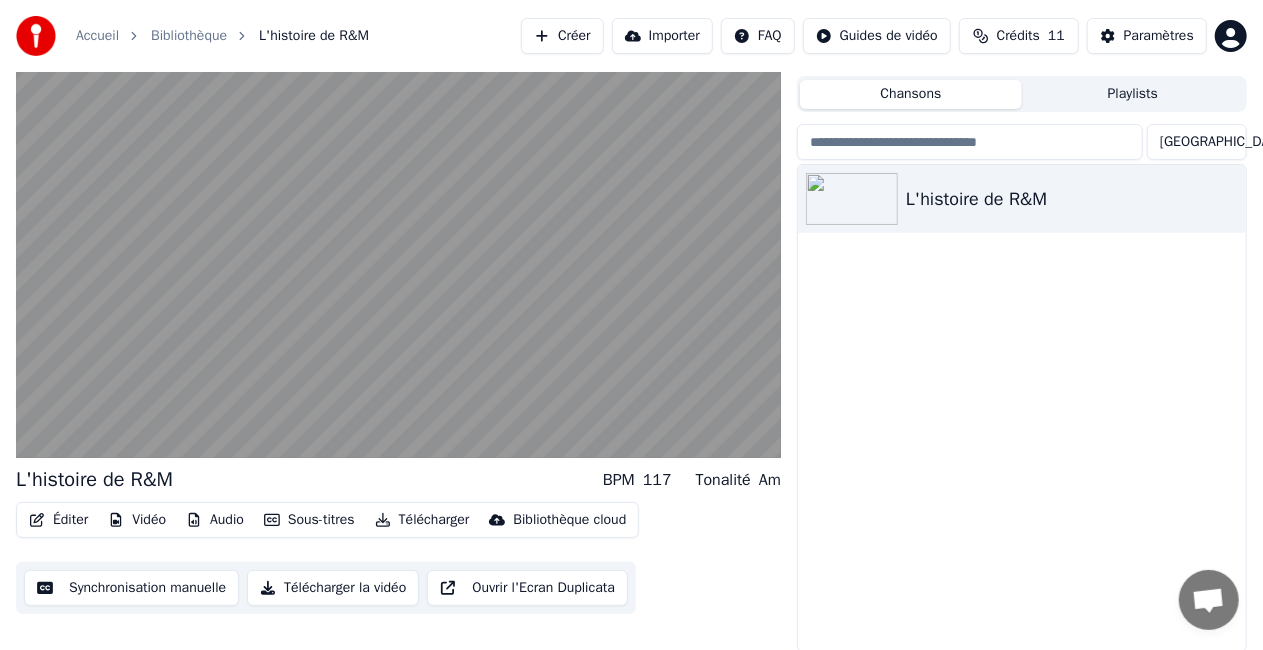 click on "Vidéo" at bounding box center [137, 520] 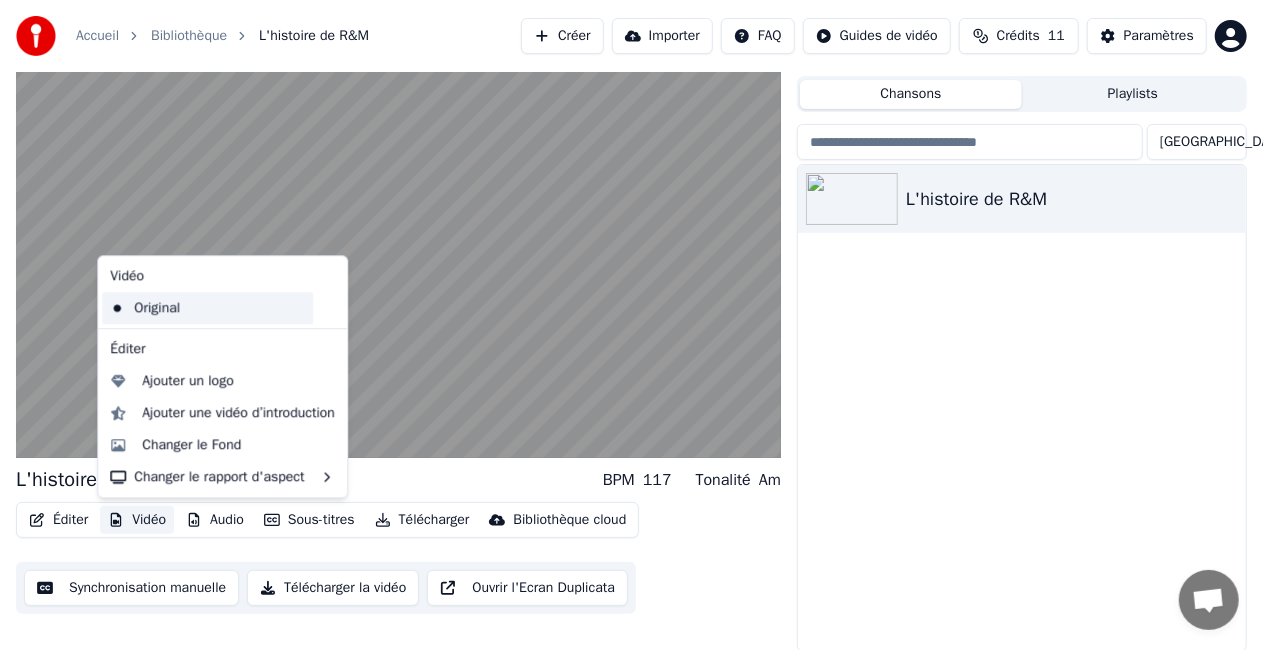 click on "Original" at bounding box center (207, 308) 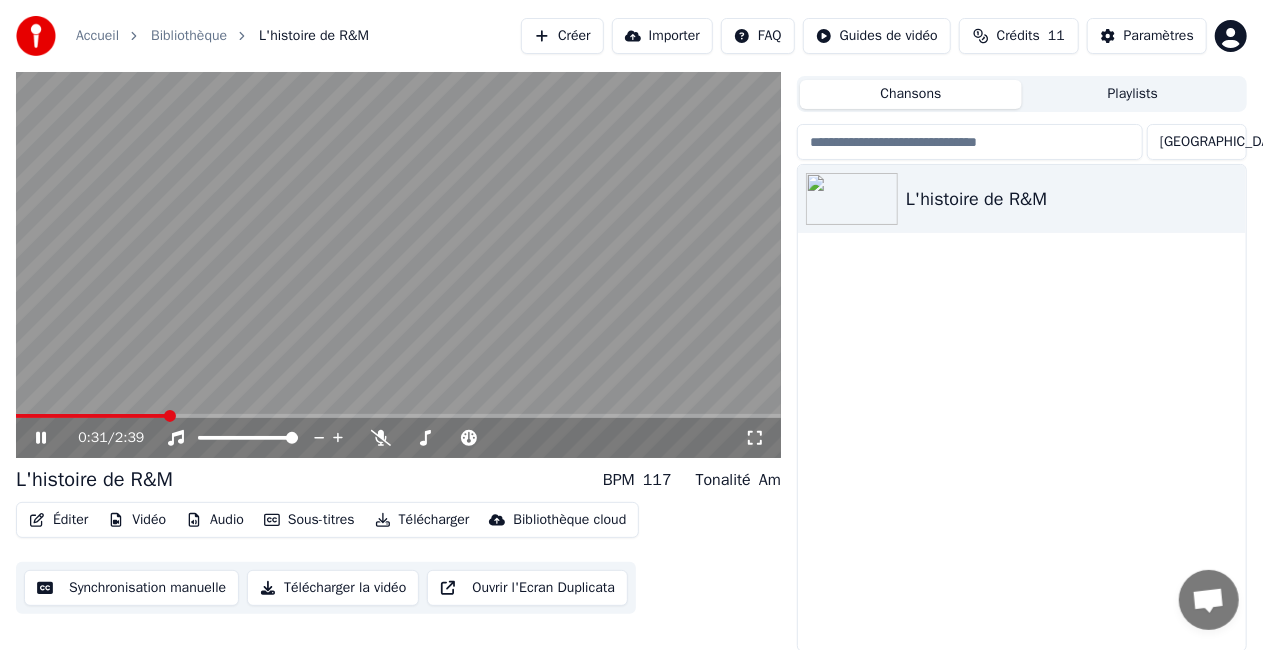 click on "Sous-titres" at bounding box center [309, 520] 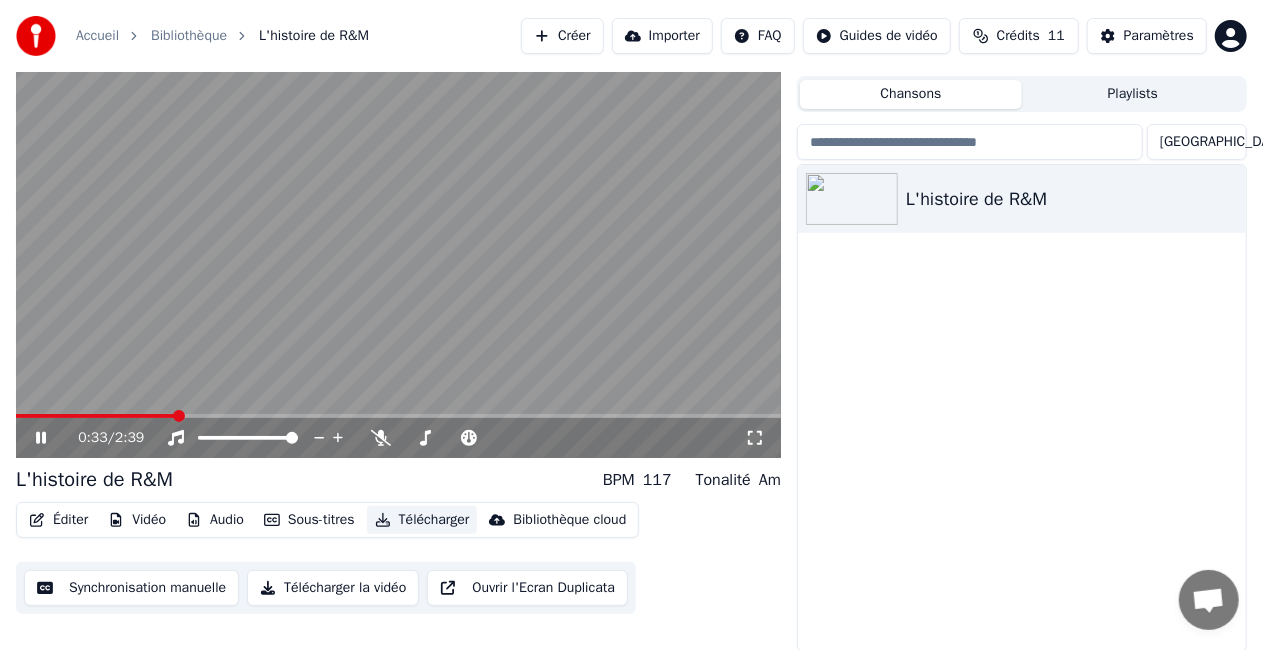 click on "Télécharger" at bounding box center (422, 520) 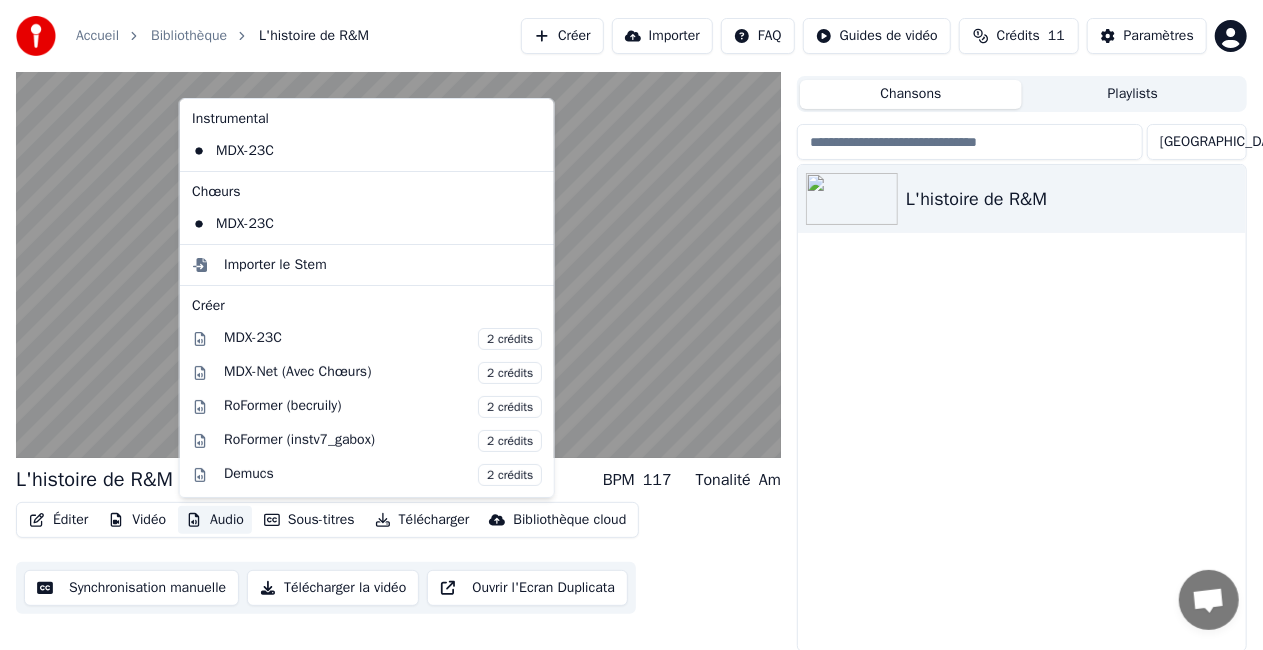 click on "Audio" at bounding box center (215, 520) 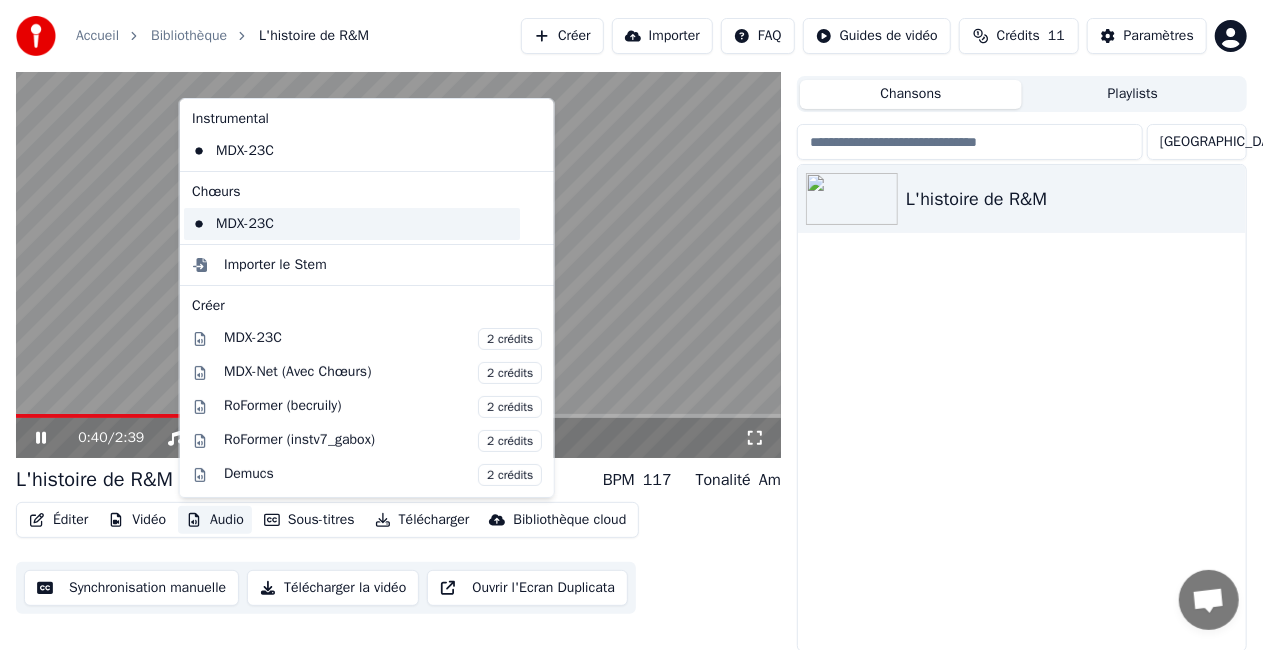 click on "MDX-23C" at bounding box center (352, 224) 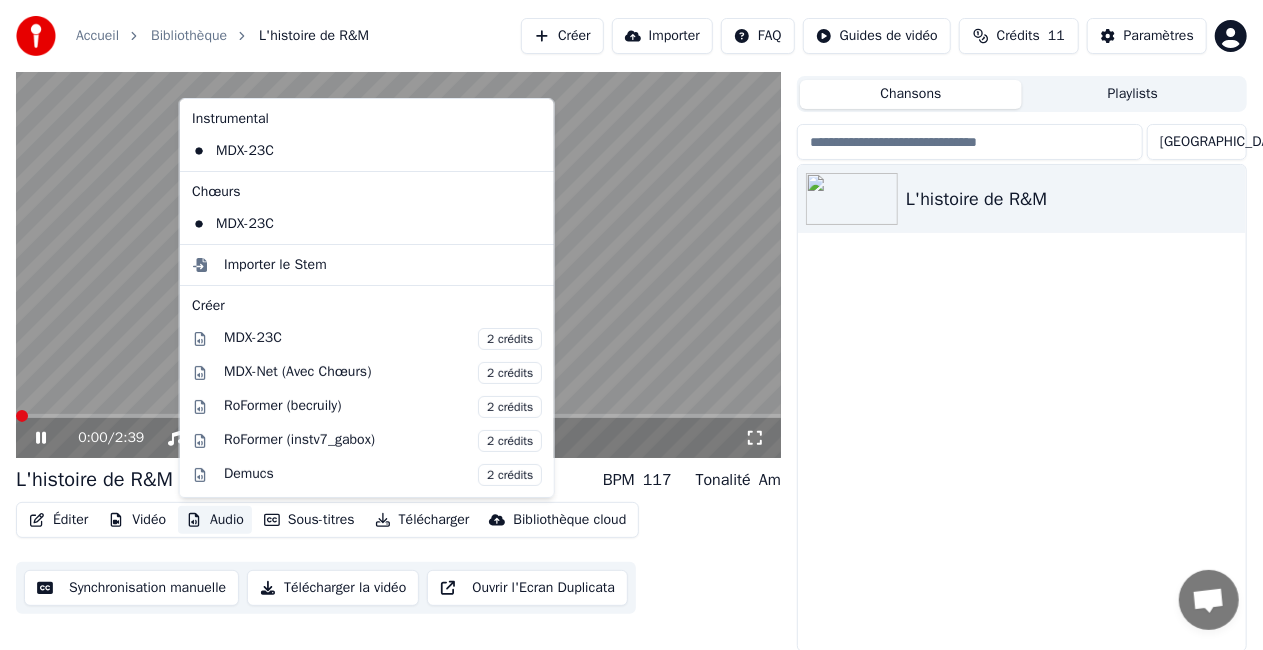click on "Audio" at bounding box center [215, 520] 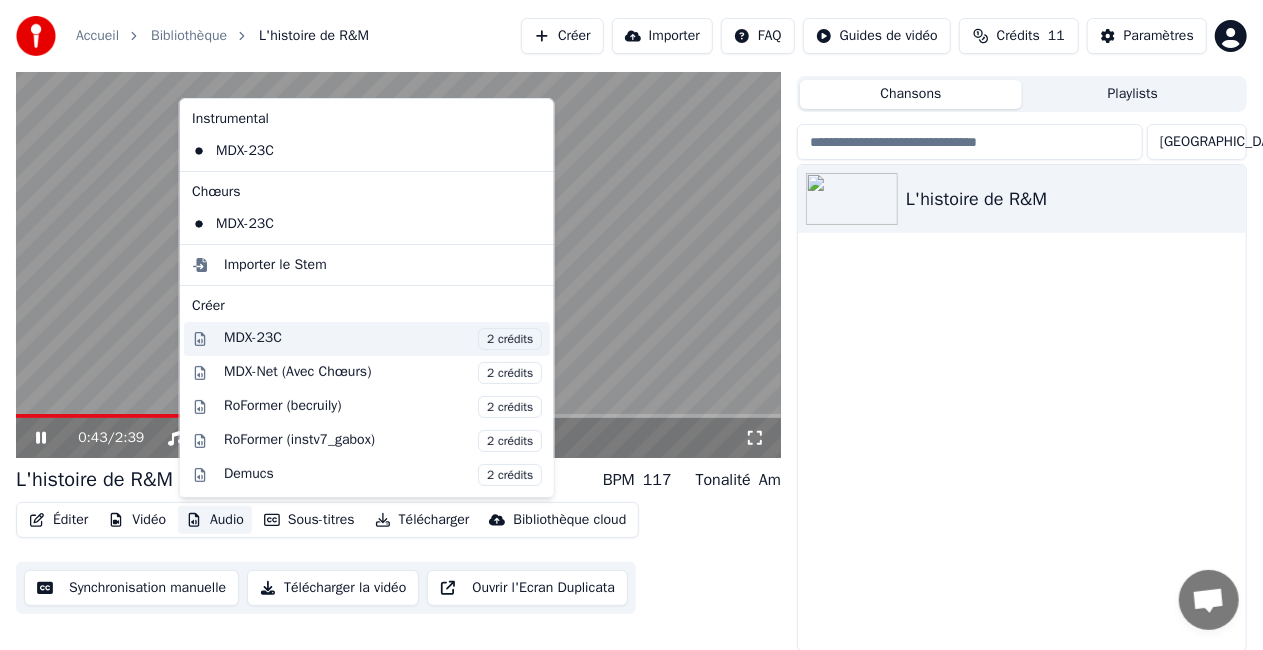 click on "MDX-23C 2 crédits" at bounding box center [367, 339] 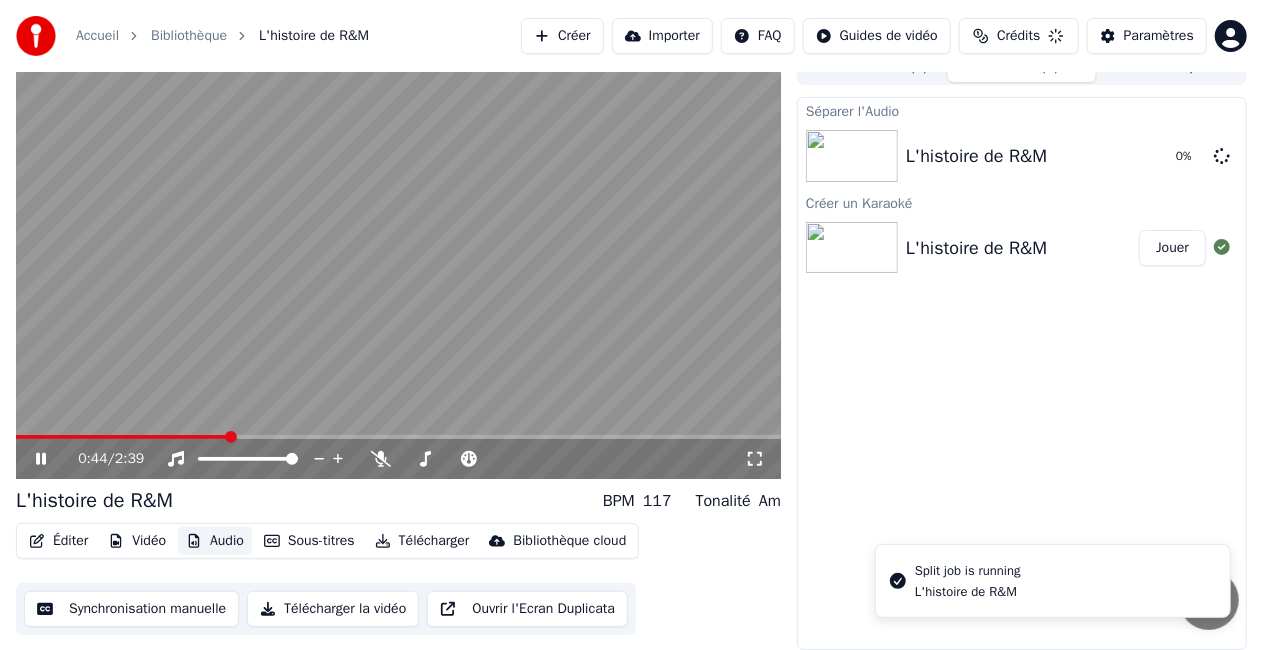 scroll, scrollTop: 22, scrollLeft: 0, axis: vertical 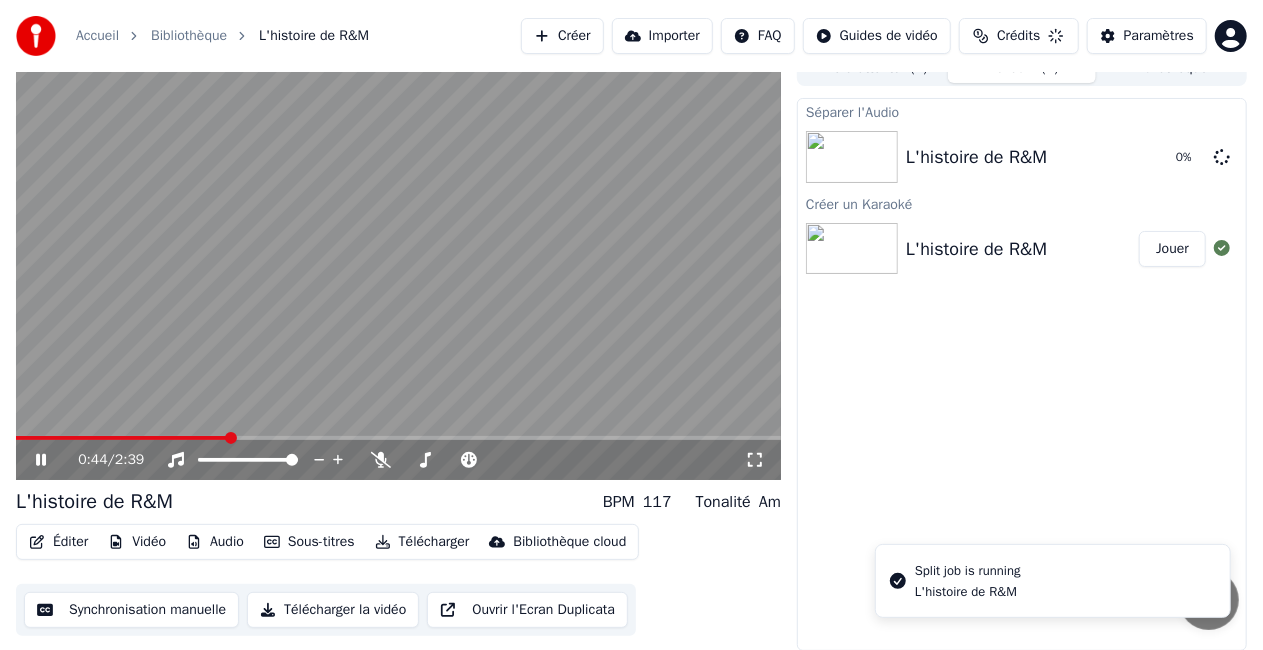 click on "Audio" at bounding box center (215, 542) 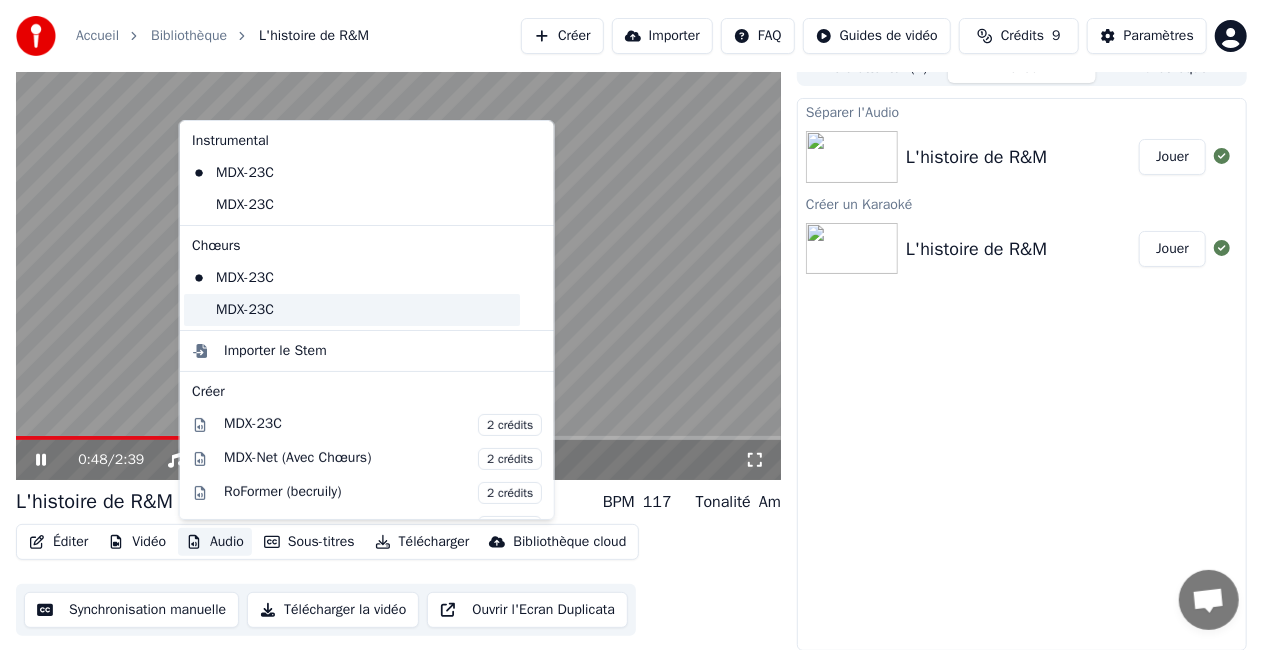 click on "MDX-23C" at bounding box center (352, 310) 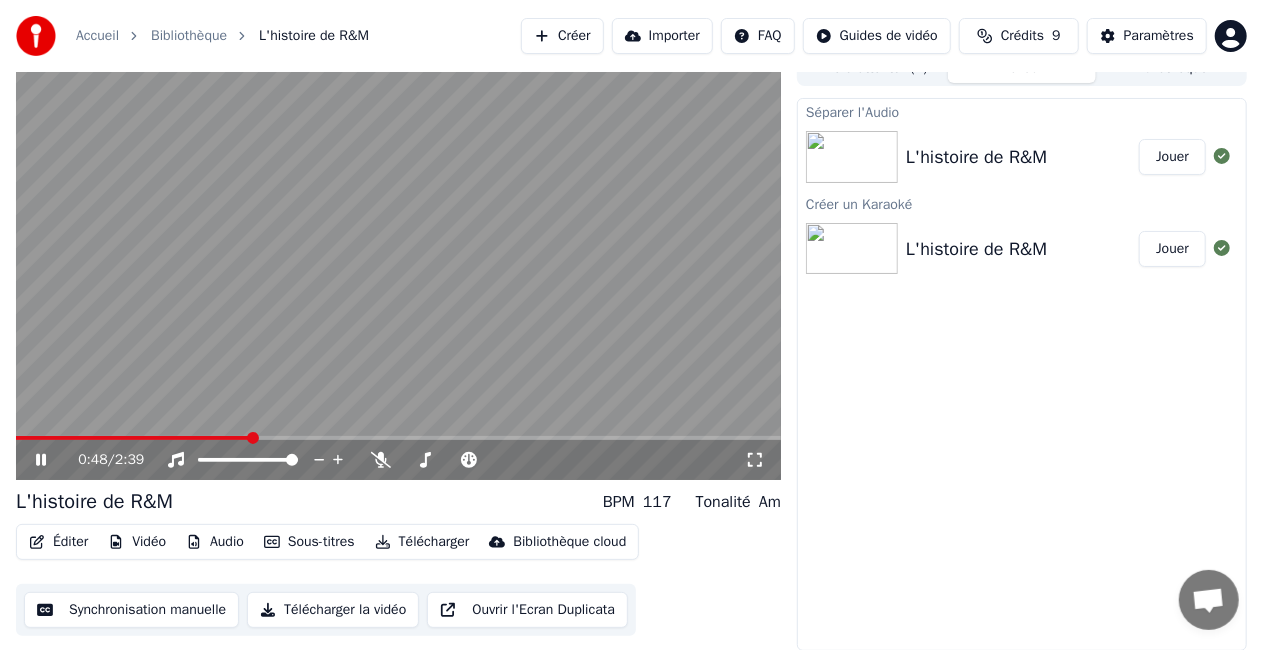 click on "Vidéo" at bounding box center (137, 542) 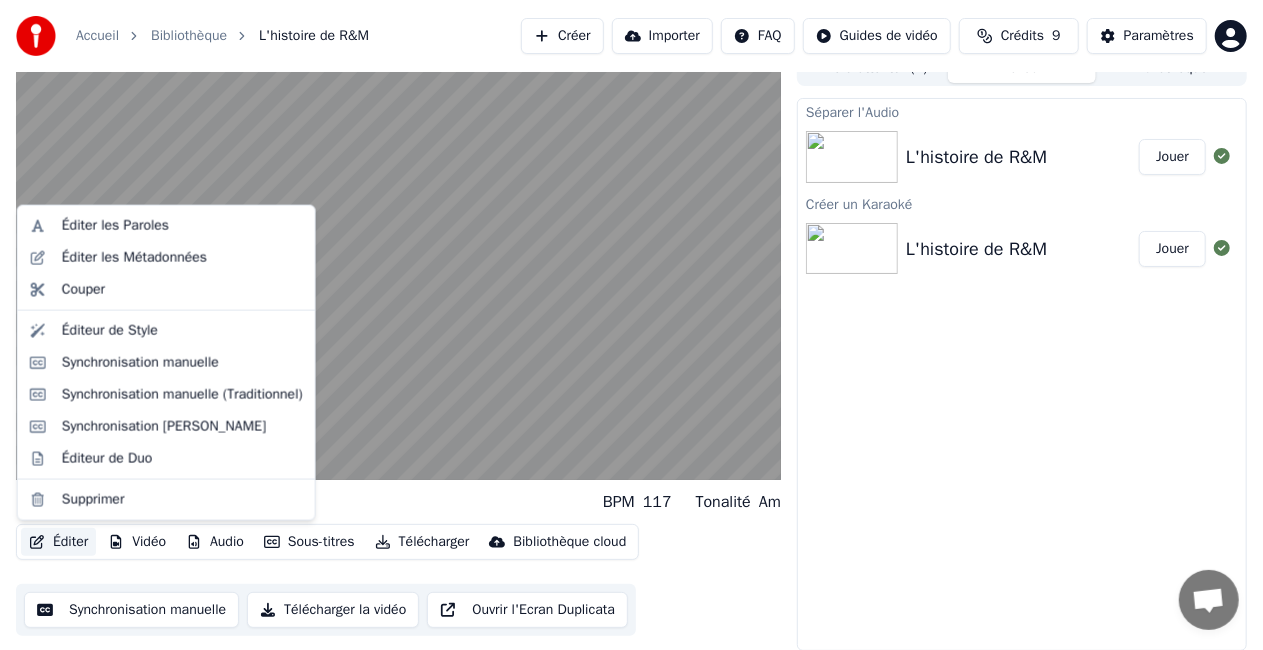 click on "Éditer" at bounding box center (58, 542) 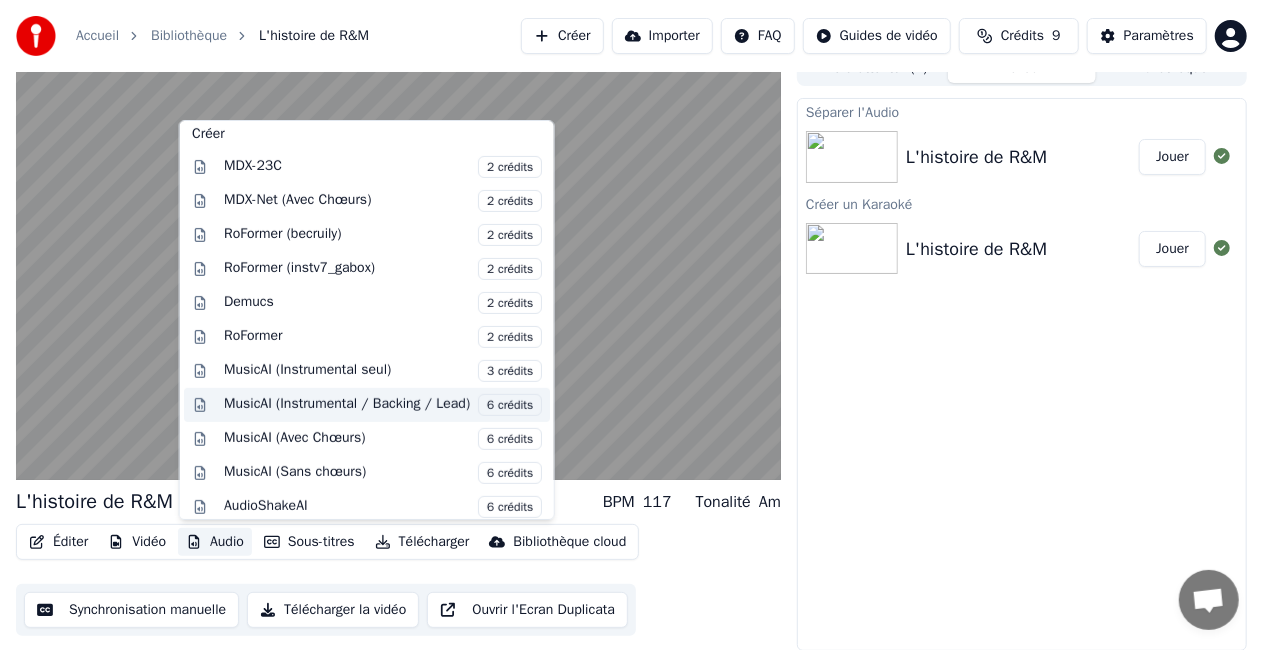 scroll, scrollTop: 0, scrollLeft: 0, axis: both 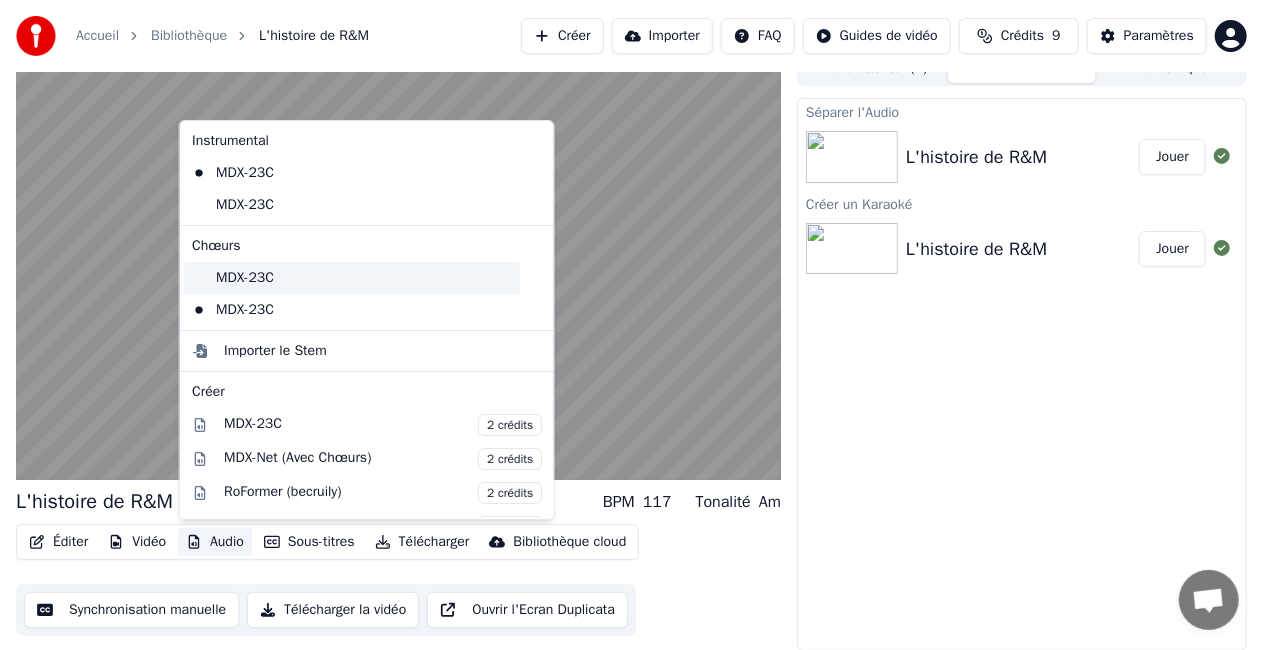 click on "MDX-23C" at bounding box center (352, 278) 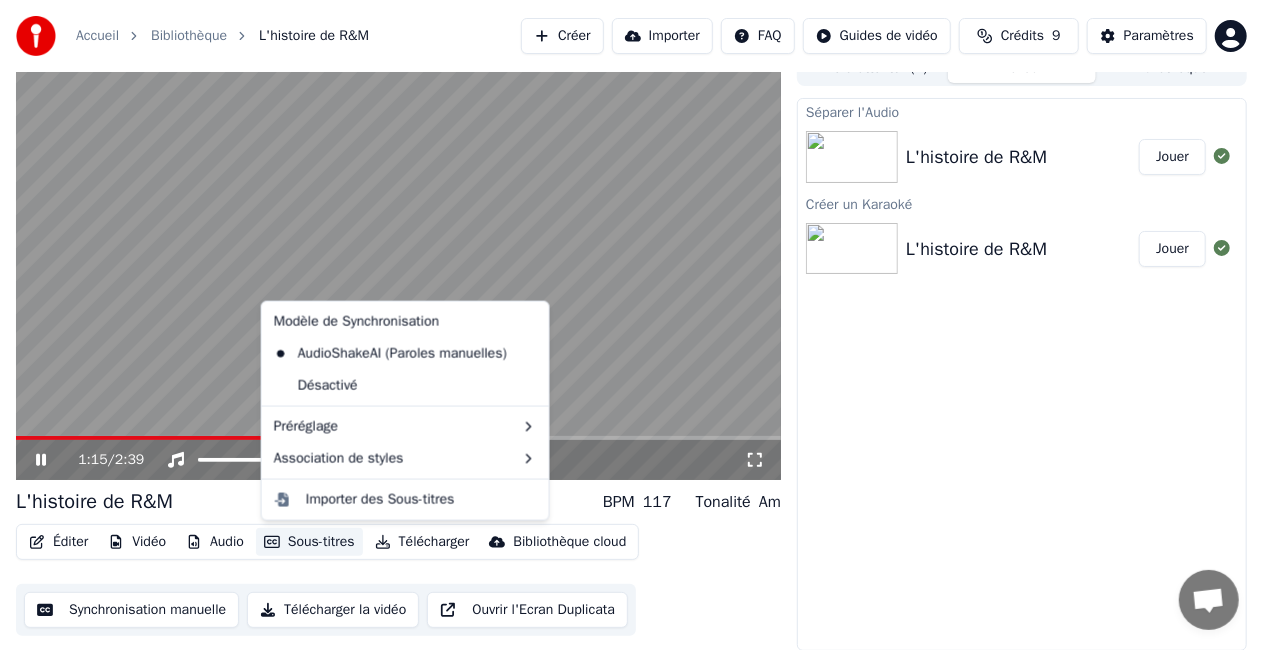 click on "Sous-titres" at bounding box center [309, 542] 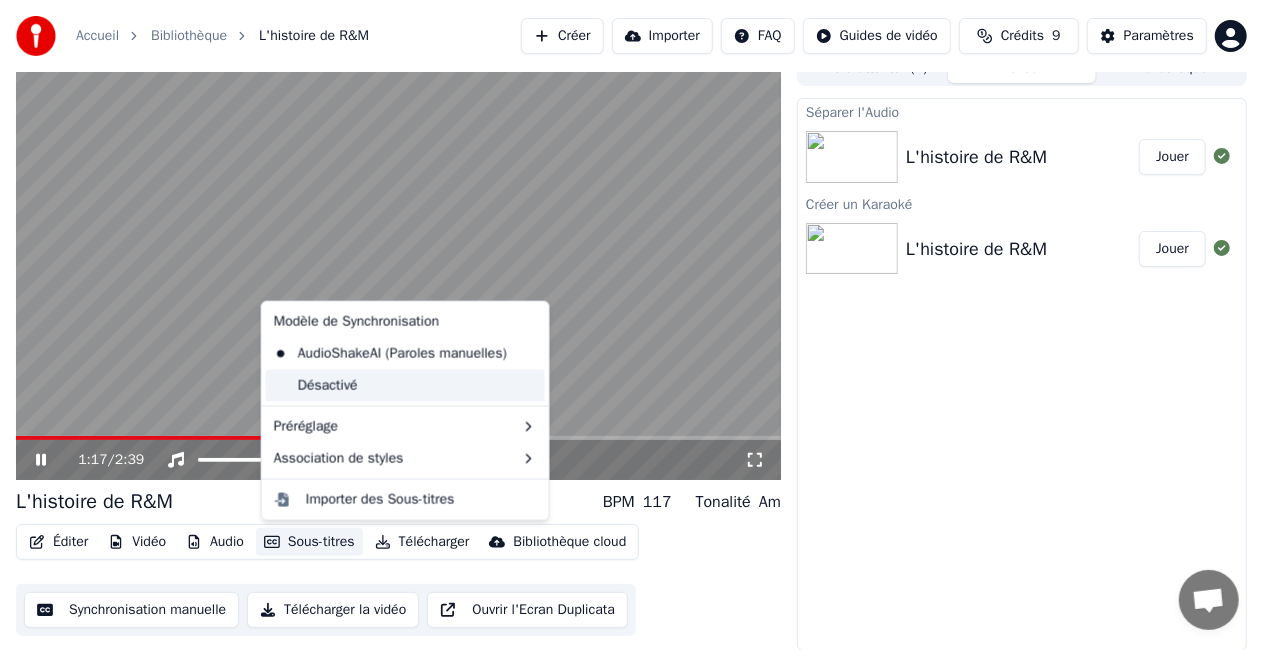 click on "Désactivé" at bounding box center [405, 386] 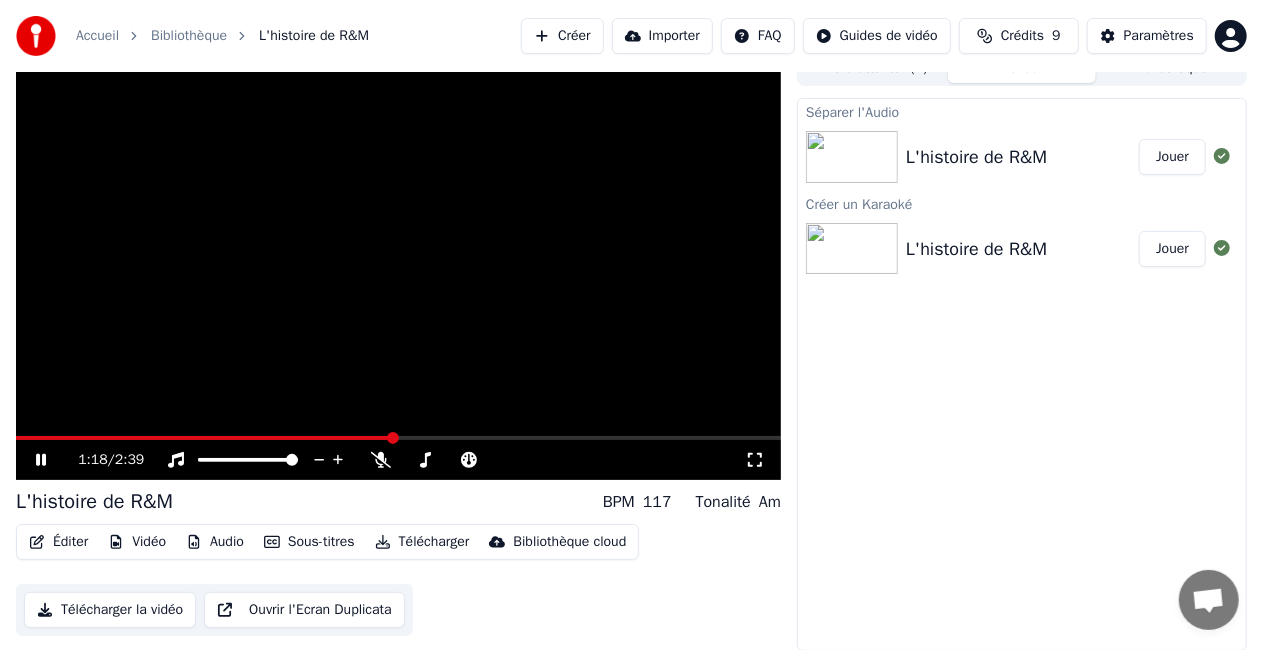 click on "Sous-titres" at bounding box center [309, 542] 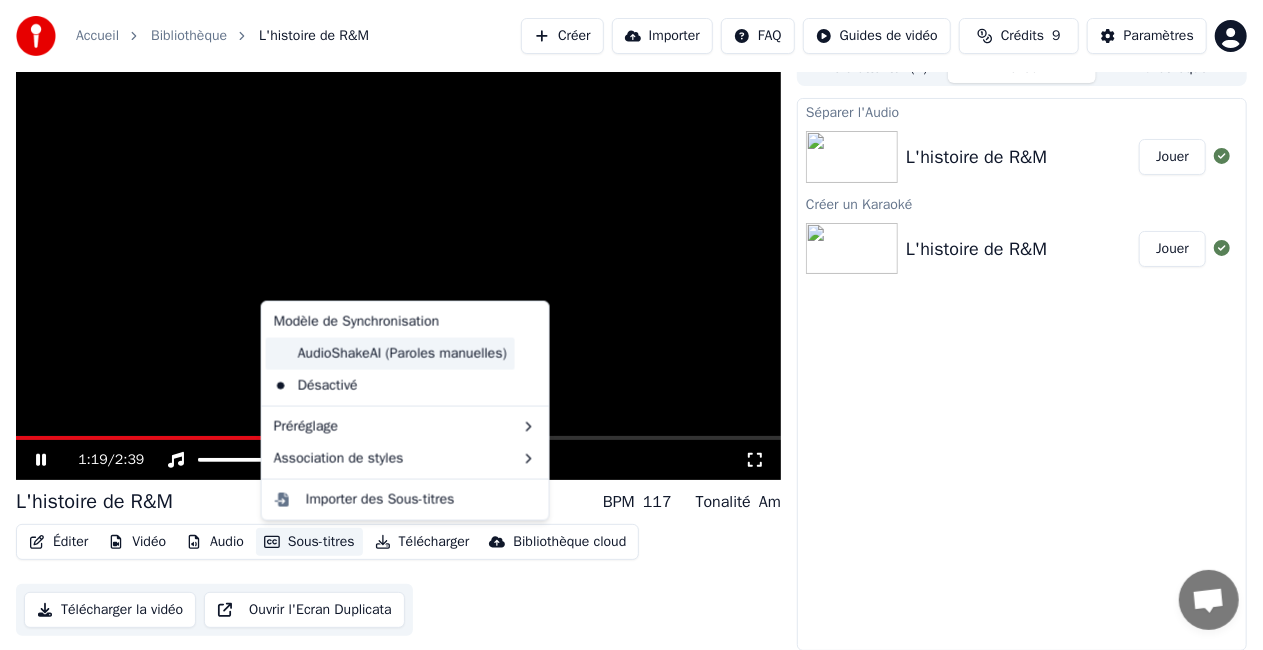 click on "AudioShakeAI (Paroles manuelles)" at bounding box center [390, 354] 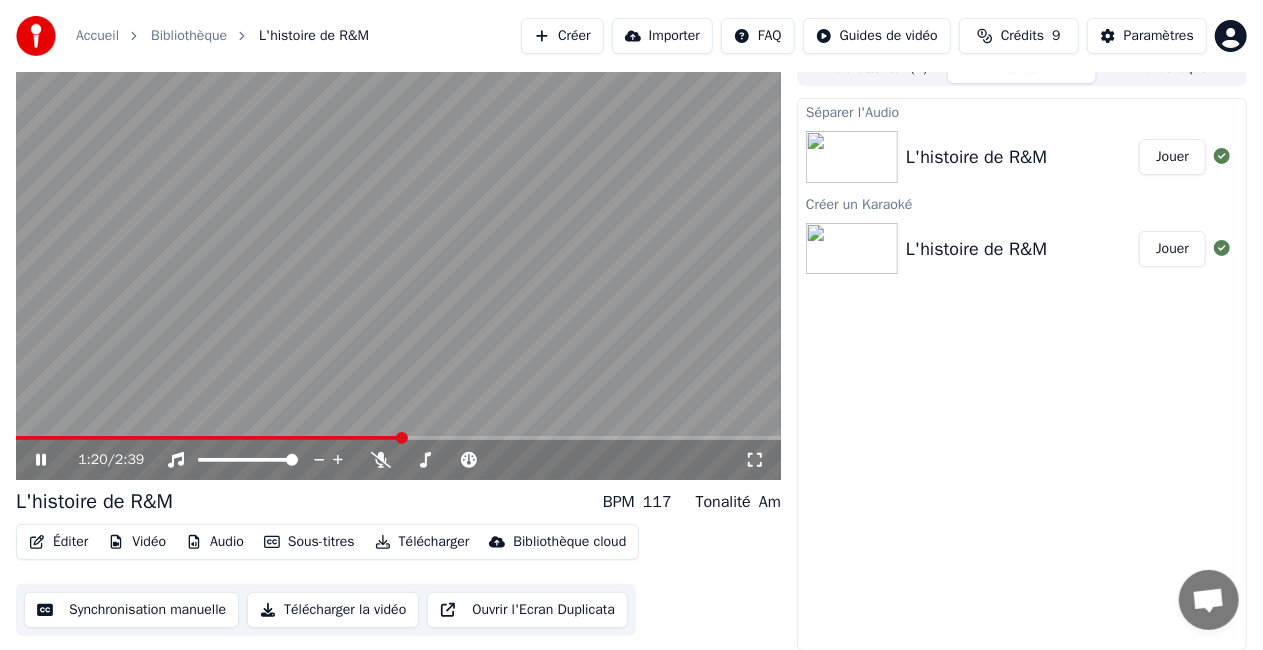 click on "Télécharger" at bounding box center [422, 542] 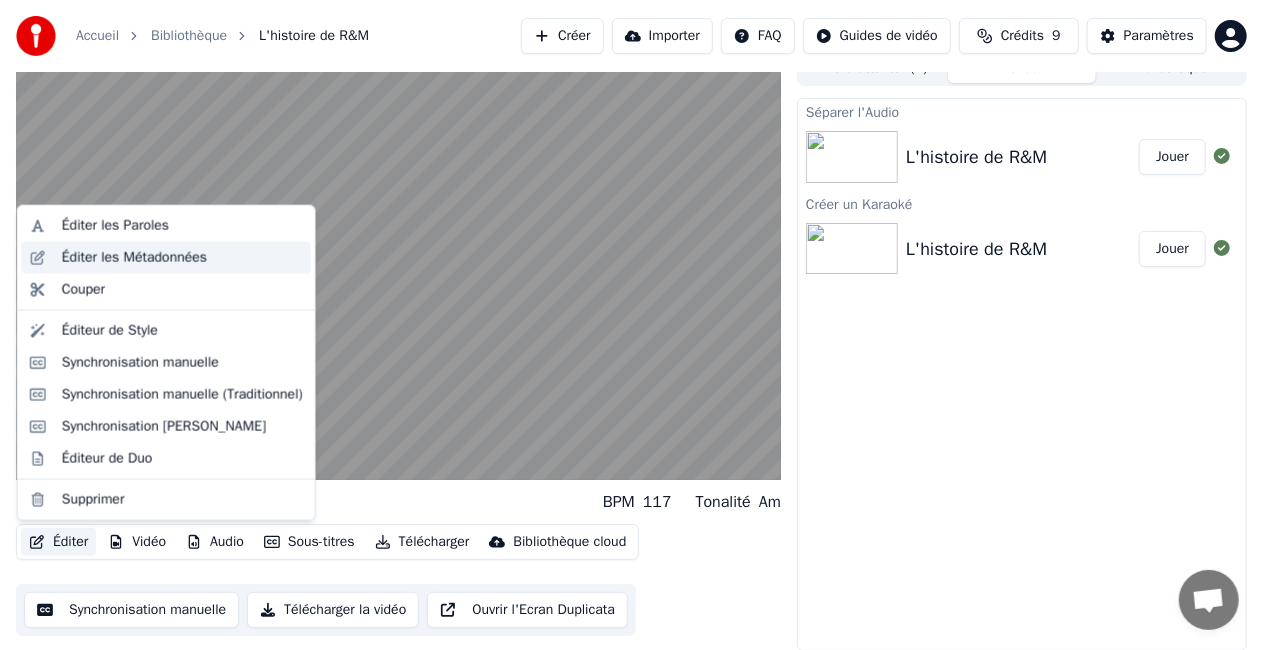 click on "Éditer les Métadonnées" at bounding box center (134, 258) 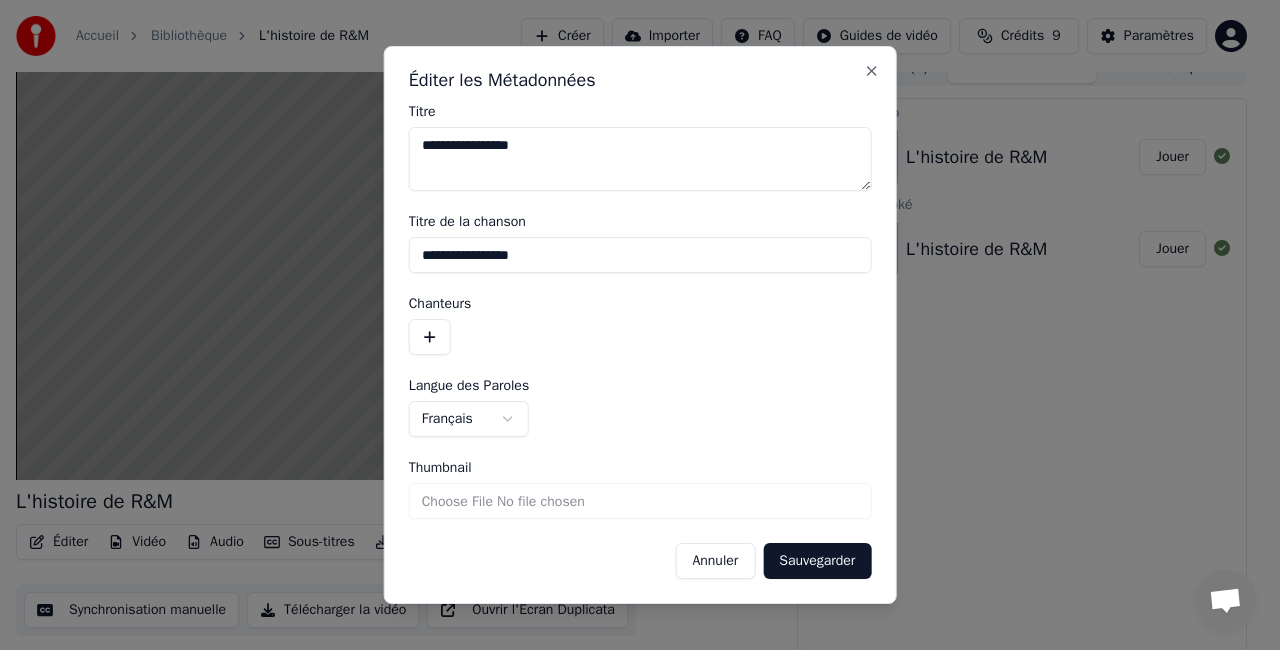 click on "**********" at bounding box center [640, 325] 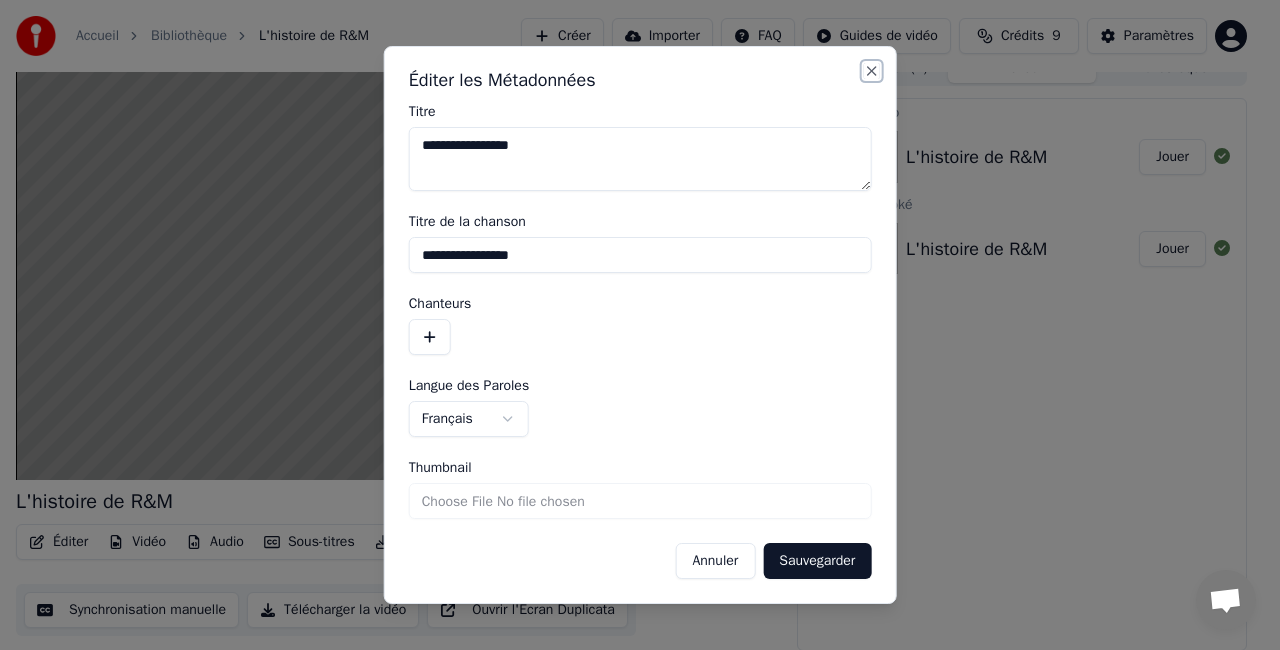 click on "Close" at bounding box center (871, 71) 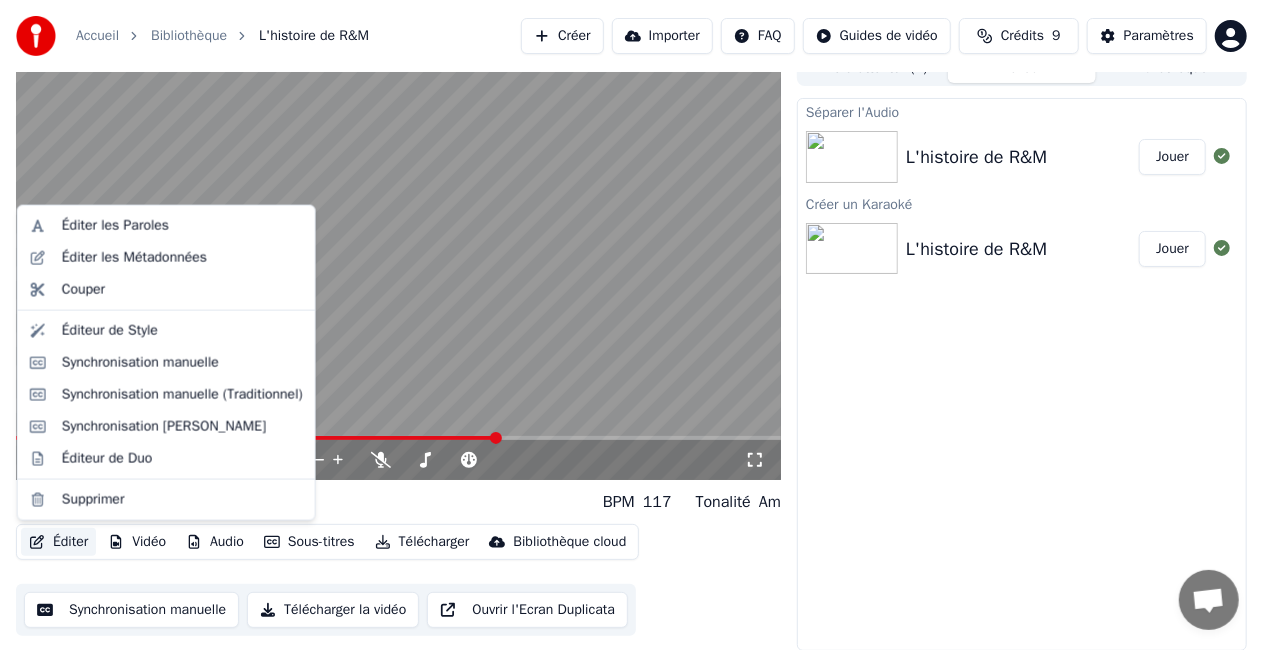 click on "Éditer" at bounding box center (58, 542) 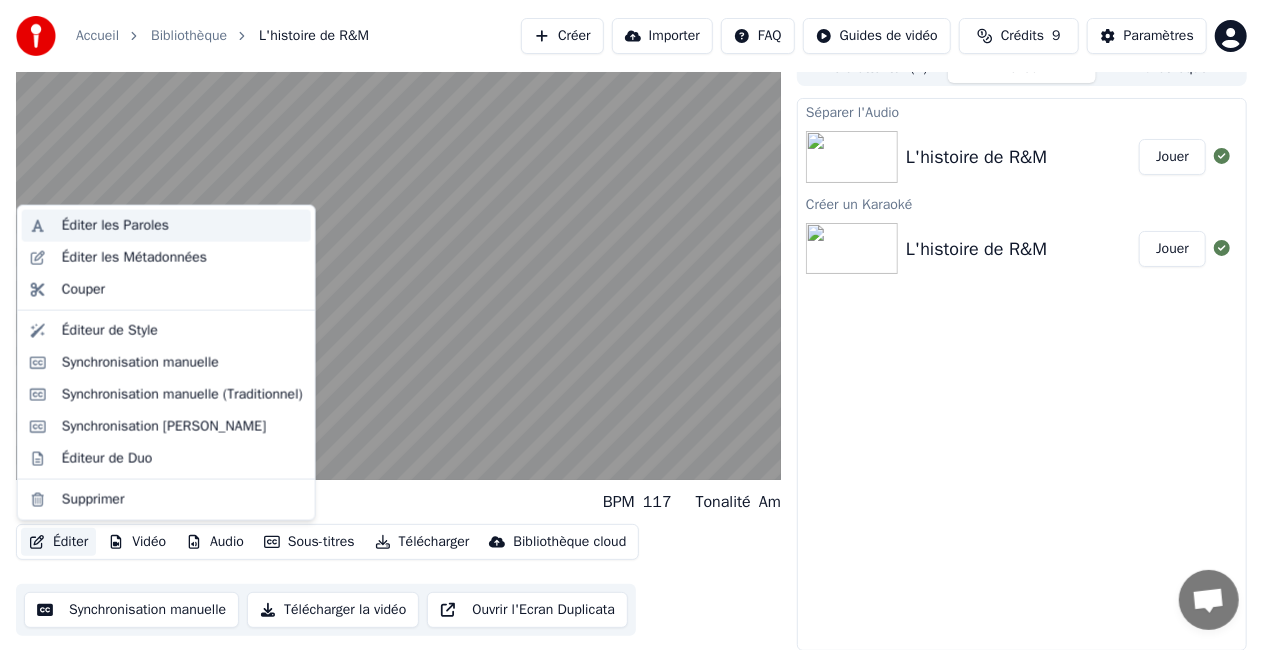click on "Éditer les Paroles" at bounding box center [182, 226] 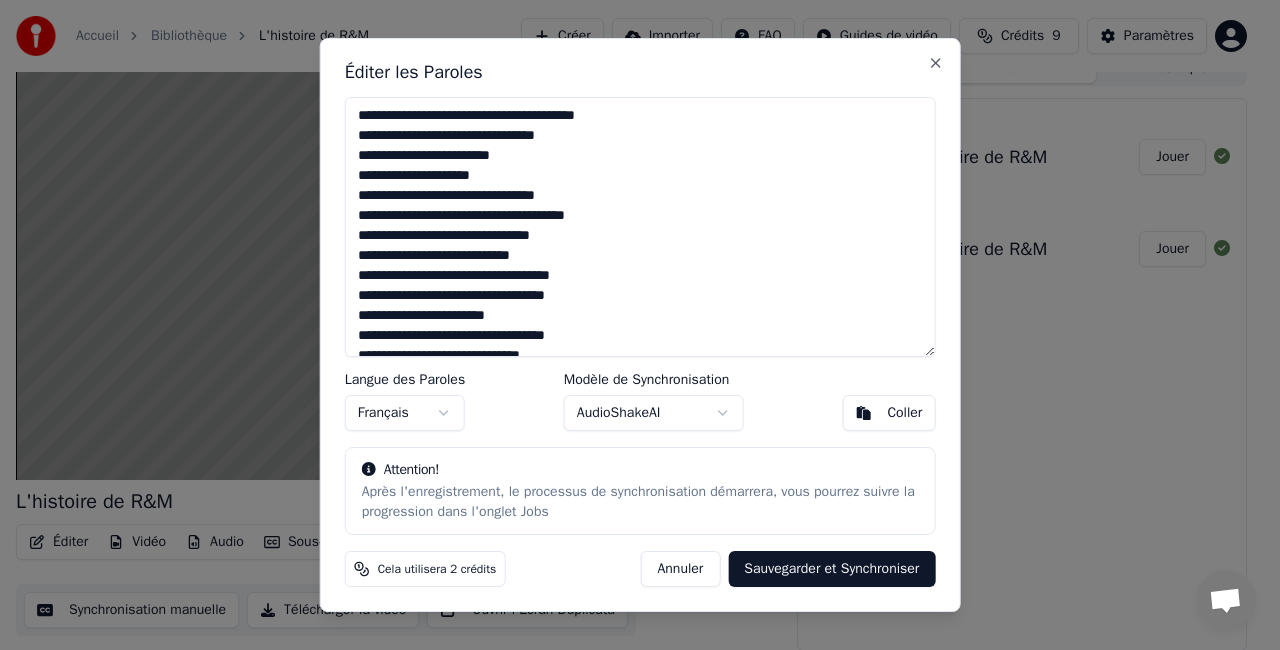 click on "Accueil Bibliothèque L'histoire de R&M Créer Importer FAQ Guides de vidéo Crédits 9 Paramètres L'histoire de R&M BPM 117 Tonalité Am Éditer Vidéo Audio Sous-titres Télécharger Bibliothèque cloud Synchronisation manuelle Télécharger la vidéo Ouvrir l'Ecran Duplicata File d'attente ( 1 ) Travaux Bibliothèque Séparer l'Audio L'histoire de R&M Jouer Créer un Karaoké L'histoire de R&M Jouer
Éditer les Paroles Langue des Paroles Français Modèle de Synchronisation AudioShakeAI Coller Attention! Après l'enregistrement, le processus de synchronisation démarrera, vous pourrez suivre la progression dans l'onglet Jobs Cela utilisera 2 crédits Annuler Sauvegarder et Synchroniser Close" at bounding box center [631, 303] 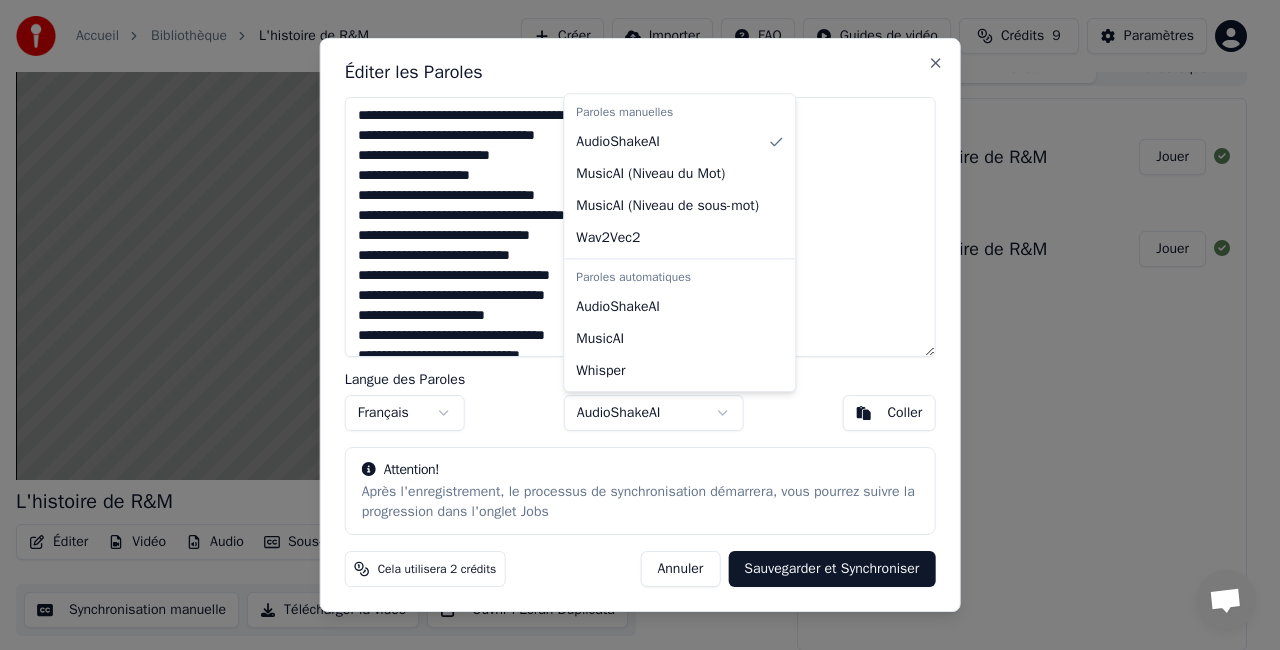 click on "Accueil Bibliothèque L'histoire de R&M Créer Importer FAQ Guides de vidéo Crédits 9 Paramètres L'histoire de R&M BPM 117 Tonalité Am Éditer Vidéo Audio Sous-titres Télécharger Bibliothèque cloud Synchronisation manuelle Télécharger la vidéo Ouvrir l'Ecran Duplicata File d'attente ( 1 ) Travaux Bibliothèque Séparer l'Audio L'histoire de R&M Jouer Créer un Karaoké L'histoire de R&M Jouer
Éditer les Paroles Langue des Paroles Français Modèle de Synchronisation AudioShakeAI Coller Attention! Après l'enregistrement, le processus de synchronisation démarrera, vous pourrez suivre la progression dans l'onglet Jobs Cela utilisera 2 crédits Annuler Sauvegarder et Synchroniser Close Paroles manuelles AudioShakeAI MusicAI ( Niveau du Mot ) MusicAI ( Niveau de sous-mot ) Wav2Vec2 Paroles automatiques AudioShakeAI MusicAI Whisper" at bounding box center [631, 303] 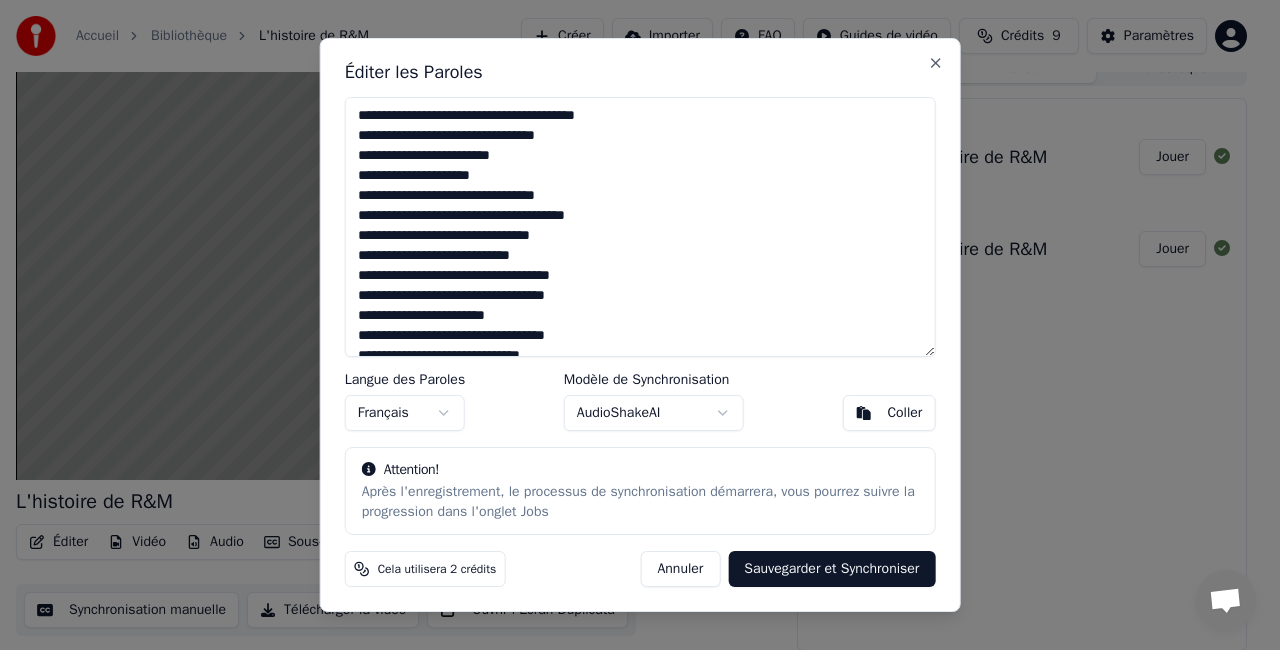click on "Annuler" at bounding box center (680, 569) 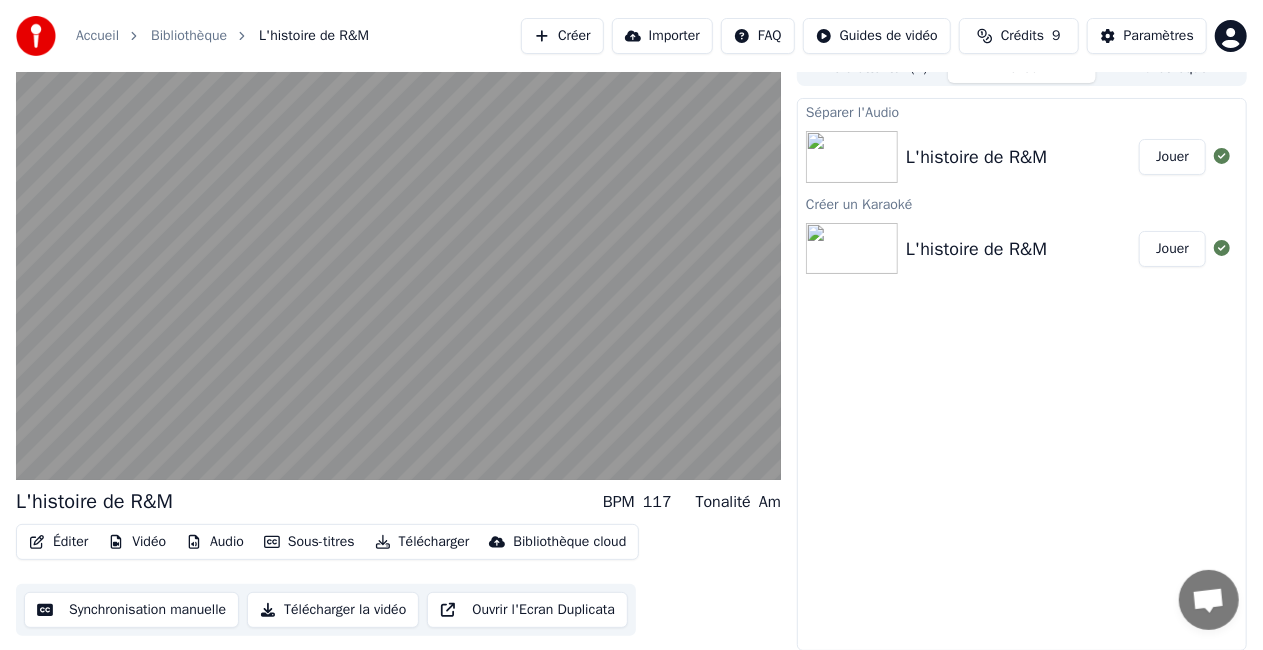 click on "Vidéo" at bounding box center (137, 542) 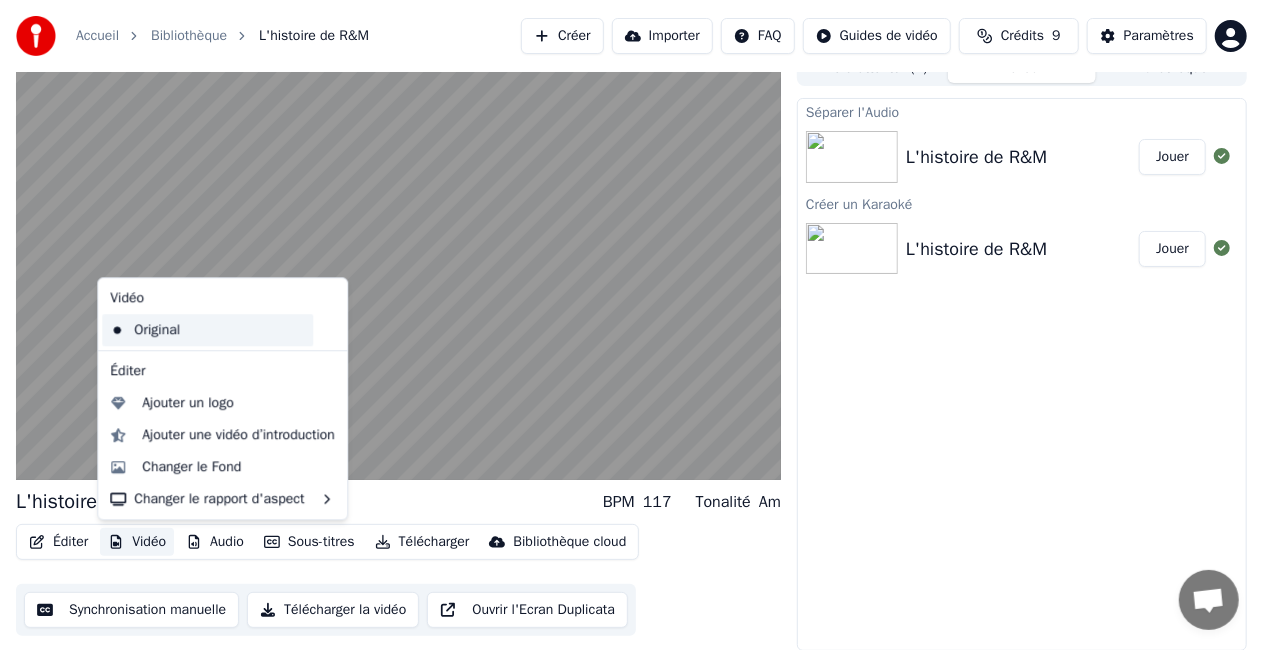 click on "Original" at bounding box center [207, 330] 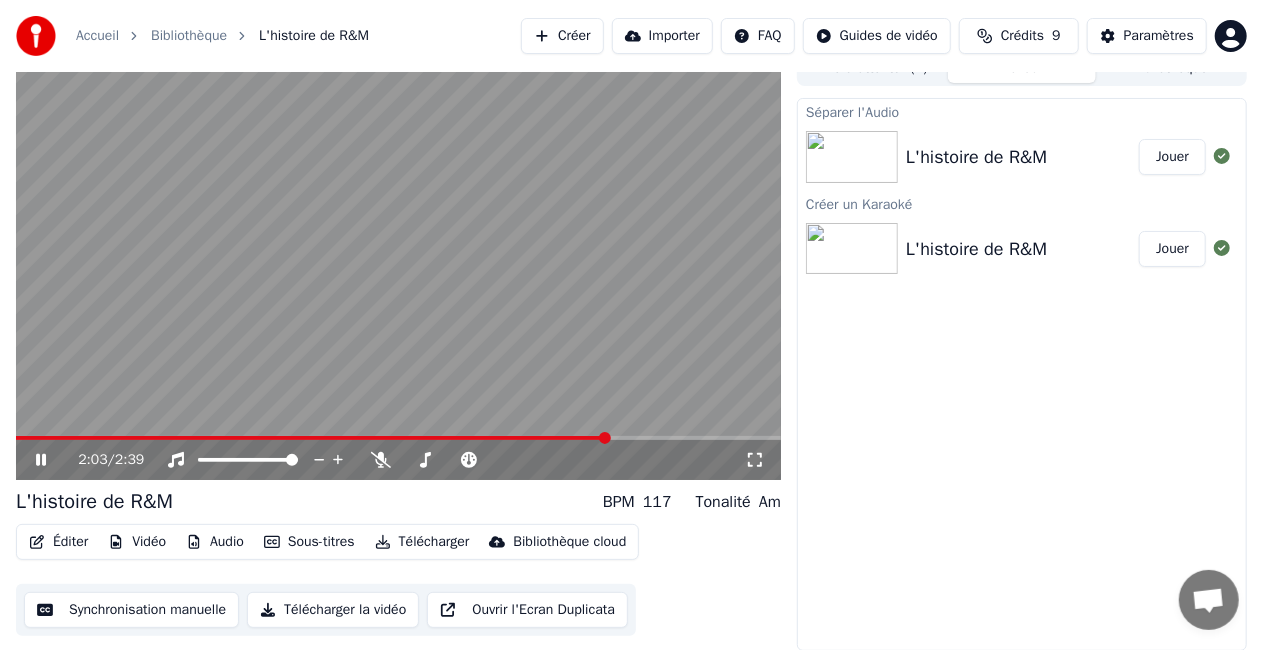 click on "Audio" at bounding box center (215, 542) 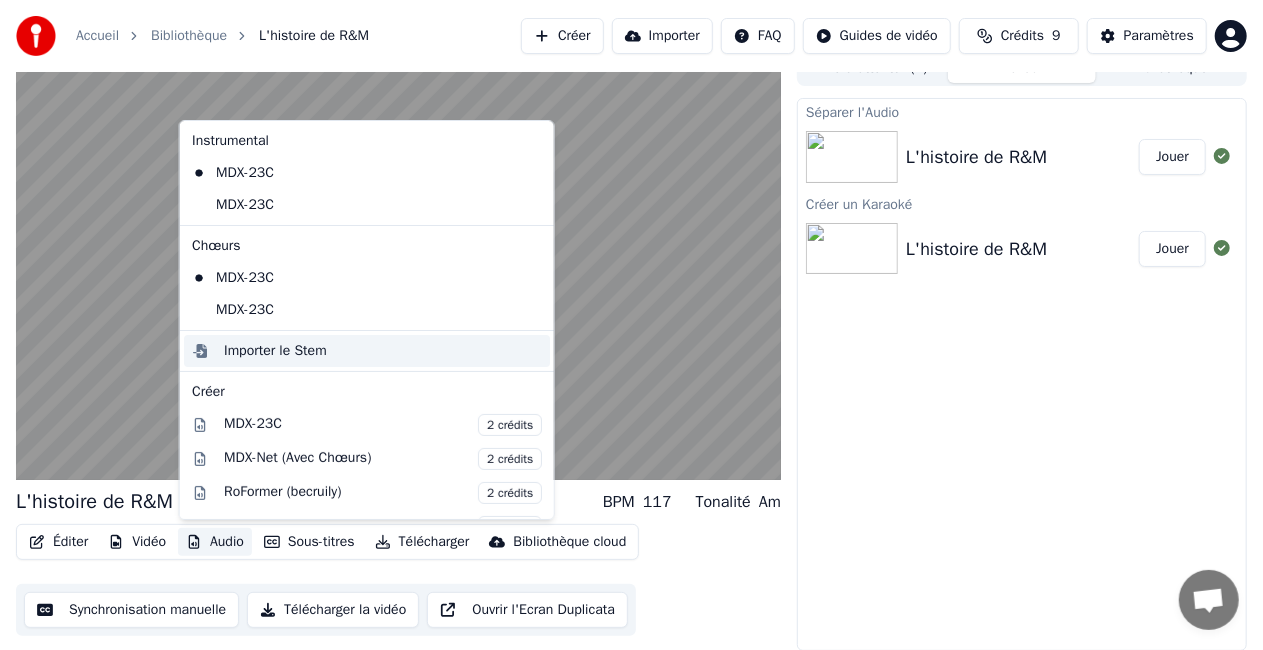 click on "Importer le Stem" at bounding box center [275, 351] 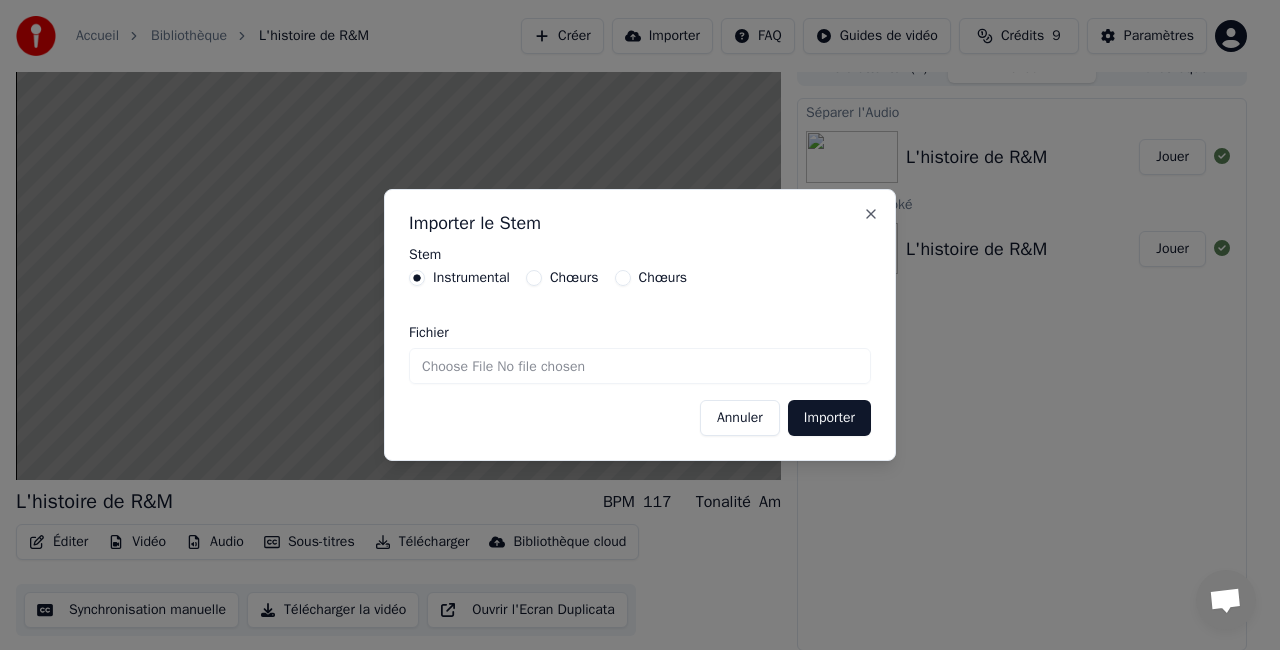 click on "Stem Instrumental Chœurs Chœurs" at bounding box center [640, 279] 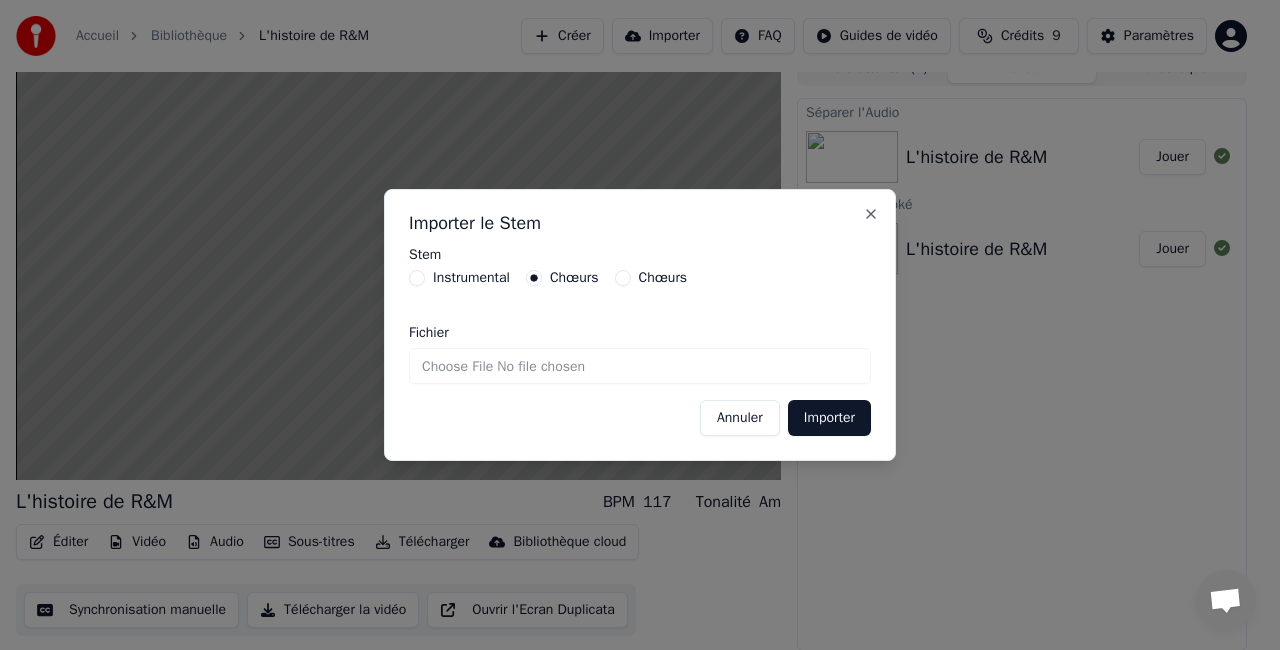 click on "Chœurs" at bounding box center (651, 278) 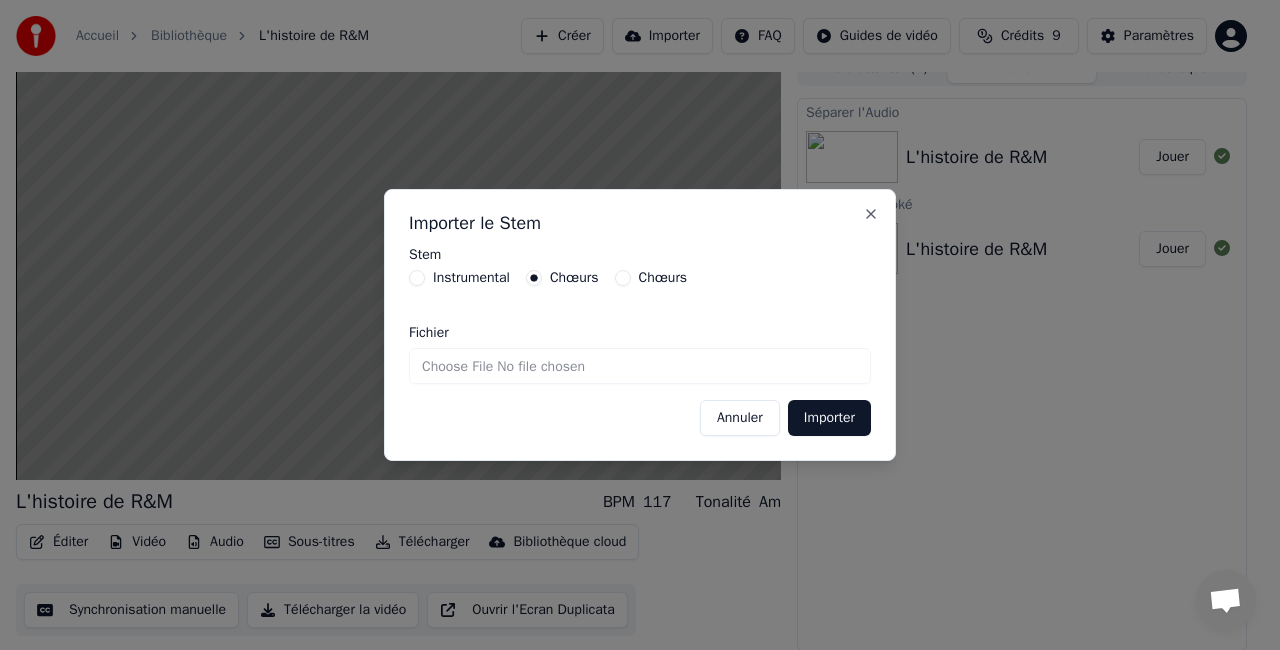 click on "Importer" at bounding box center (829, 418) 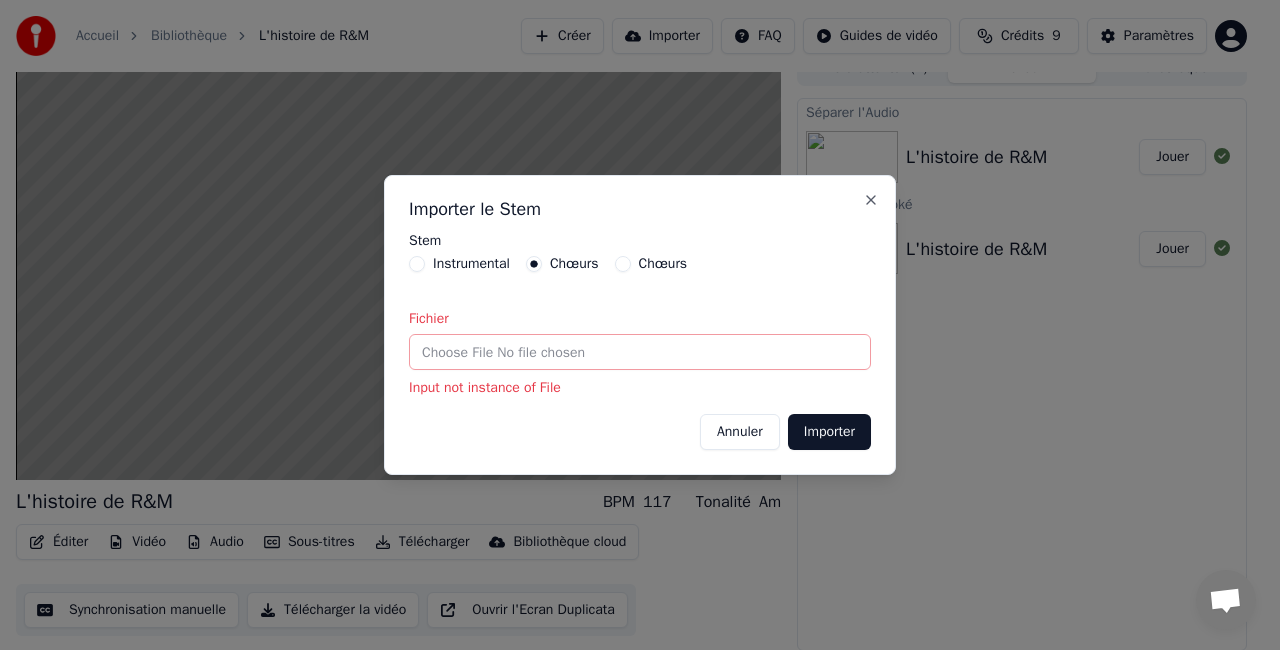click on "Importer le Stem Stem Instrumental Chœurs Chœurs [PERSON_NAME] Input not instance of File Annuler Importer Close" at bounding box center (640, 325) 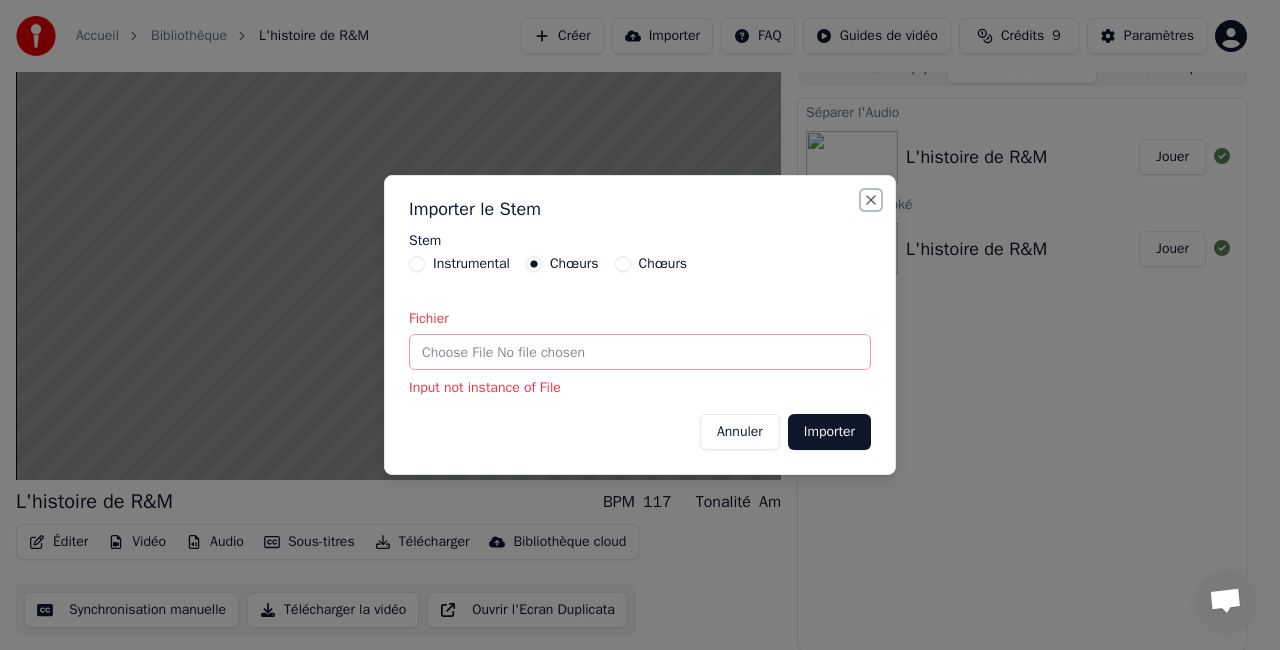 click on "Close" at bounding box center (871, 200) 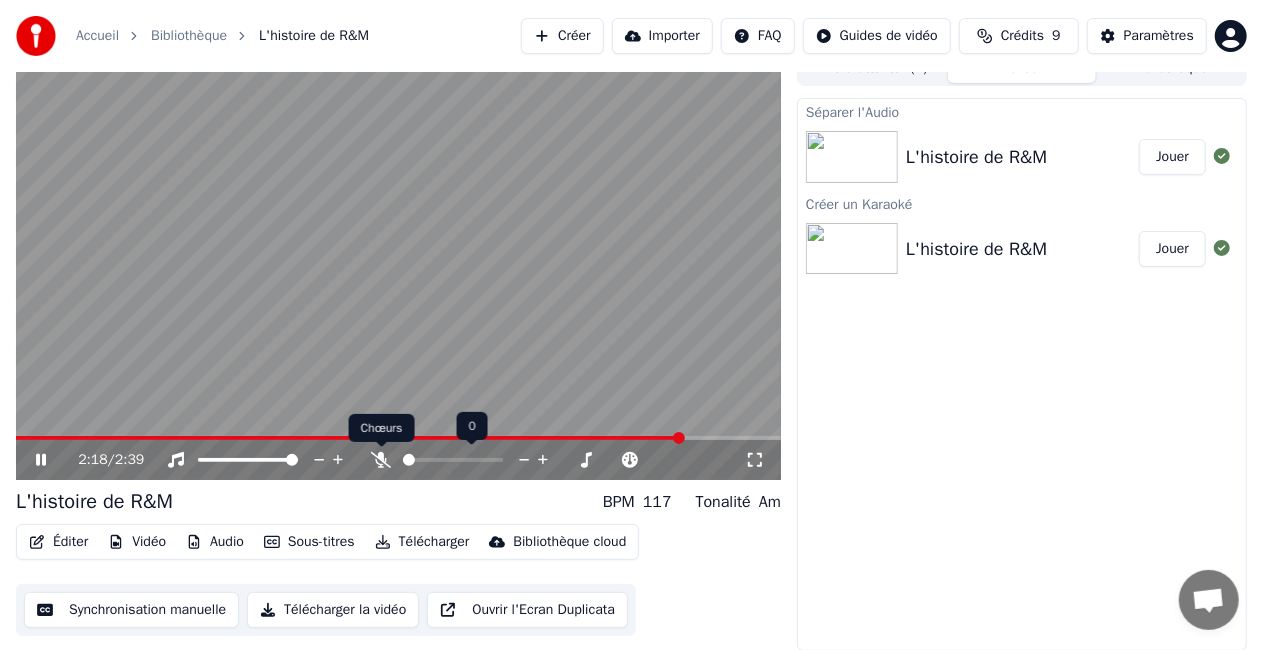 click at bounding box center [461, 460] 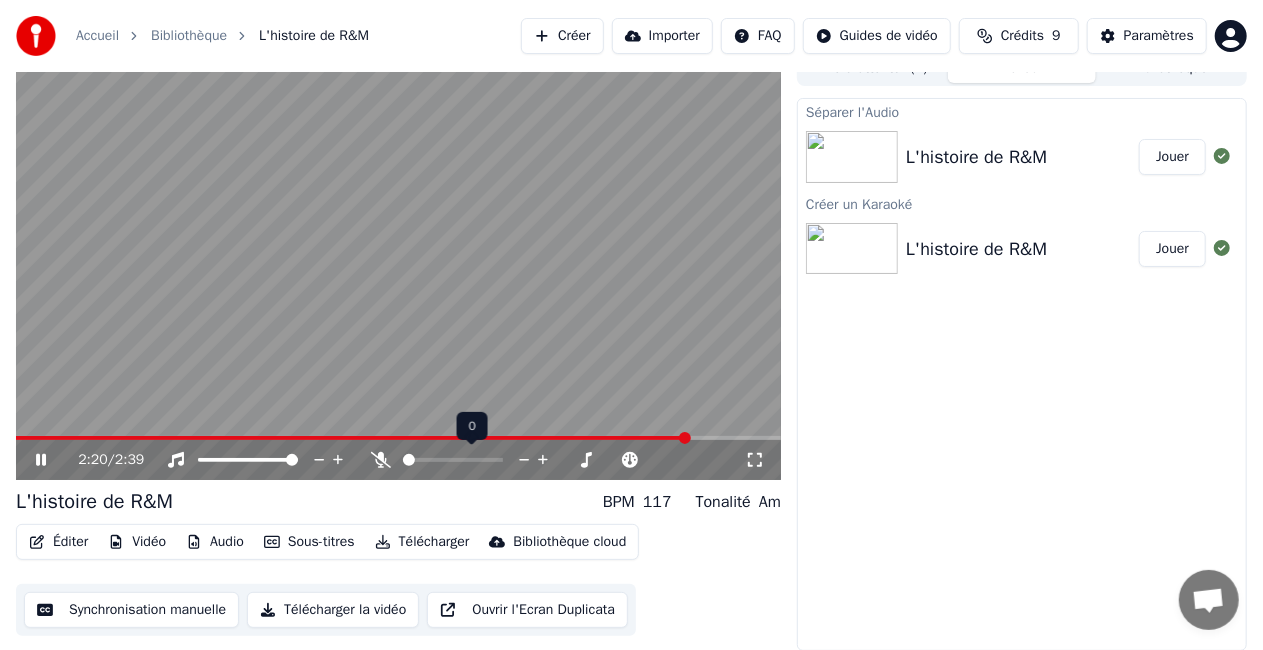 click at bounding box center (461, 460) 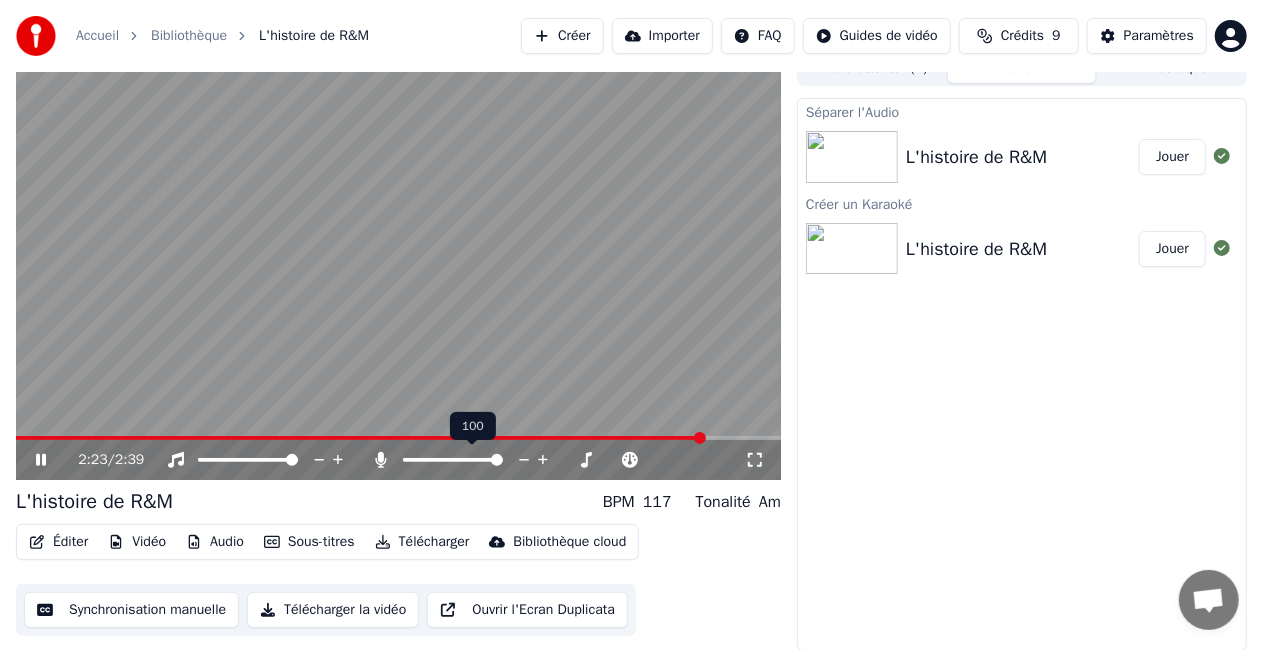 click at bounding box center (497, 460) 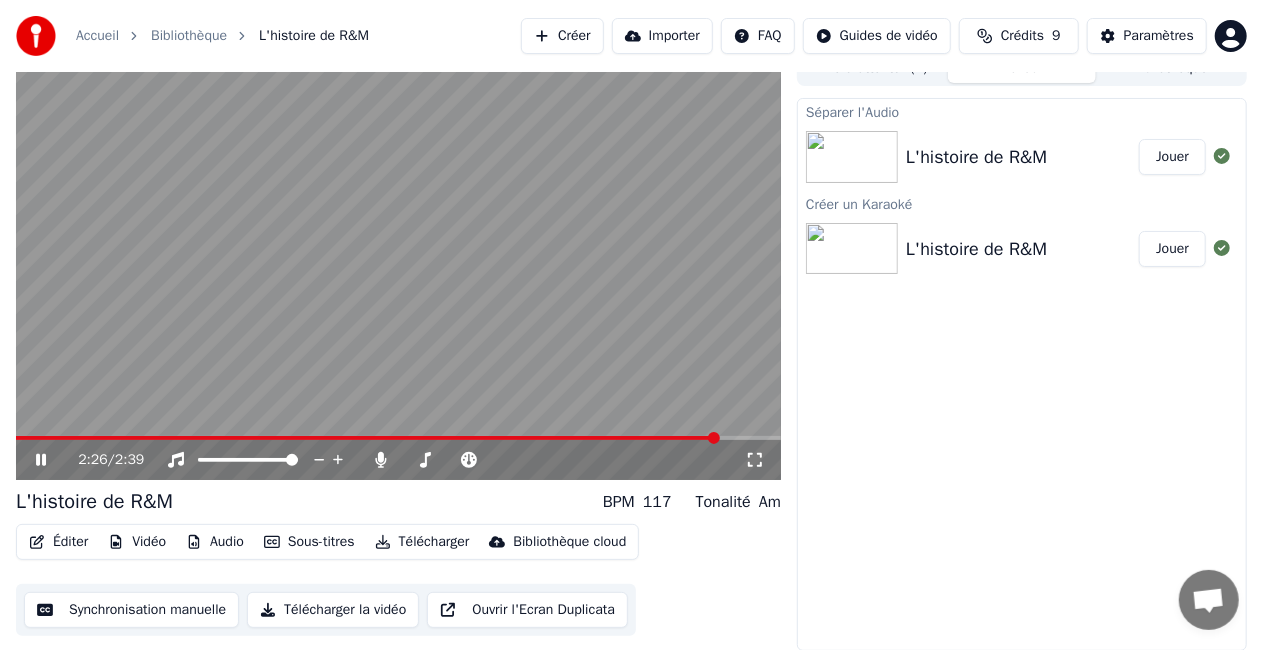 click on "Audio" at bounding box center (215, 542) 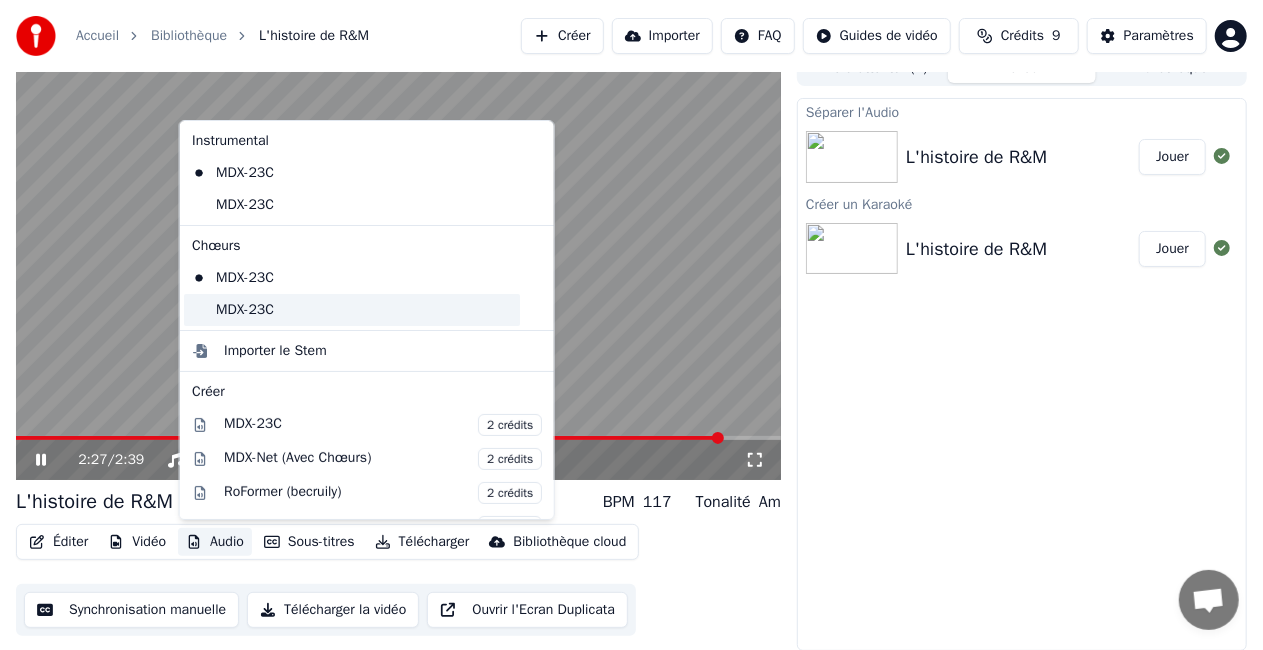 click on "MDX-23C" at bounding box center (352, 310) 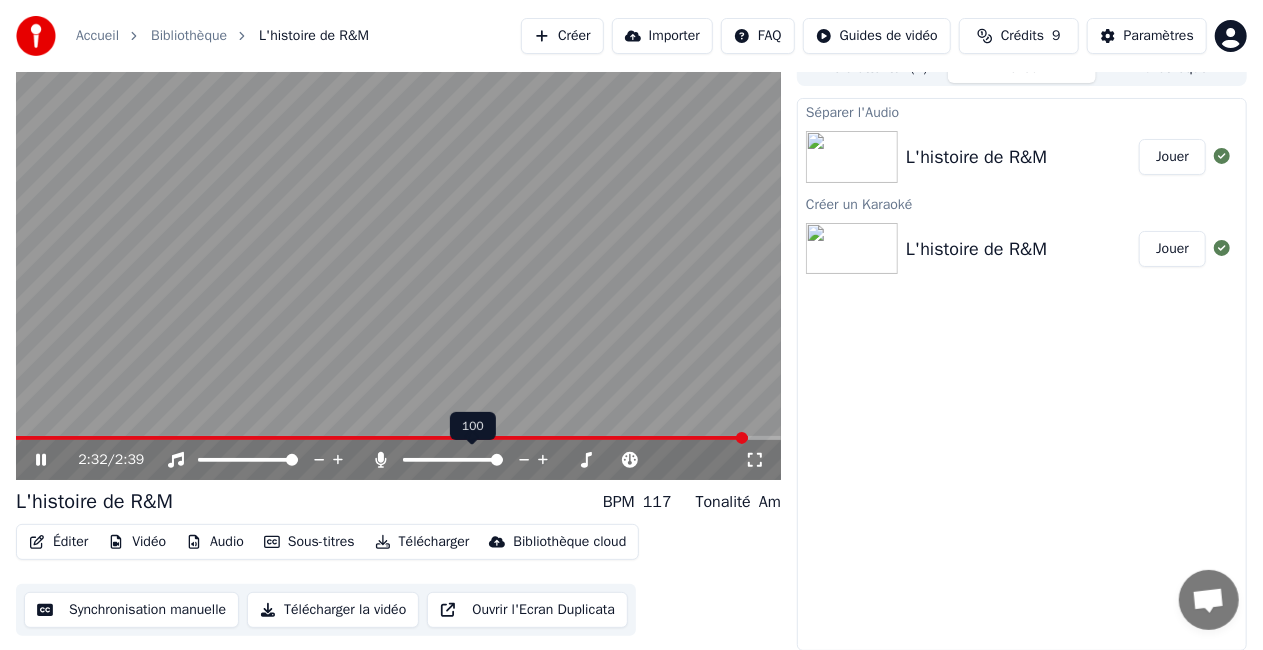 click 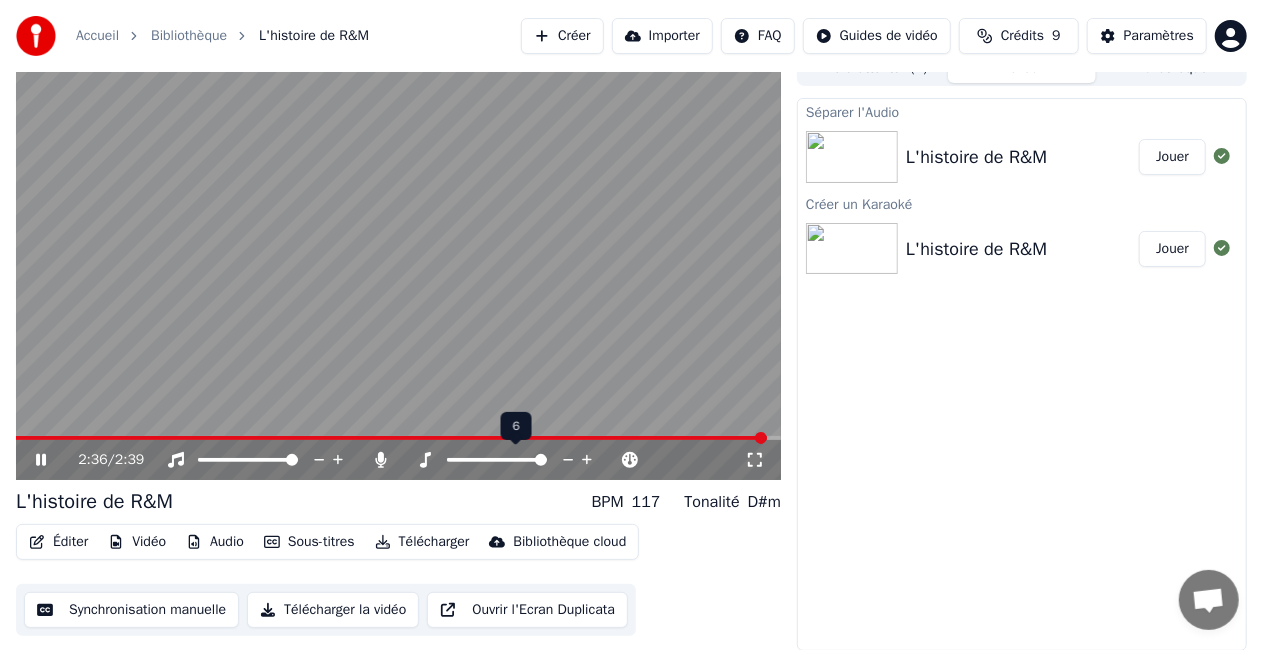 click at bounding box center [541, 460] 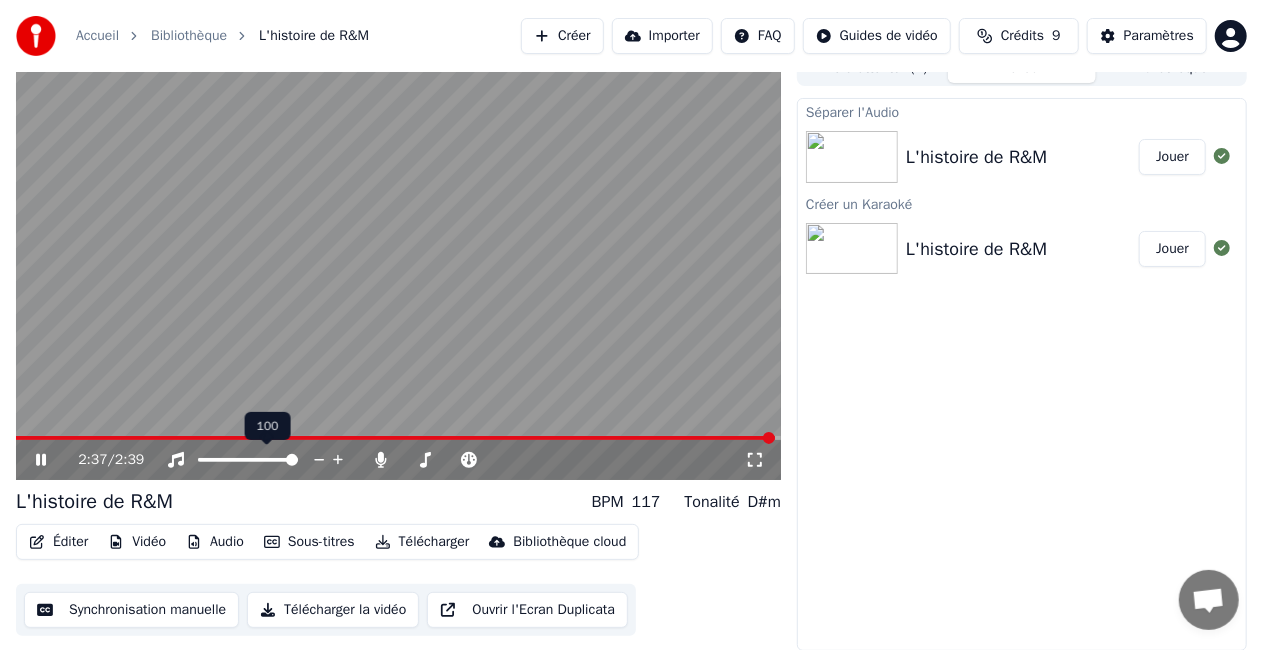 click 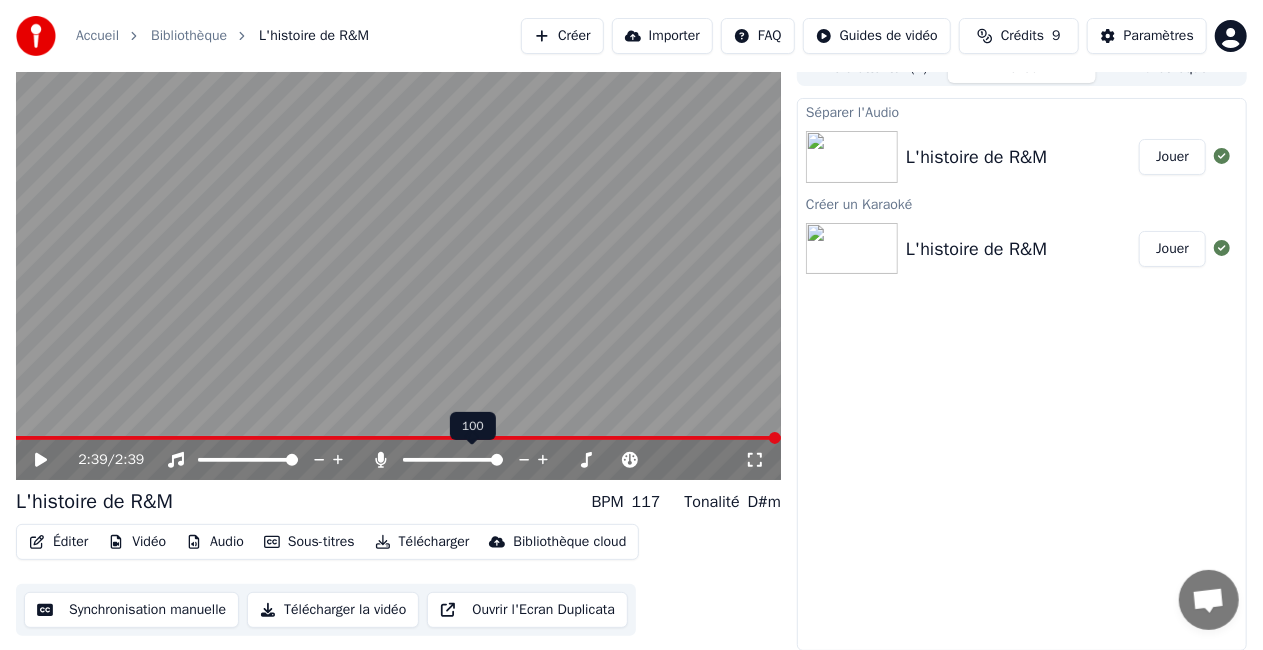 click 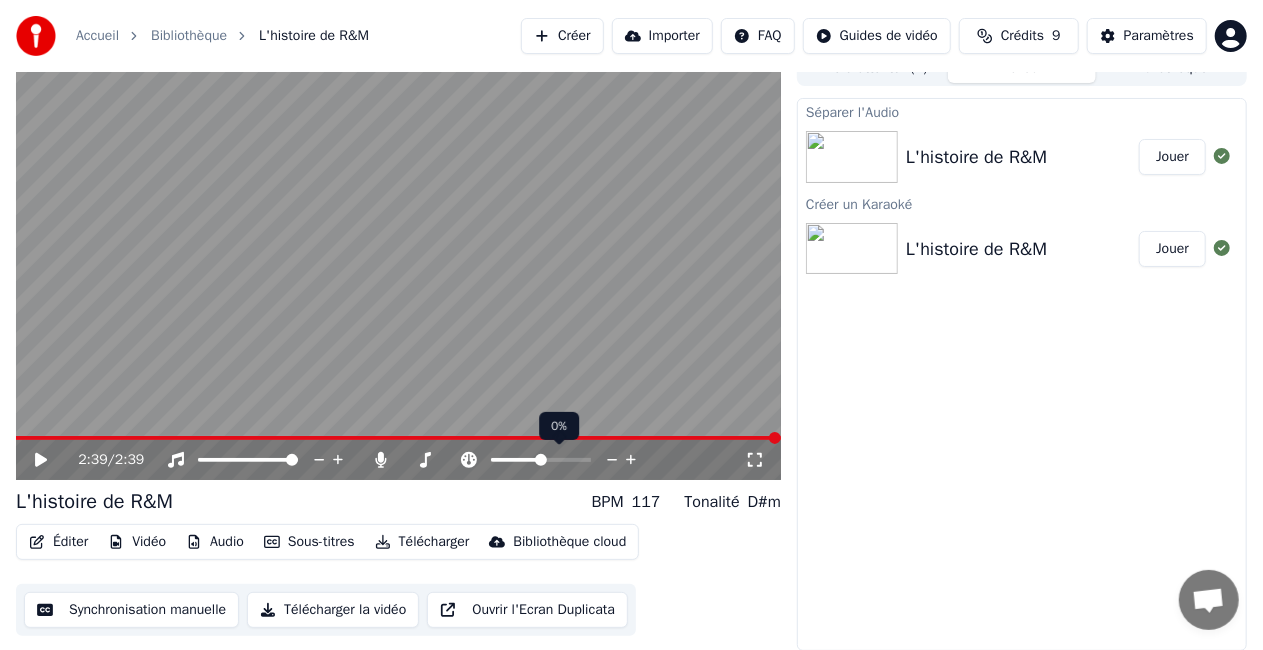 drag, startPoint x: 530, startPoint y: 456, endPoint x: 542, endPoint y: 456, distance: 12 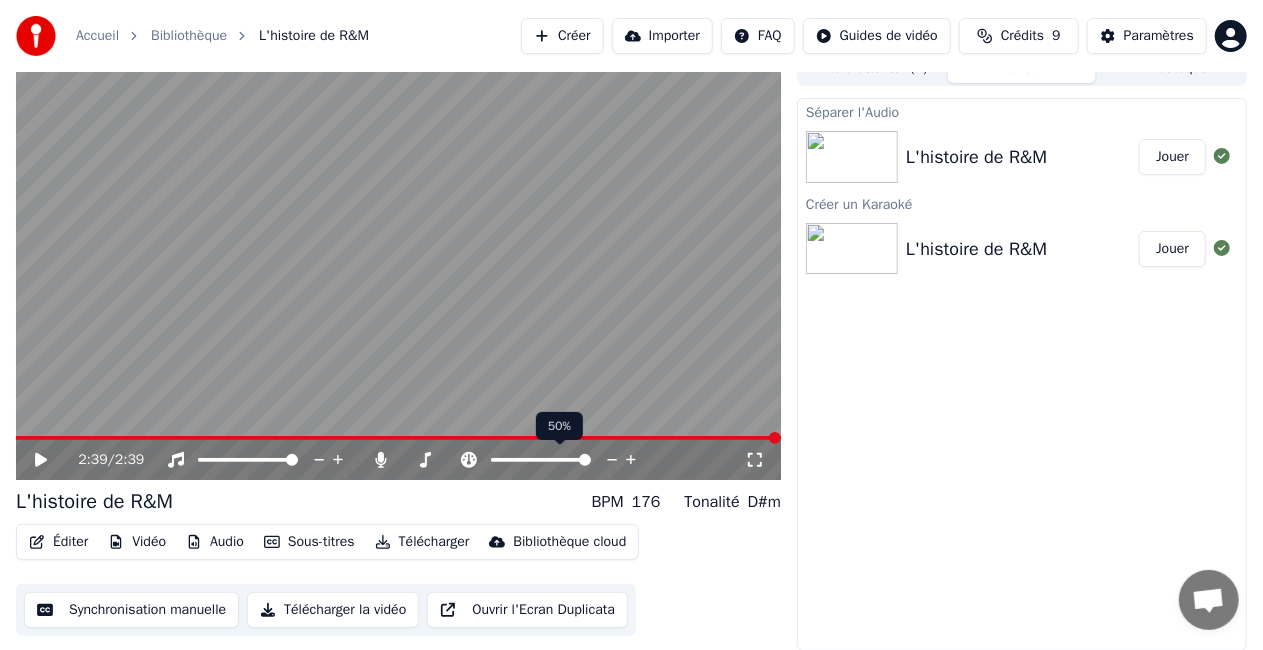click at bounding box center (585, 460) 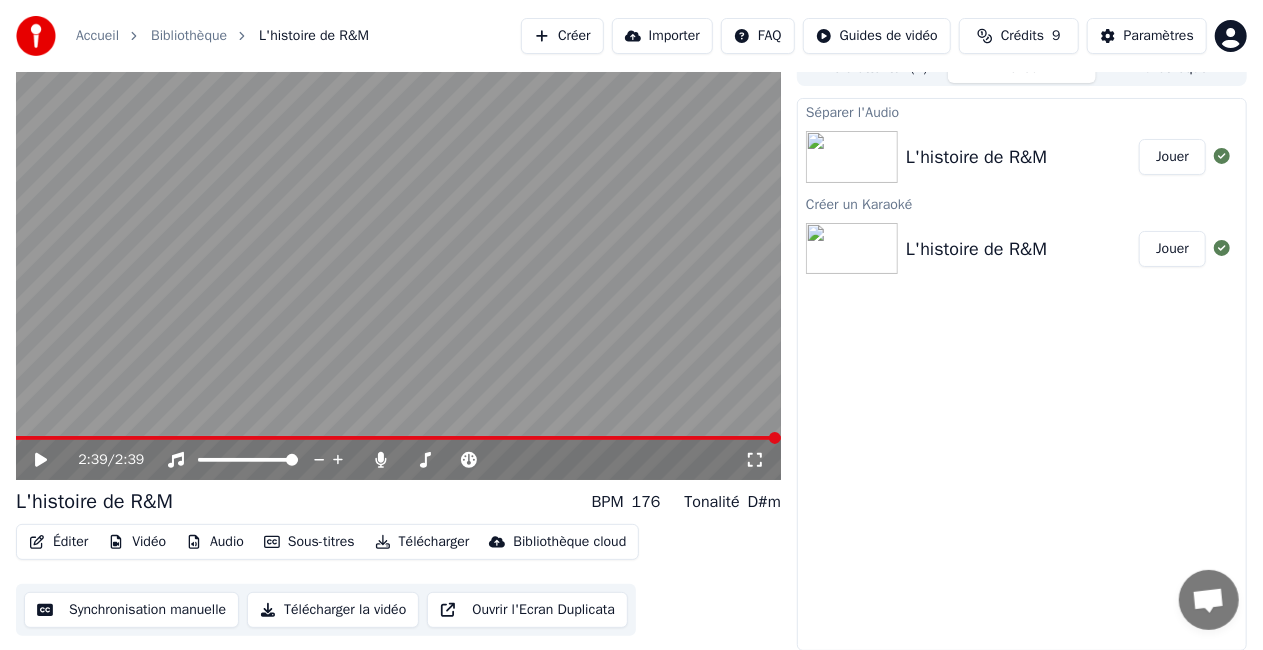 click 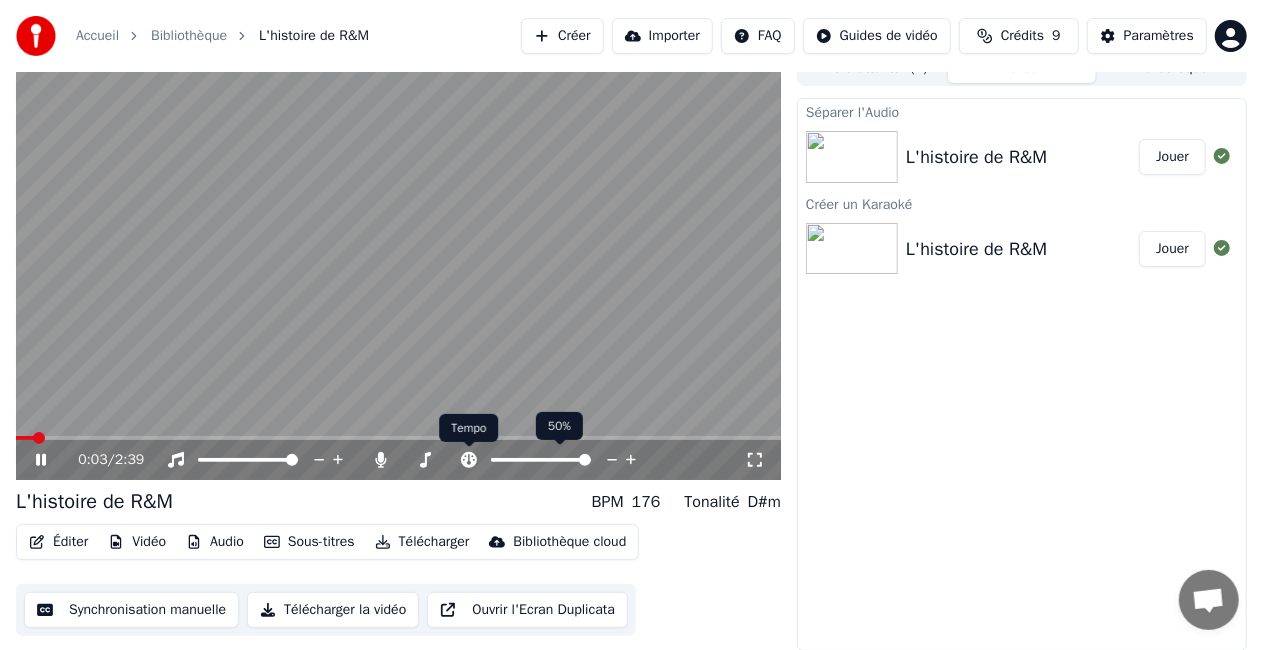 click 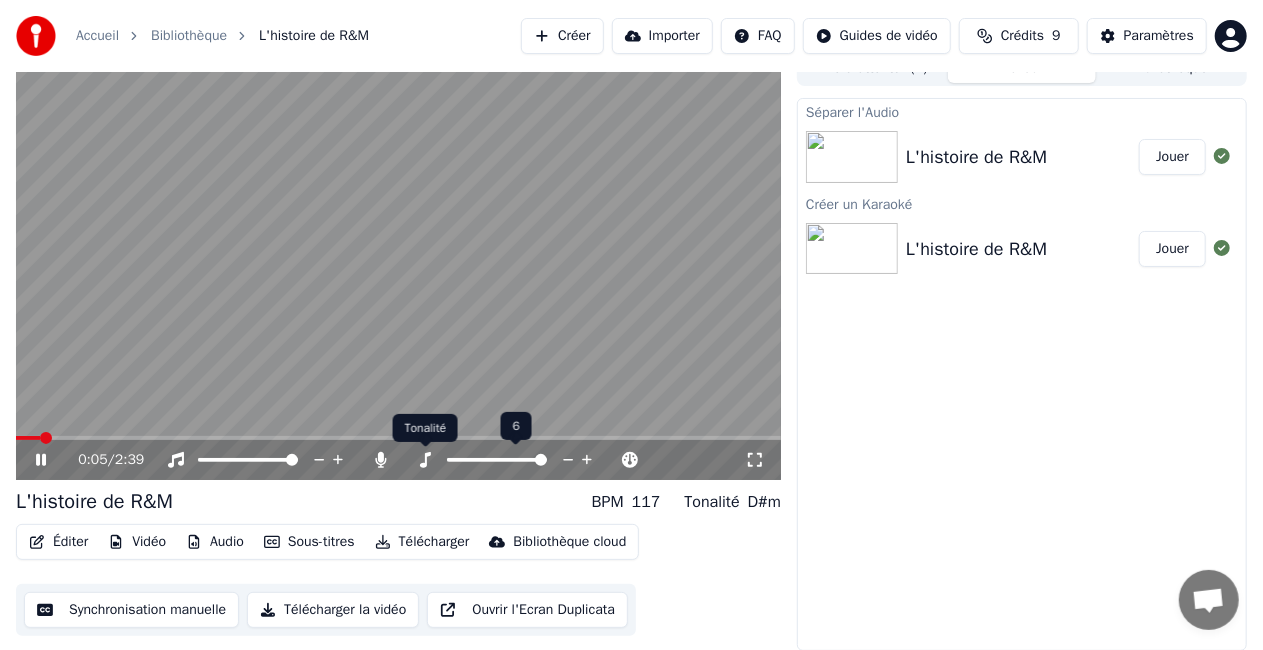 click 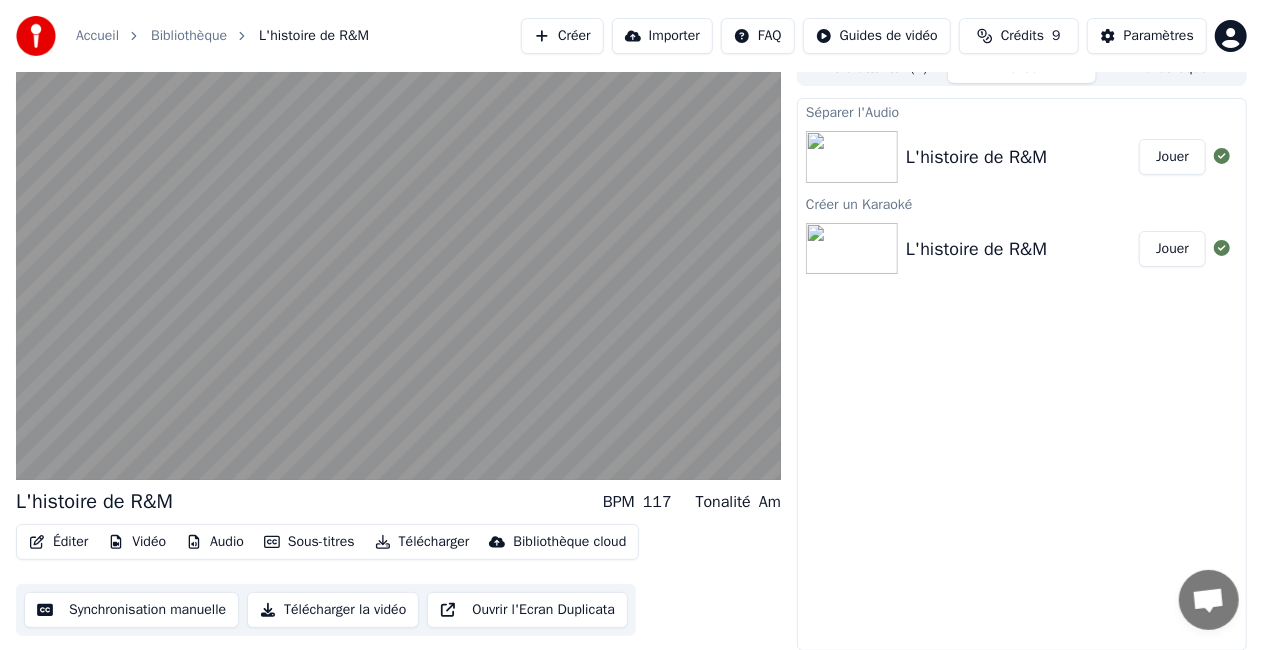 click on "Éditer" at bounding box center [58, 542] 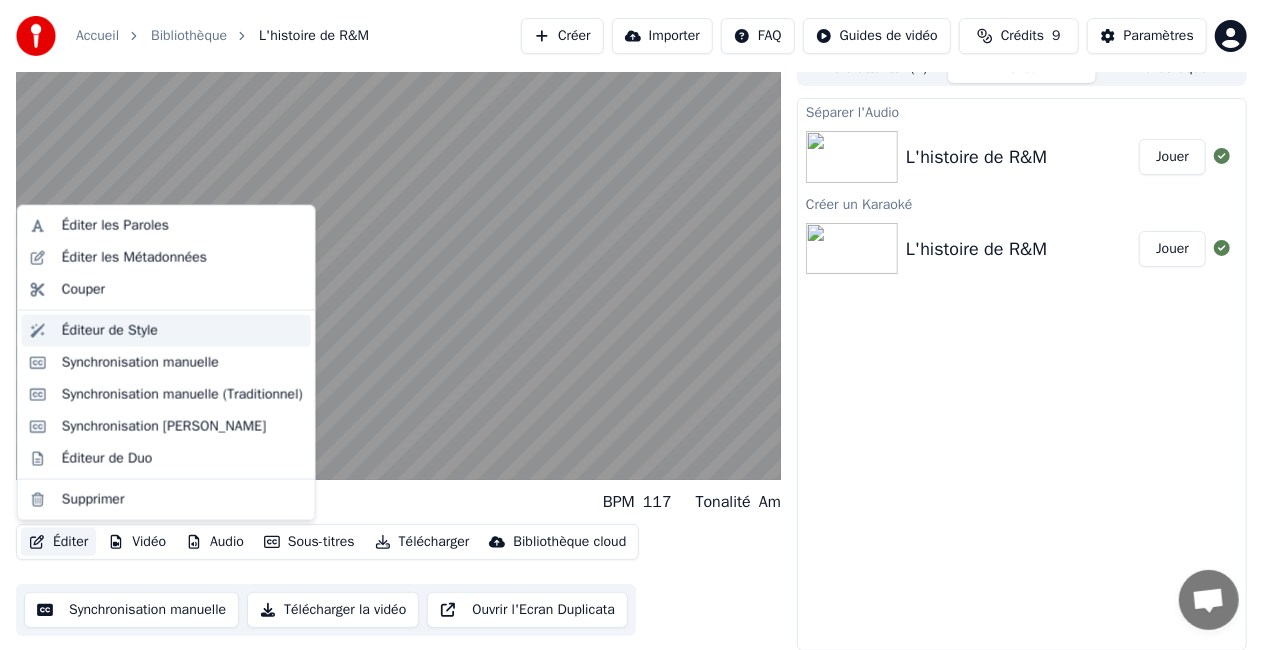 click on "Éditeur de Style" at bounding box center (110, 331) 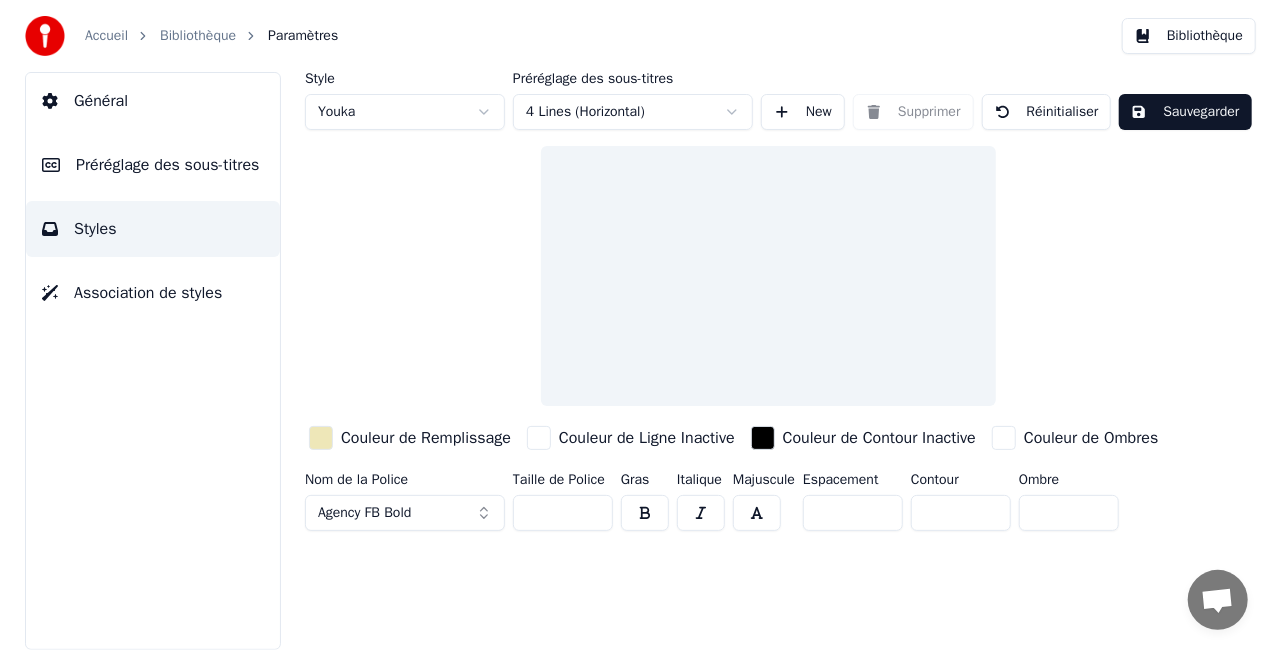 scroll, scrollTop: 0, scrollLeft: 0, axis: both 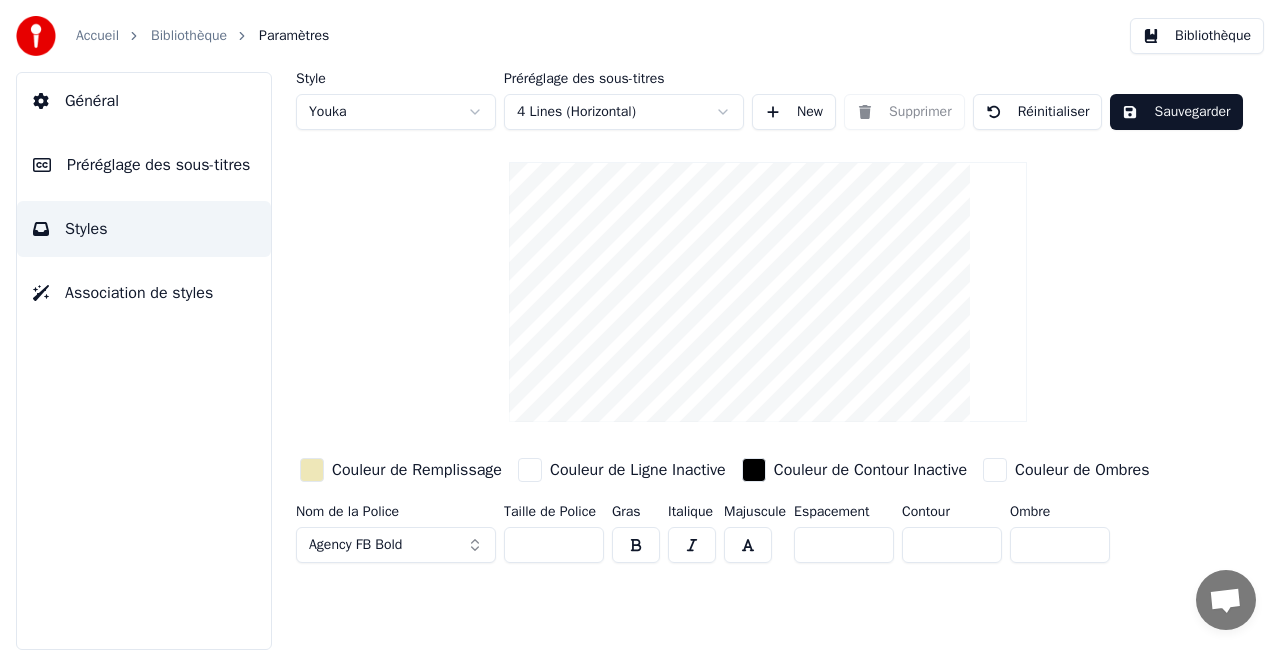 click on "Préréglage des sous-titres" at bounding box center (158, 165) 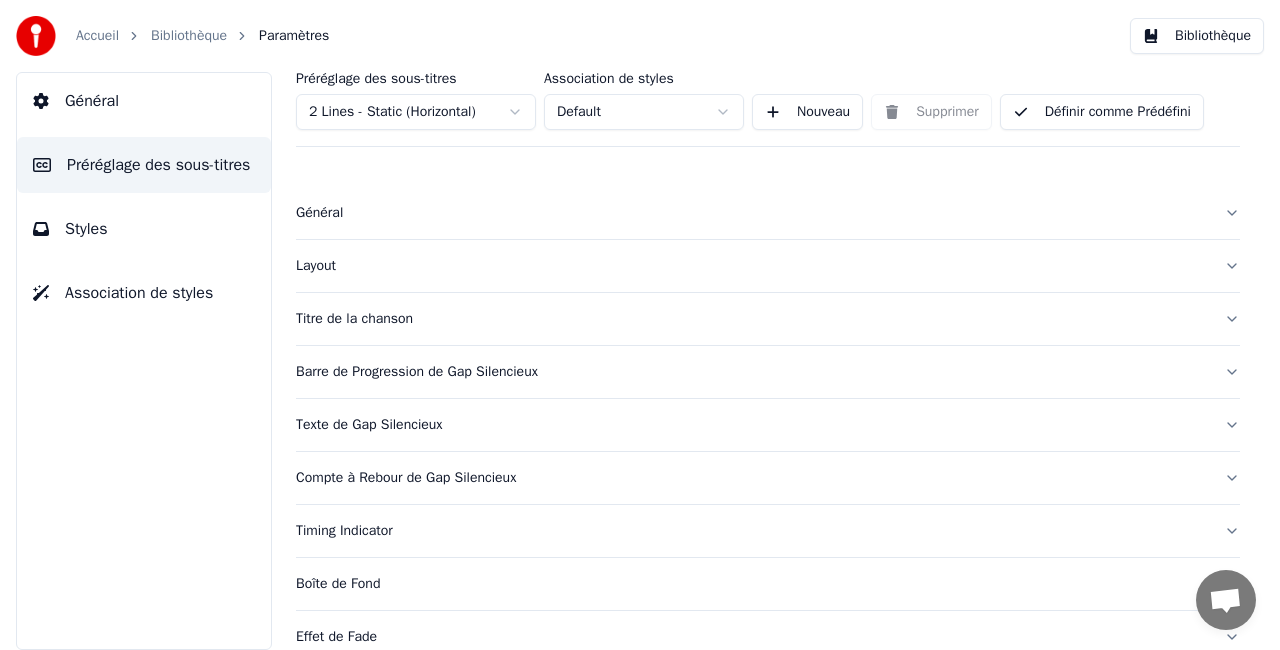 click on "Accueil Bibliothèque Paramètres Bibliothèque Général Préréglage des sous-titres Styles Association de styles Préréglage des sous-titres 2 Lines - Static (Horizontal) Association de styles Default Nouveau Supprimer Définir comme Prédéfini Général Layout Titre de la chanson Barre de Progression de Gap Silencieux Texte de Gap Silencieux Compte à Rebour de Gap Silencieux Timing Indicator Boîte de Fond Effet de Fade Décalage Caractères maximum par ligne Diviser la Ligne Automatiquement Advanced Settings" at bounding box center [640, 325] 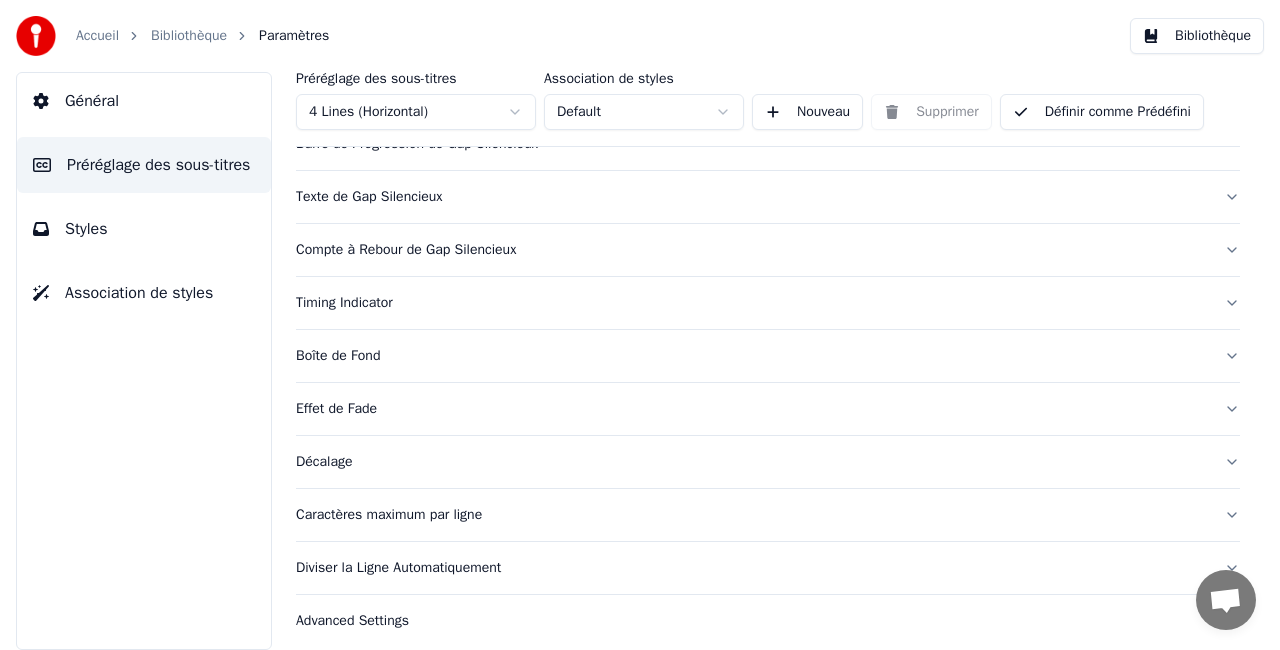 scroll, scrollTop: 175, scrollLeft: 0, axis: vertical 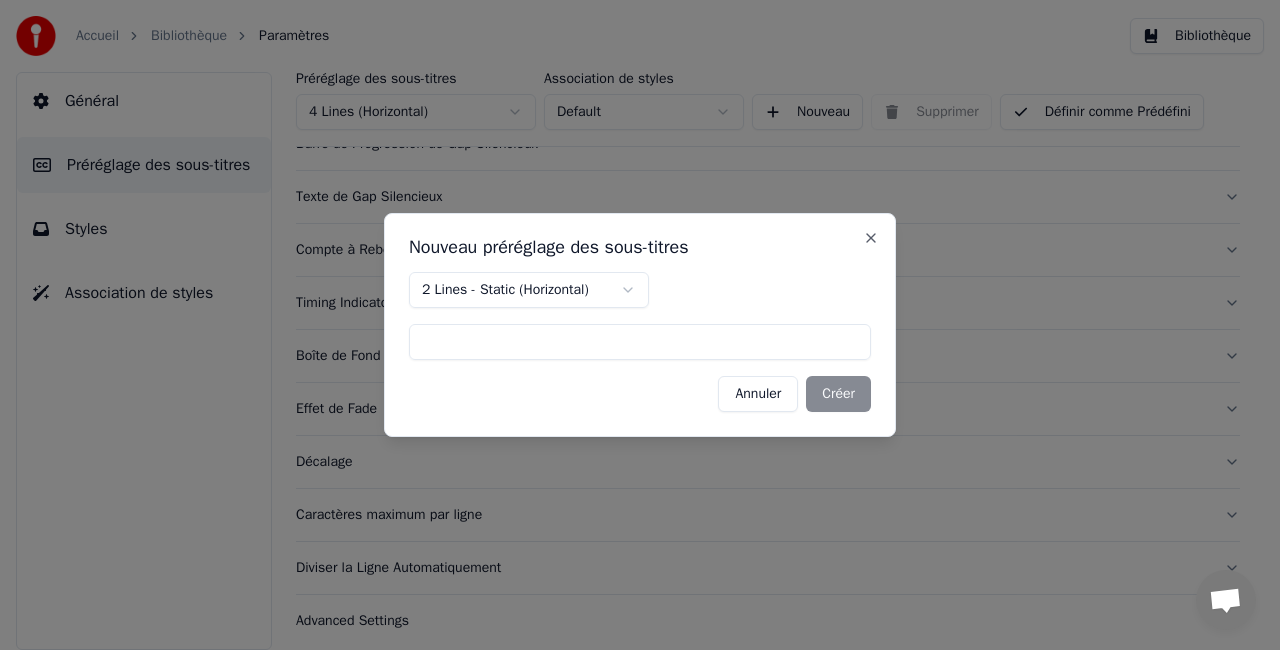 click on "Nouveau préréglage des sous-titres" at bounding box center [640, 247] 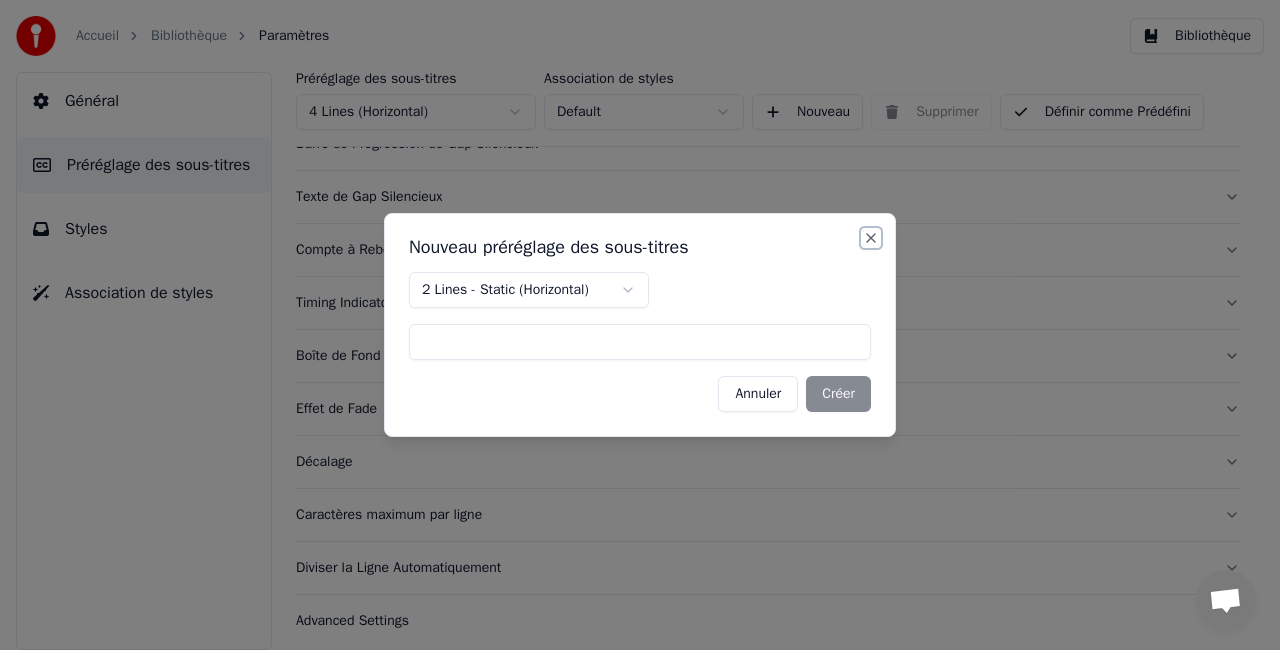 click on "Close" at bounding box center [871, 238] 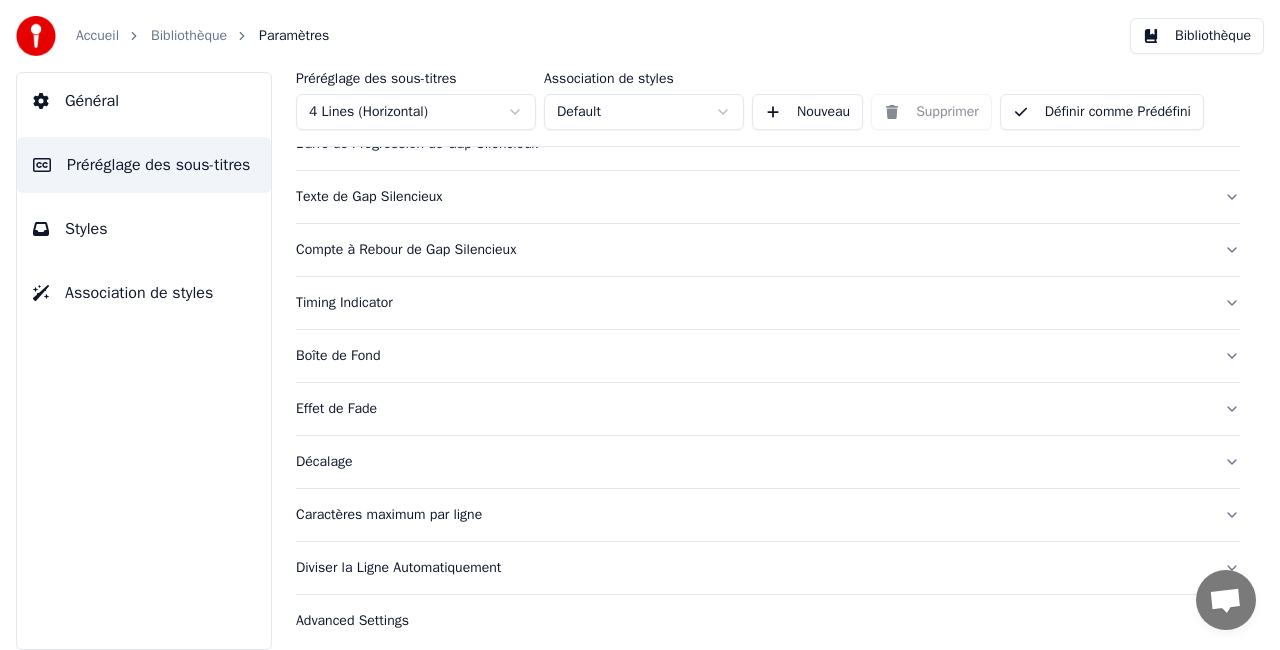 click on "Boîte de Fond" at bounding box center [752, 356] 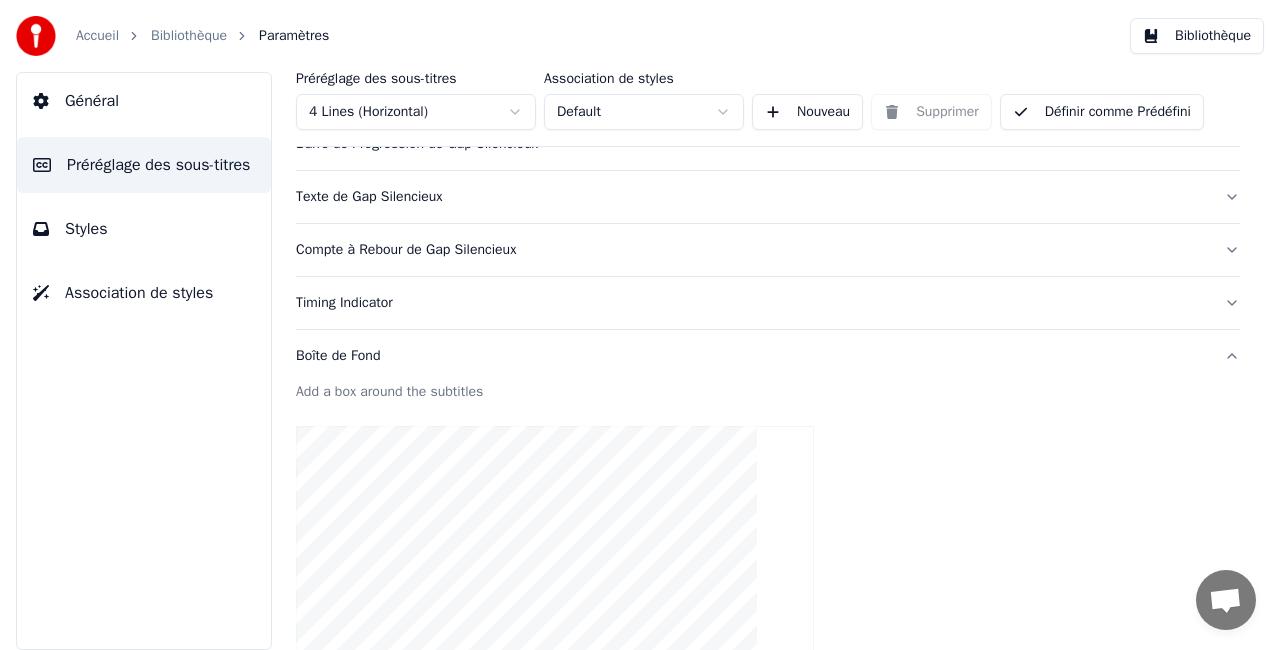 click on "Timing Indicator" at bounding box center (752, 303) 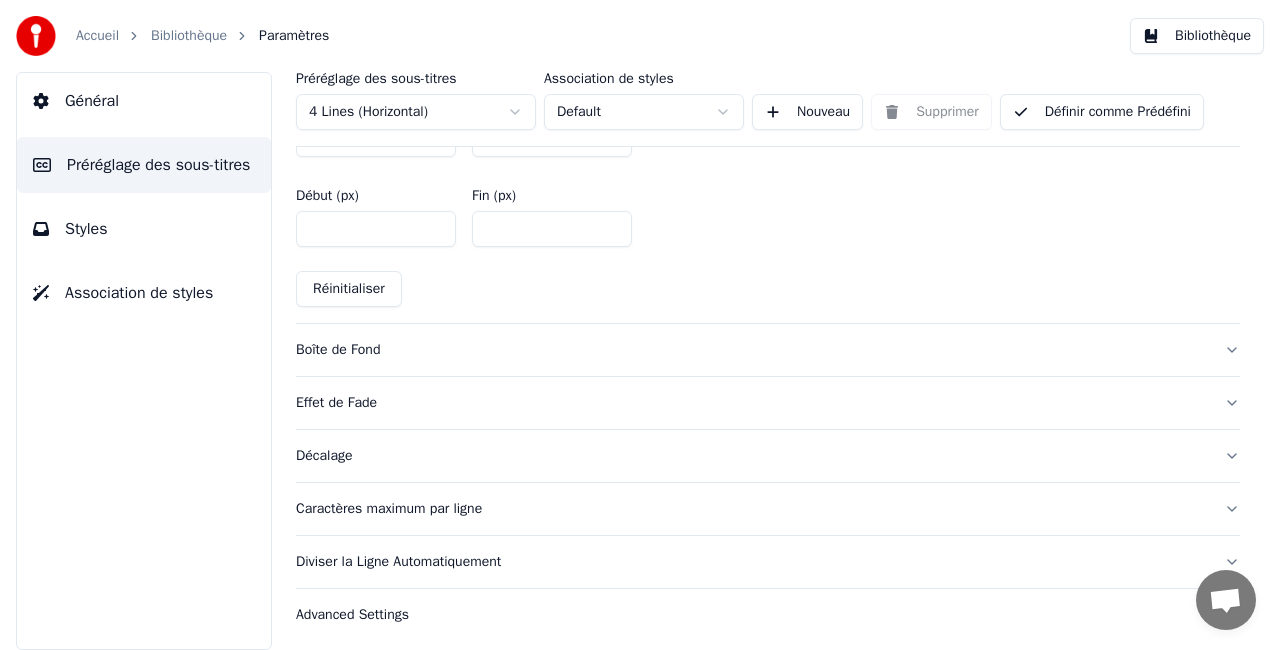 click on "Boîte de Fond" at bounding box center [752, 350] 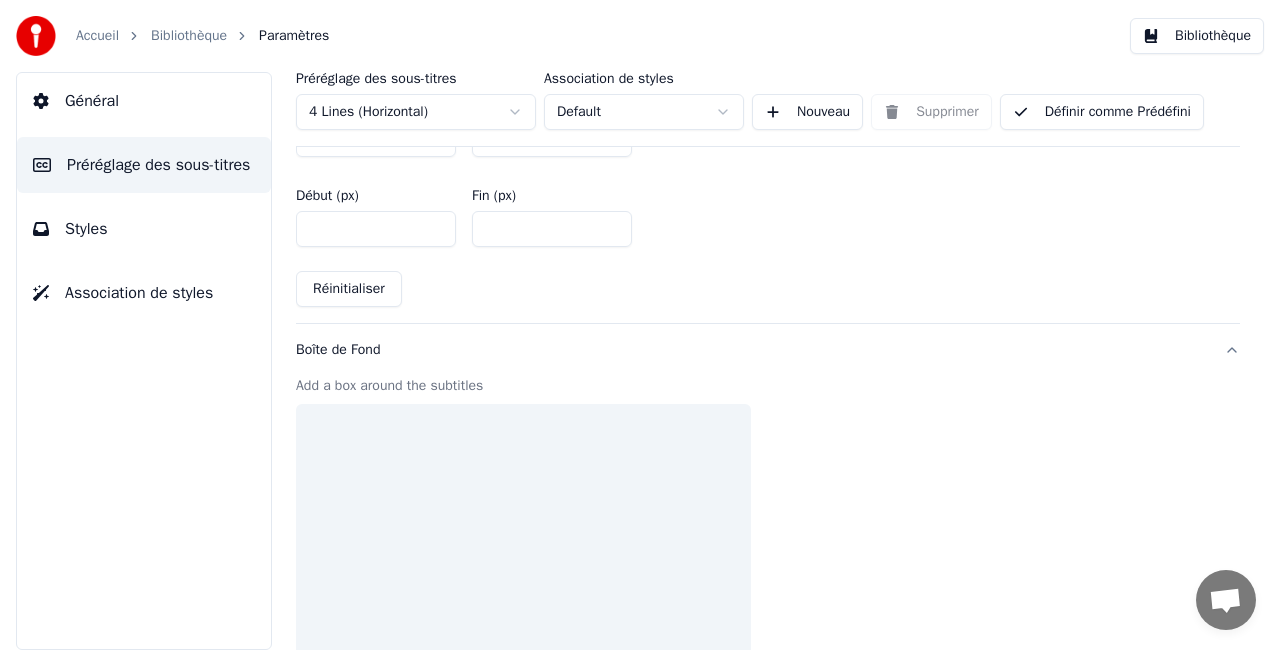 scroll, scrollTop: 1034, scrollLeft: 0, axis: vertical 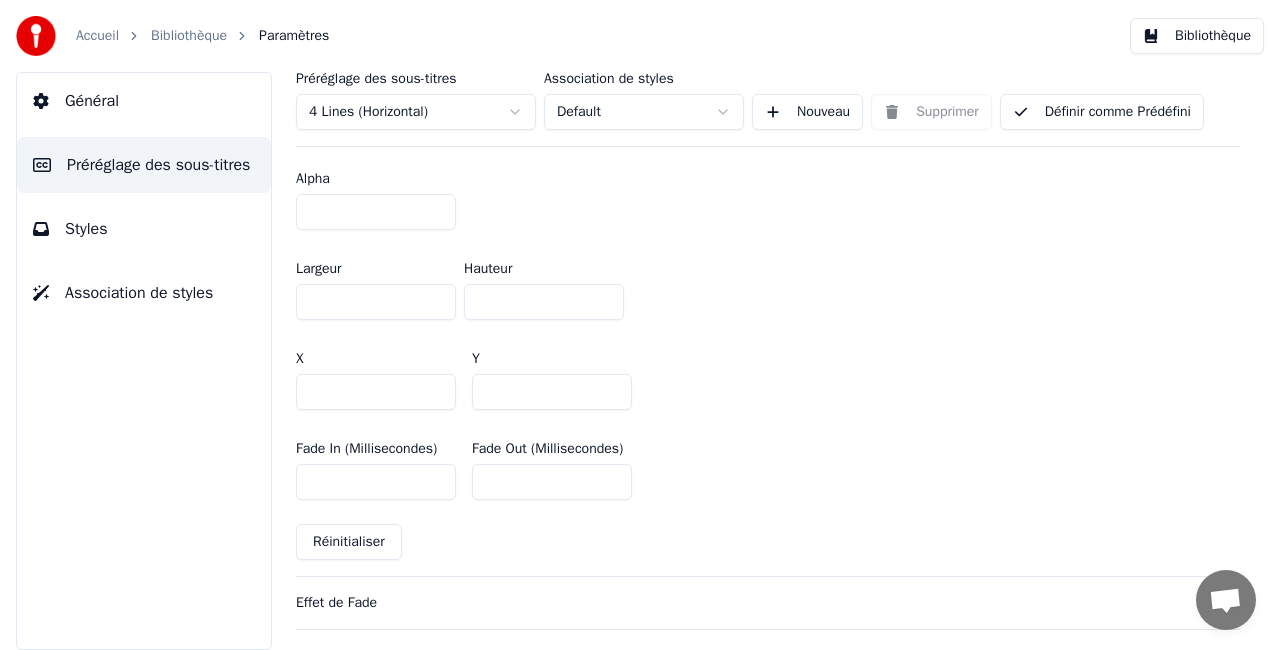 click on "Effet de Fade" at bounding box center (768, 603) 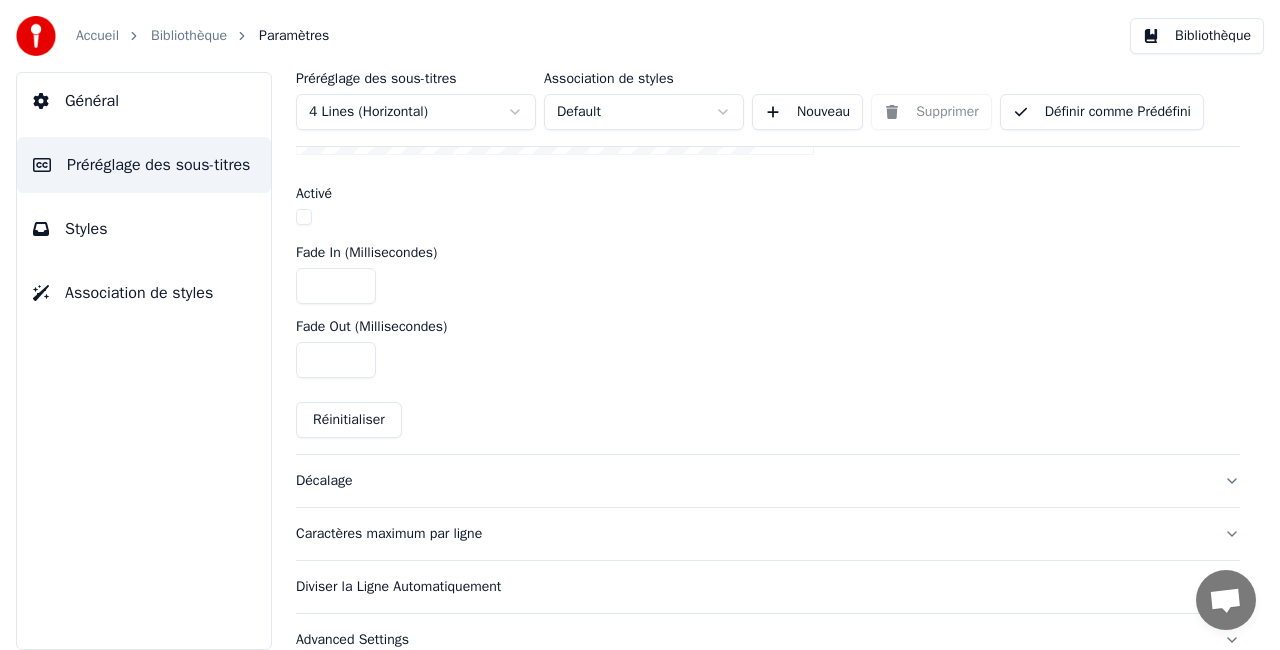 scroll, scrollTop: 786, scrollLeft: 0, axis: vertical 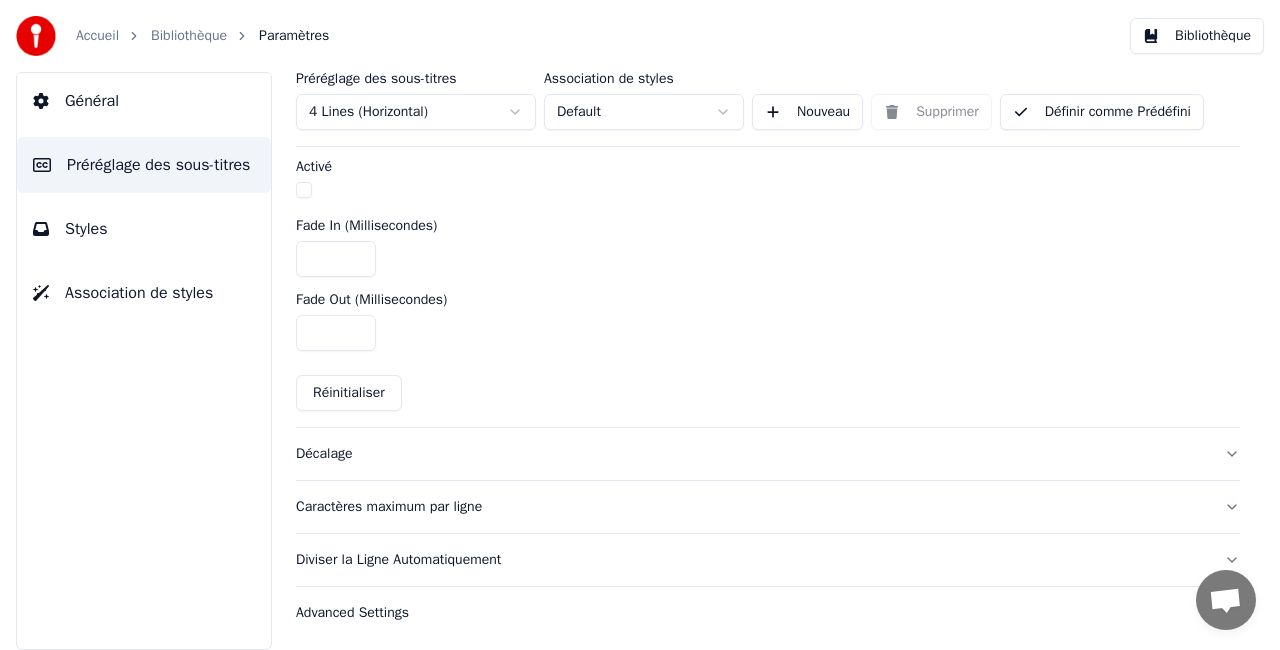 click on "Décalage" at bounding box center [752, 454] 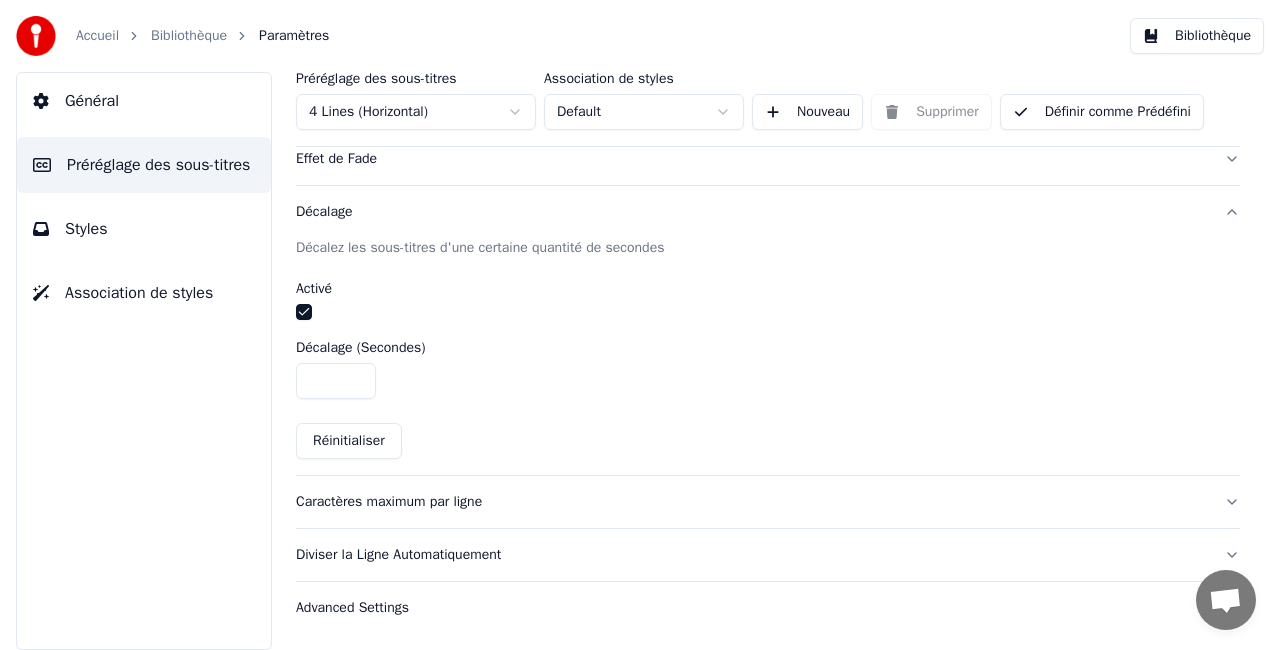 scroll, scrollTop: 420, scrollLeft: 0, axis: vertical 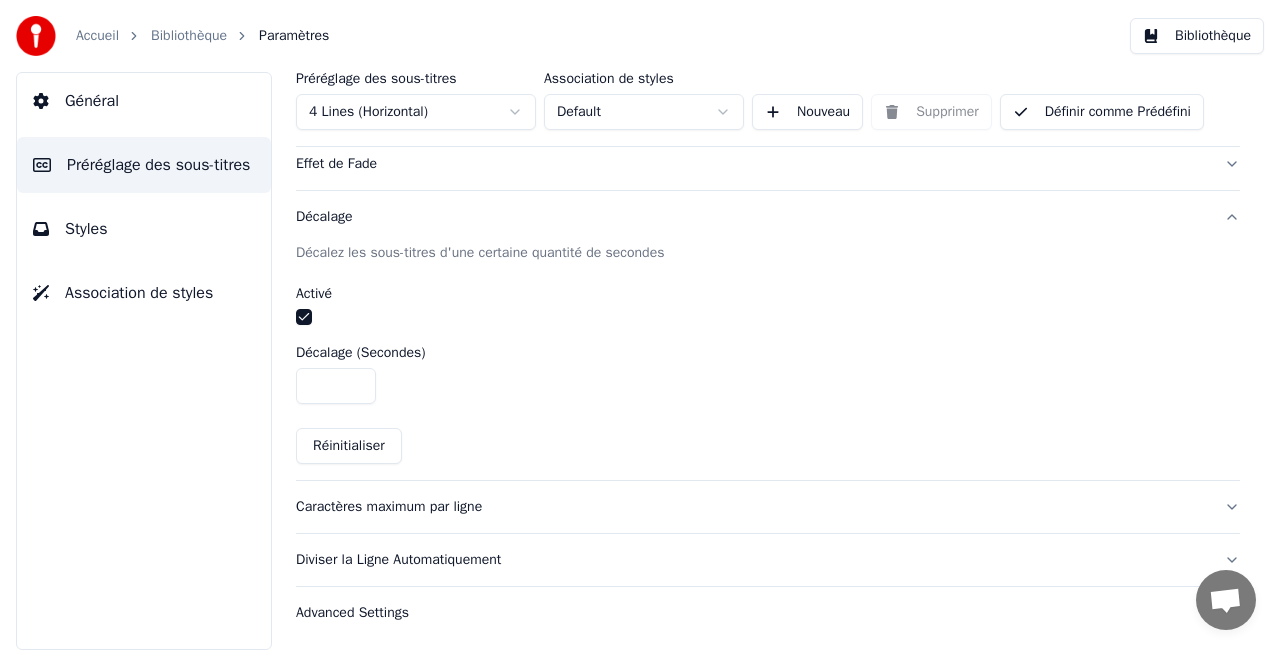 click on "***" at bounding box center (336, 386) 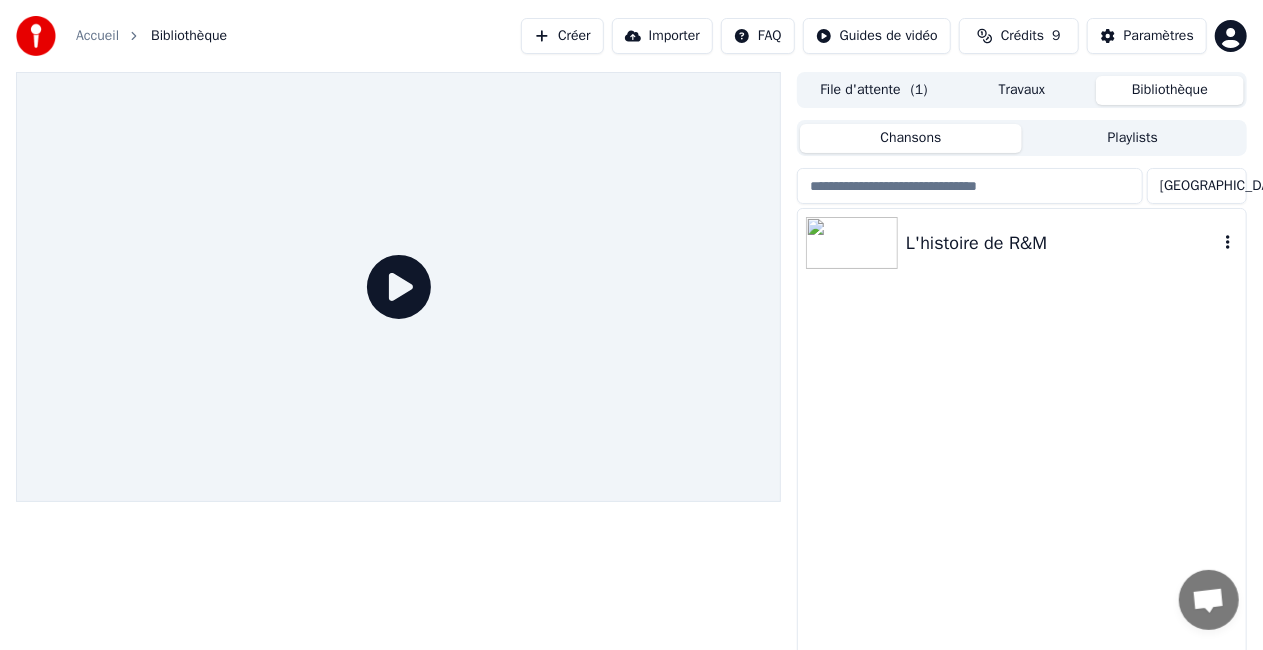 click at bounding box center (852, 243) 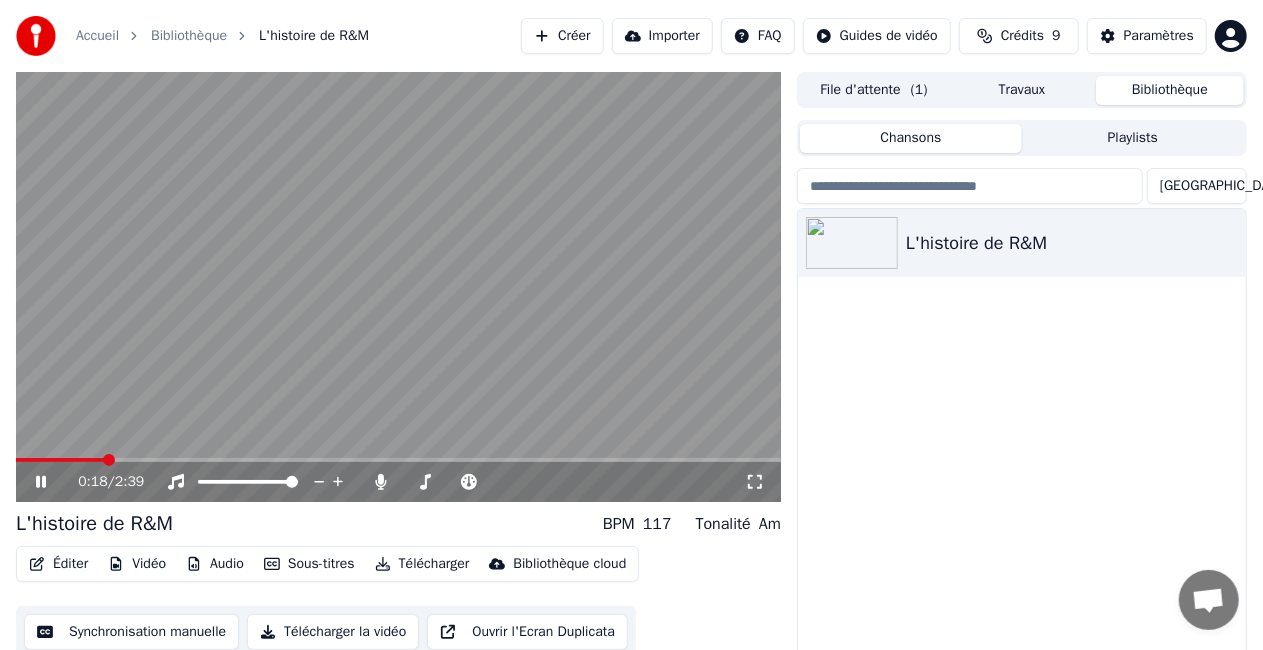 click 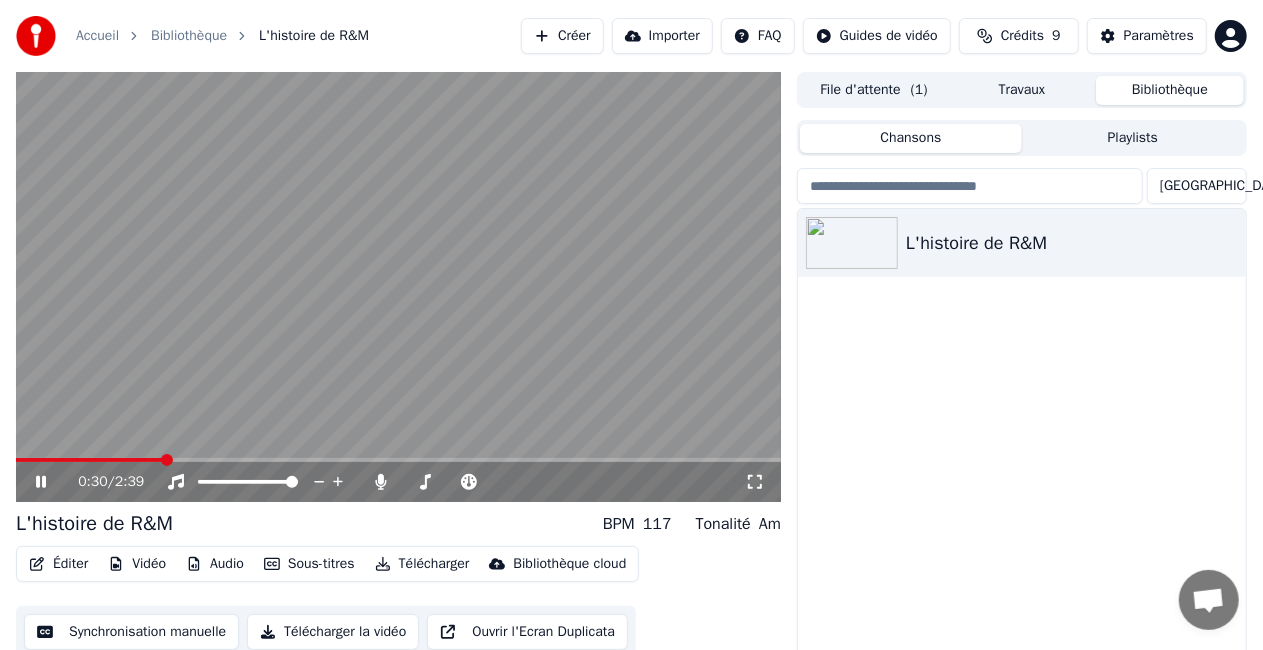 click on "L'histoire de R&M BPM 117 Tonalité Am Éditer Vidéo Audio Sous-titres Télécharger Bibliothèque cloud Synchronisation manuelle Télécharger la vidéo Ouvrir l'Ecran Duplicata" at bounding box center (398, 584) 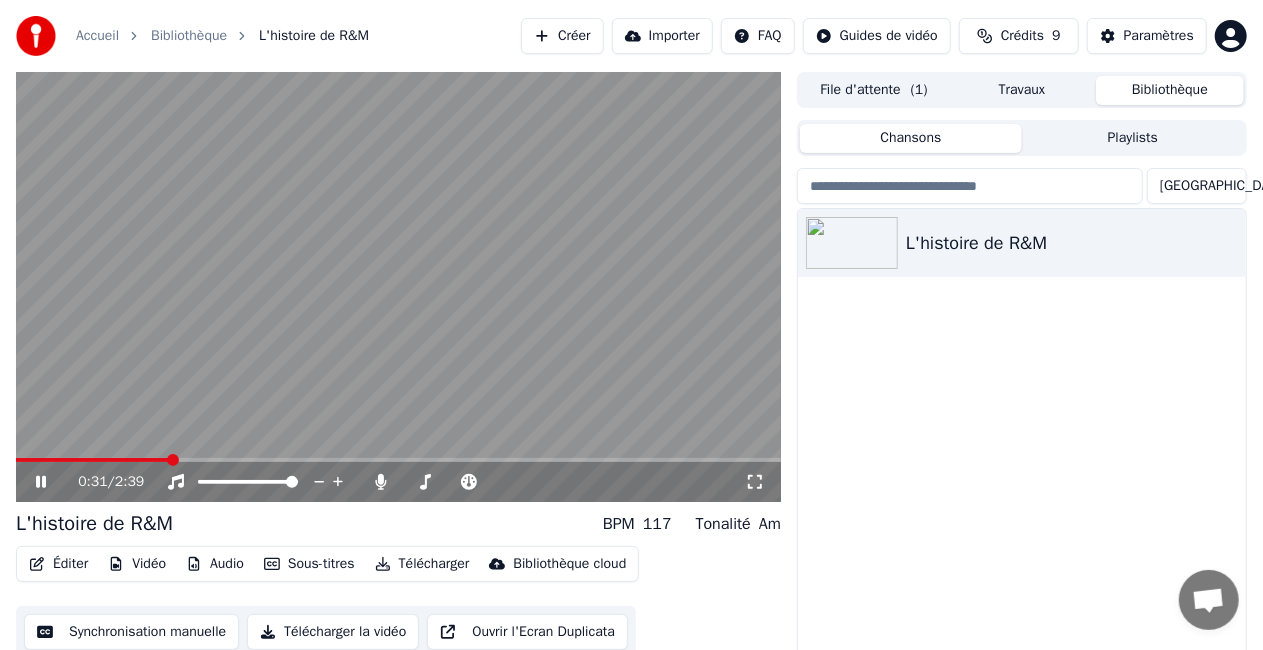 click on "Éditer" at bounding box center (58, 564) 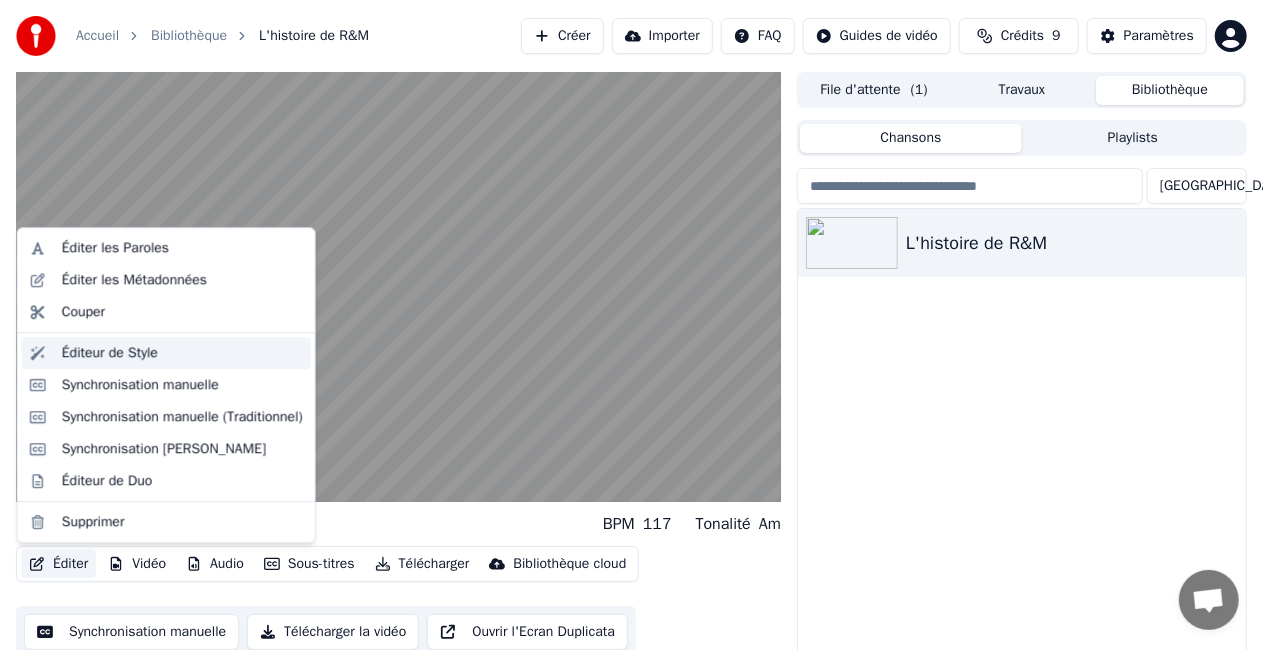 click on "Éditeur de Style" at bounding box center [166, 353] 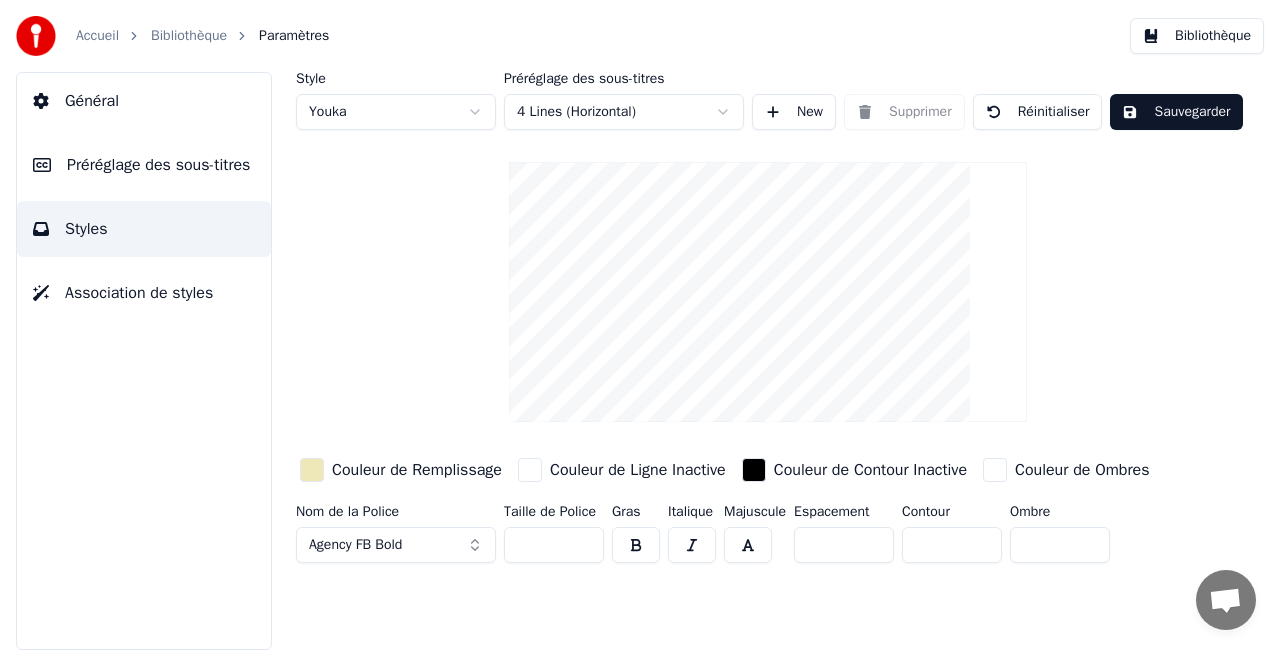 click on "Agency FB Bold" at bounding box center [396, 545] 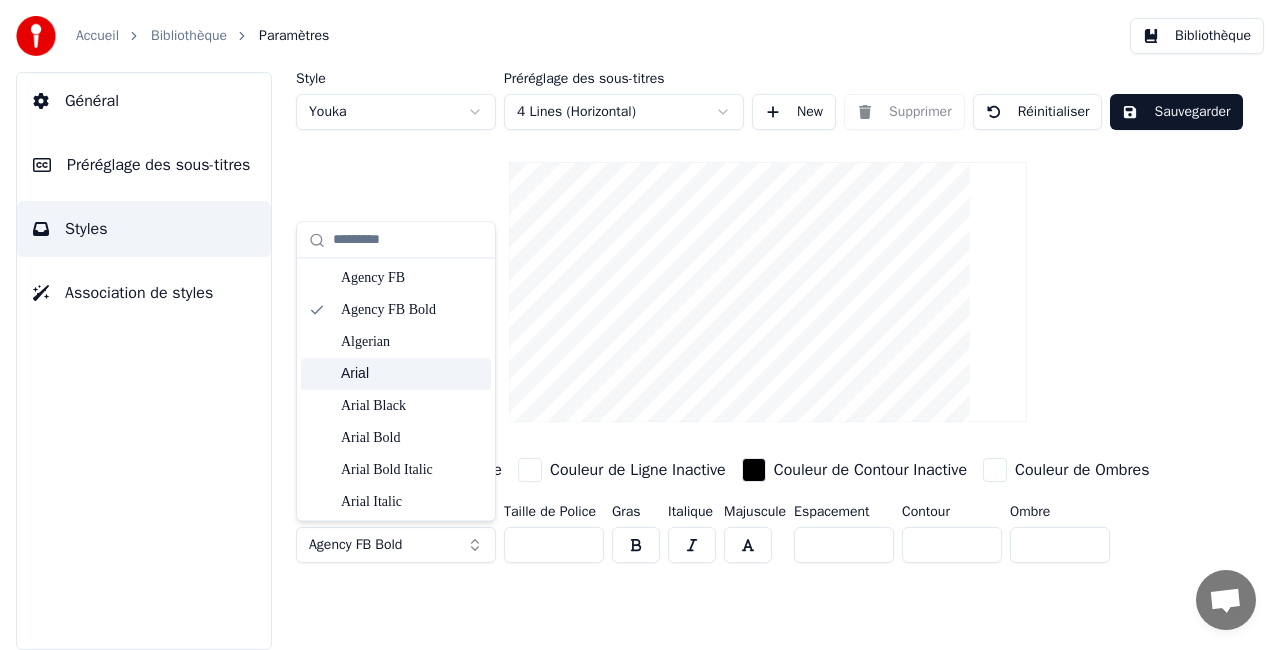 click on "Arial" at bounding box center [412, 374] 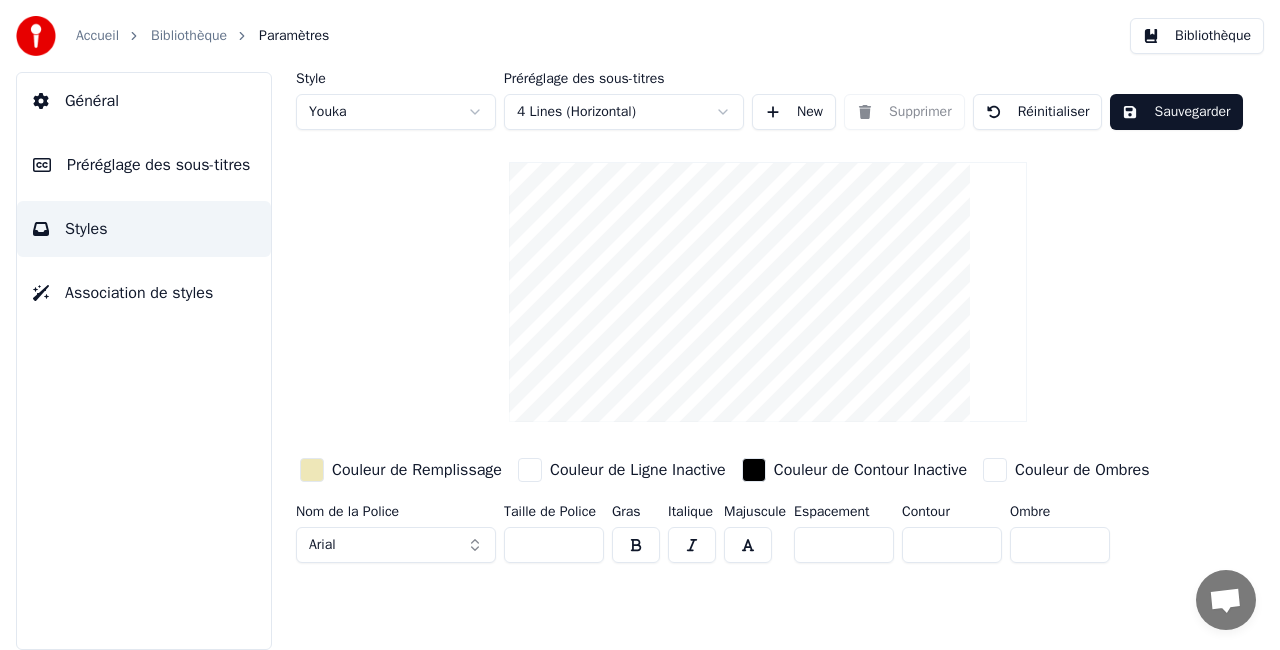 click on "Arial" at bounding box center [396, 545] 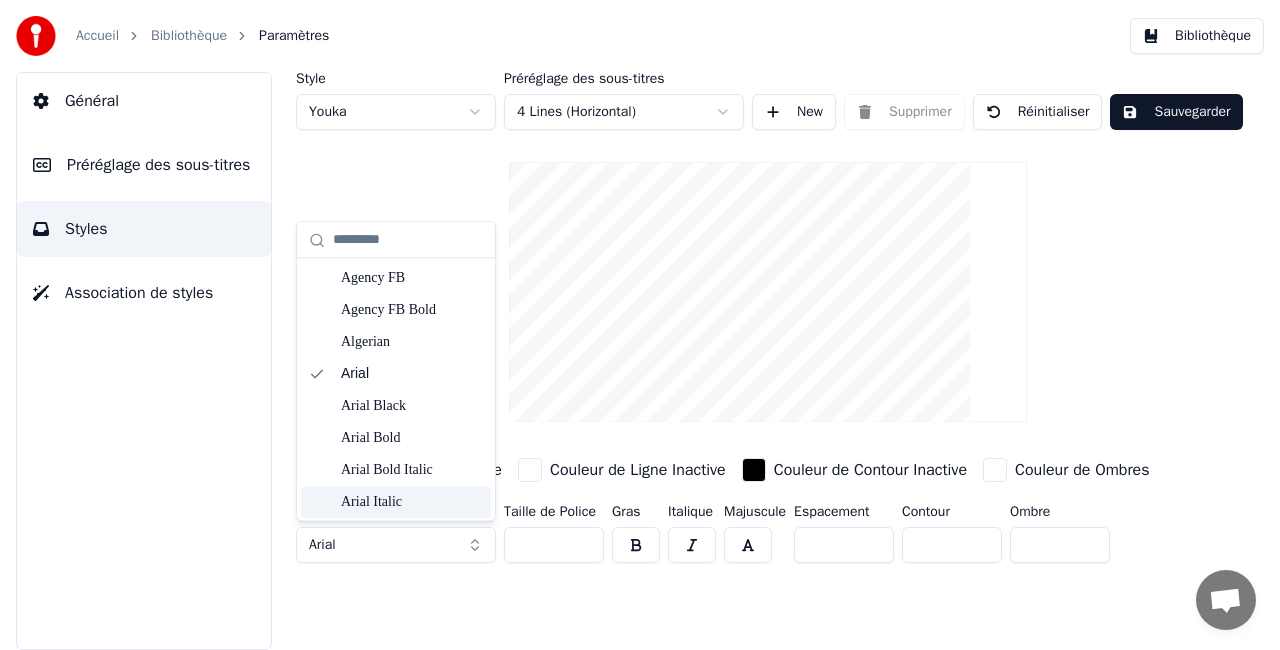 click on "Style Youka Préréglage des sous-titres 4 Lines (Horizontal) New Supprimer Réinitialiser Sauvegarder Couleur de Remplissage Couleur de Ligne Inactive Couleur de Contour Inactive Couleur de Ombres Nom de la Police Arial Taille de Police ** Gras Italique Majuscule Espacement * Contour * Ombre *" at bounding box center [768, 361] 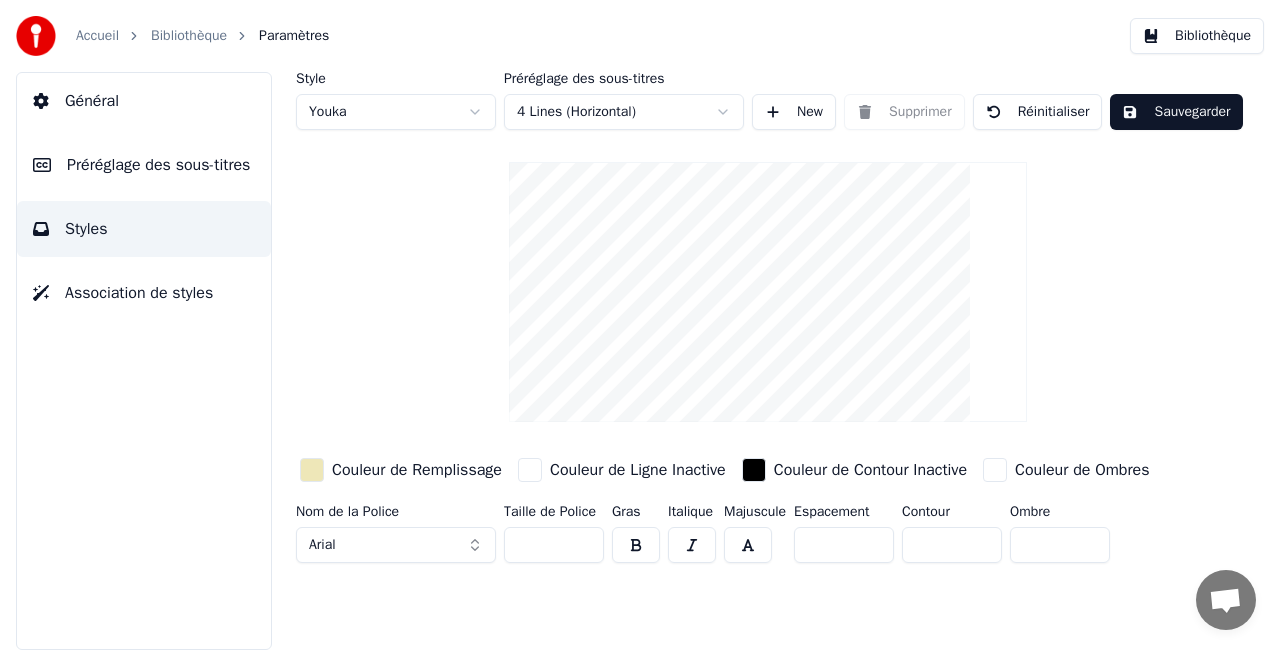click at bounding box center [636, 545] 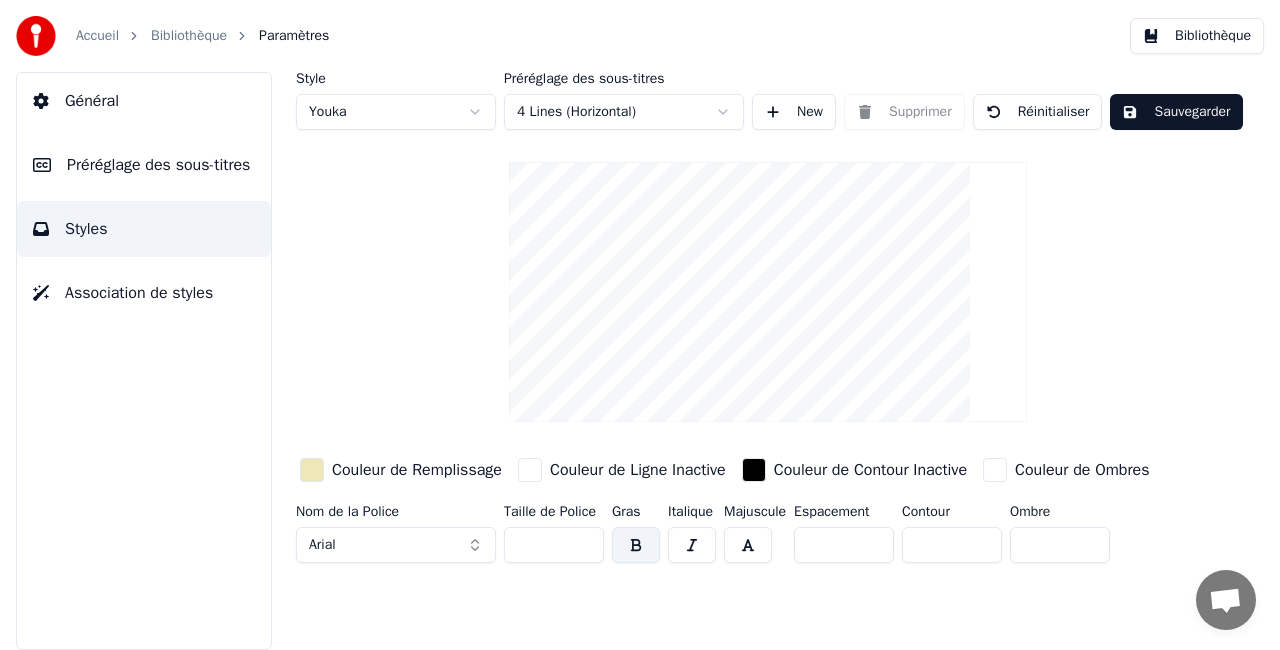 click at bounding box center [636, 545] 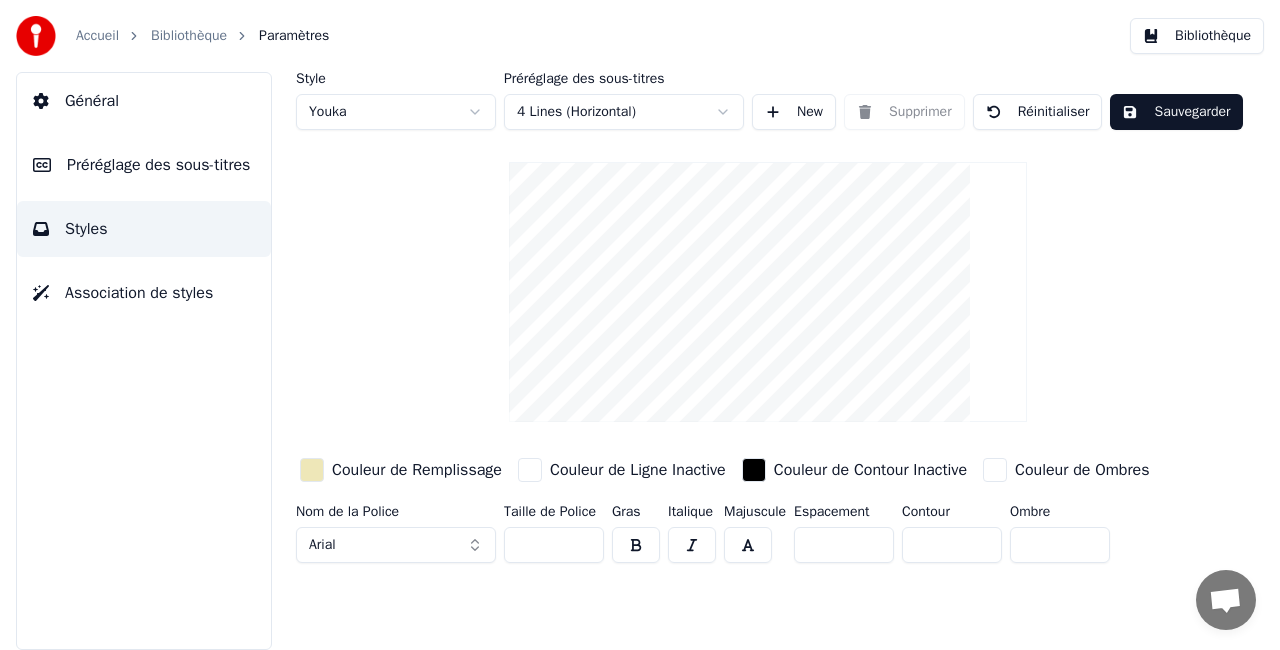 click on "*" at bounding box center [952, 545] 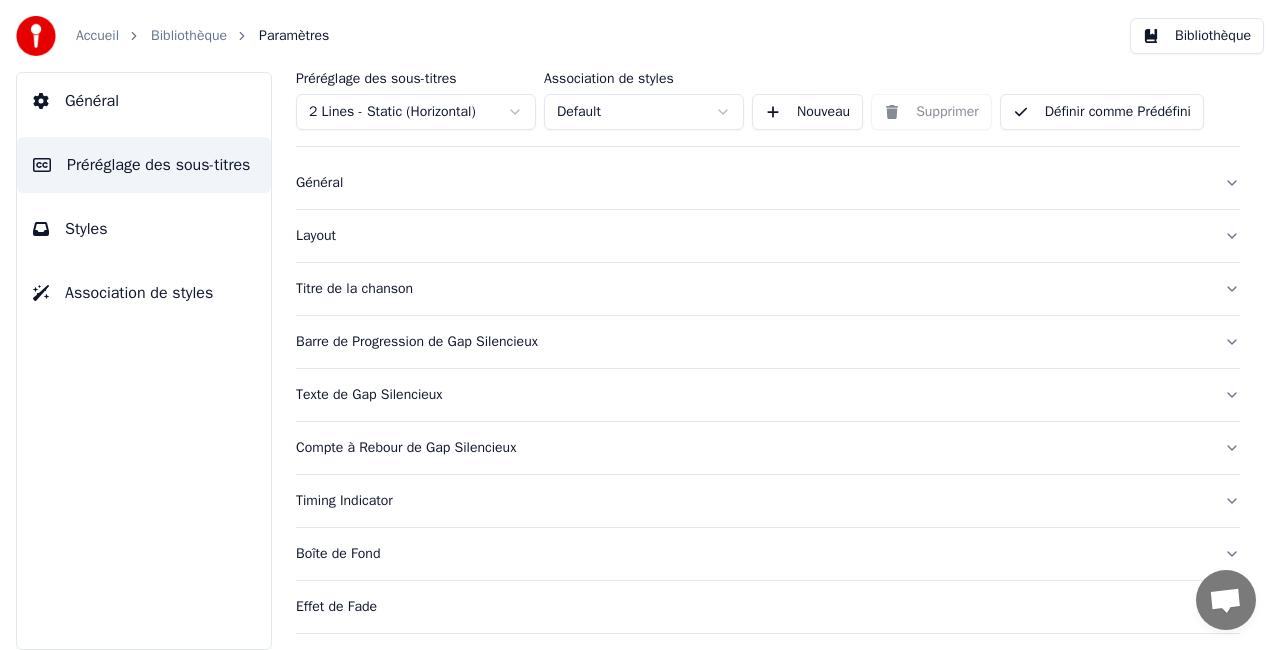scroll, scrollTop: 28, scrollLeft: 0, axis: vertical 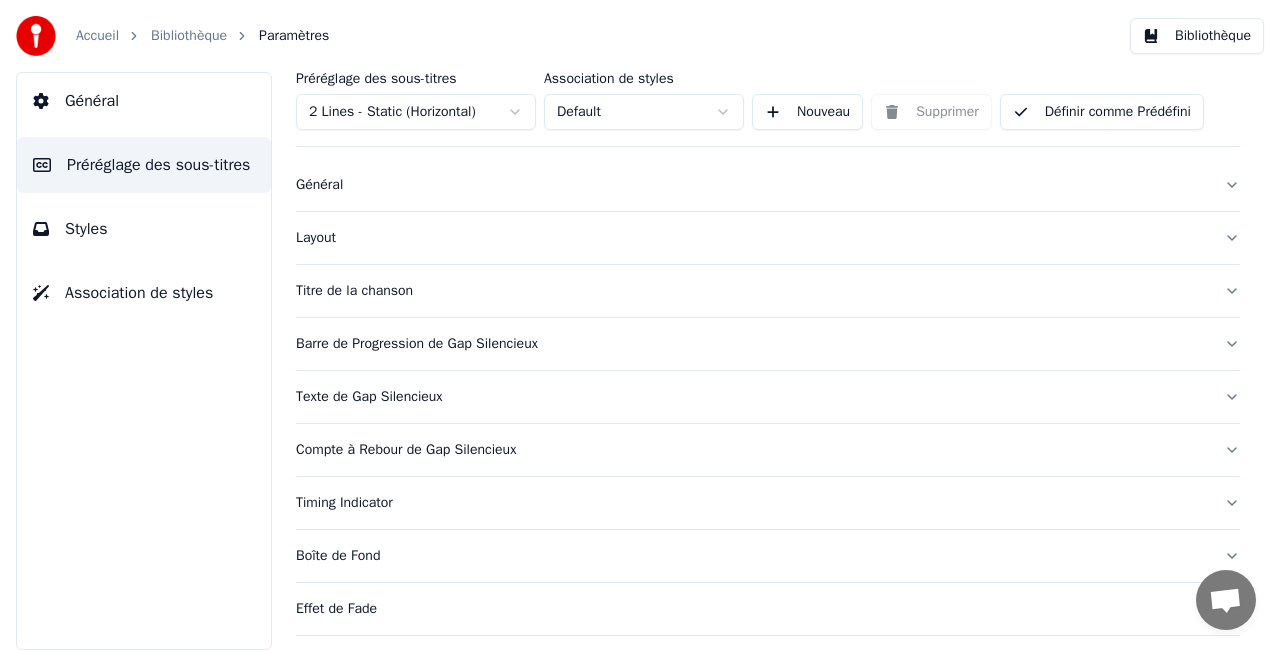 click on "Titre de la chanson" at bounding box center (768, 291) 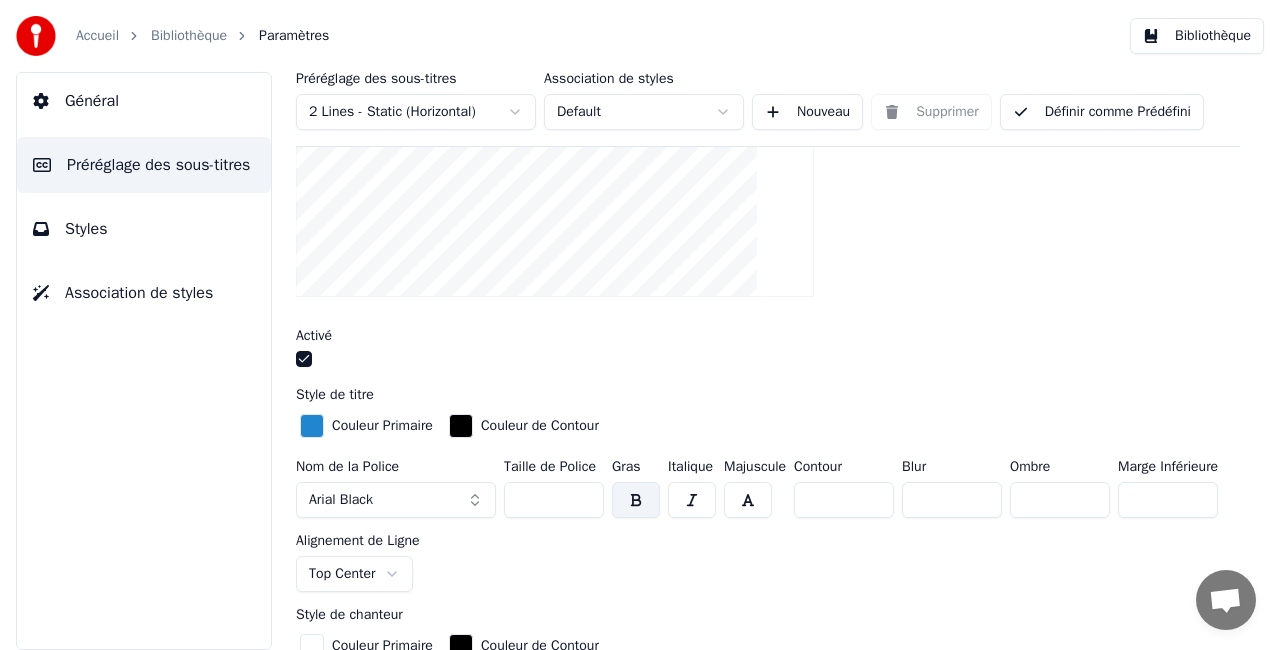 scroll, scrollTop: 408, scrollLeft: 0, axis: vertical 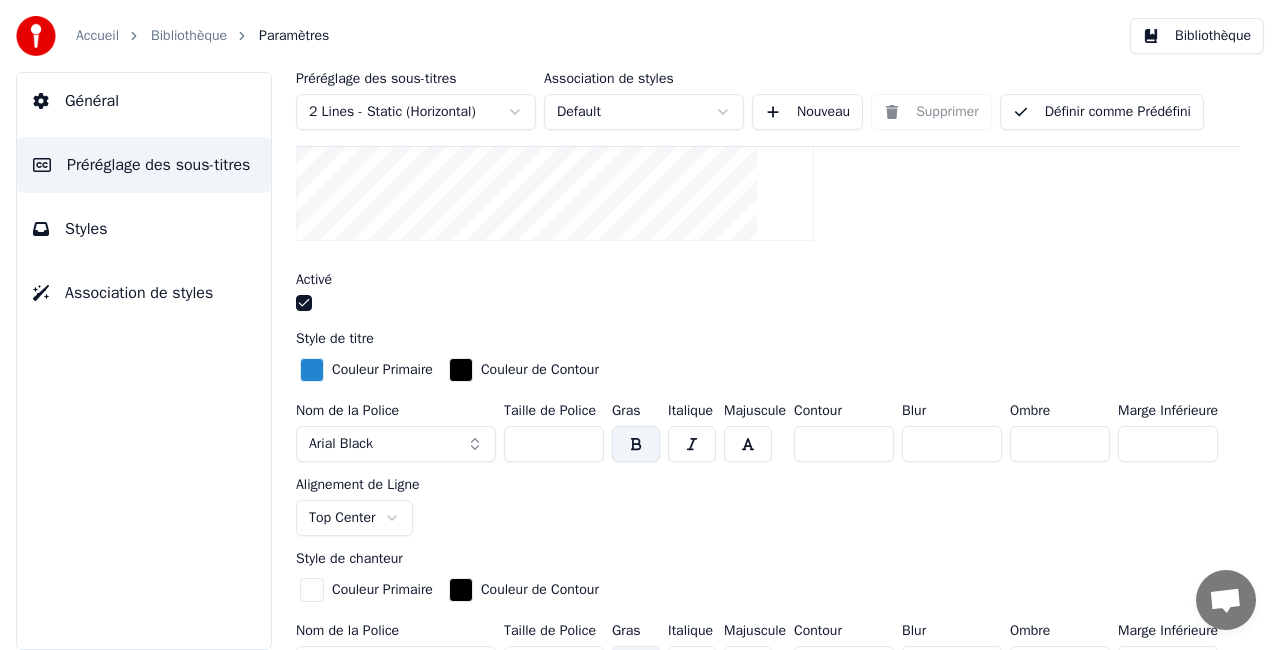 click on "Couleur Primaire" at bounding box center (366, 370) 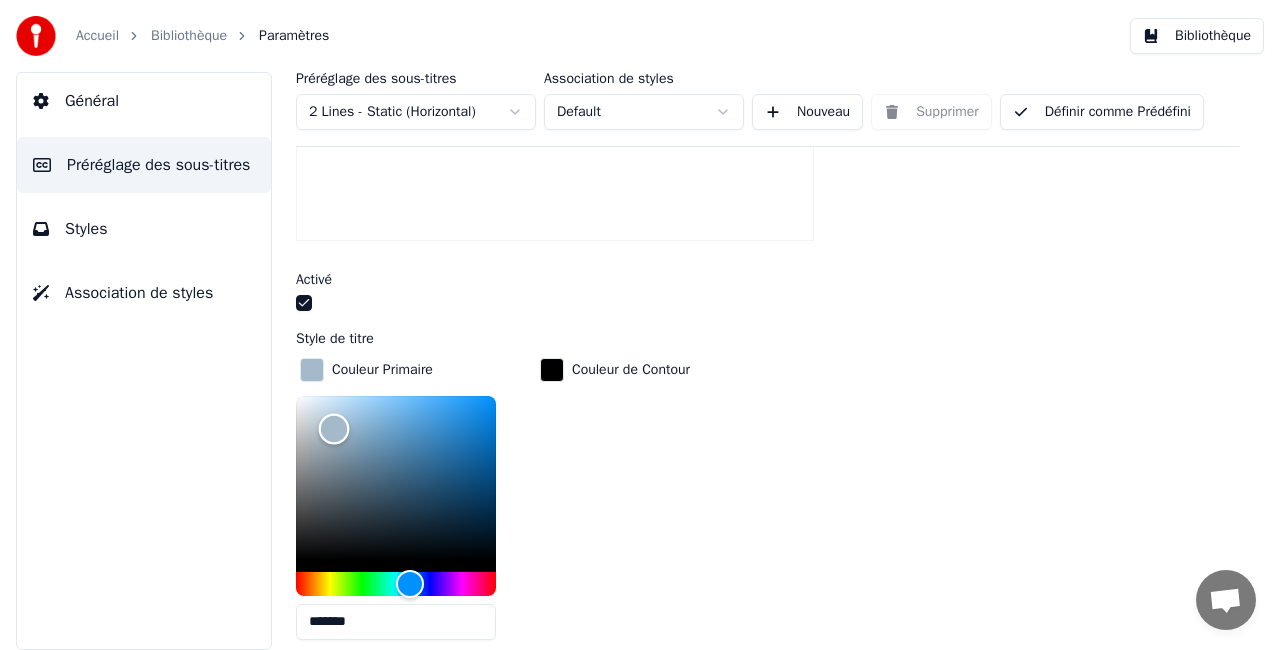 drag, startPoint x: 452, startPoint y: 428, endPoint x: 321, endPoint y: 408, distance: 132.51793 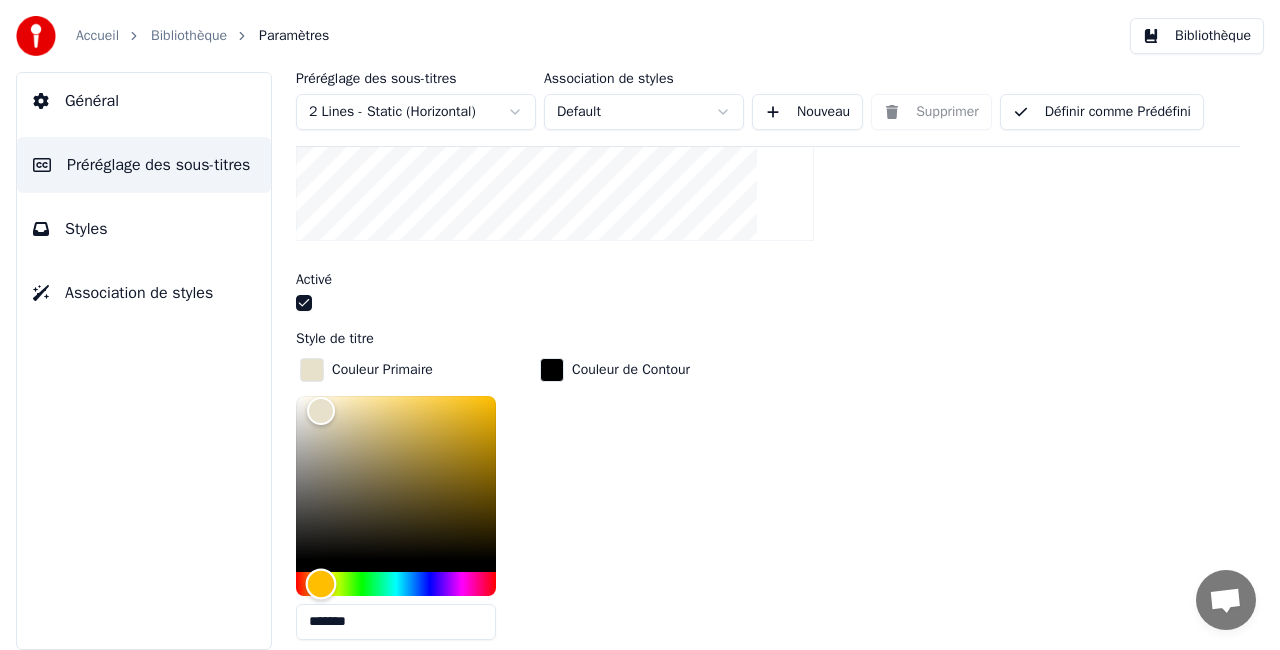 click at bounding box center [396, 584] 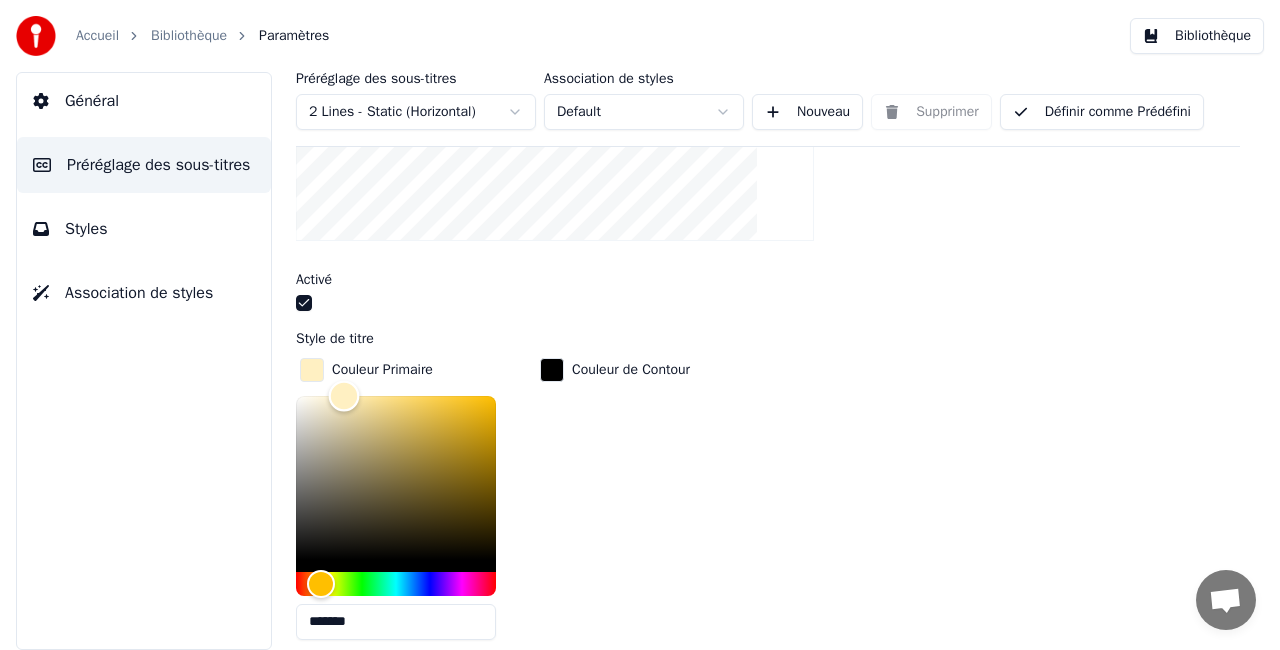 drag, startPoint x: 322, startPoint y: 394, endPoint x: 344, endPoint y: 386, distance: 23.409399 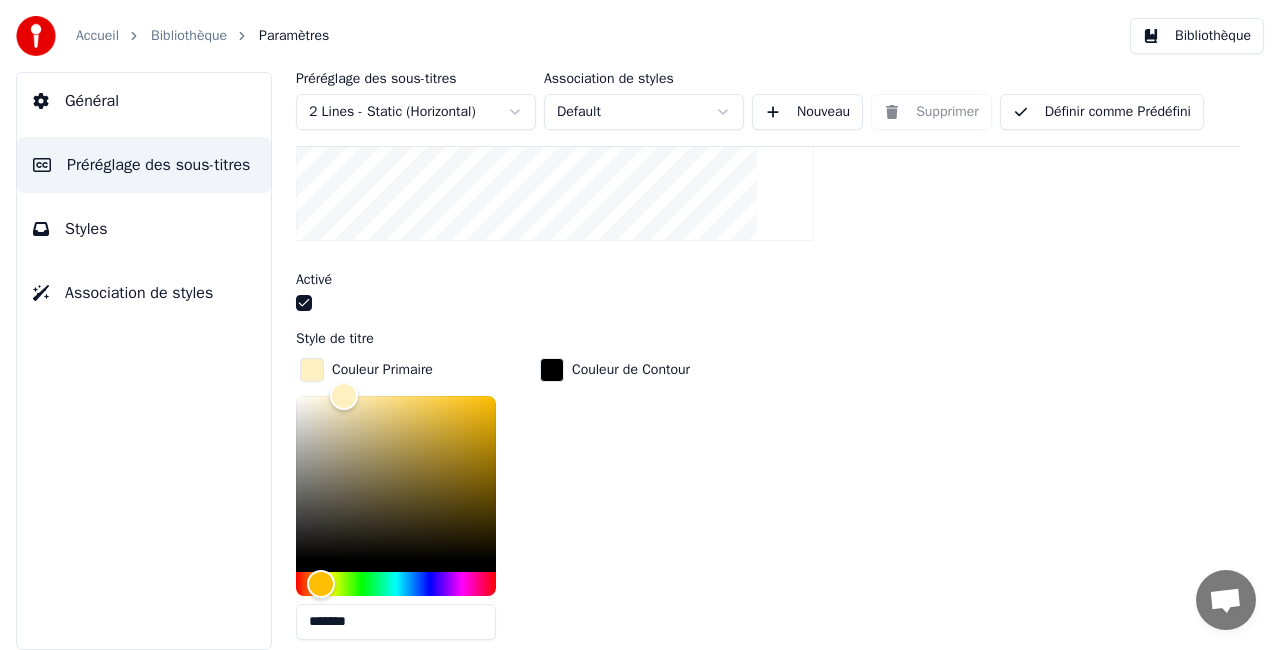 click on "Couleur de Contour" at bounding box center [615, 370] 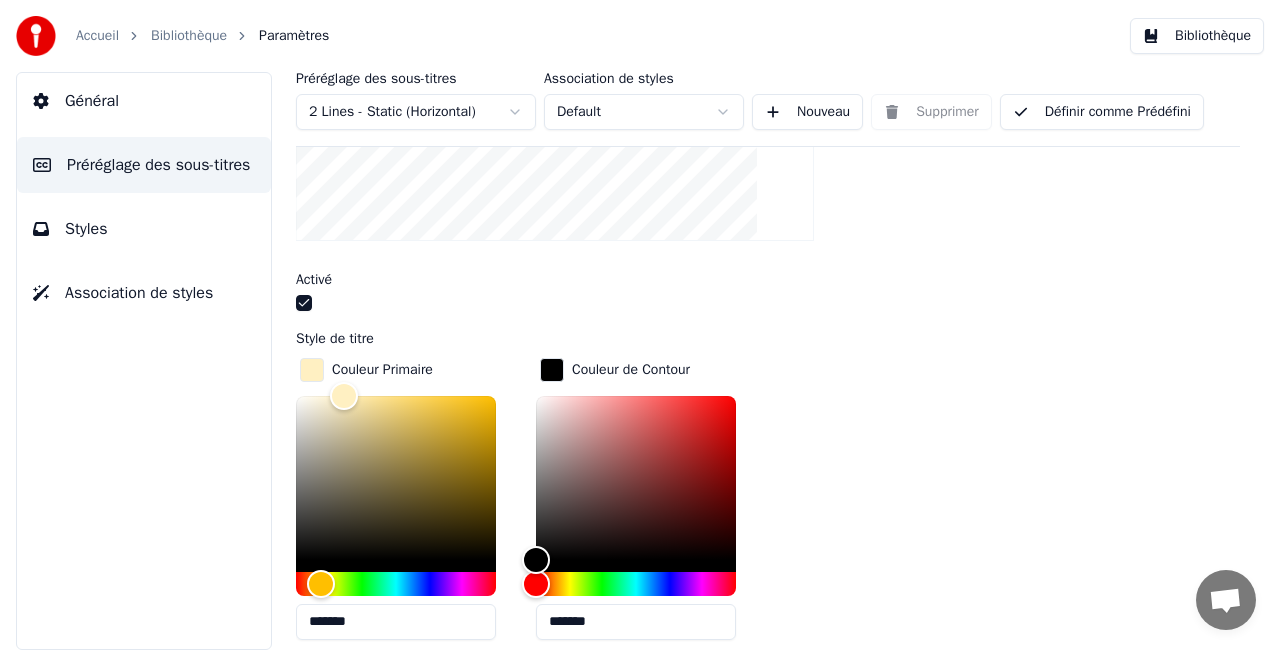 click on "Couleur Primaire ******* Couleur de Contour *******" at bounding box center [768, 505] 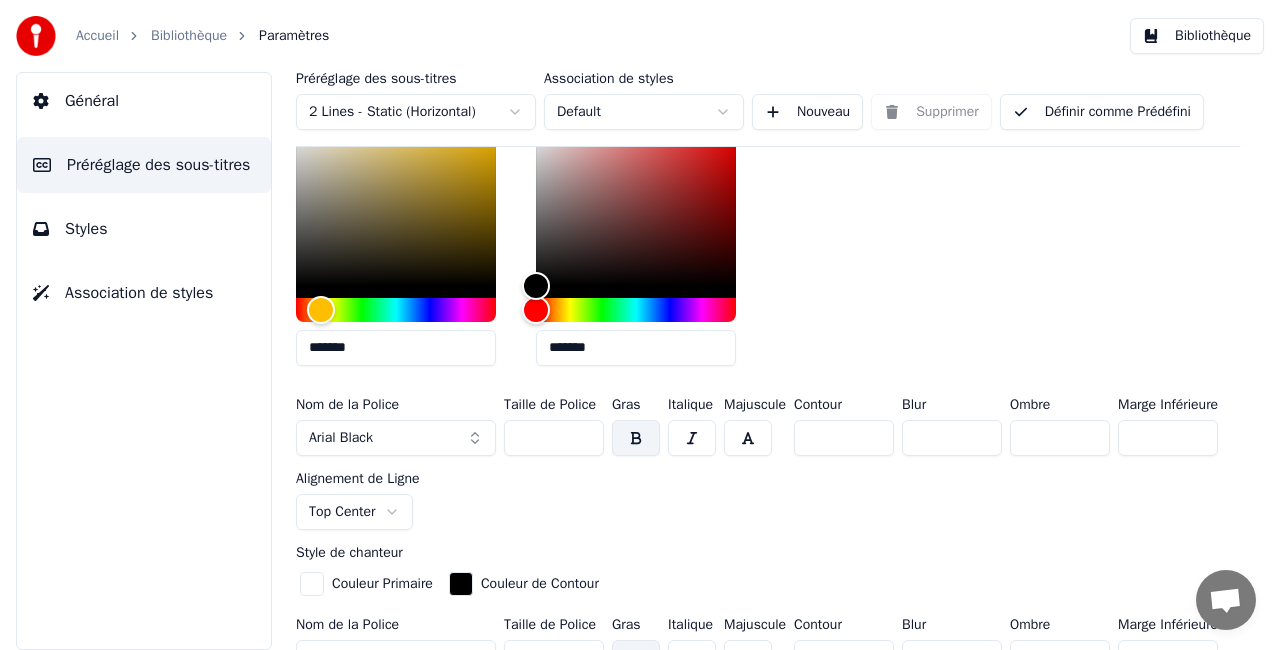 scroll, scrollTop: 684, scrollLeft: 0, axis: vertical 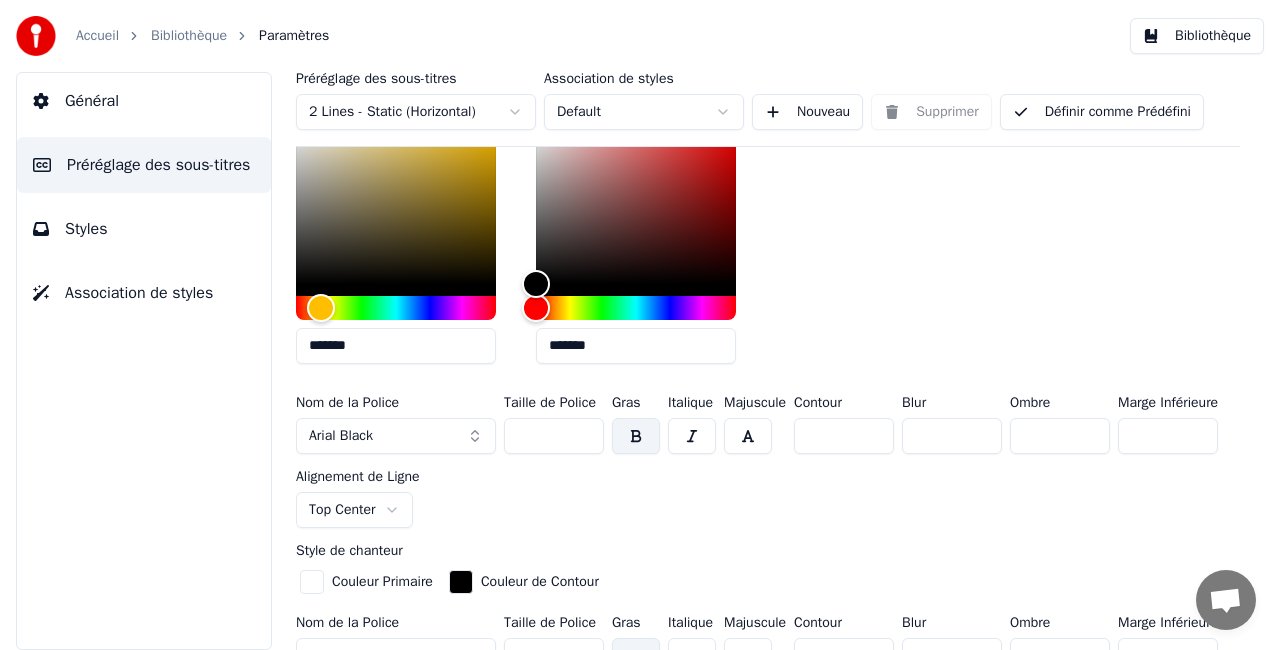 click at bounding box center (636, 436) 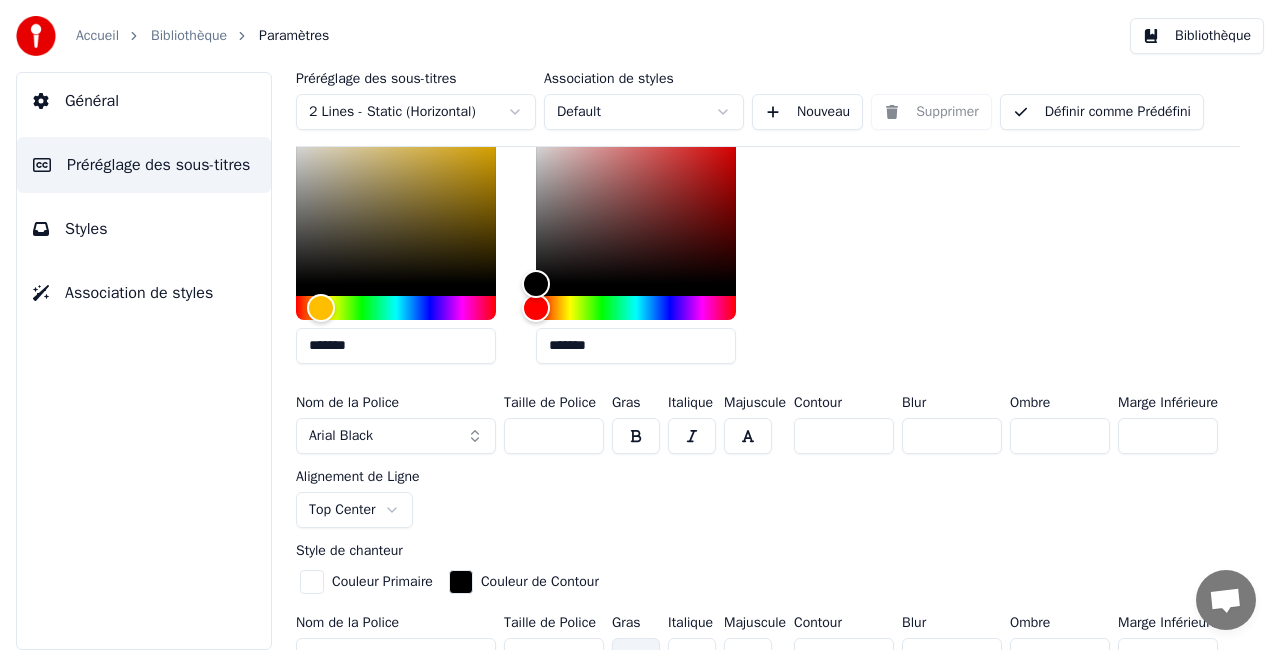 click on "Arial Black" at bounding box center (396, 436) 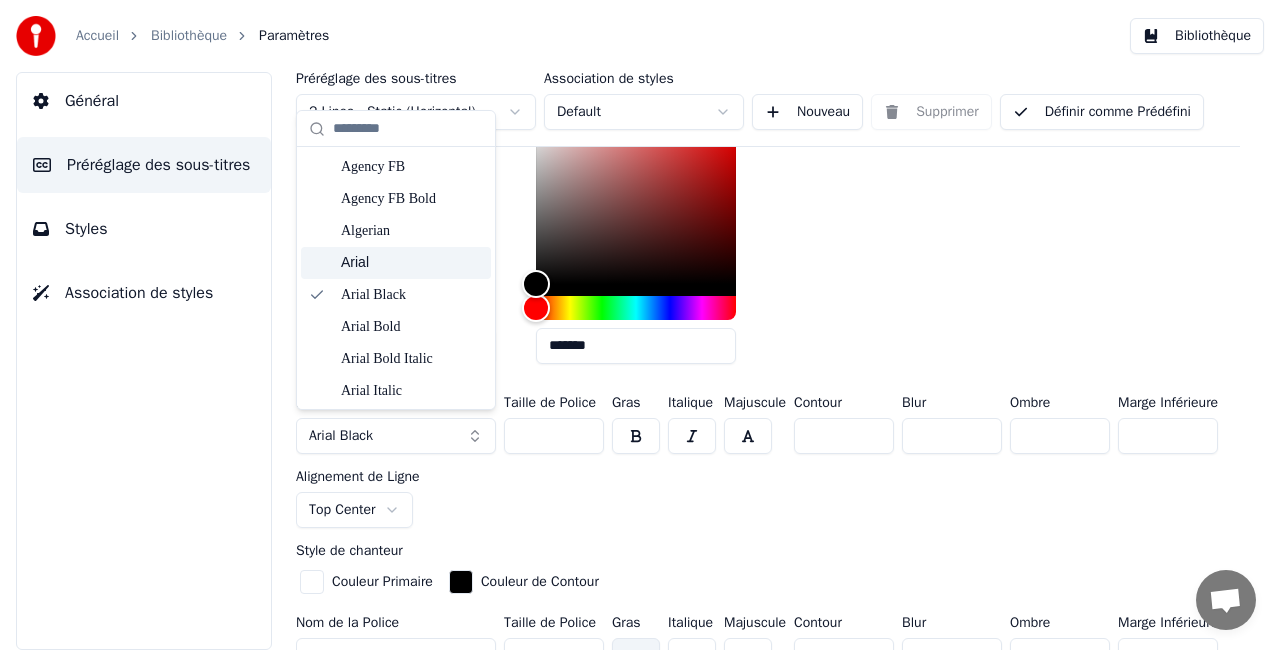 click on "Arial" at bounding box center [412, 263] 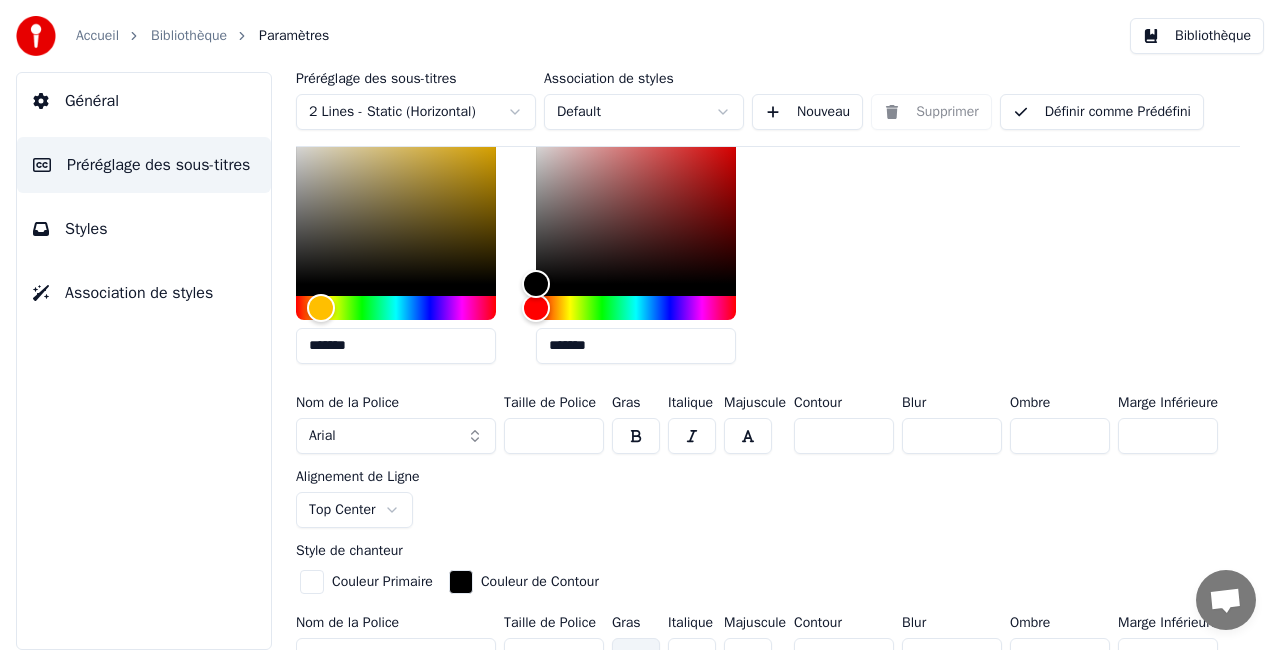 click on "*" at bounding box center [844, 436] 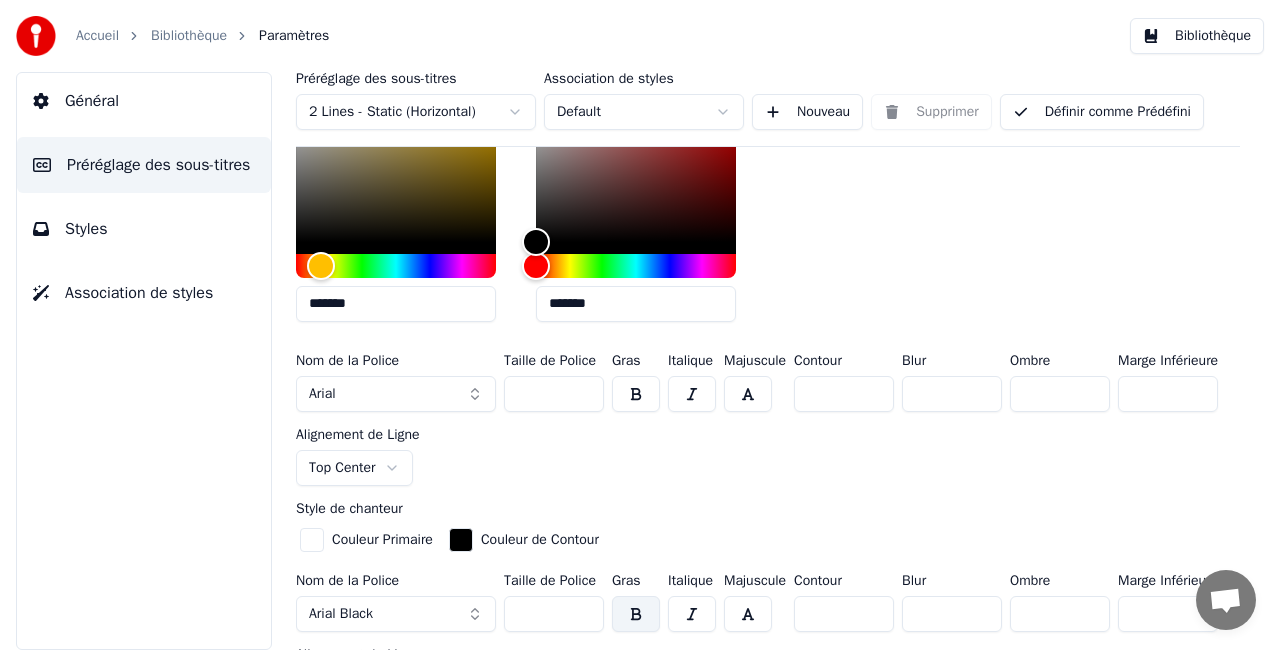 scroll, scrollTop: 720, scrollLeft: 0, axis: vertical 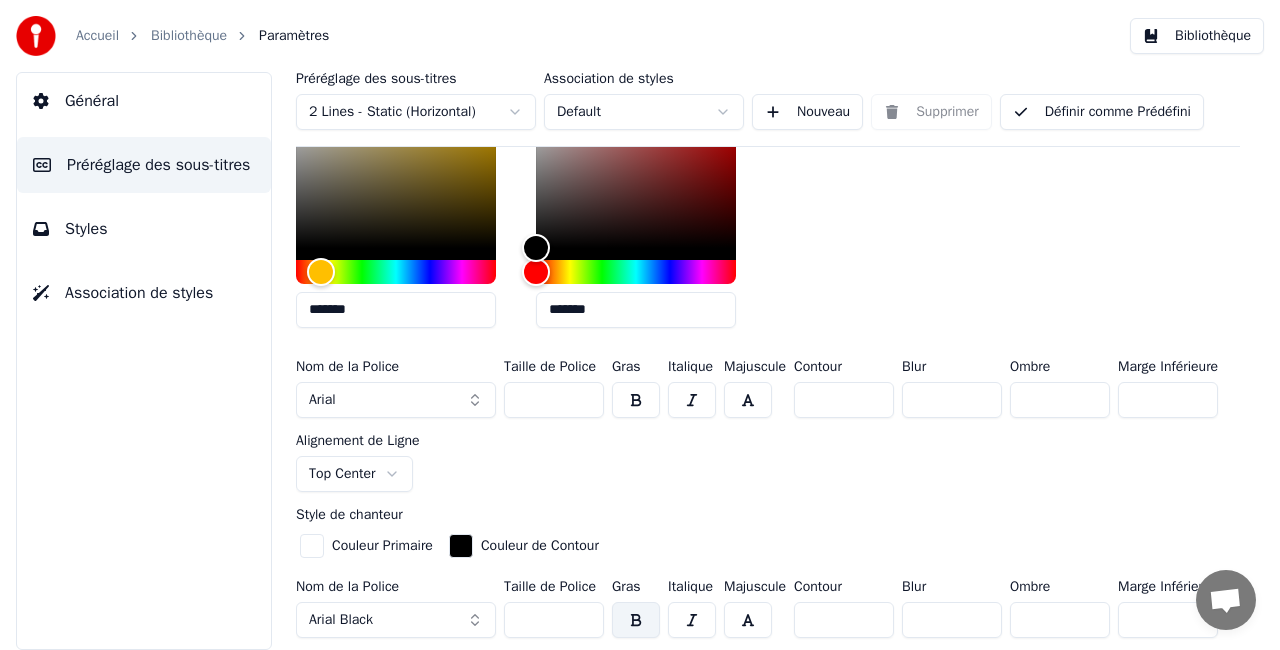 click on "Accueil Bibliothèque Paramètres Bibliothèque Général Préréglage des sous-titres Styles Association de styles Préréglage des sous-titres 2 Lines - Static (Horizontal) Association de styles Default Nouveau Supprimer Définir comme Prédéfini Général Layout Titre de la chanson Insérez le titre de la chanson au début de la vidéo Activé Style de titre Couleur Primaire ******* Couleur de Contour ******* Nom de la Police Arial Taille de Police *** Gras Italique Majuscule Contour * Blur * Ombre * Marge Inférieure *** Alignement de Ligne Top Center Style de chanteur Couleur Primaire Couleur de Contour Nom de la Police Arial Black Taille de Police *** Gras Italique Majuscule Contour * Blur * Ombre * Marge Inférieure *** Alignement de Ligne Top Center Start Secondes * Duration Secondes * Fade In (Millisecondes) *** Fade Out (Millisecondes) *** Réinitialiser Barre de Progression de Gap Silencieux Texte de Gap Silencieux Compte à Rebour de Gap Silencieux Timing Indicator Boîte de Fond Effet de Fade" at bounding box center [640, 325] 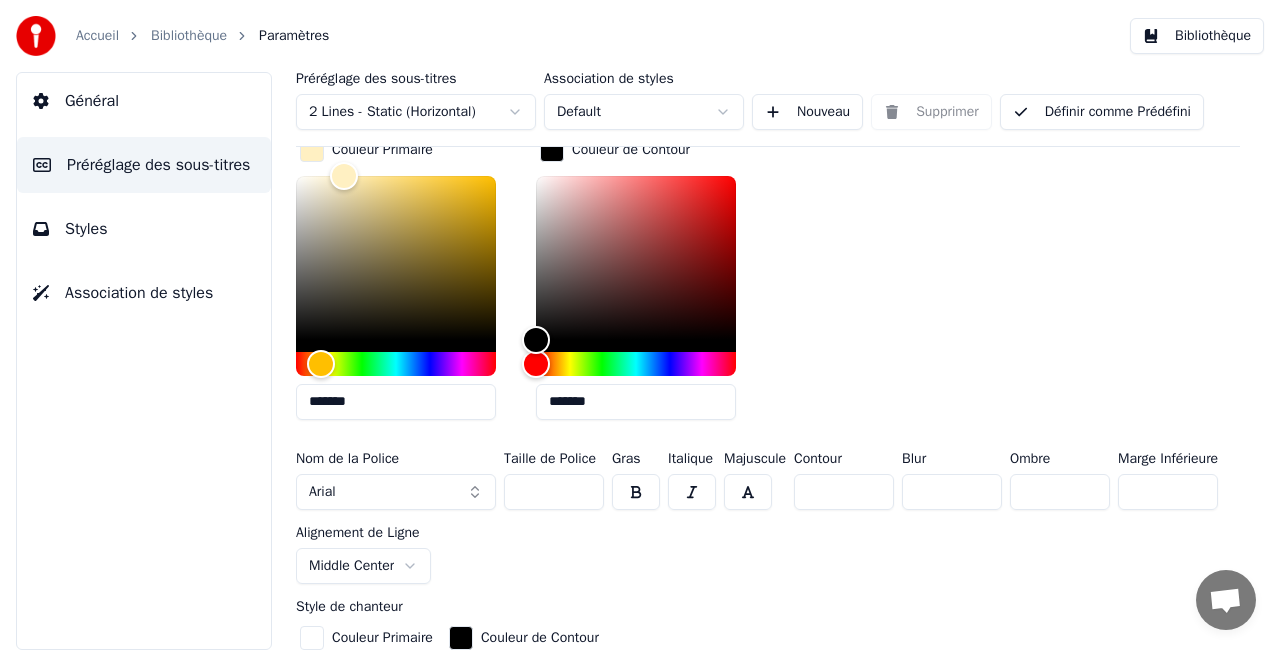 scroll, scrollTop: 626, scrollLeft: 0, axis: vertical 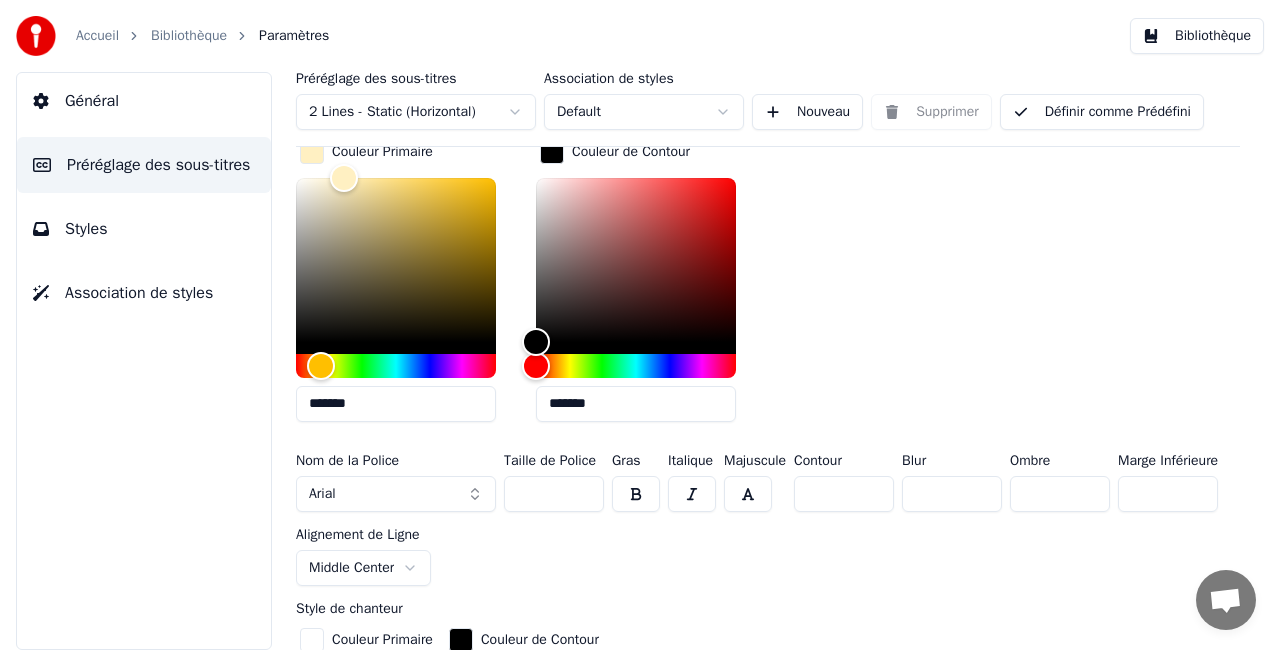 click on "Accueil Bibliothèque Paramètres Bibliothèque Général Préréglage des sous-titres Styles Association de styles Préréglage des sous-titres 2 Lines - Static (Horizontal) Association de styles Default Nouveau Supprimer Définir comme Prédéfini Général Layout Titre de la chanson Insérez le titre de la chanson au début de la vidéo Activé Style de titre Couleur Primaire ******* Couleur de Contour ******* Nom de la Police Arial Taille de Police *** Gras Italique Majuscule Contour * Blur * Ombre * Marge Inférieure *** Alignement de Ligne Middle Center Style de chanteur Couleur Primaire Couleur de Contour Nom de la Police Arial Black Taille de Police *** Gras Italique Majuscule Contour * Blur * Ombre * Marge Inférieure *** Alignement de Ligne Top Center Start Secondes * Duration Secondes * Fade In (Millisecondes) *** Fade Out (Millisecondes) *** Réinitialiser Barre de Progression de Gap Silencieux Texte de Gap Silencieux Compte à Rebour de Gap Silencieux Timing Indicator Boîte de Fond Effet de Fade" at bounding box center (640, 325) 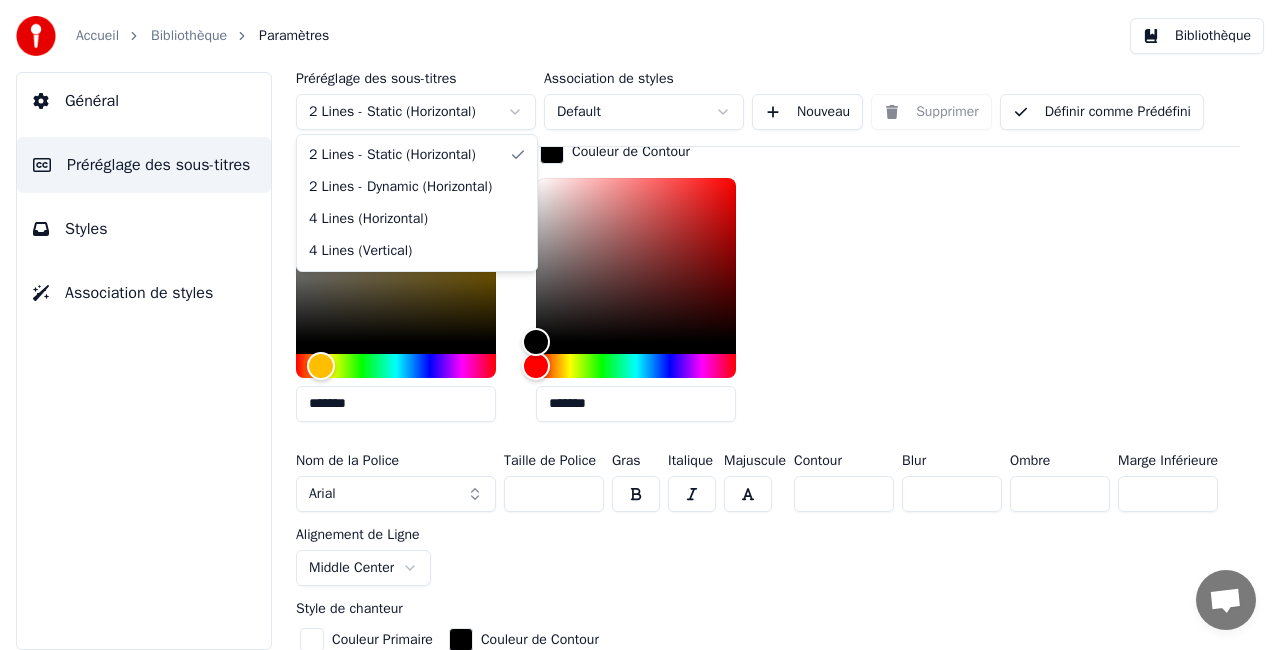 type on "*" 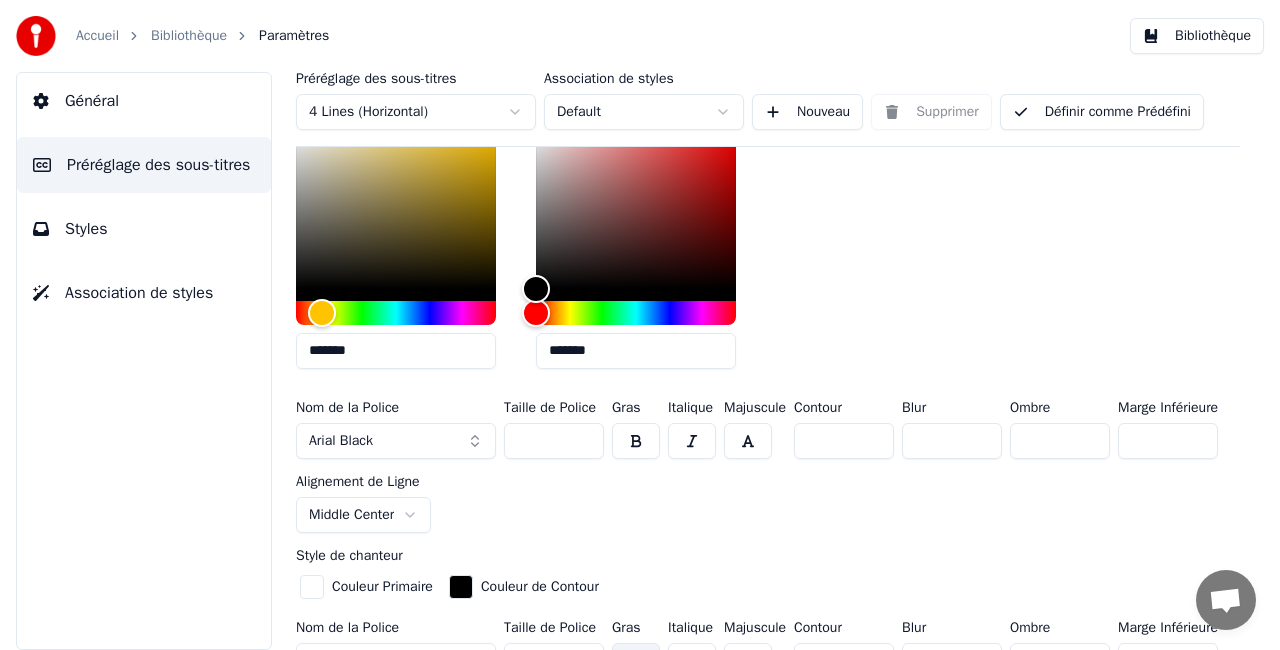 scroll, scrollTop: 574, scrollLeft: 0, axis: vertical 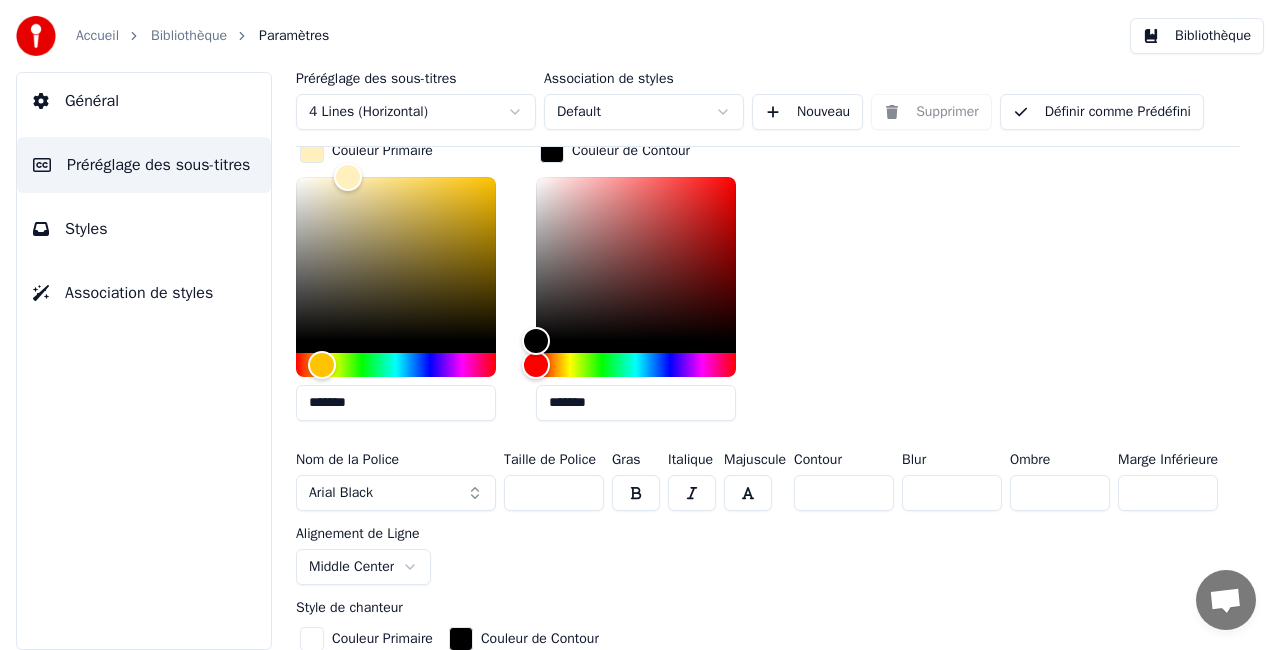 click on "Définir comme Prédéfini" at bounding box center [1102, 112] 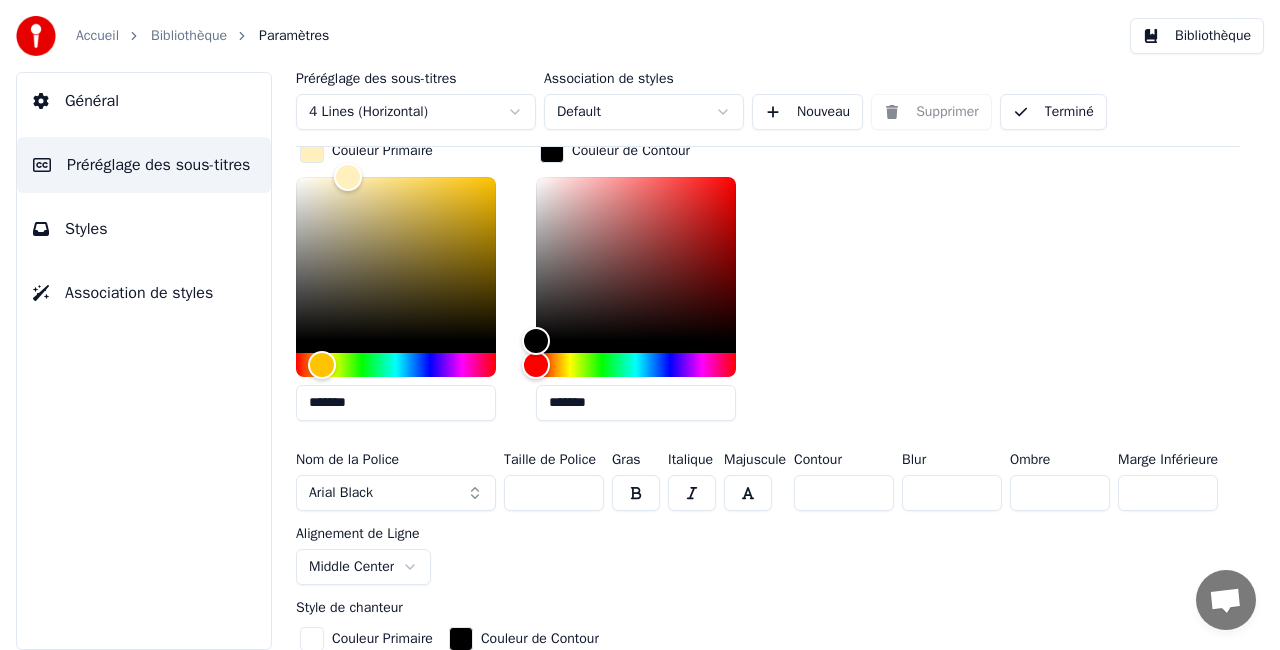 click on "Bibliothèque" at bounding box center (1197, 36) 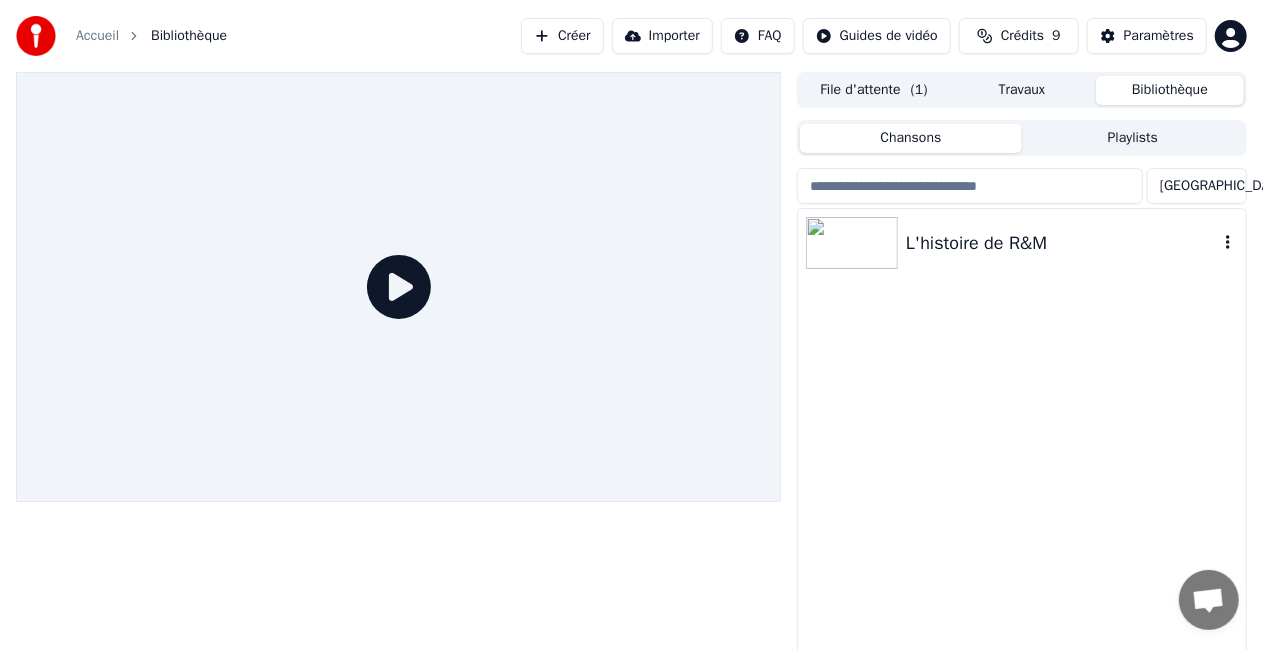 click at bounding box center (852, 243) 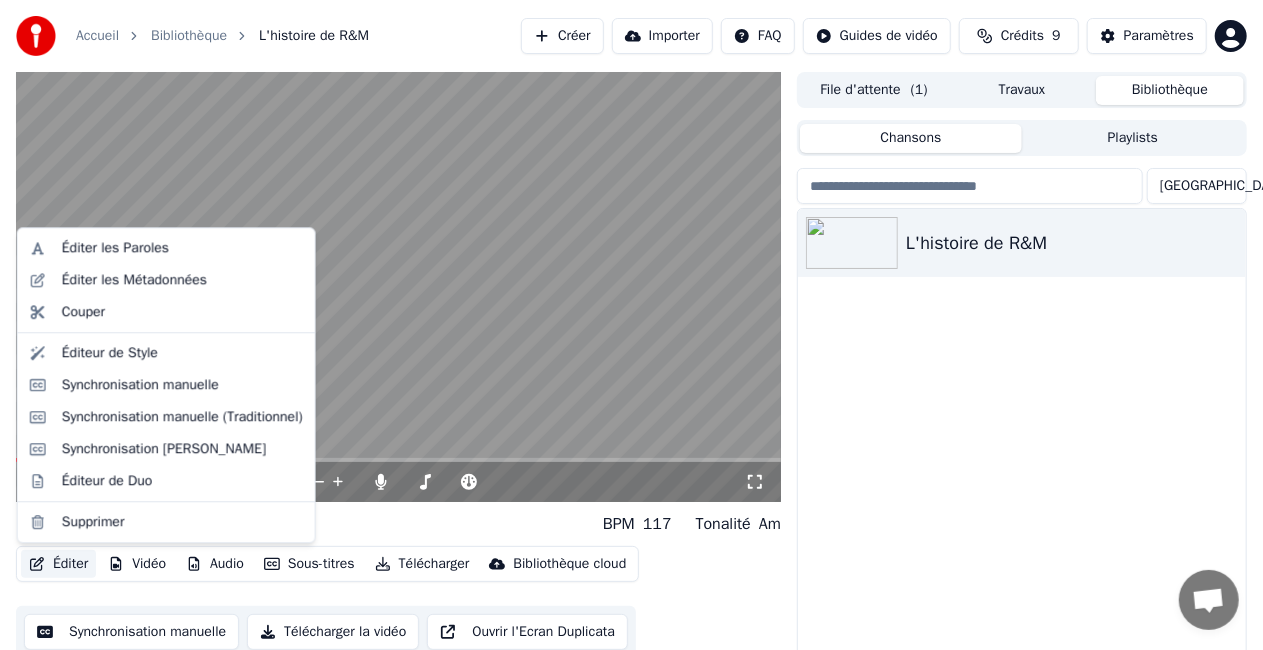 click on "Éditer" at bounding box center [58, 564] 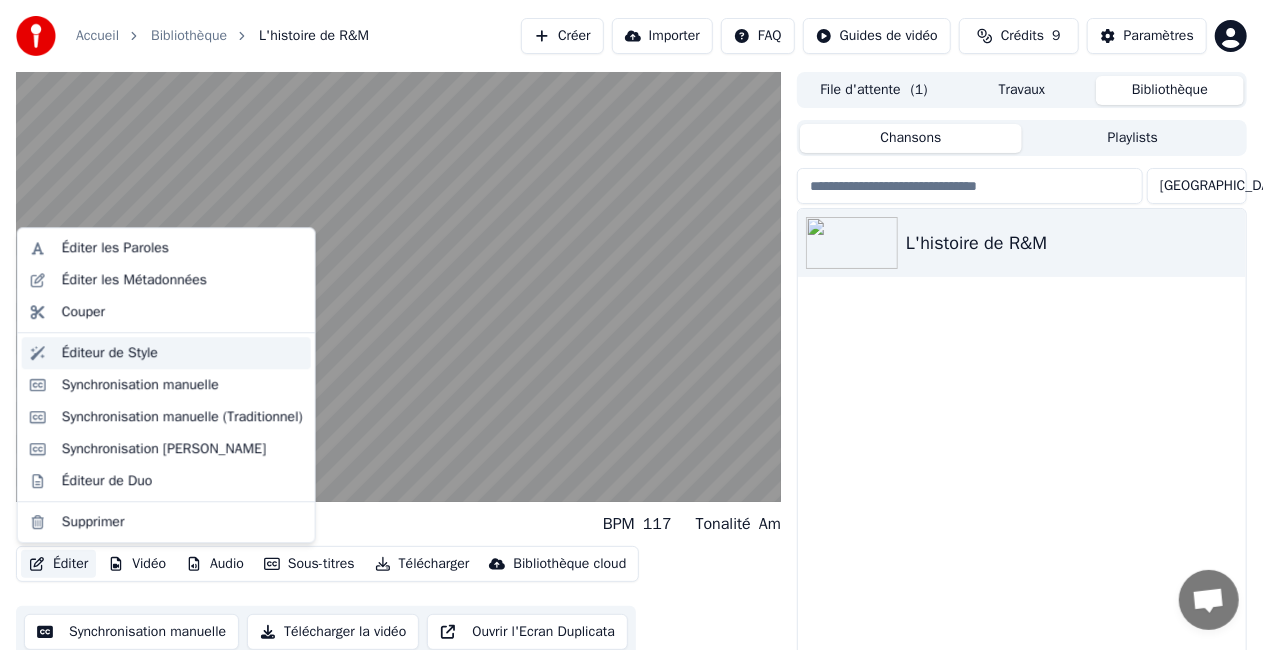 click on "Éditeur de Style" at bounding box center [166, 353] 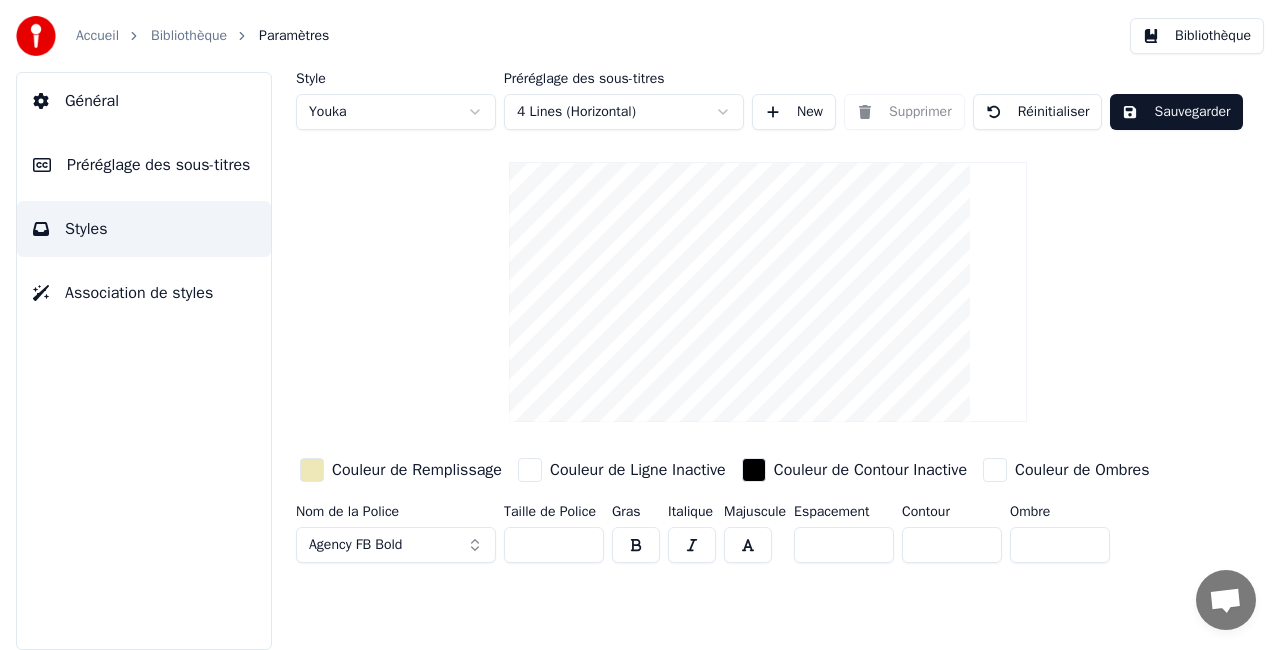click on "Agency FB Bold" at bounding box center (396, 545) 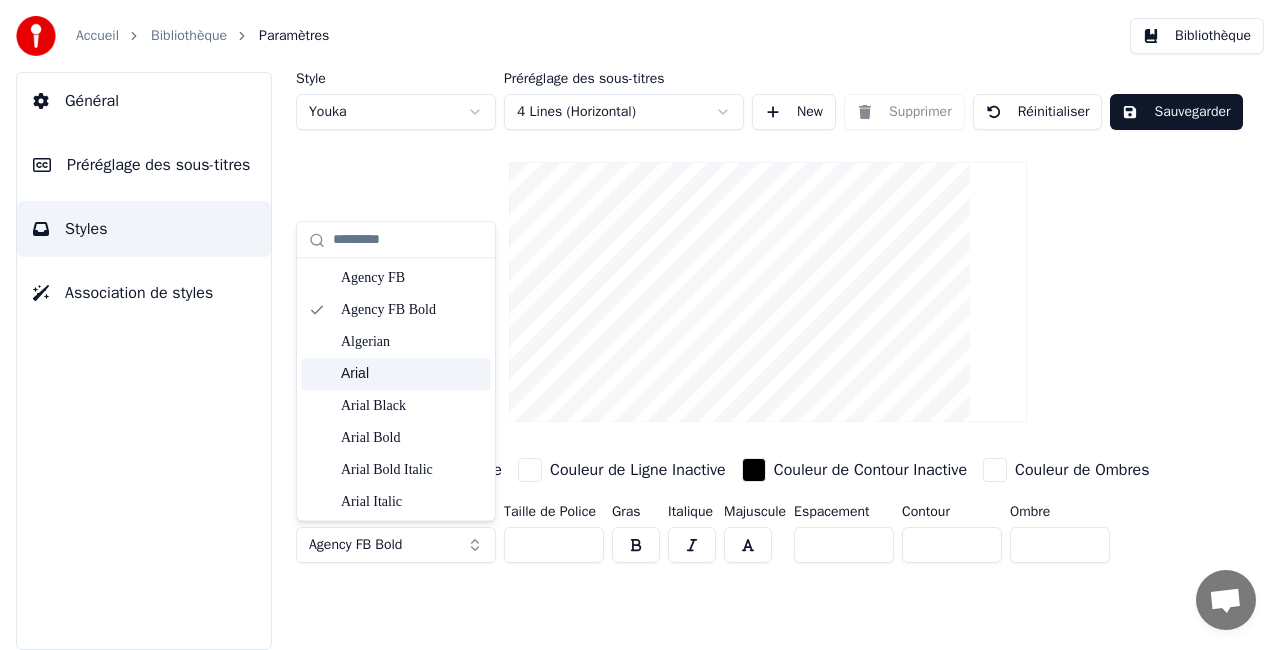 click on "Arial" at bounding box center (412, 374) 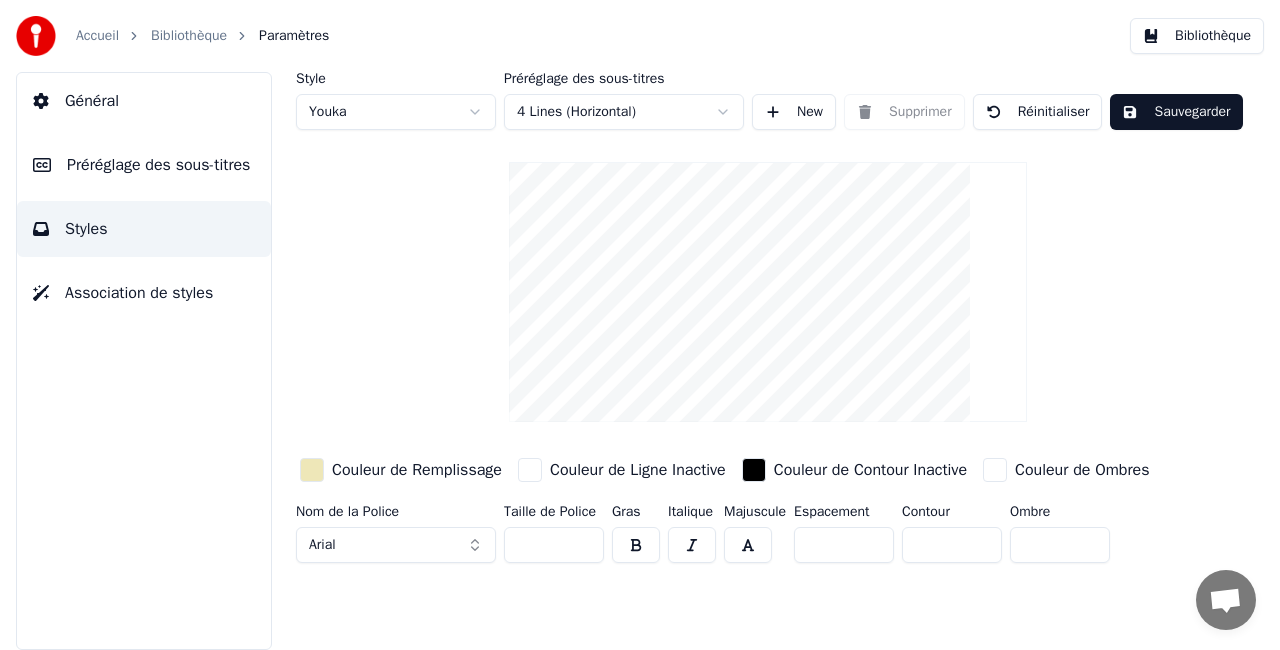 click on "*" at bounding box center (952, 545) 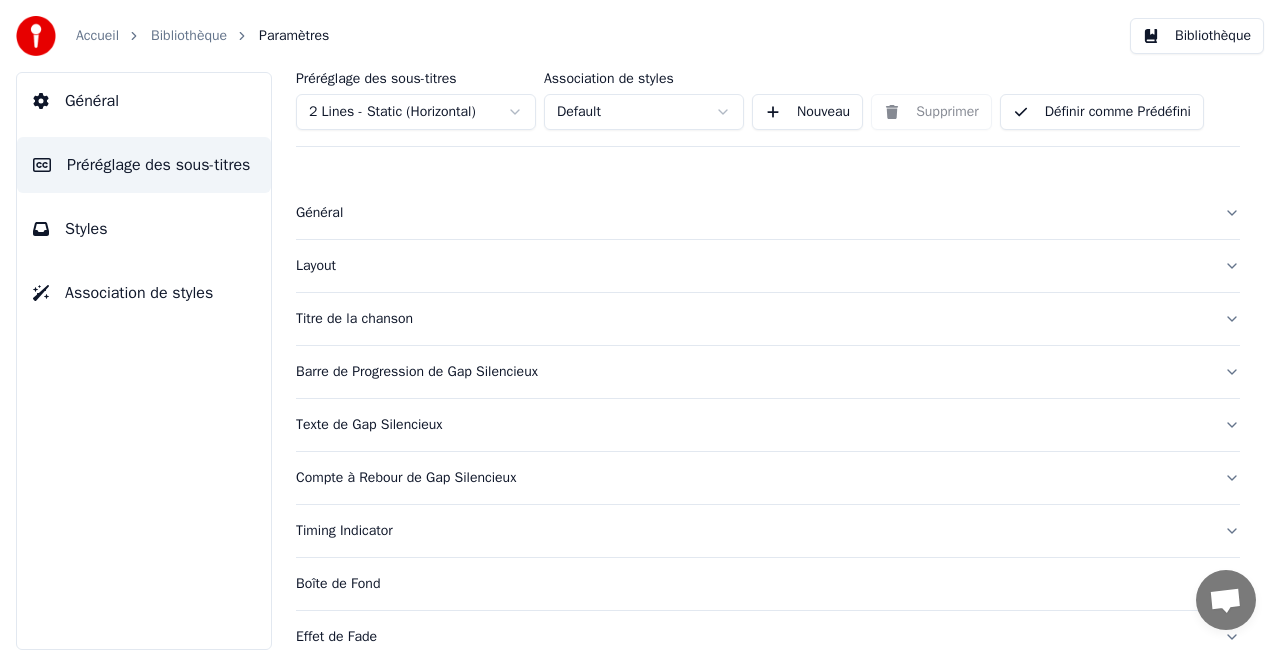 click on "Titre de la chanson" at bounding box center [752, 319] 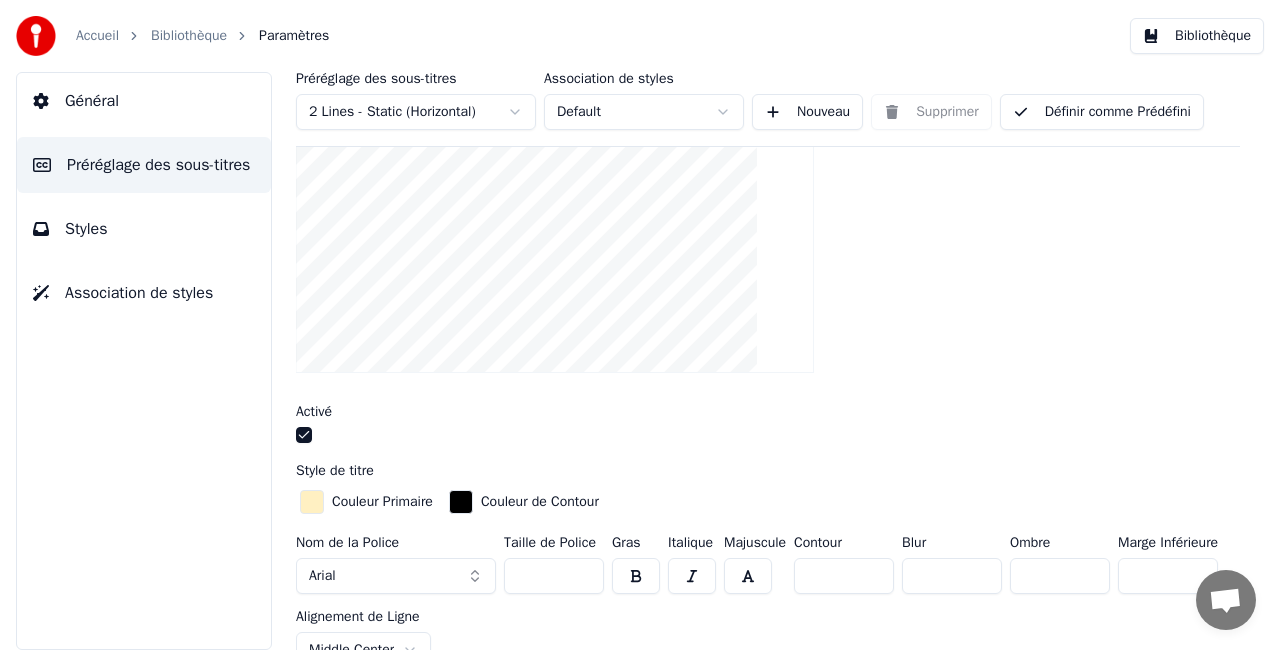 scroll, scrollTop: 329, scrollLeft: 0, axis: vertical 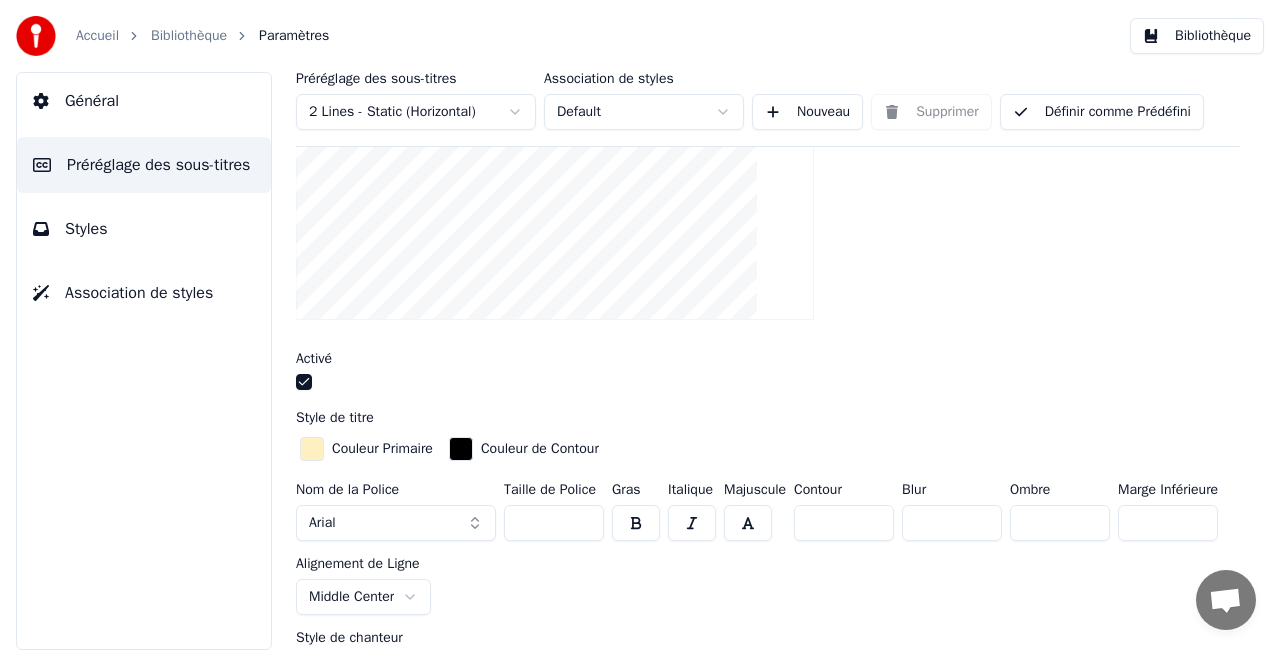 click on "***" at bounding box center [554, 523] 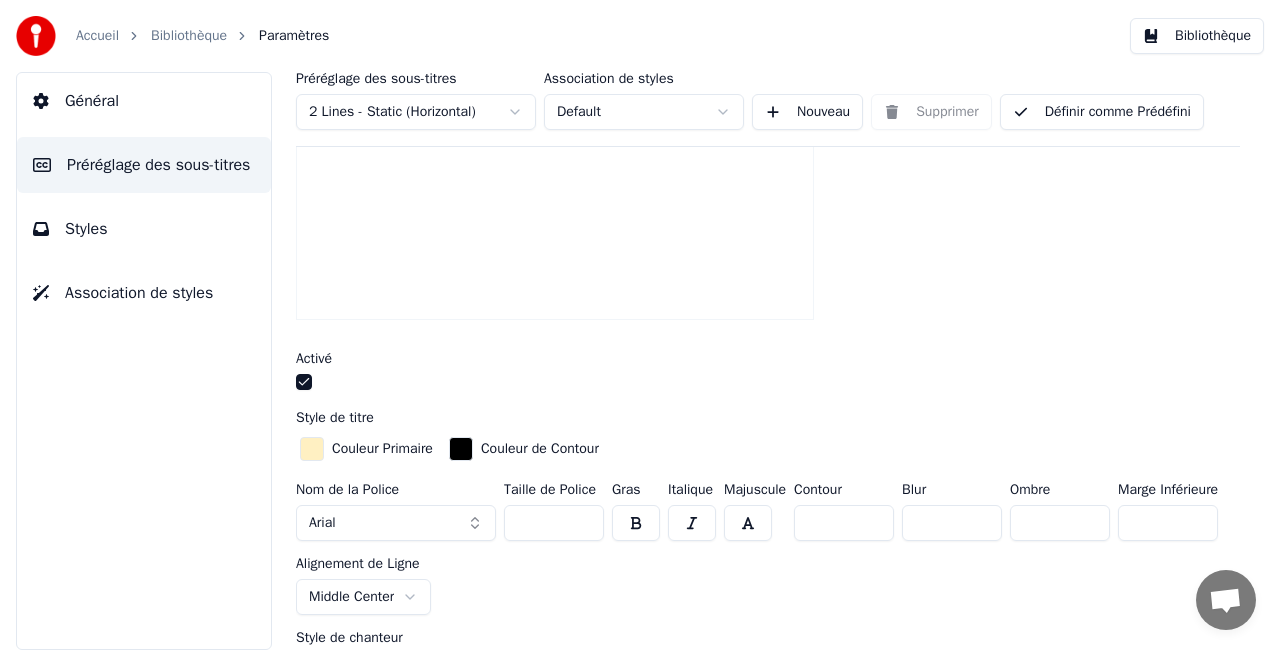 click on "***" at bounding box center [554, 523] 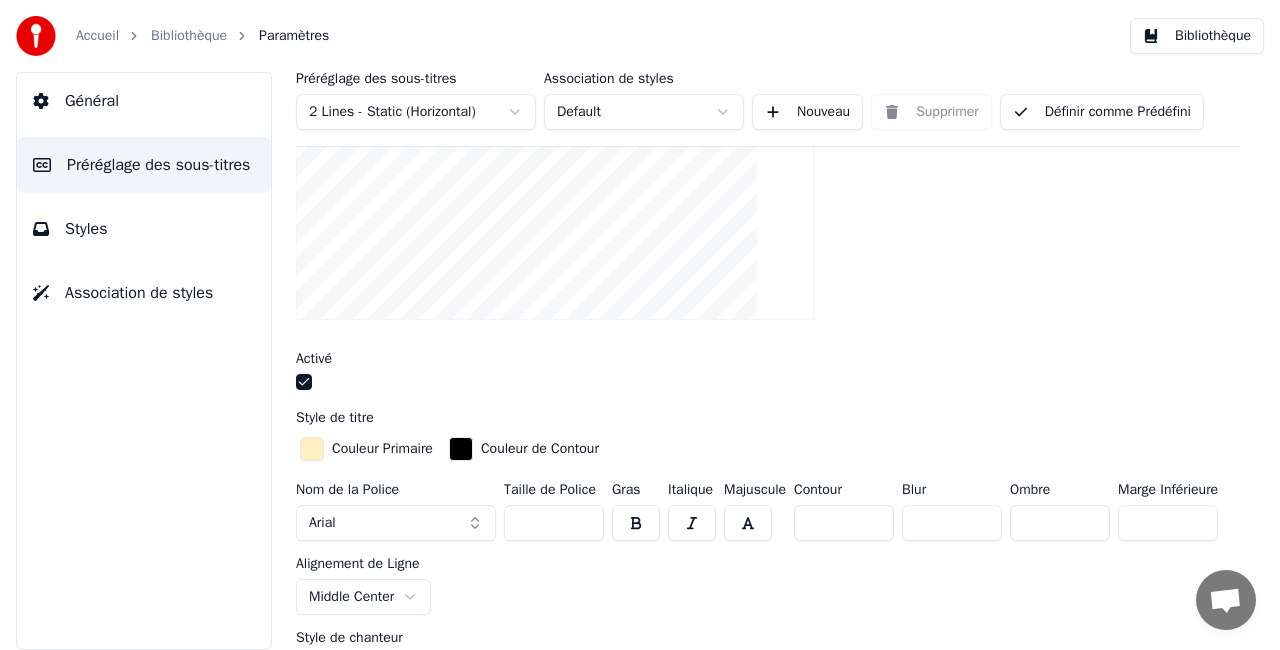 click on "***" at bounding box center [554, 523] 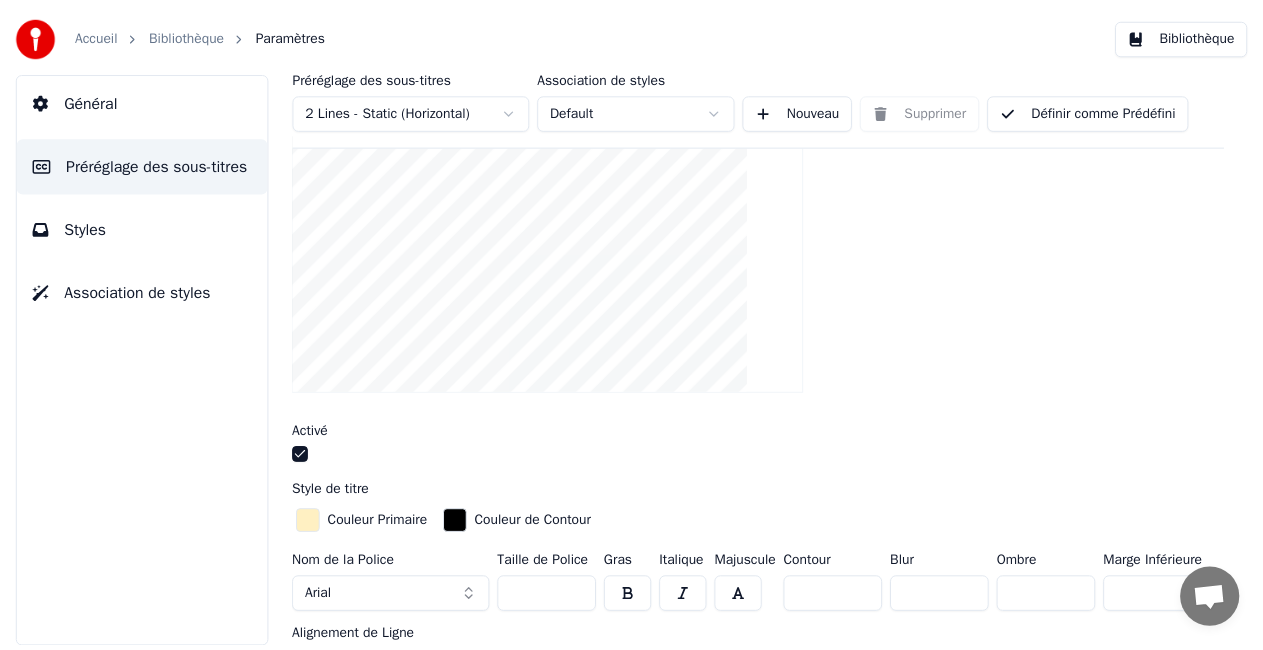 scroll, scrollTop: 254, scrollLeft: 0, axis: vertical 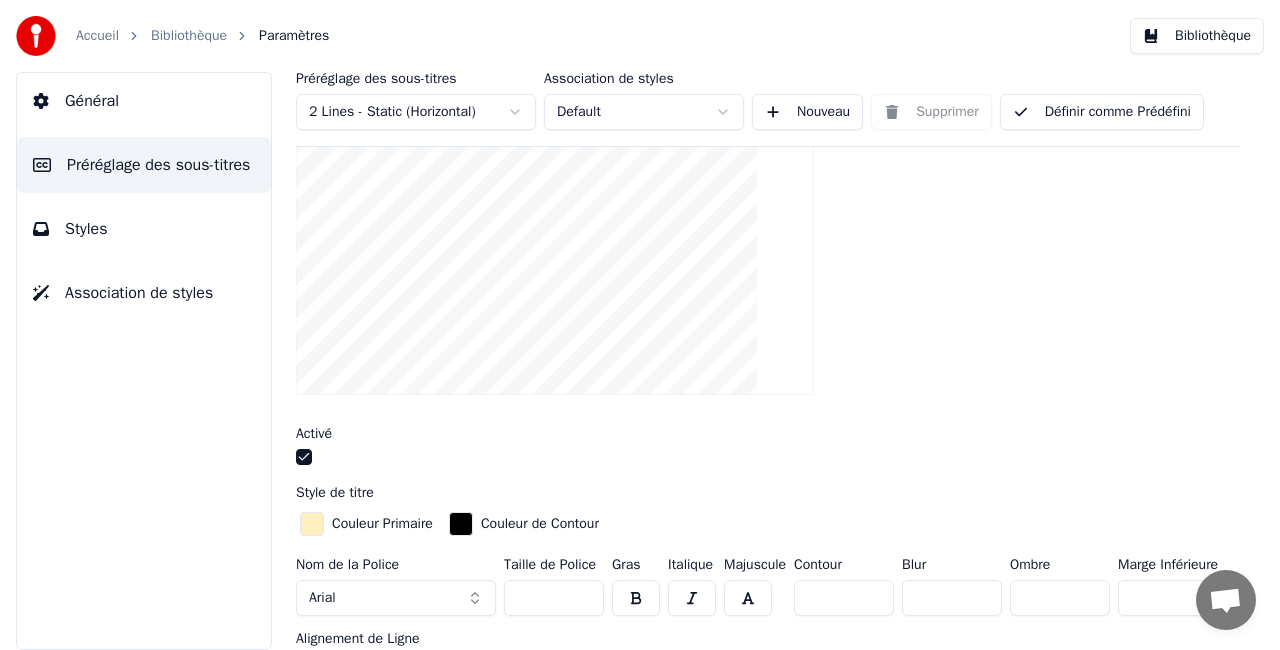 click on "Définir comme Prédéfini" at bounding box center [1102, 112] 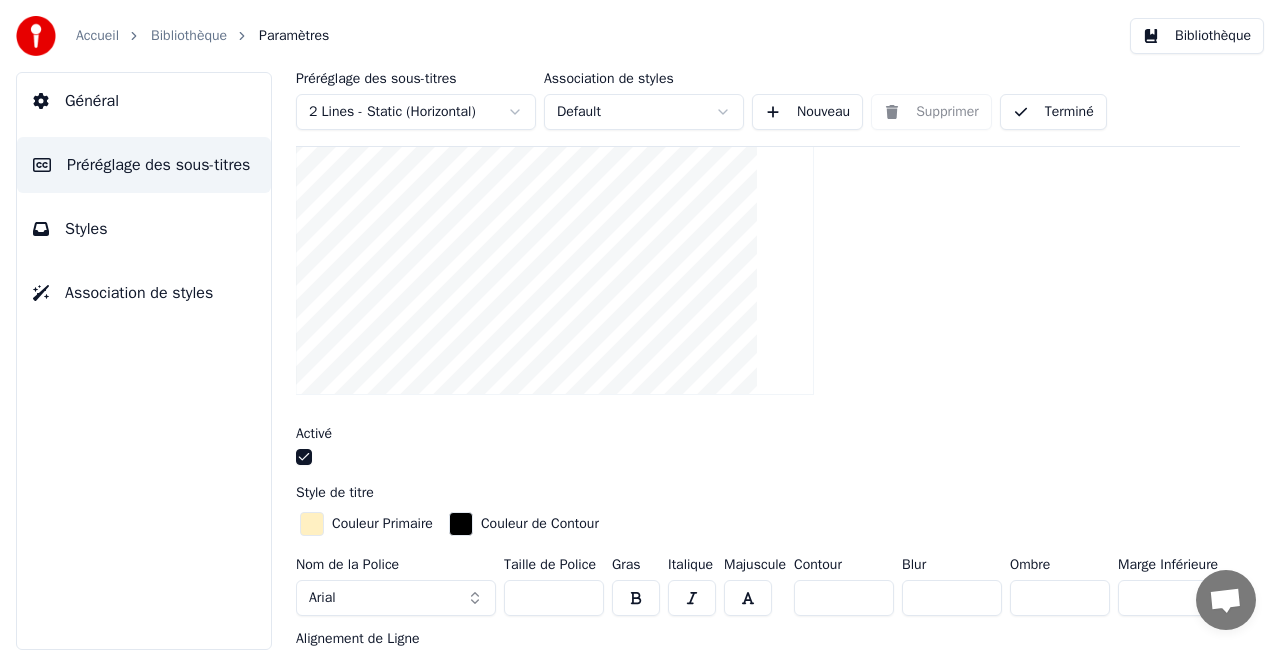 click on "Bibliothèque" at bounding box center [1197, 36] 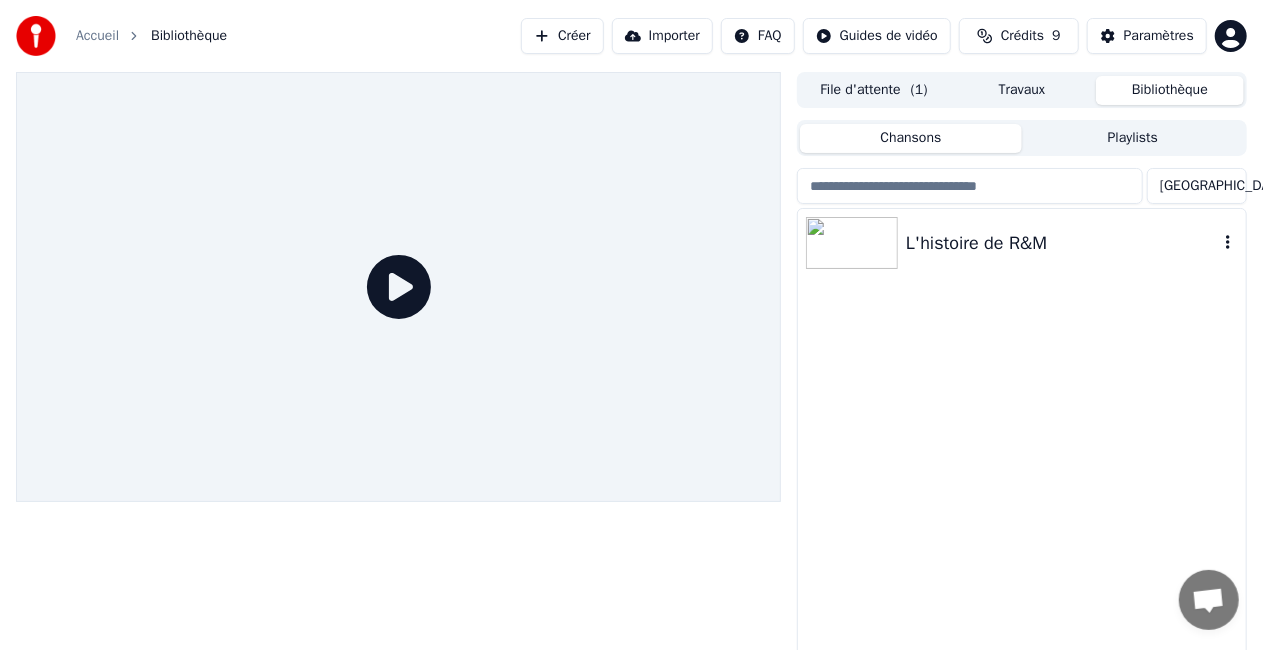 click at bounding box center [856, 243] 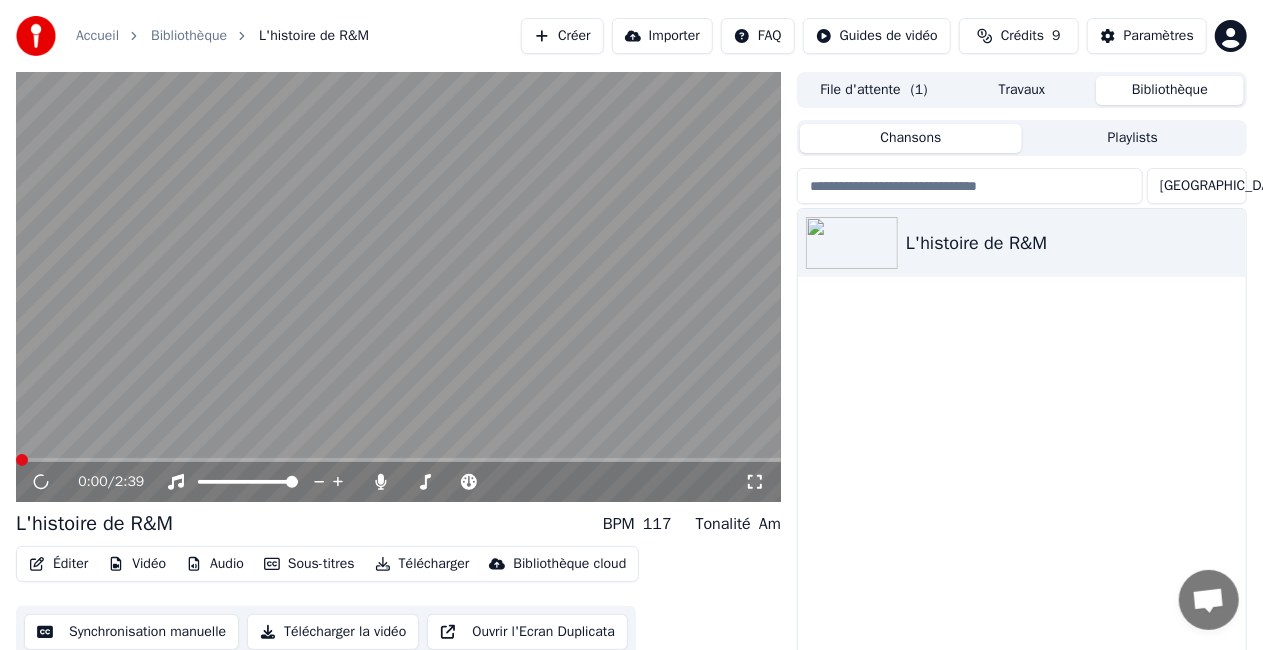 click at bounding box center [398, 287] 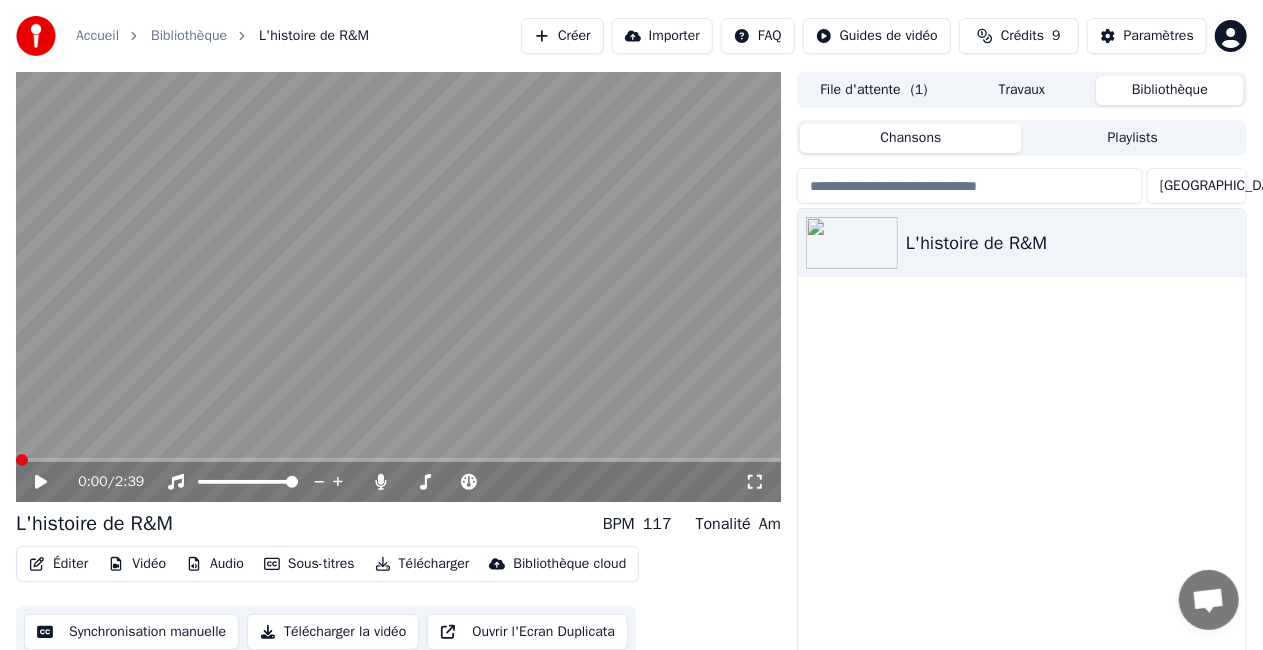 click at bounding box center [398, 287] 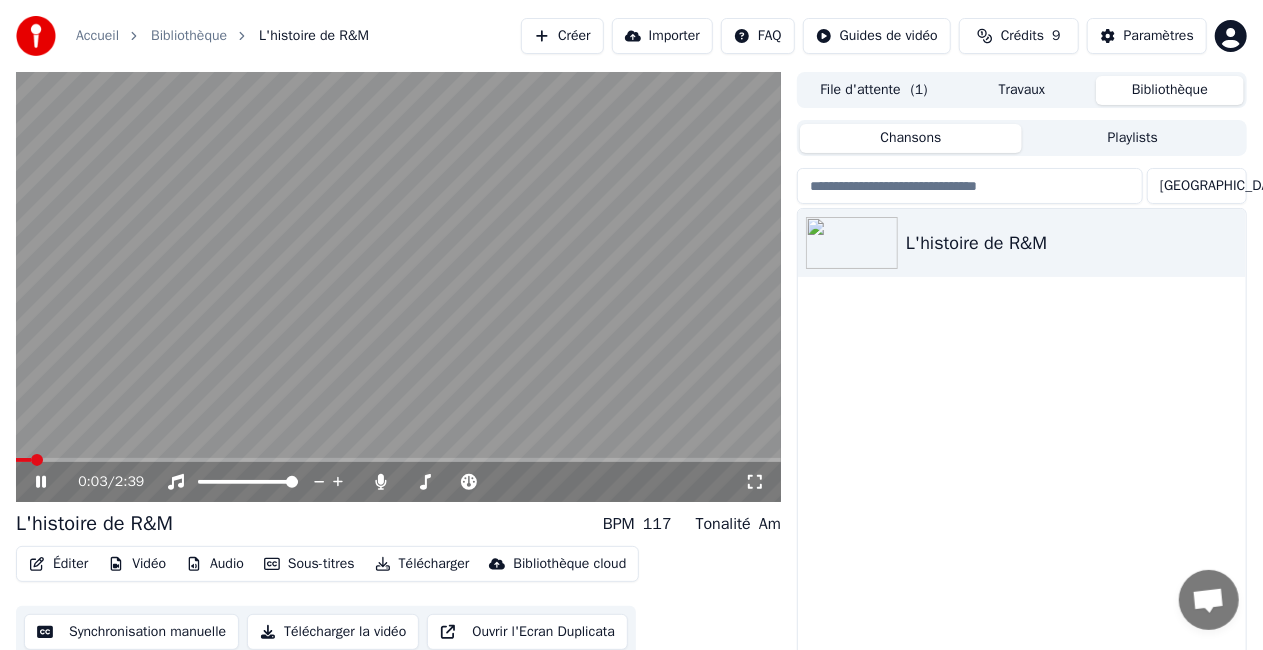 click at bounding box center (398, 287) 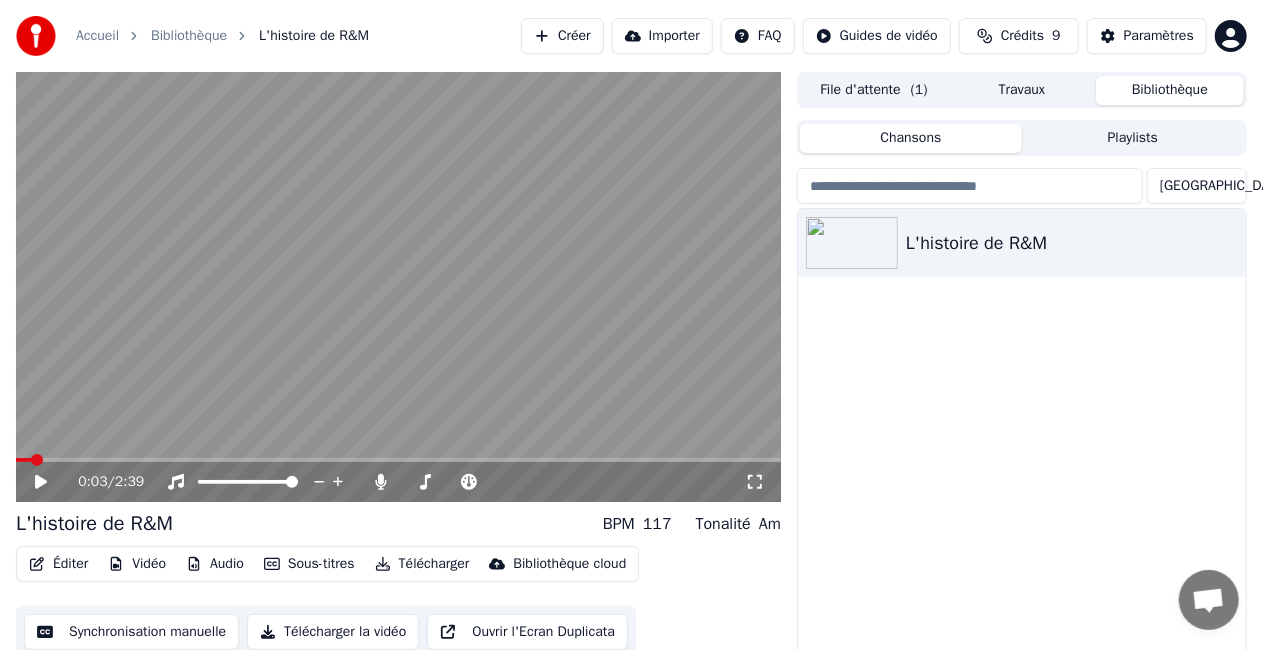 scroll, scrollTop: 45, scrollLeft: 0, axis: vertical 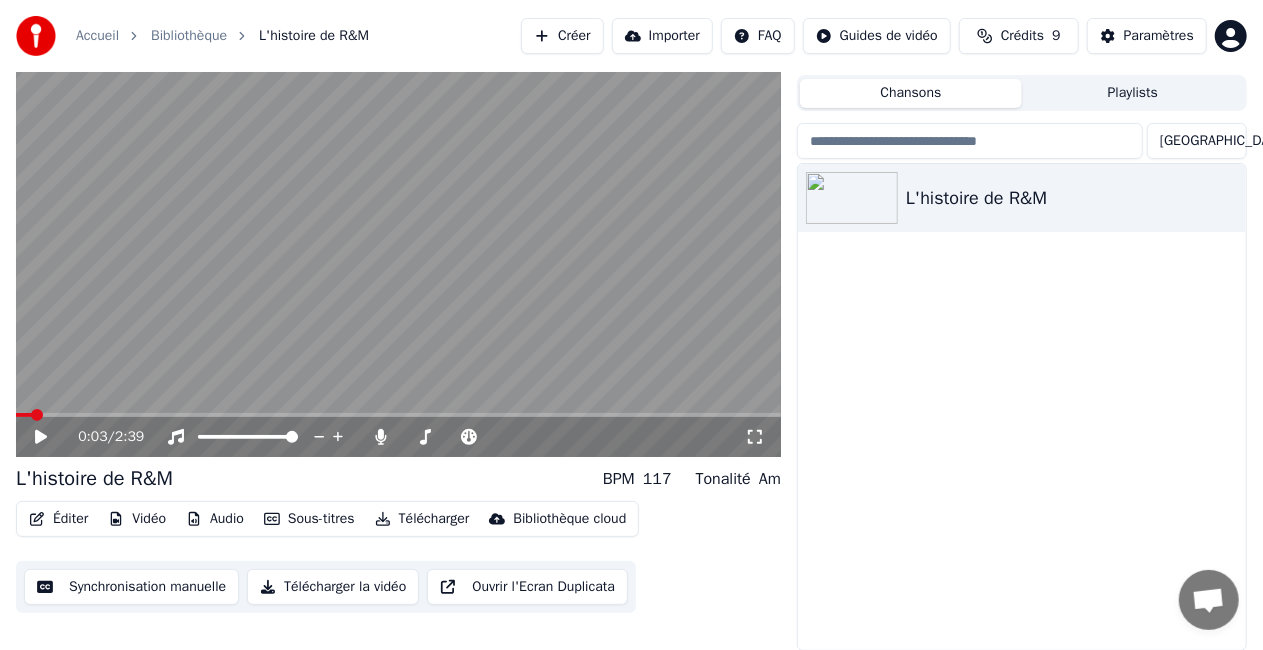 click on "Éditer" at bounding box center [58, 519] 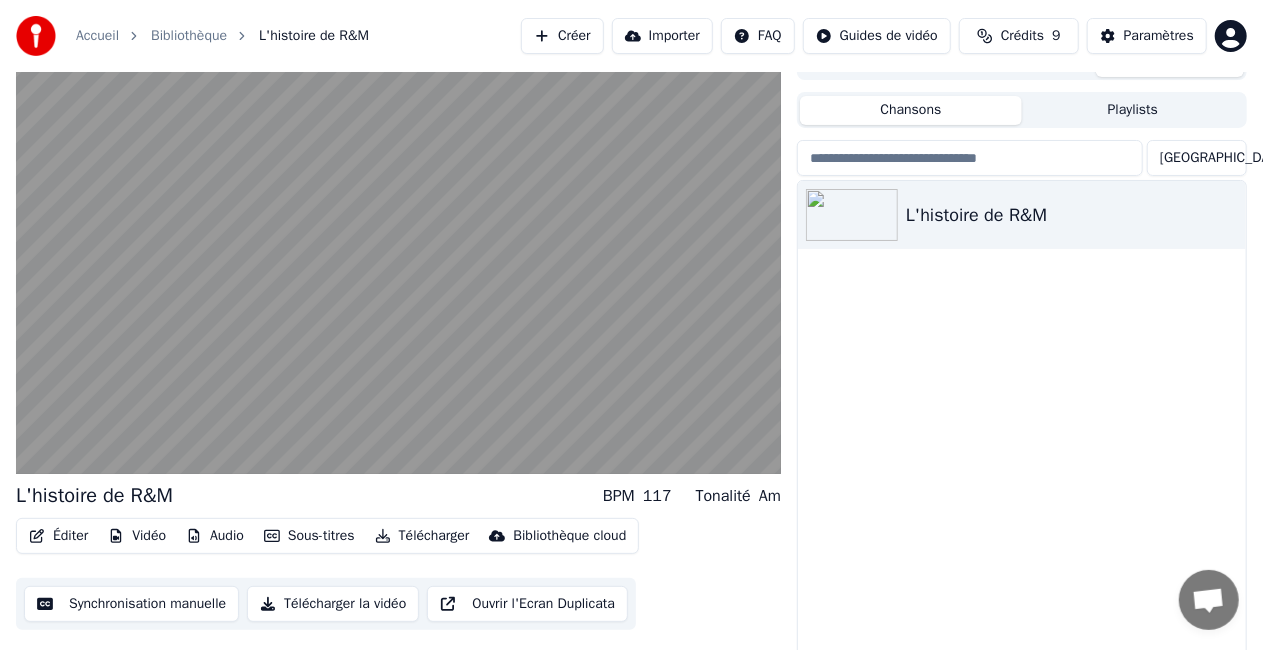 scroll, scrollTop: 45, scrollLeft: 0, axis: vertical 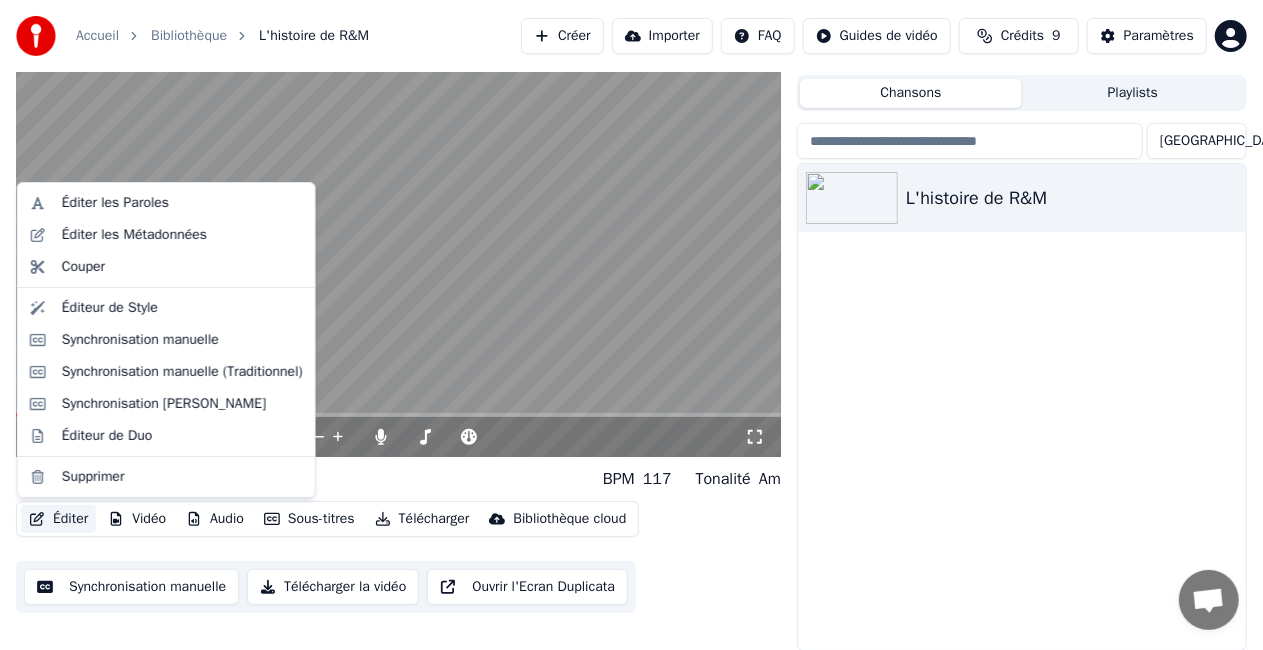 click on "Éditer" at bounding box center (58, 519) 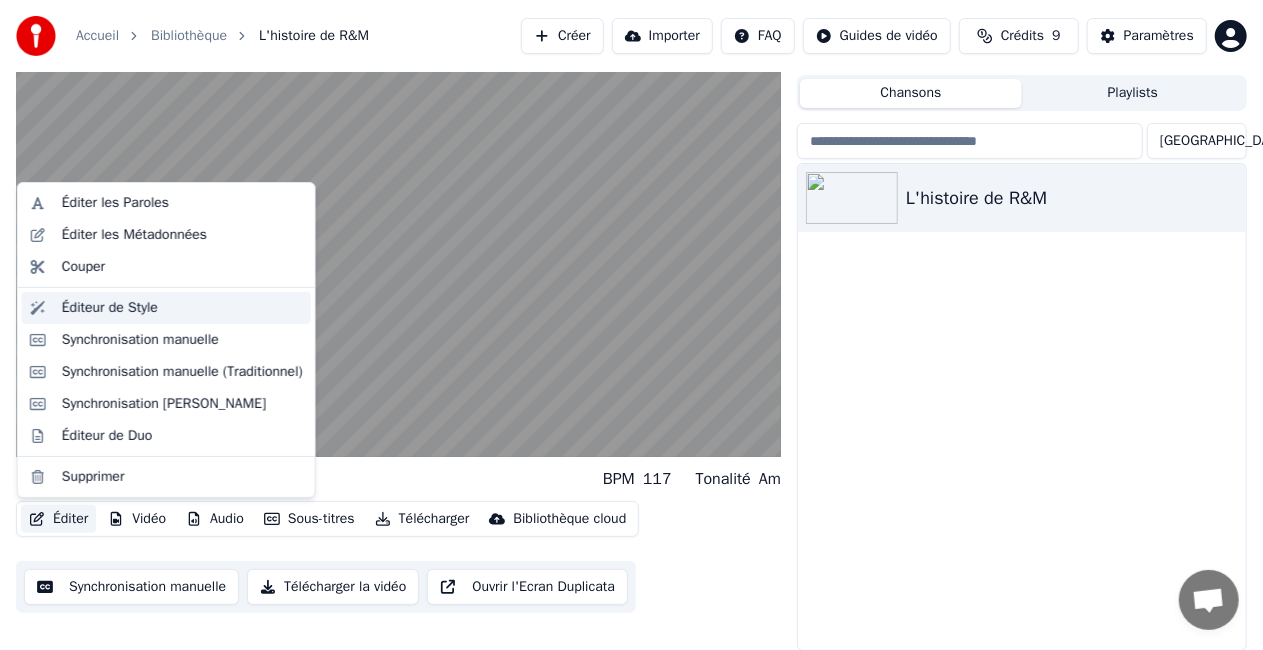 click on "Éditeur de Style" at bounding box center [182, 308] 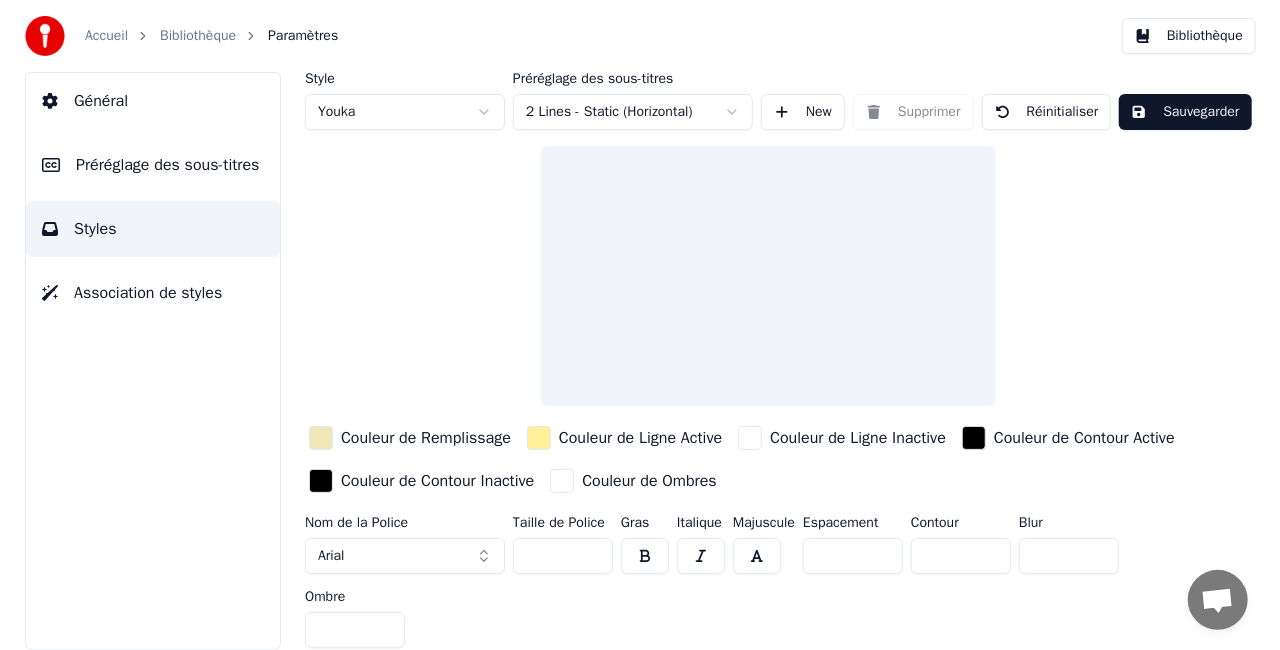 scroll, scrollTop: 0, scrollLeft: 0, axis: both 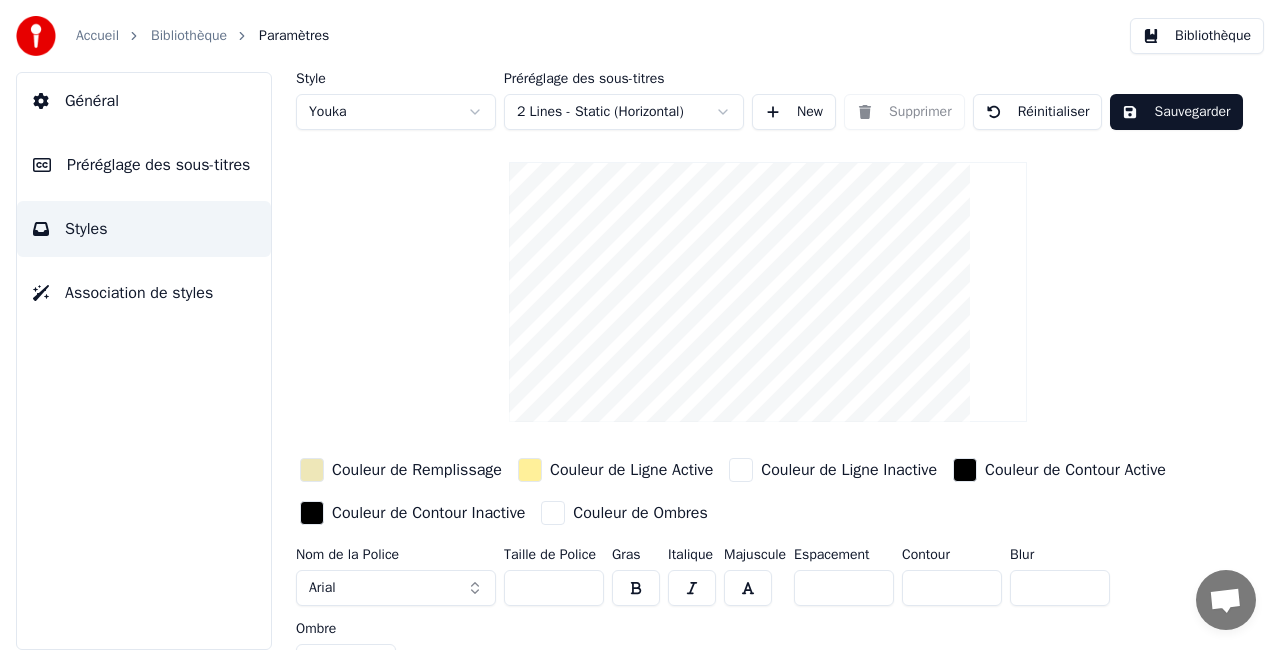 click on "Couleur de Remplissage" at bounding box center [417, 470] 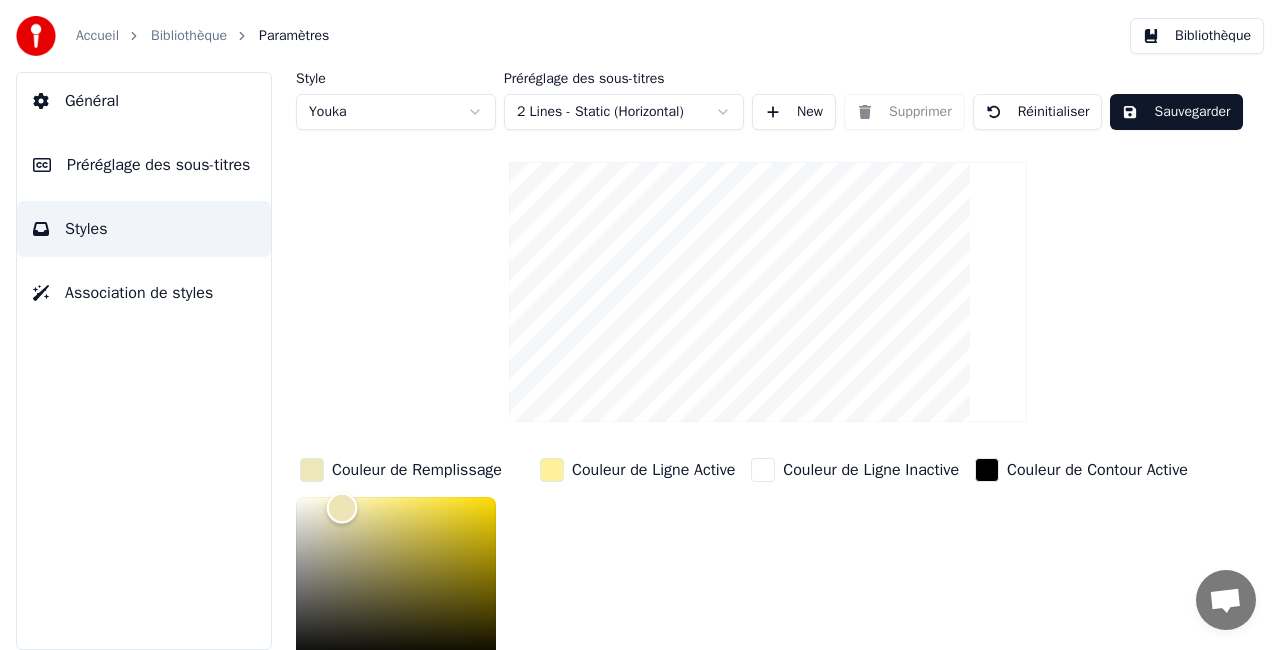 scroll, scrollTop: 9, scrollLeft: 0, axis: vertical 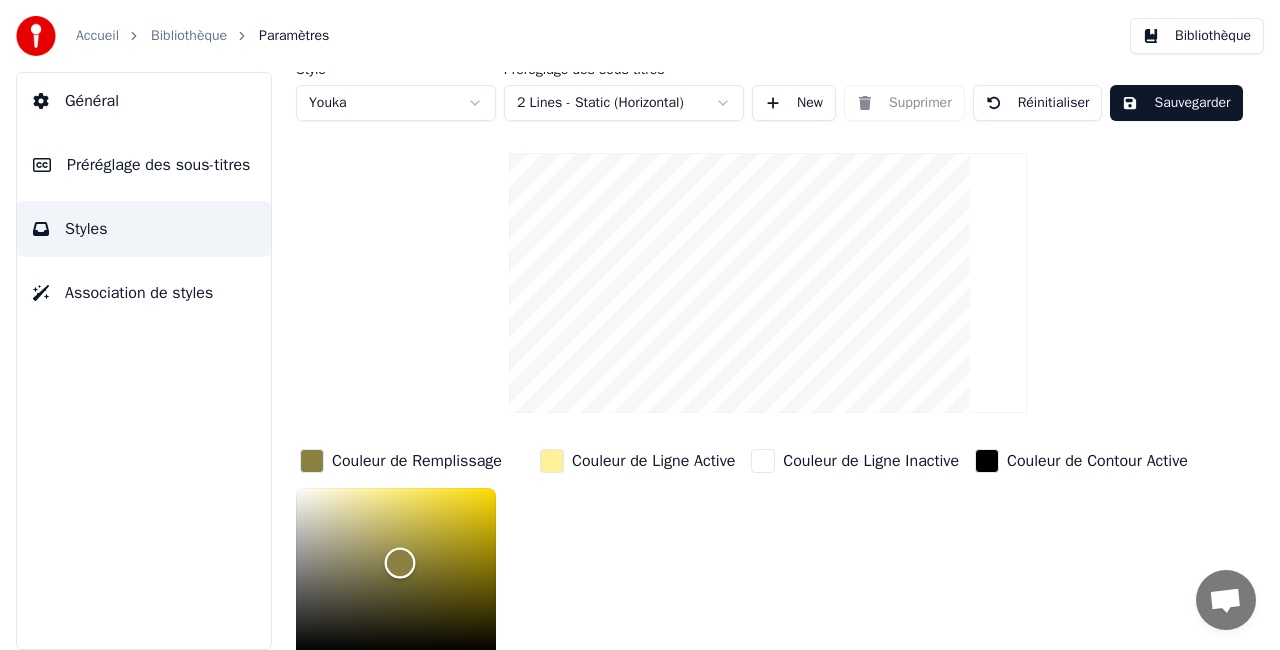 type on "*******" 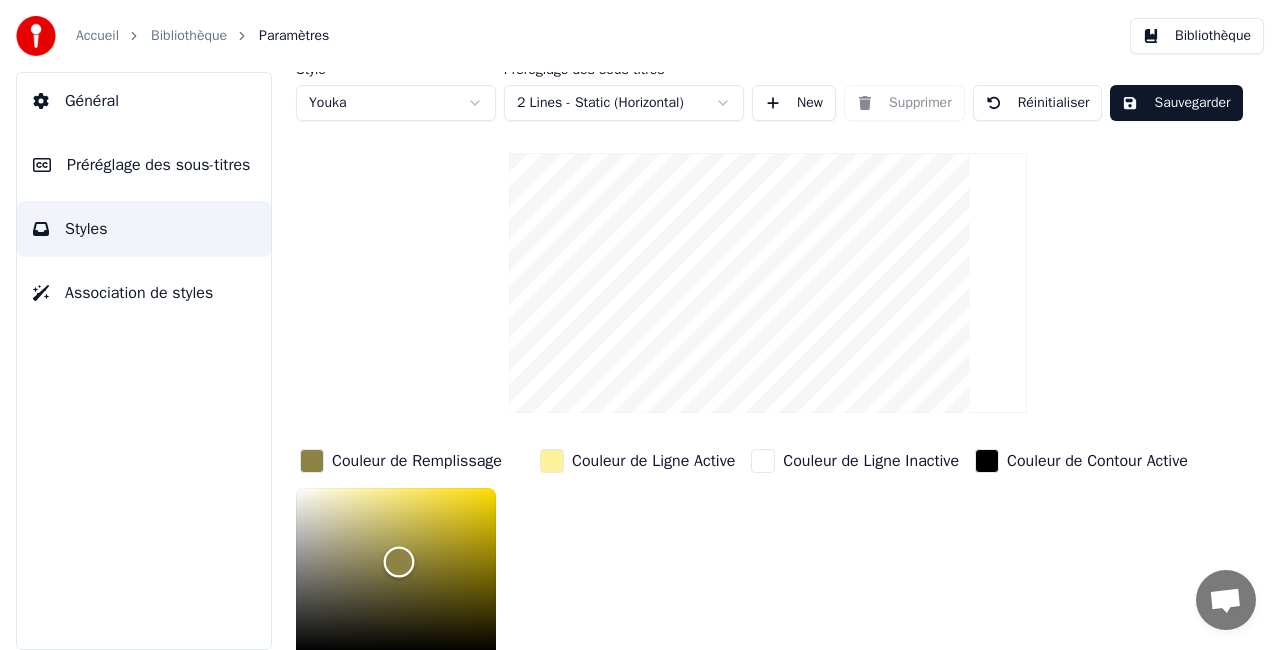 drag, startPoint x: 354, startPoint y: 508, endPoint x: 399, endPoint y: 560, distance: 68.76772 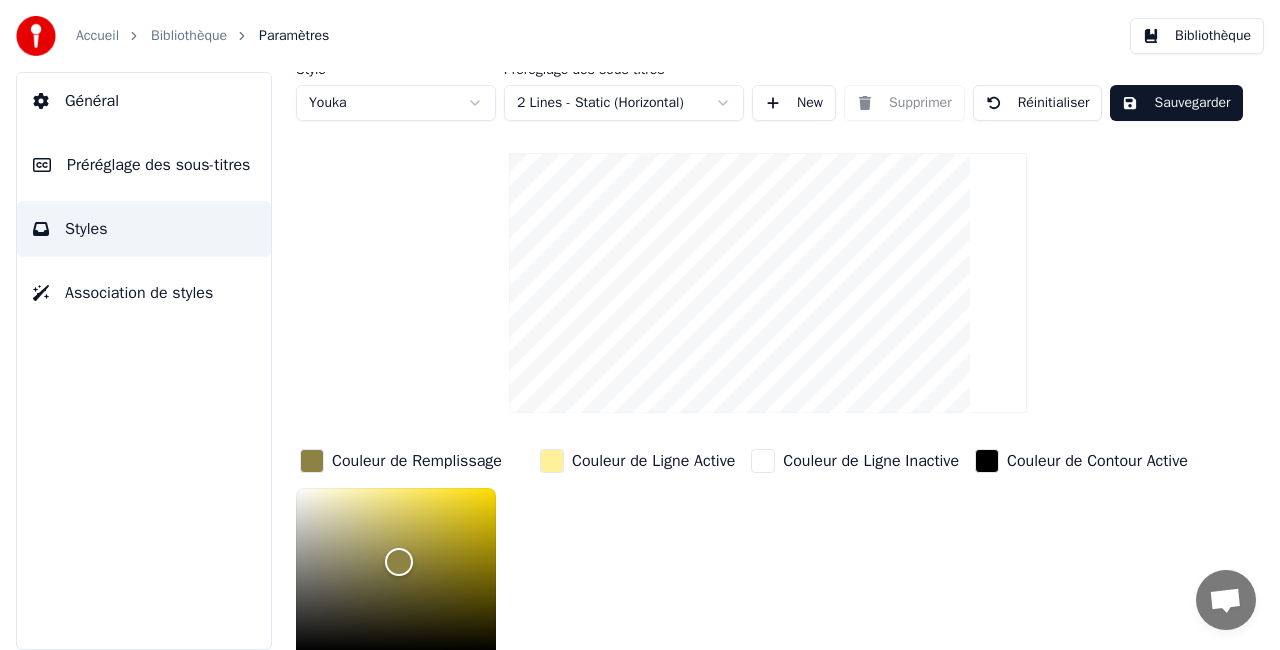 click on "Couleur de Remplissage ******* Couleur de Ligne Active Couleur de Ligne Inactive Couleur de Contour Active Couleur de Contour Inactive Couleur de Ombres" at bounding box center (744, 618) 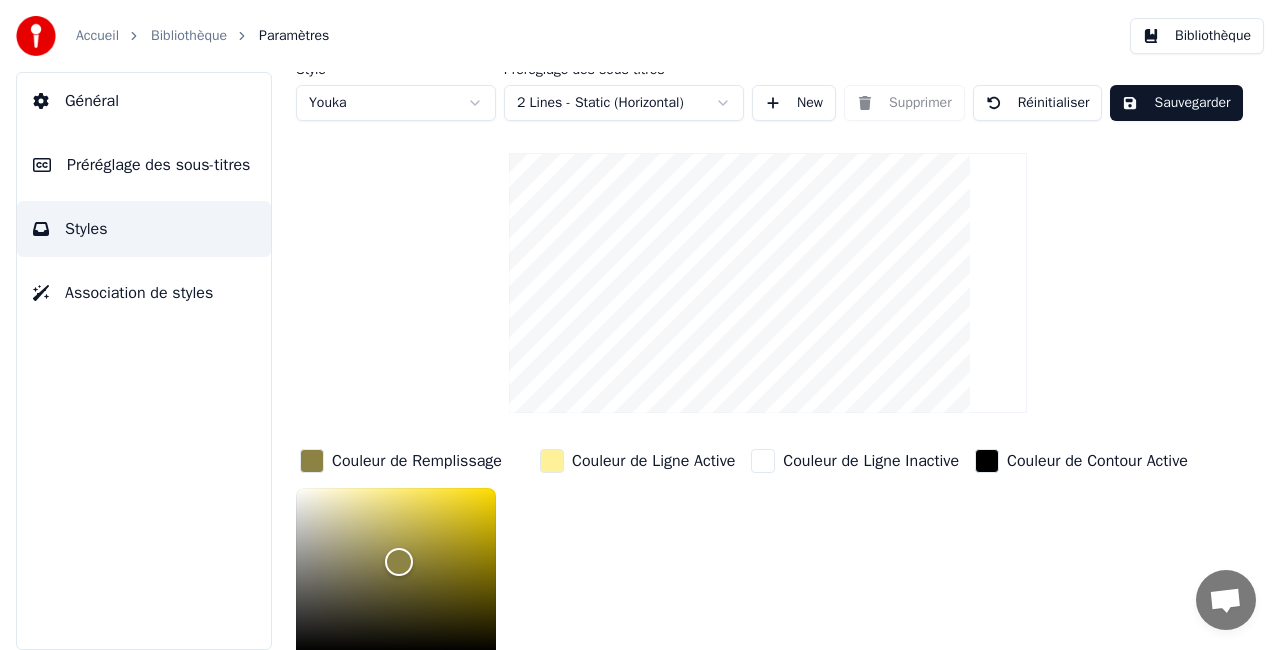 click on "Couleur de Ligne Active" at bounding box center [637, 461] 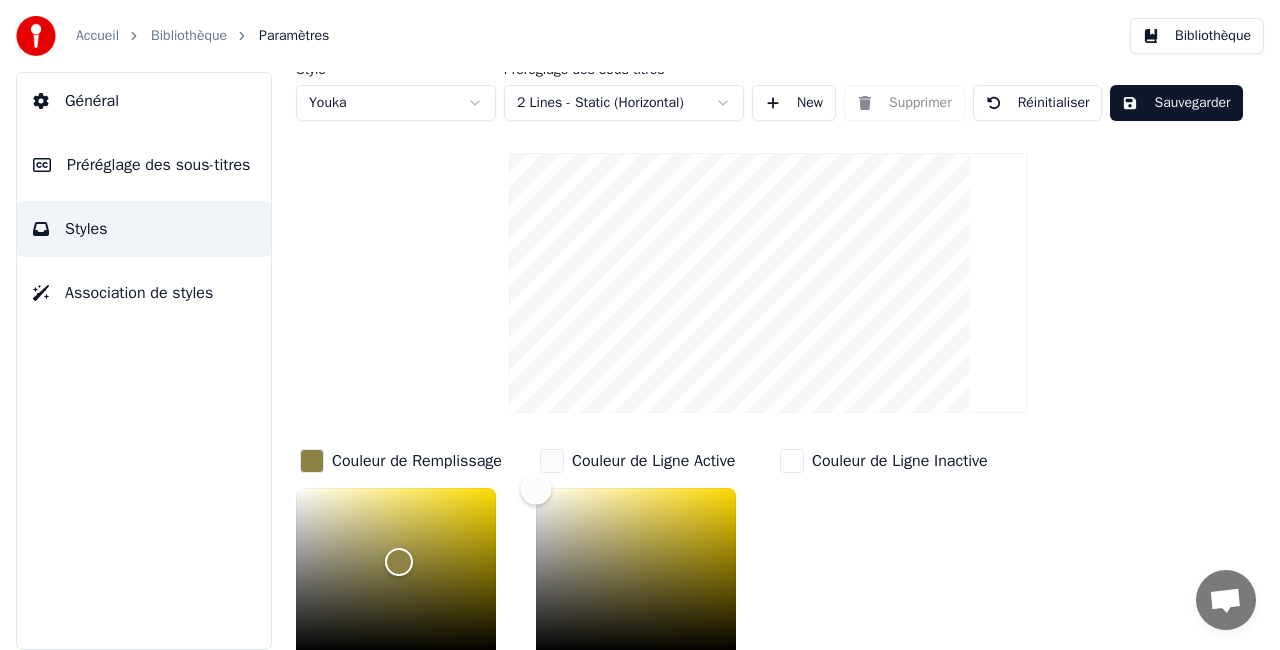 type on "*******" 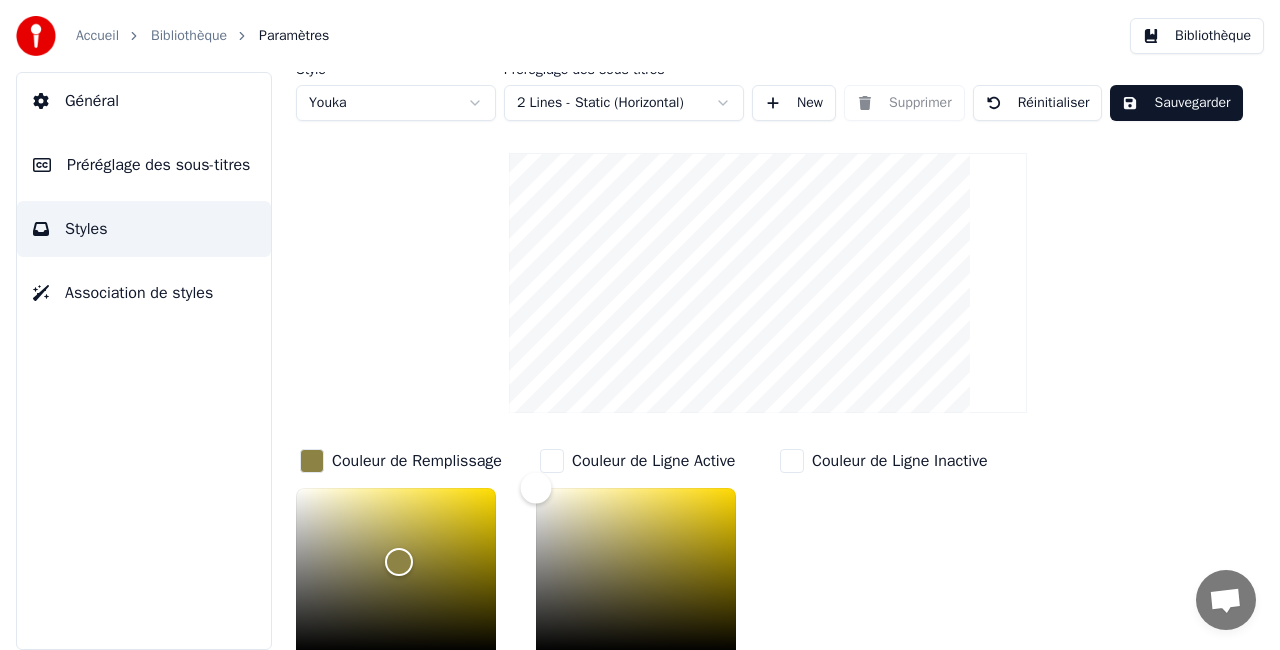 drag, startPoint x: 614, startPoint y: 488, endPoint x: 482, endPoint y: 464, distance: 134.16408 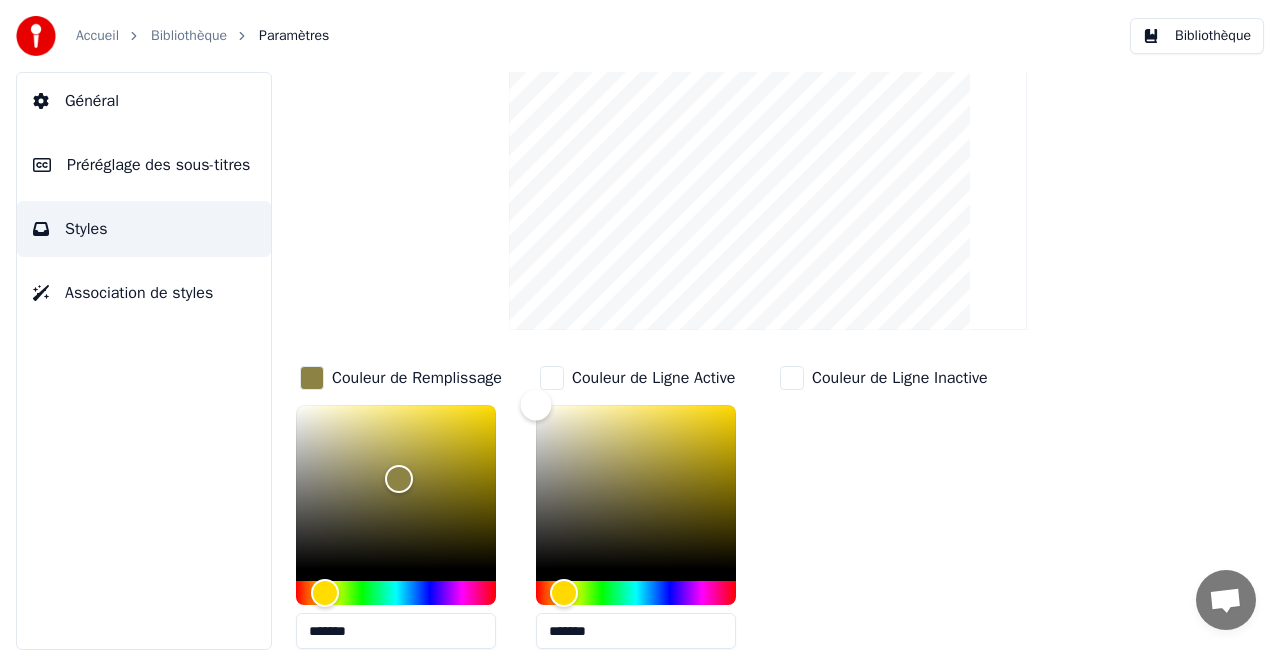 scroll, scrollTop: 91, scrollLeft: 0, axis: vertical 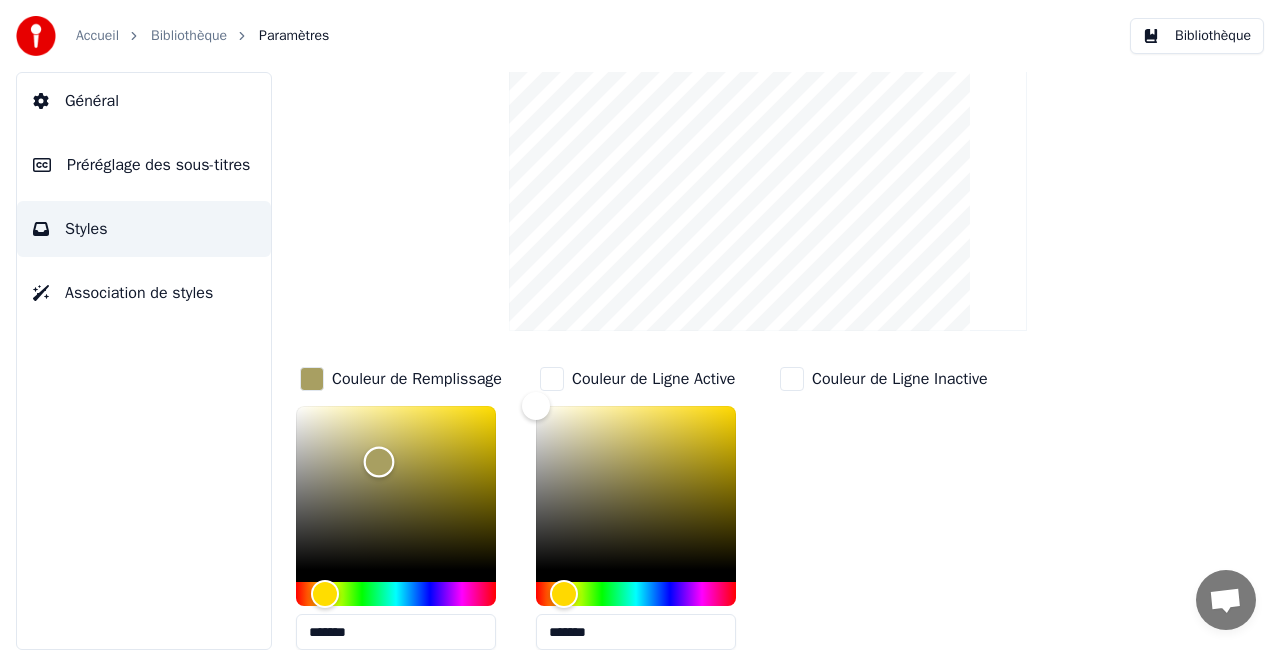 drag, startPoint x: 406, startPoint y: 473, endPoint x: 379, endPoint y: 460, distance: 29.966648 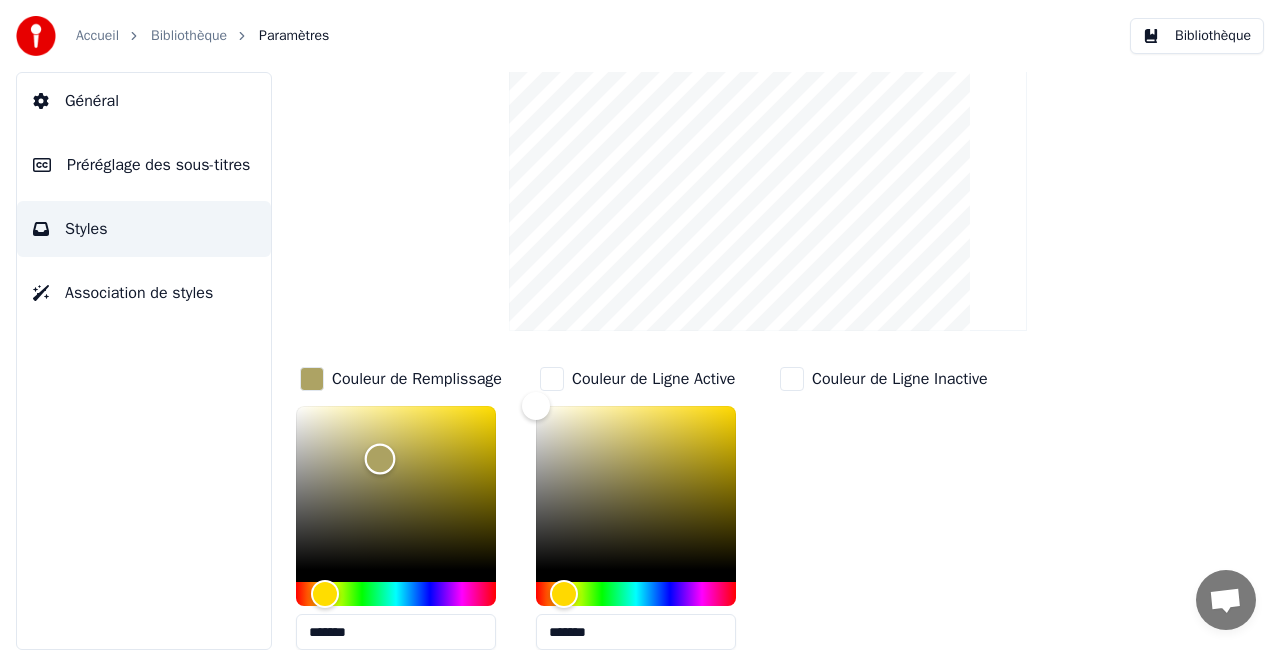 type on "*******" 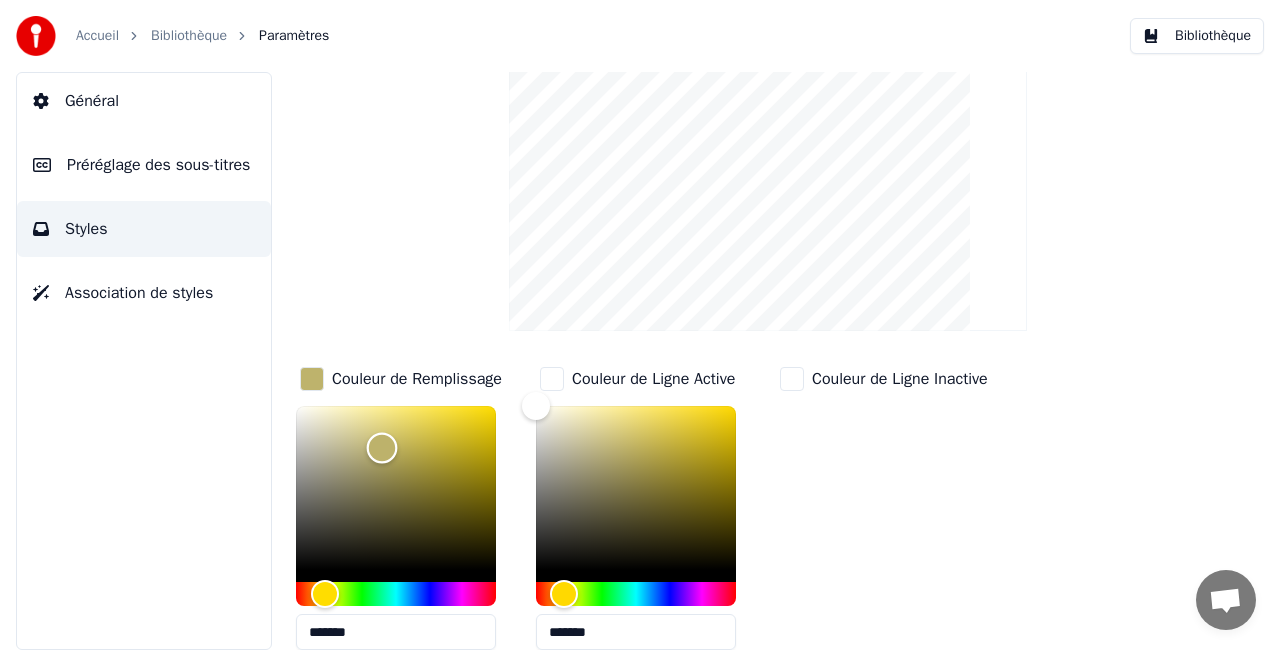 drag, startPoint x: 379, startPoint y: 460, endPoint x: 382, endPoint y: 446, distance: 14.3178215 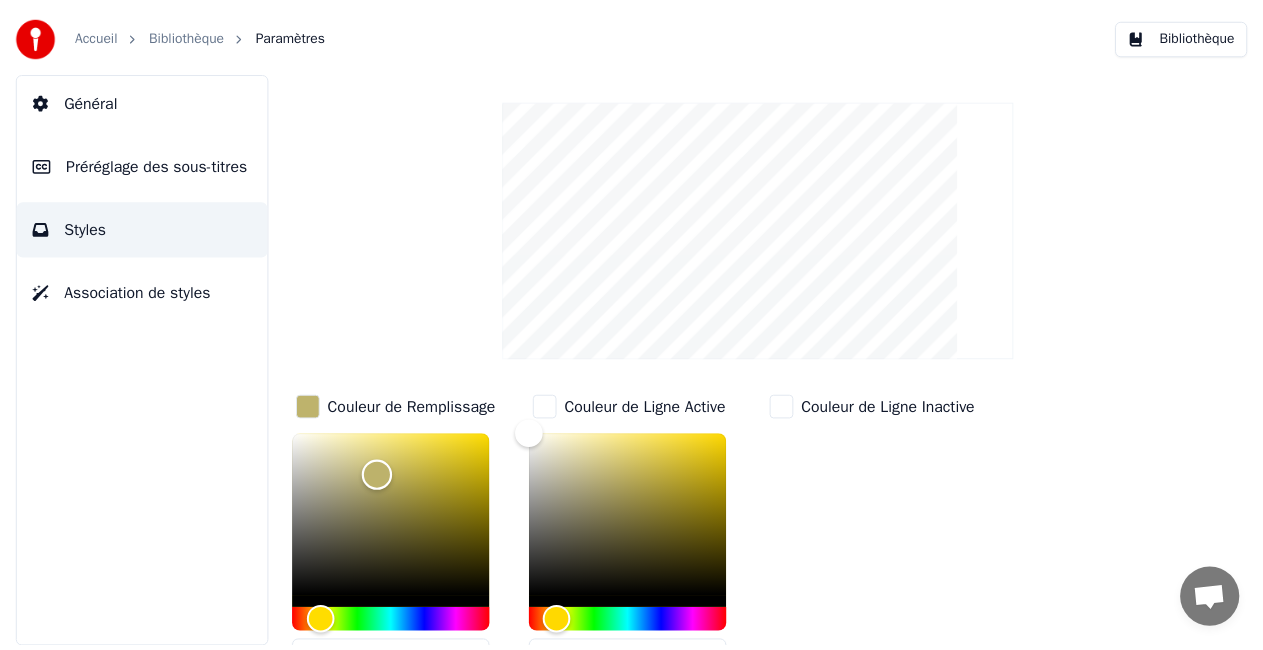 scroll, scrollTop: 0, scrollLeft: 0, axis: both 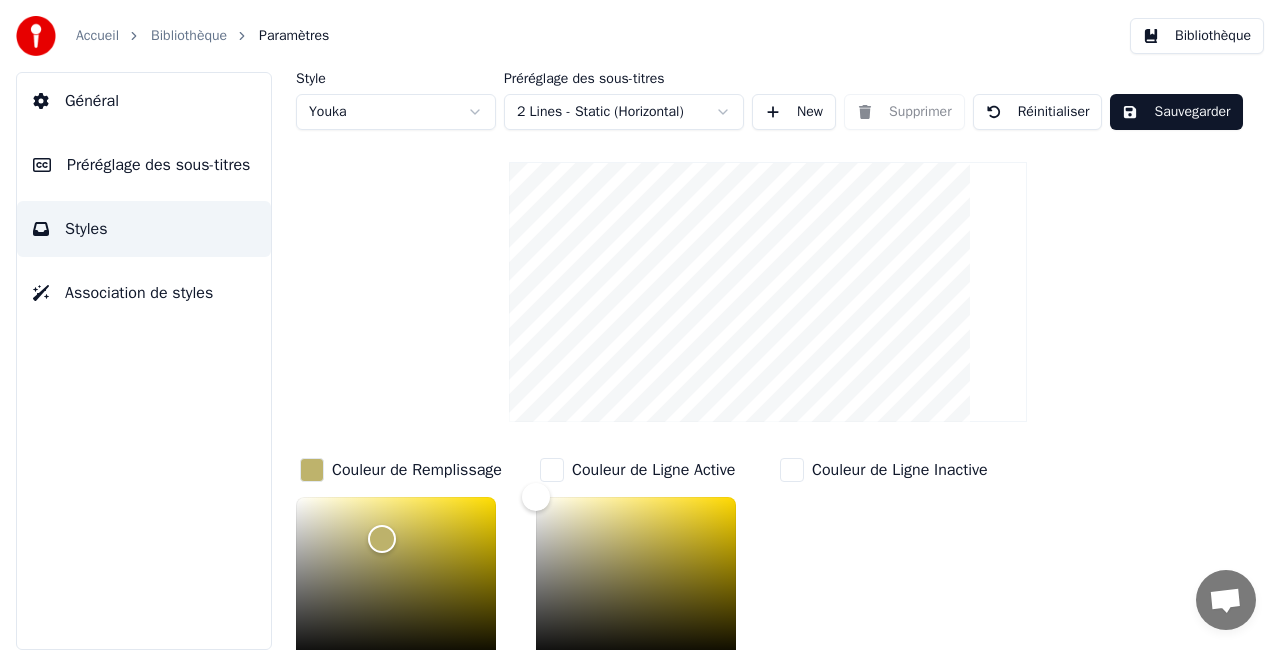 click on "Sauvegarder" at bounding box center [1176, 112] 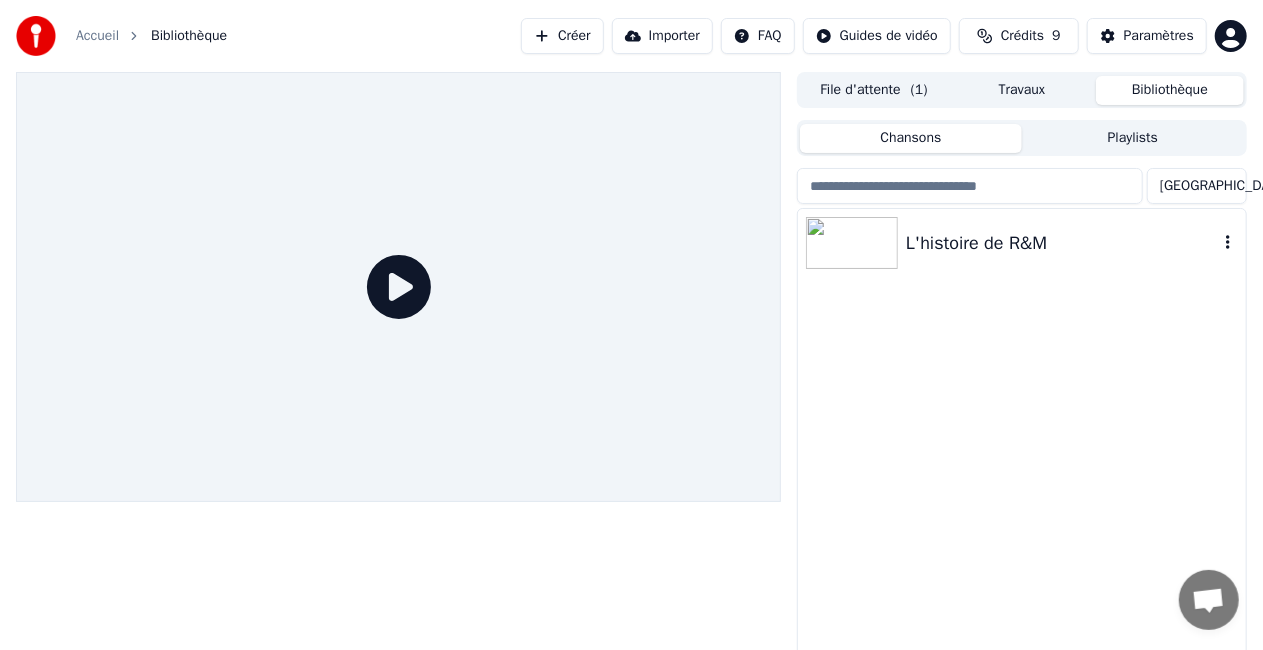 click at bounding box center (852, 243) 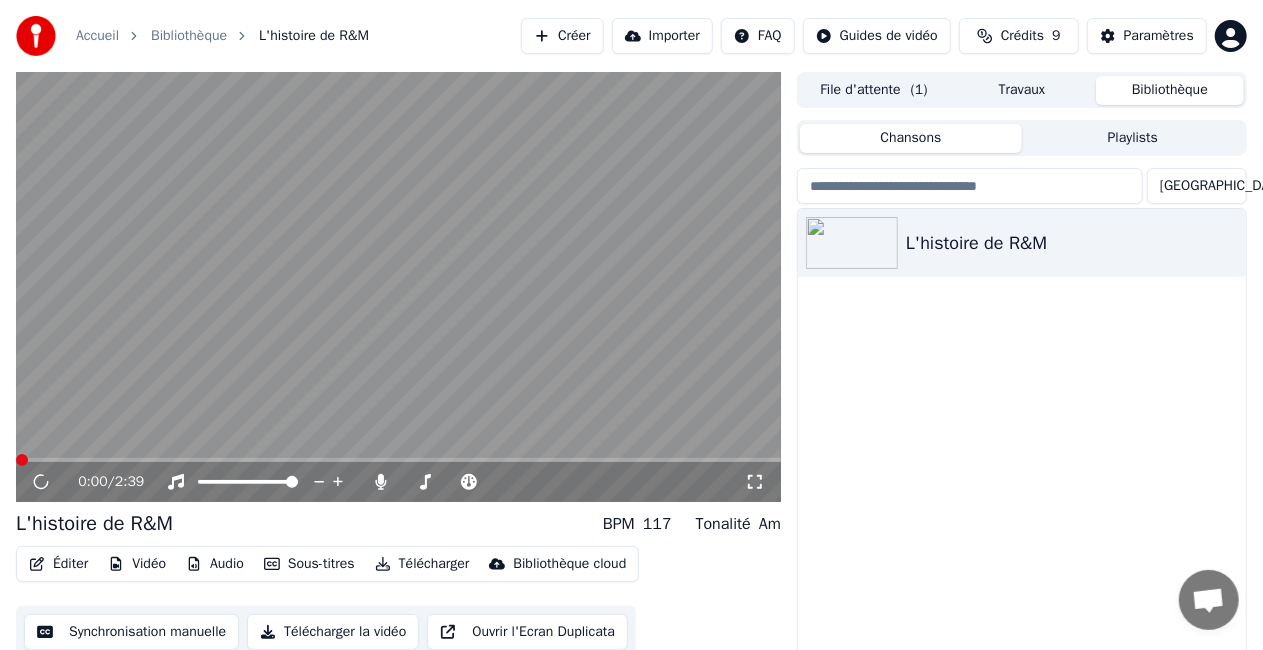 click at bounding box center (398, 287) 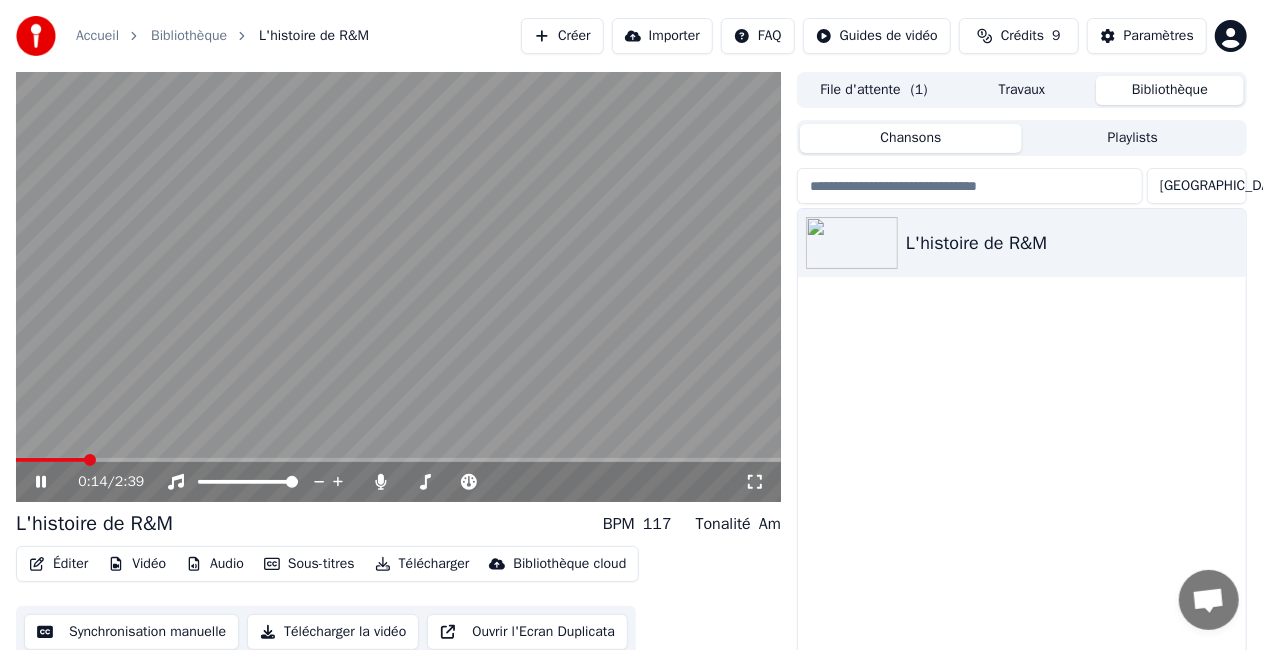 click 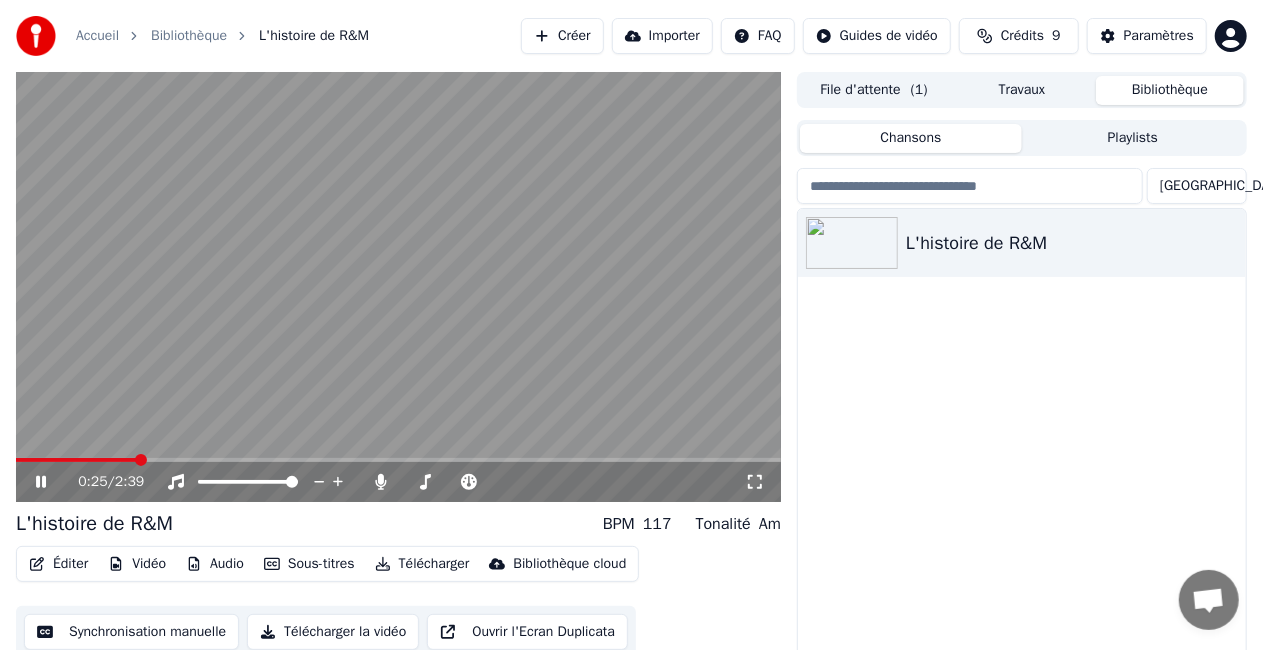 click at bounding box center [398, 287] 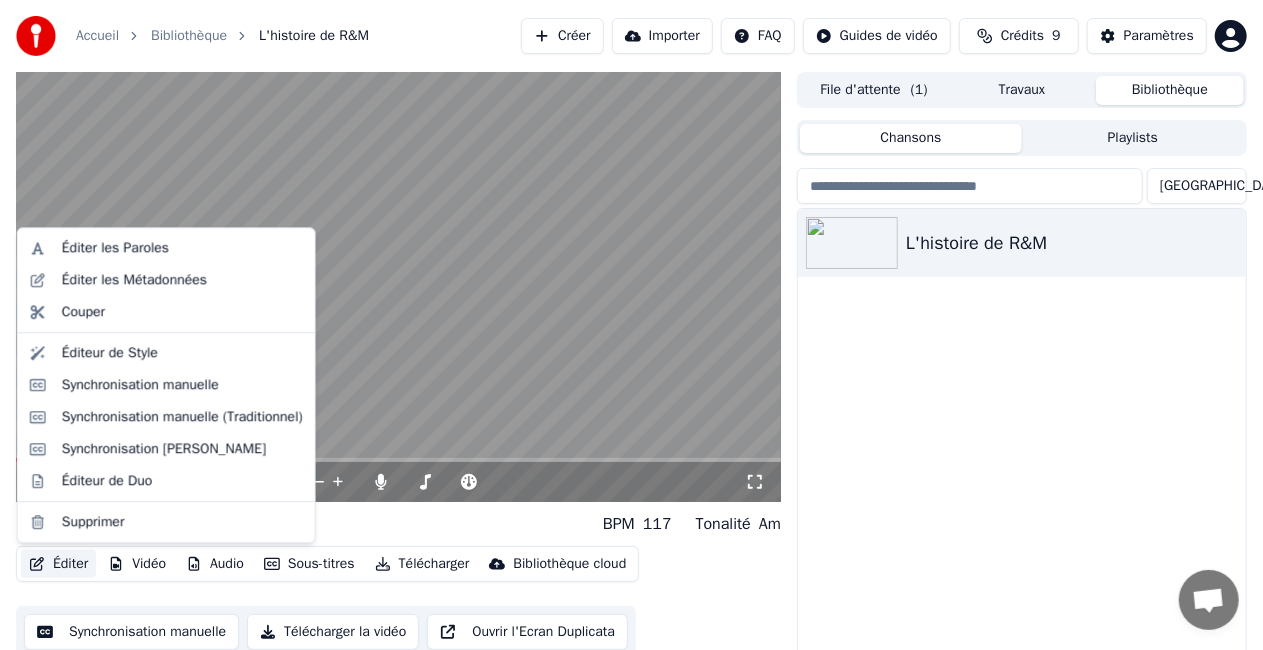 click on "Éditer" at bounding box center (58, 564) 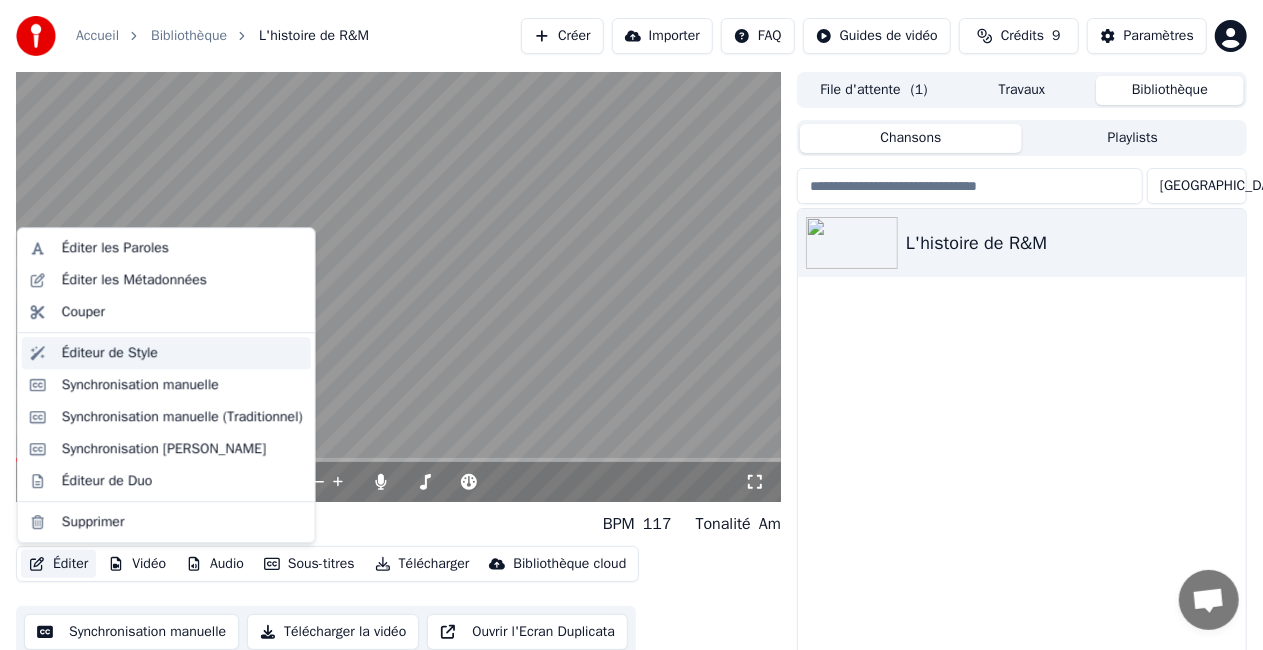 click on "Éditeur de Style" at bounding box center [110, 353] 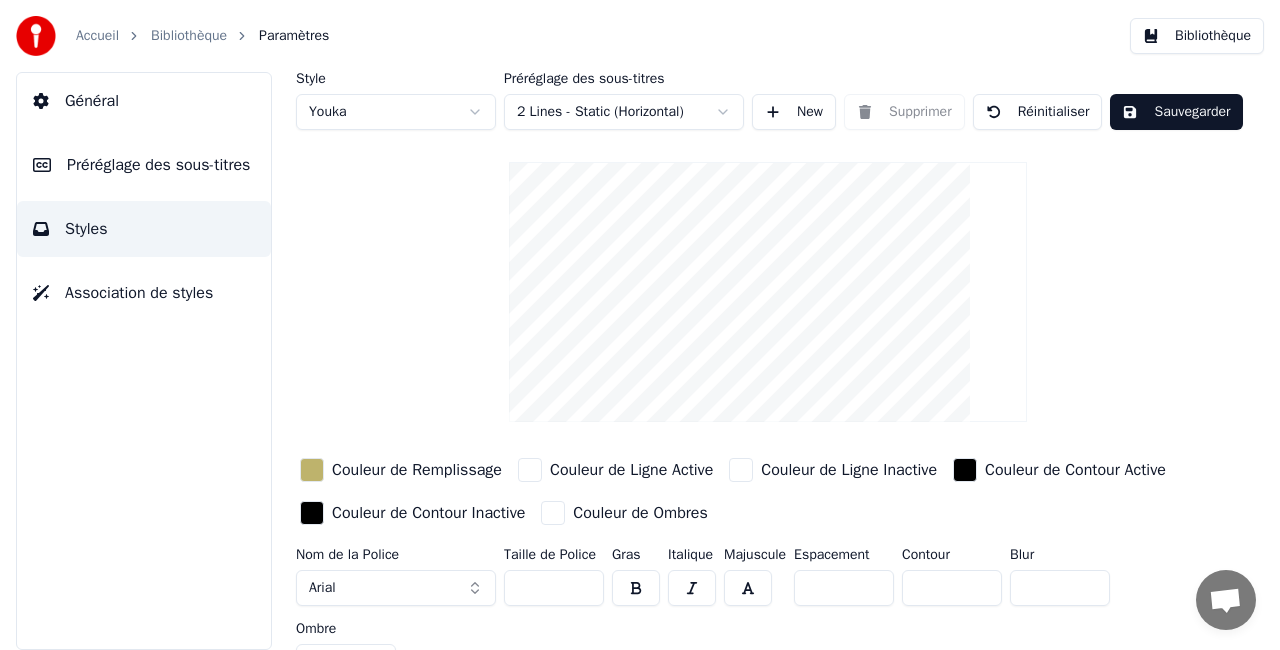 click on "*" at bounding box center (952, 588) 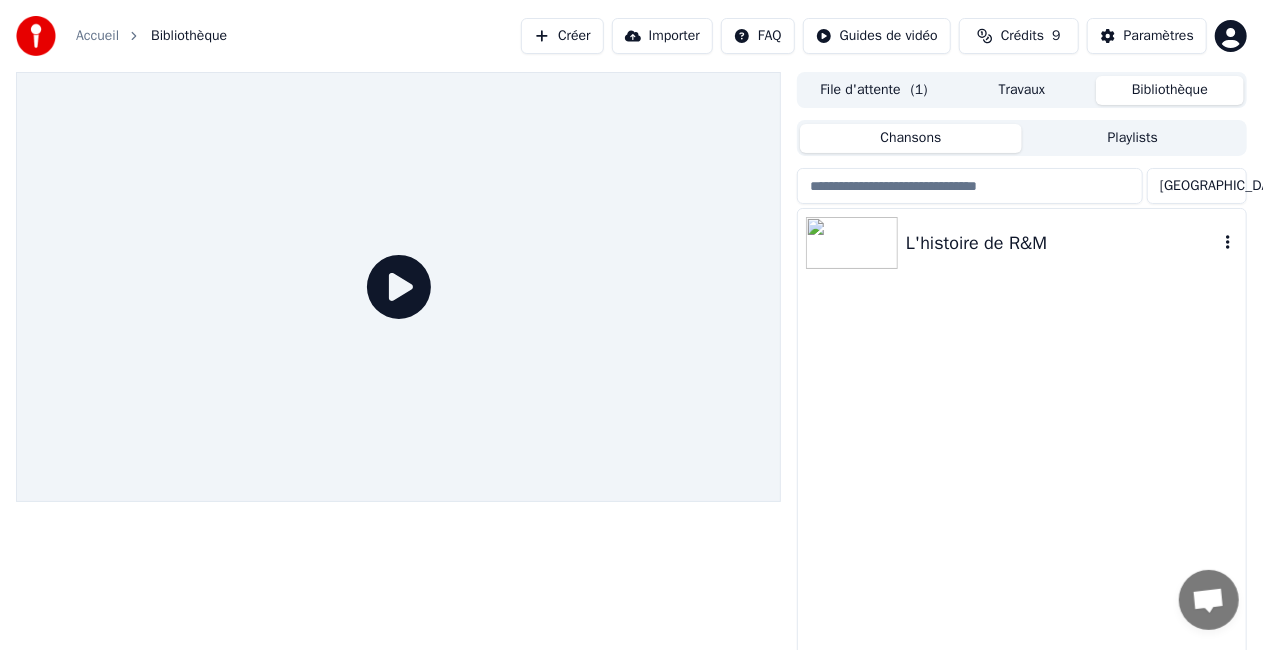 click on "L'histoire de R&M" at bounding box center [1022, 243] 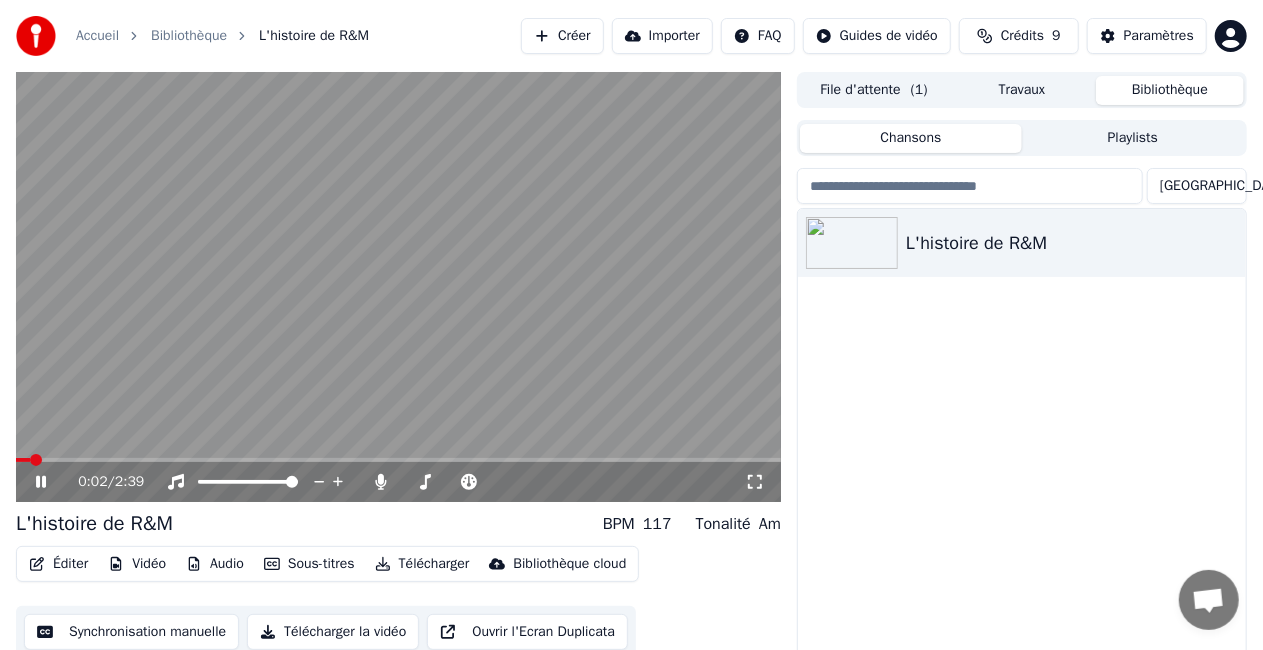click at bounding box center (398, 287) 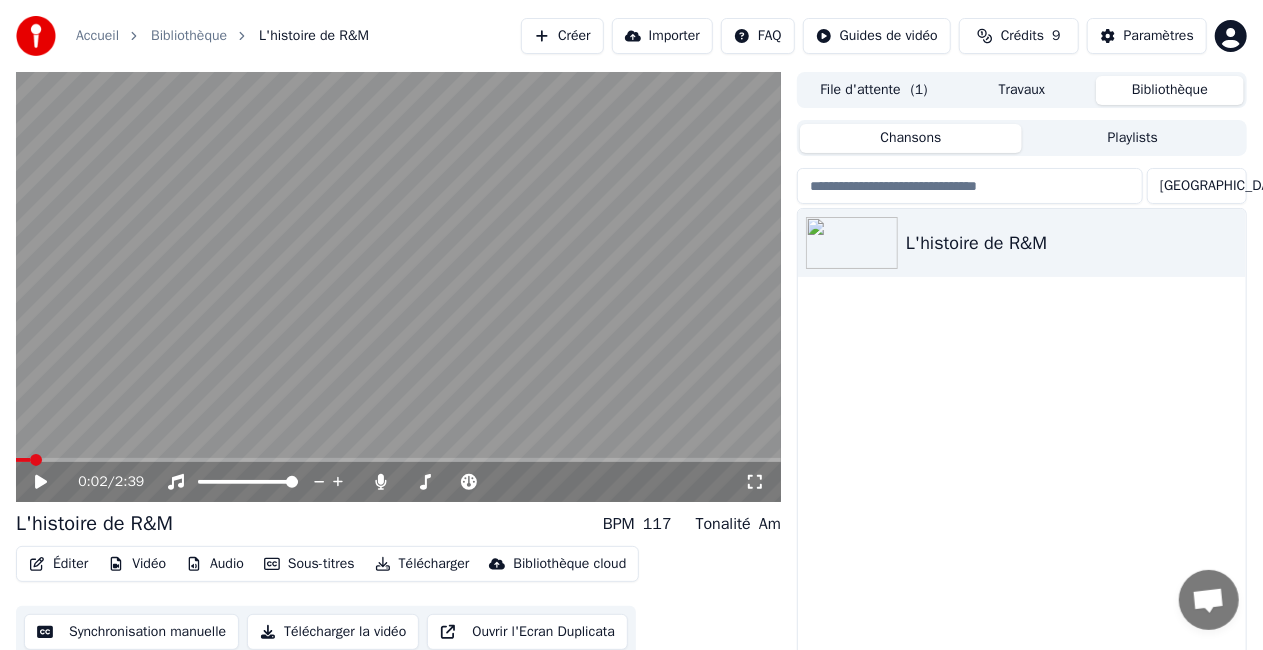 click on "0:02  /  2:39" at bounding box center [398, 482] 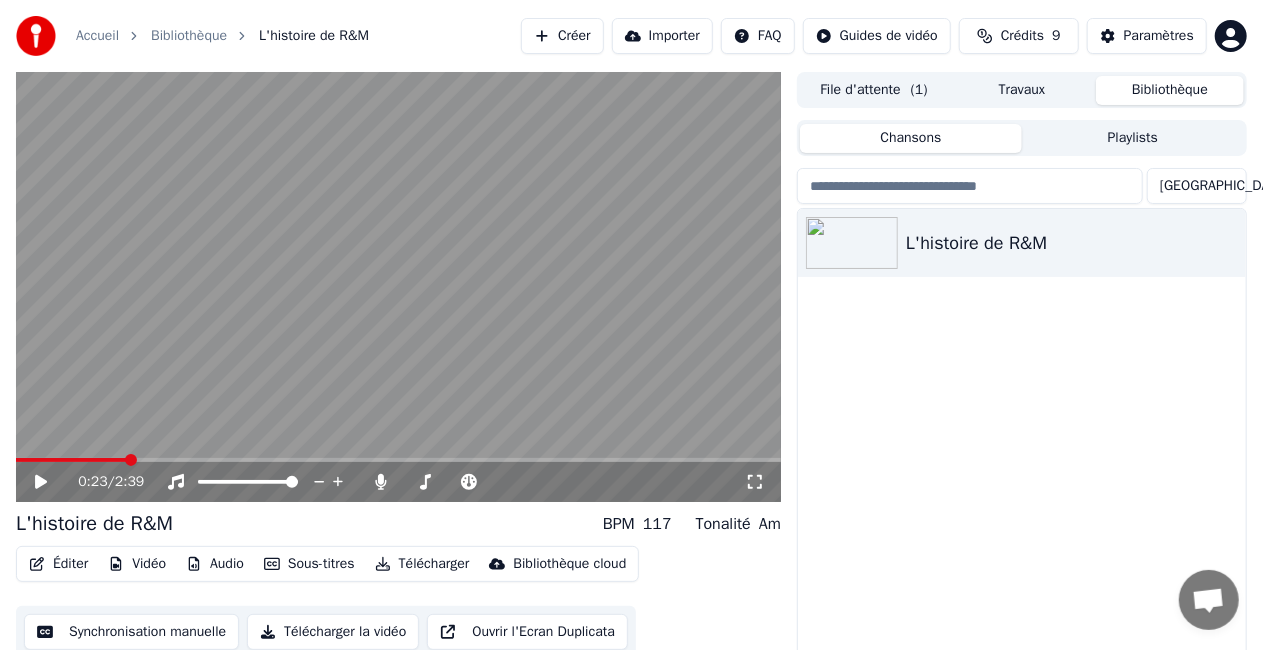 click at bounding box center (398, 460) 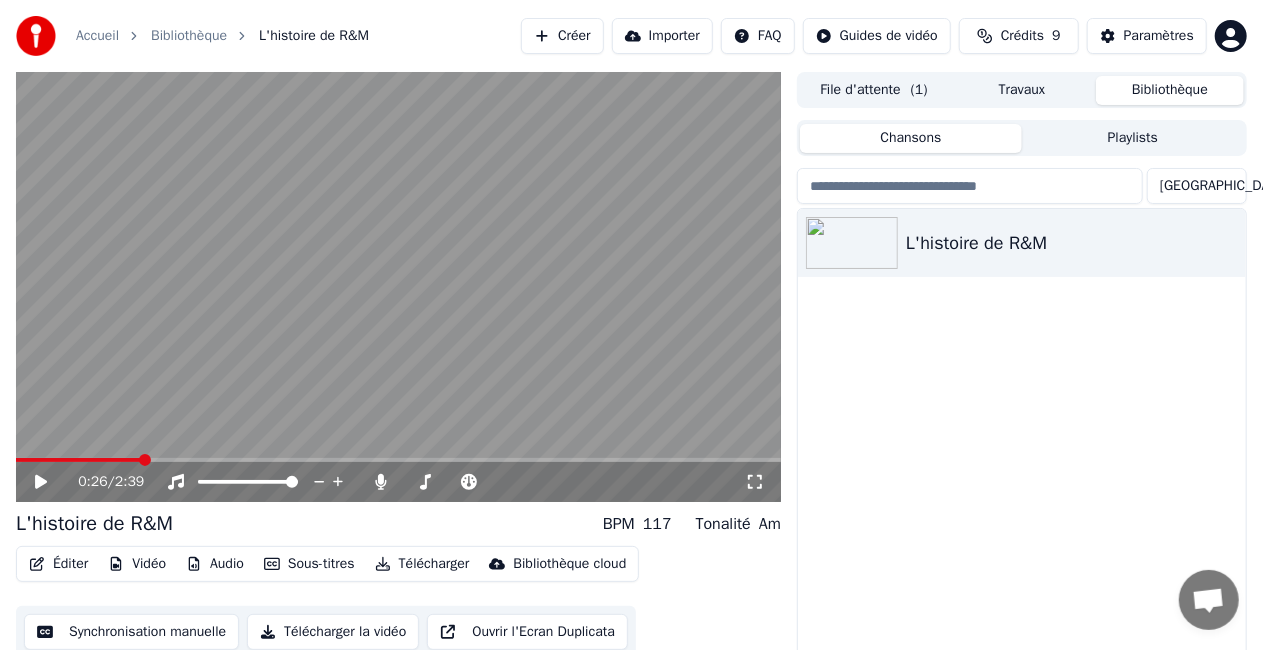 click on "0:26  /  2:39" at bounding box center (398, 482) 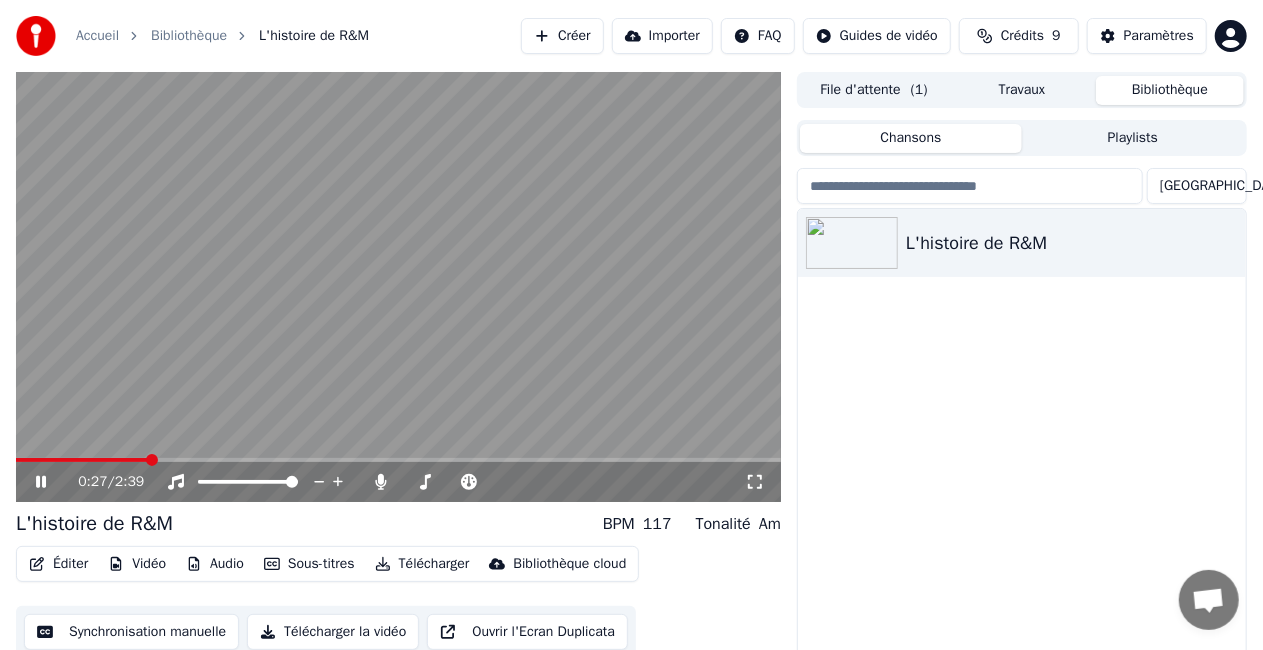 click 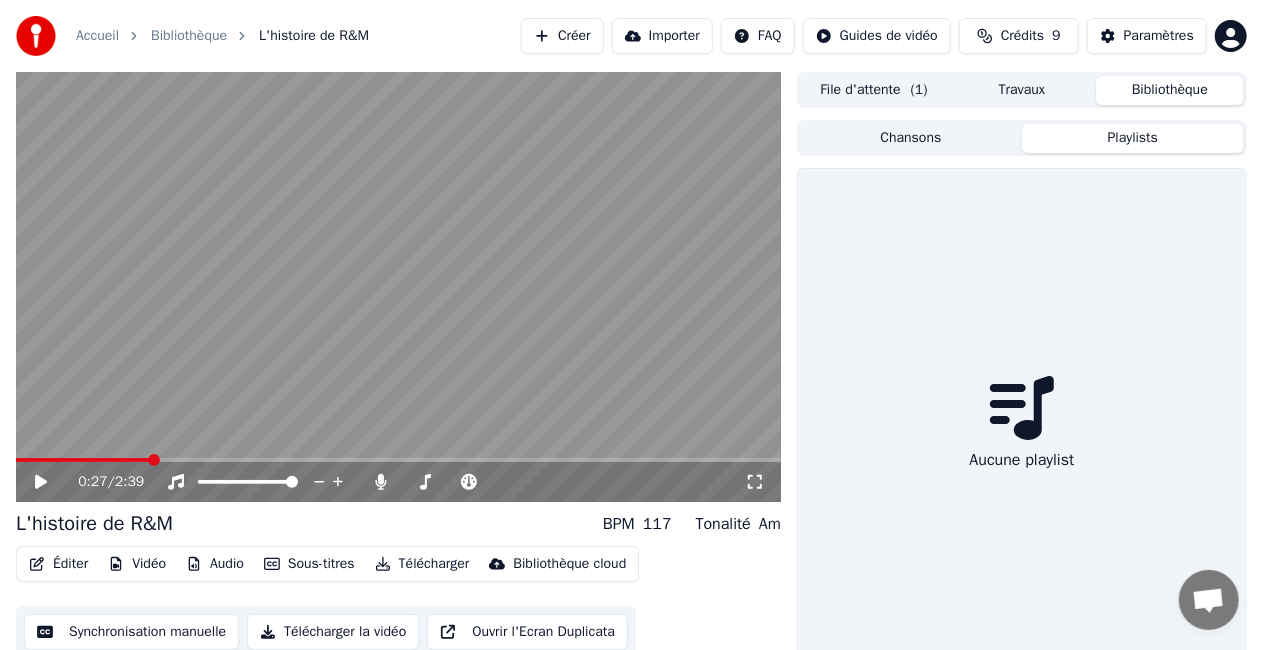 click on "Playlists" at bounding box center (1133, 138) 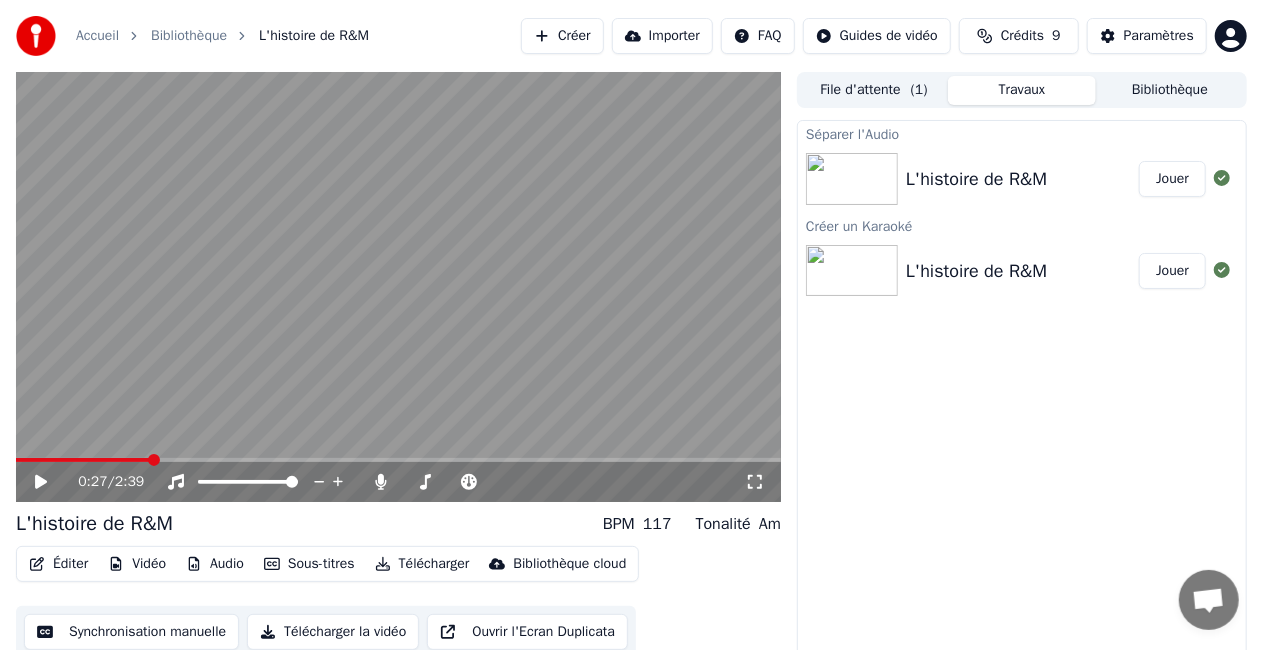 click on "Éditer" at bounding box center [58, 564] 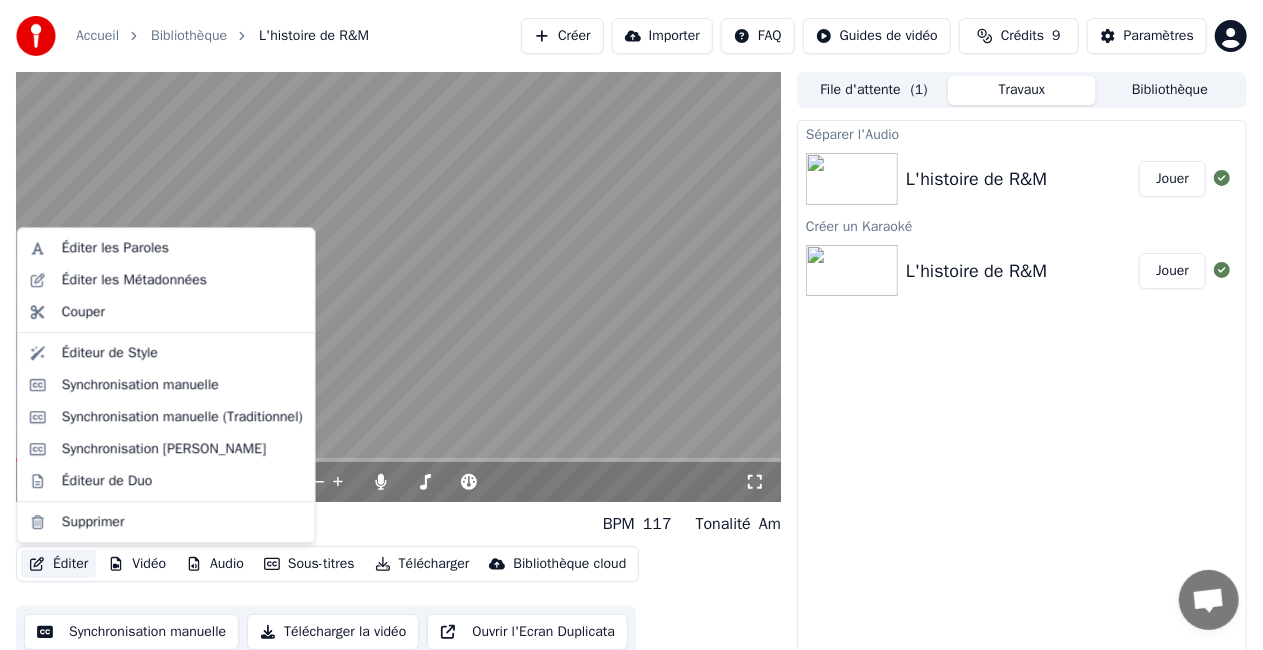 click on "Éditer" at bounding box center (58, 564) 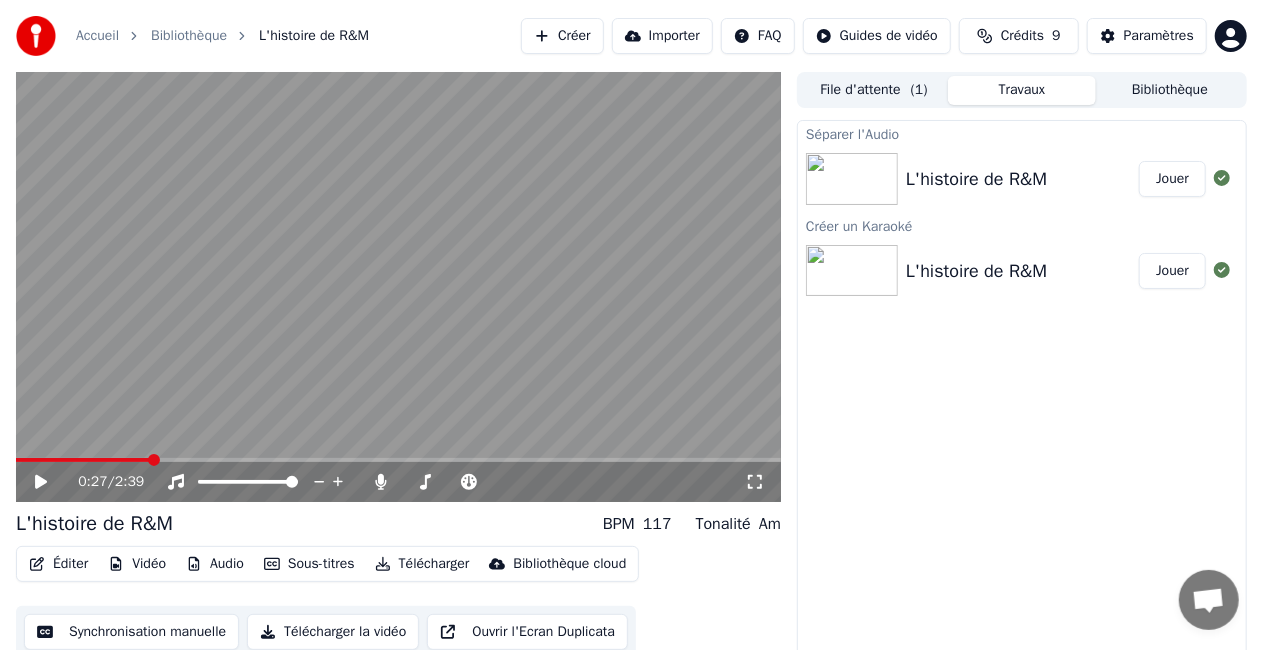 click on "Éditer Vidéo Audio Sous-titres Télécharger Bibliothèque cloud Synchronisation manuelle Télécharger la vidéo Ouvrir l'Ecran Duplicata" at bounding box center [398, 602] 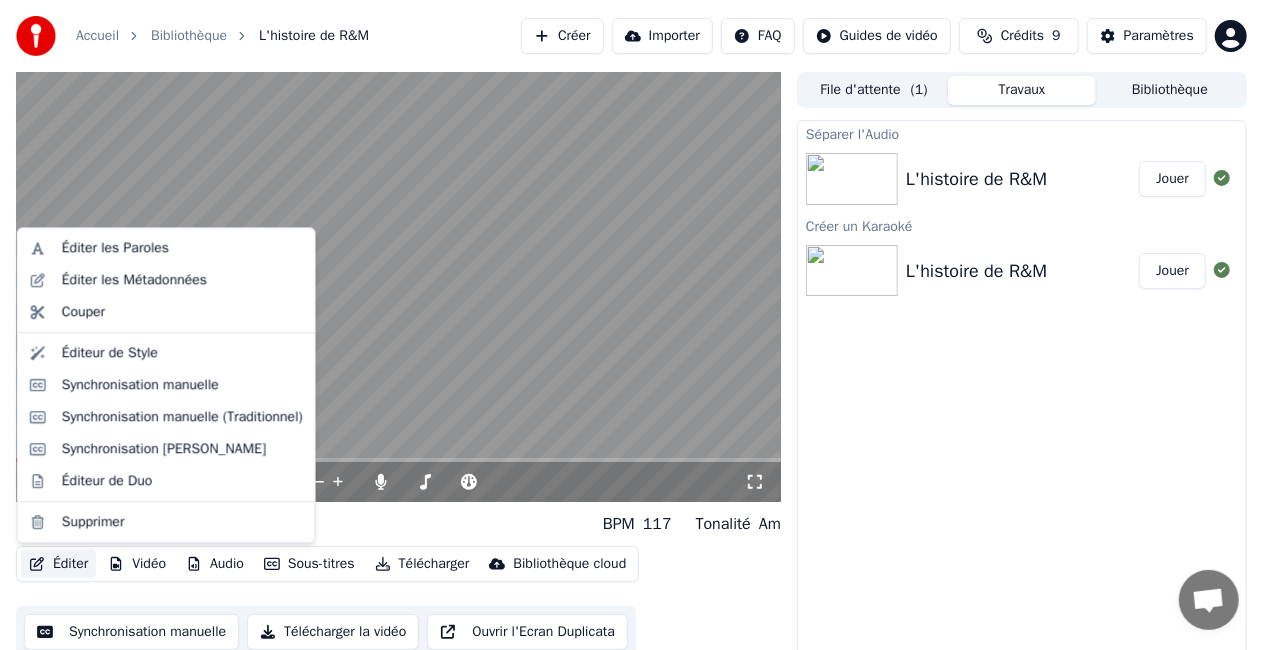 click on "Éditer" at bounding box center (58, 564) 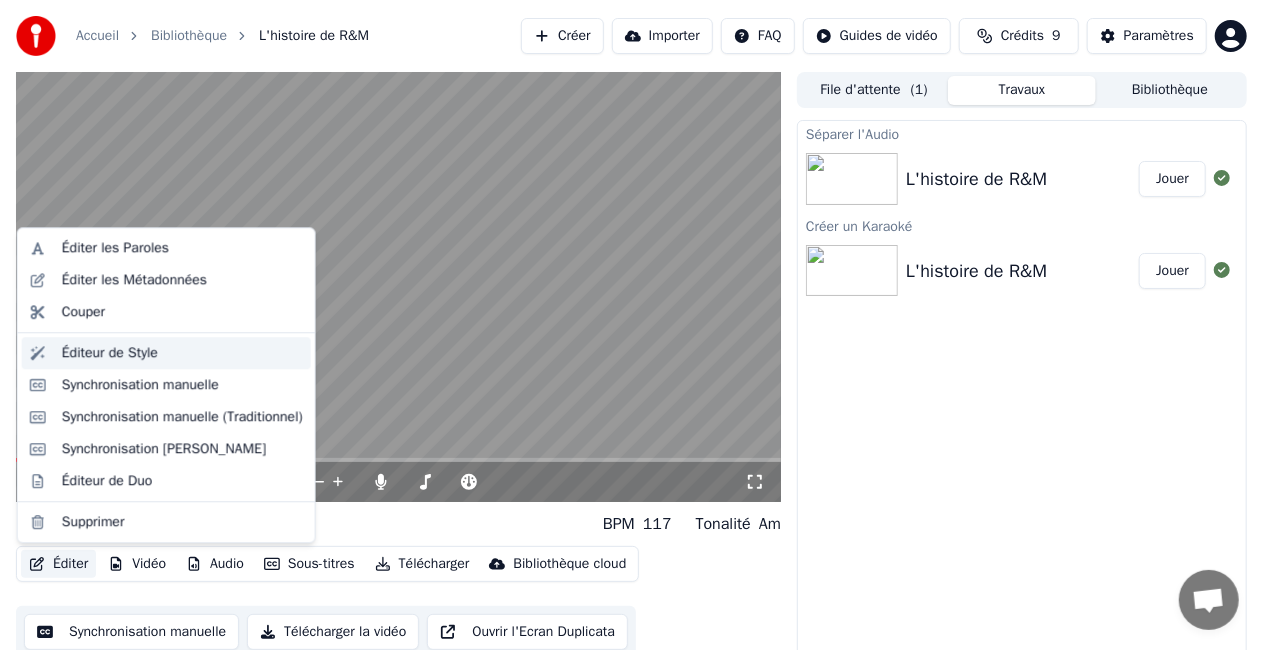 click on "Éditeur de Style" at bounding box center (110, 353) 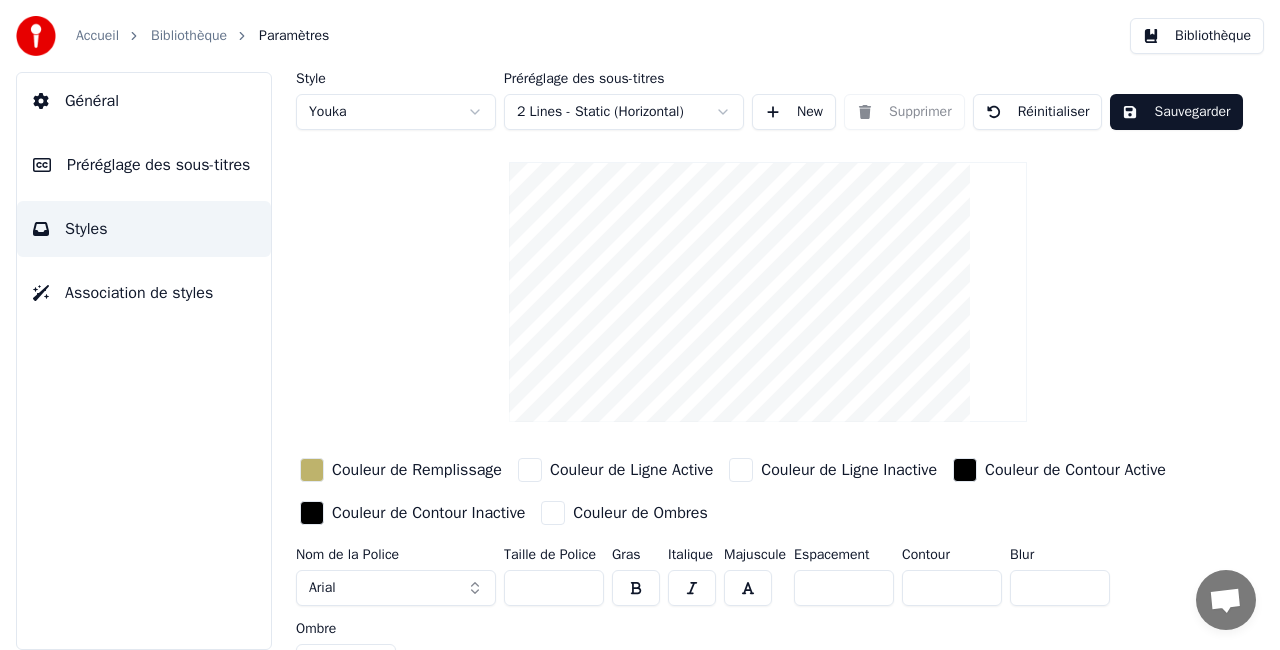 click on "*" at bounding box center (952, 588) 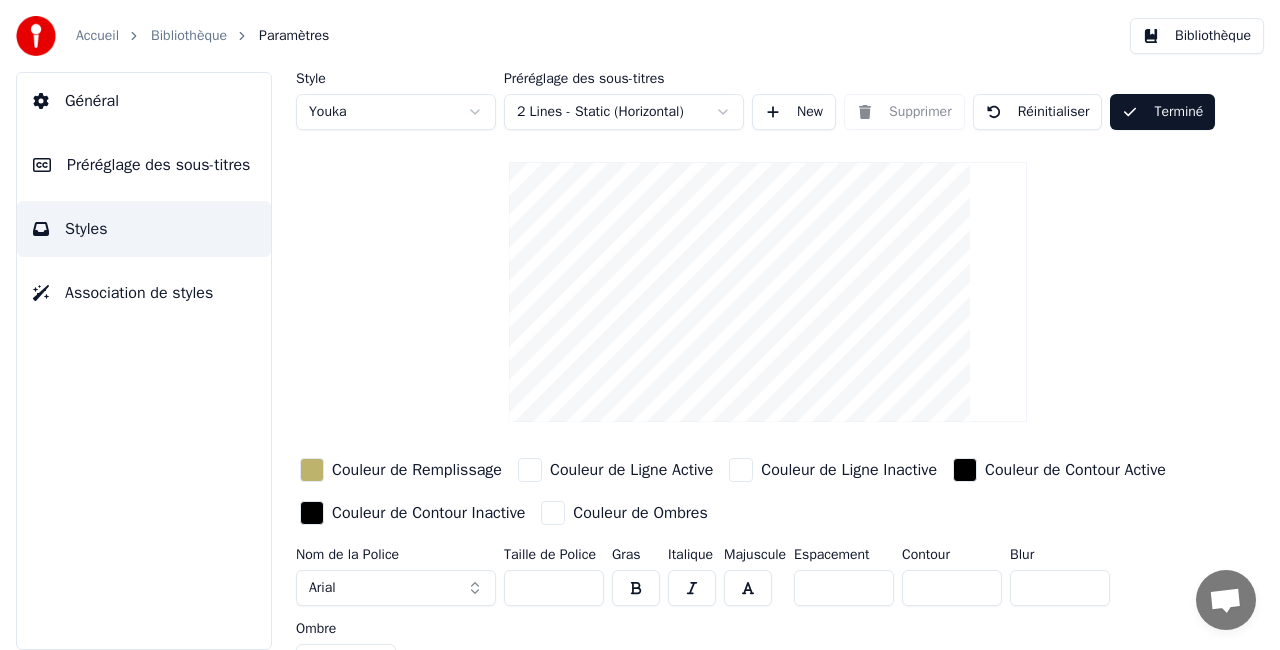 click on "Accueil Bibliothèque Paramètres Bibliothèque" at bounding box center (640, 36) 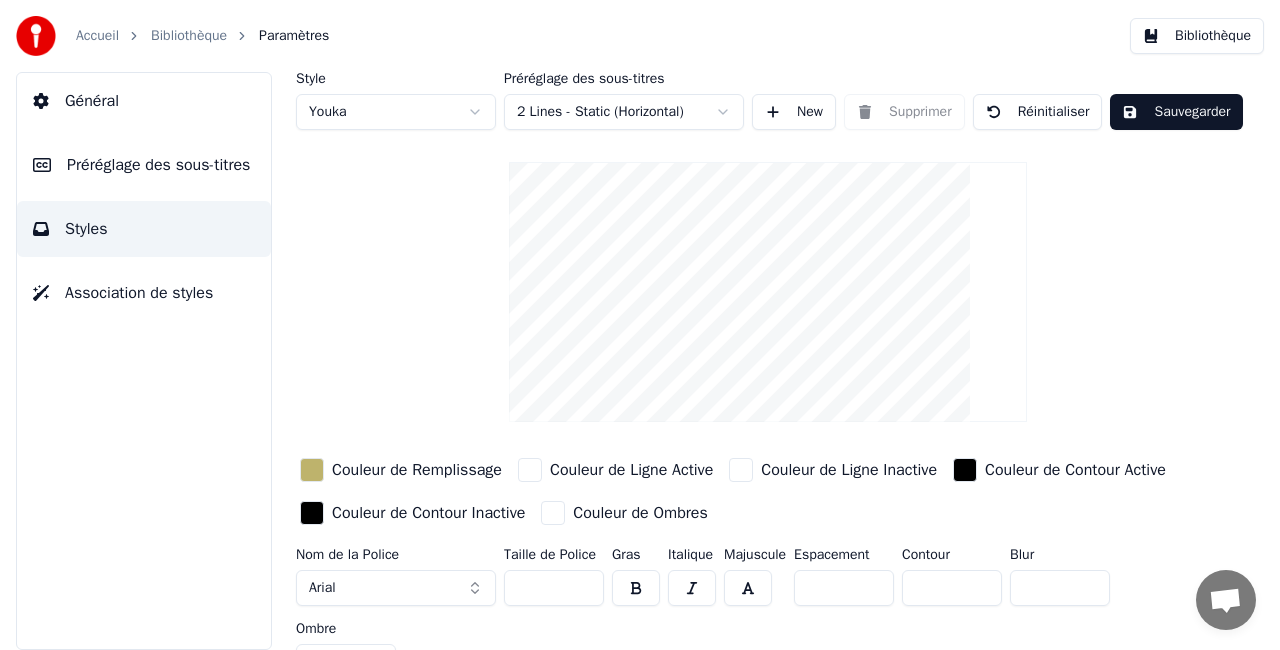click on "Bibliothèque" at bounding box center [1197, 36] 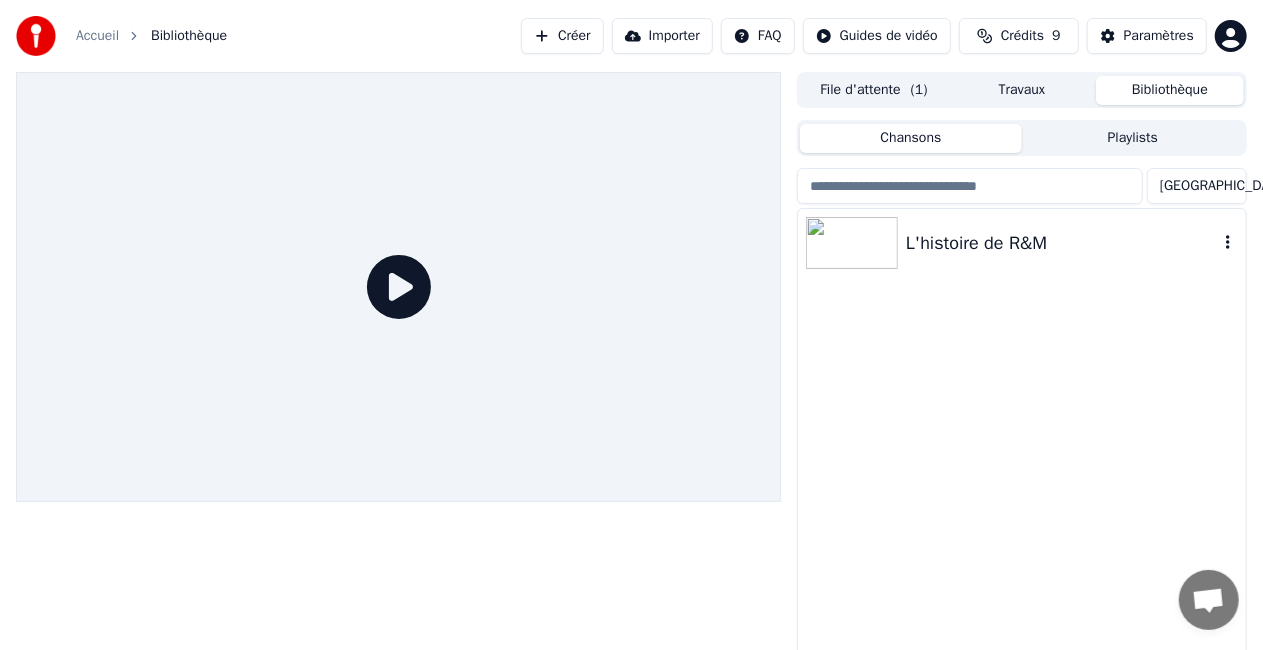 click on "L'histoire de R&M" at bounding box center (1022, 243) 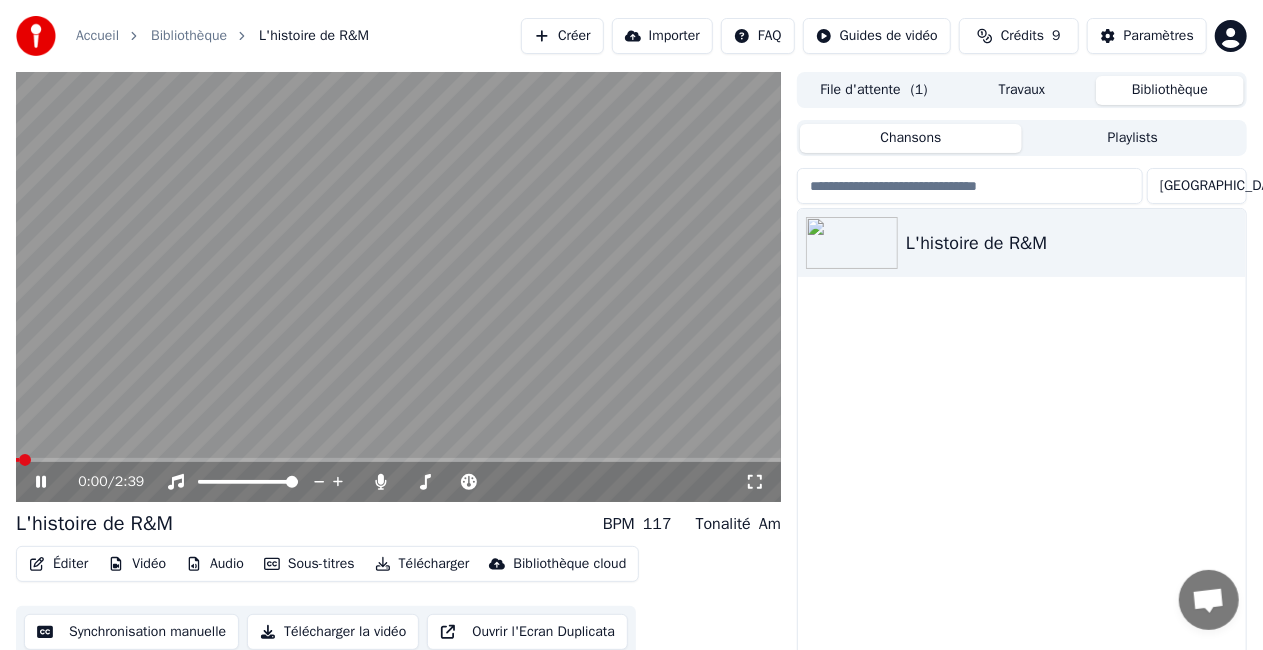 click at bounding box center (398, 287) 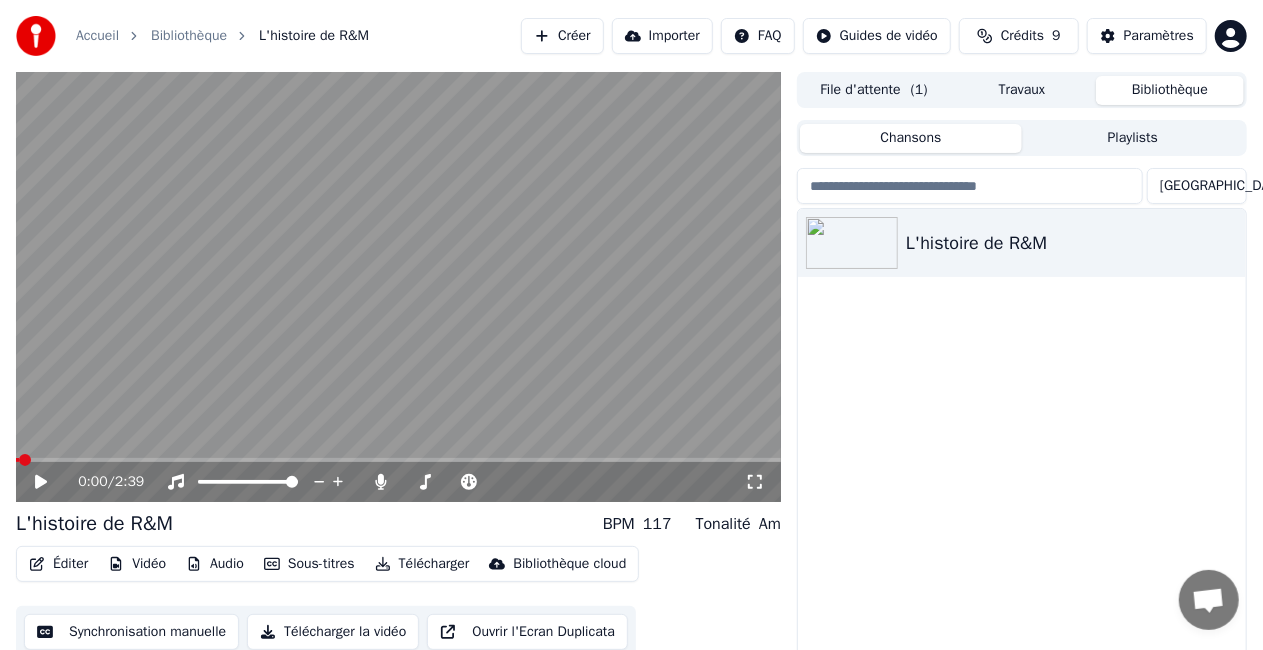 click at bounding box center [398, 460] 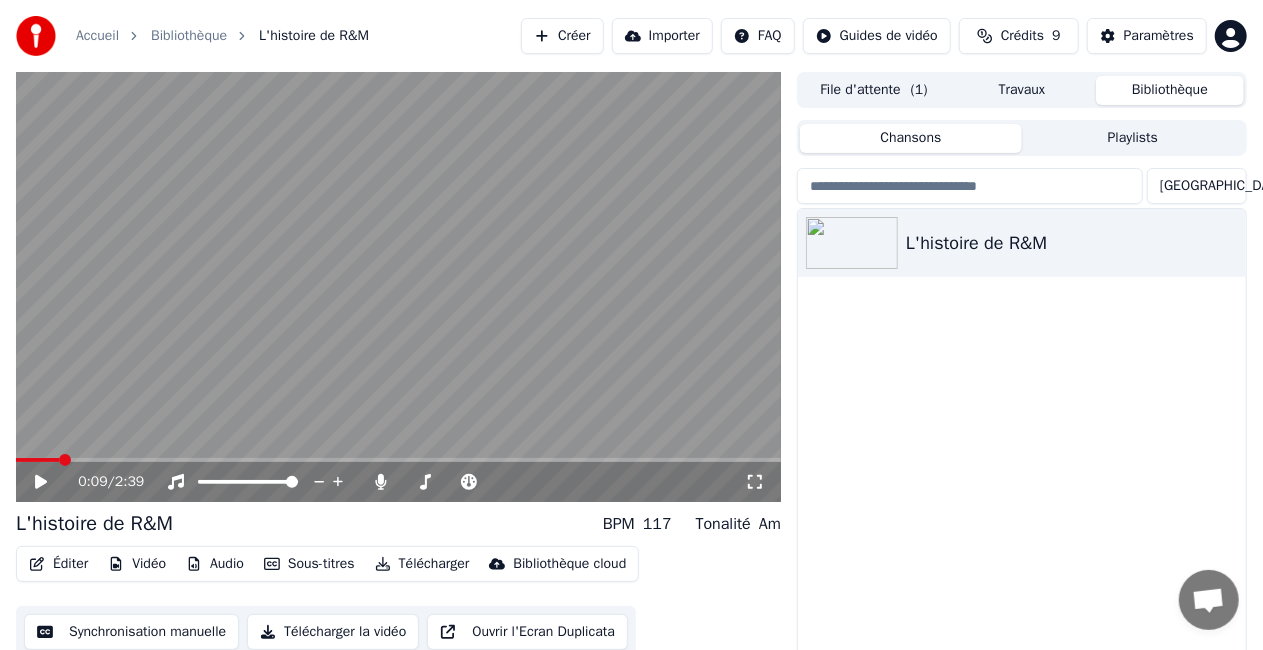 click on "0:09  /  2:39" at bounding box center (398, 482) 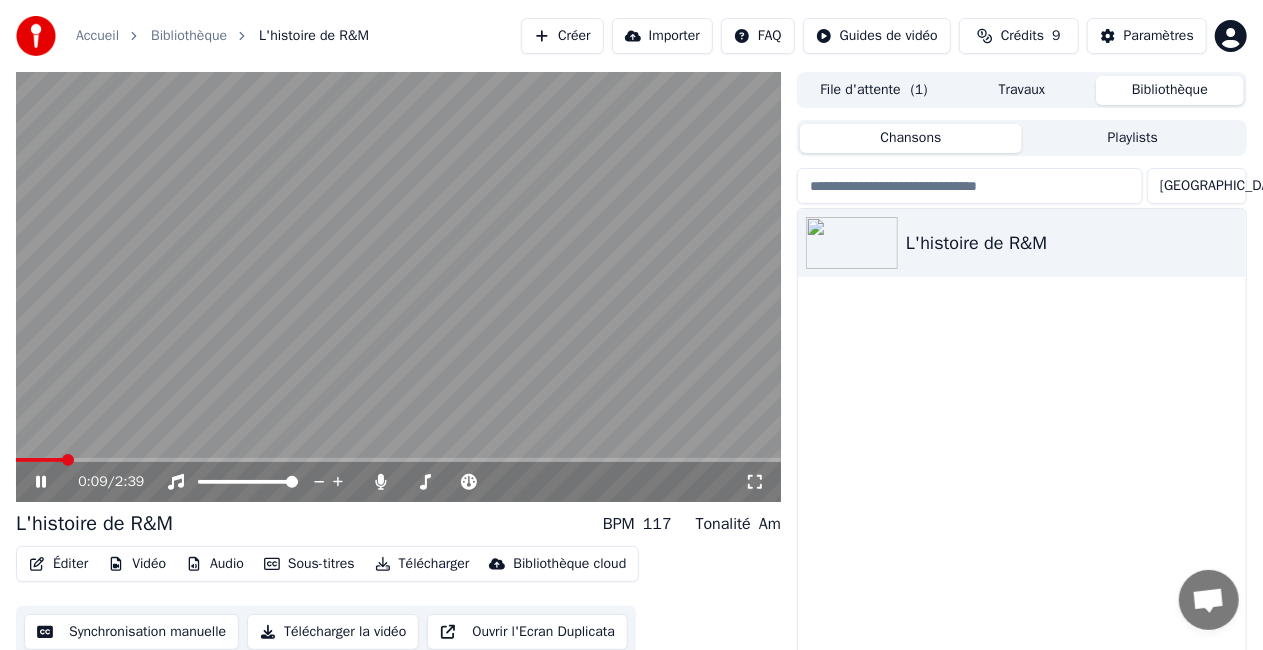 click on "0:09  /  2:39" at bounding box center [398, 482] 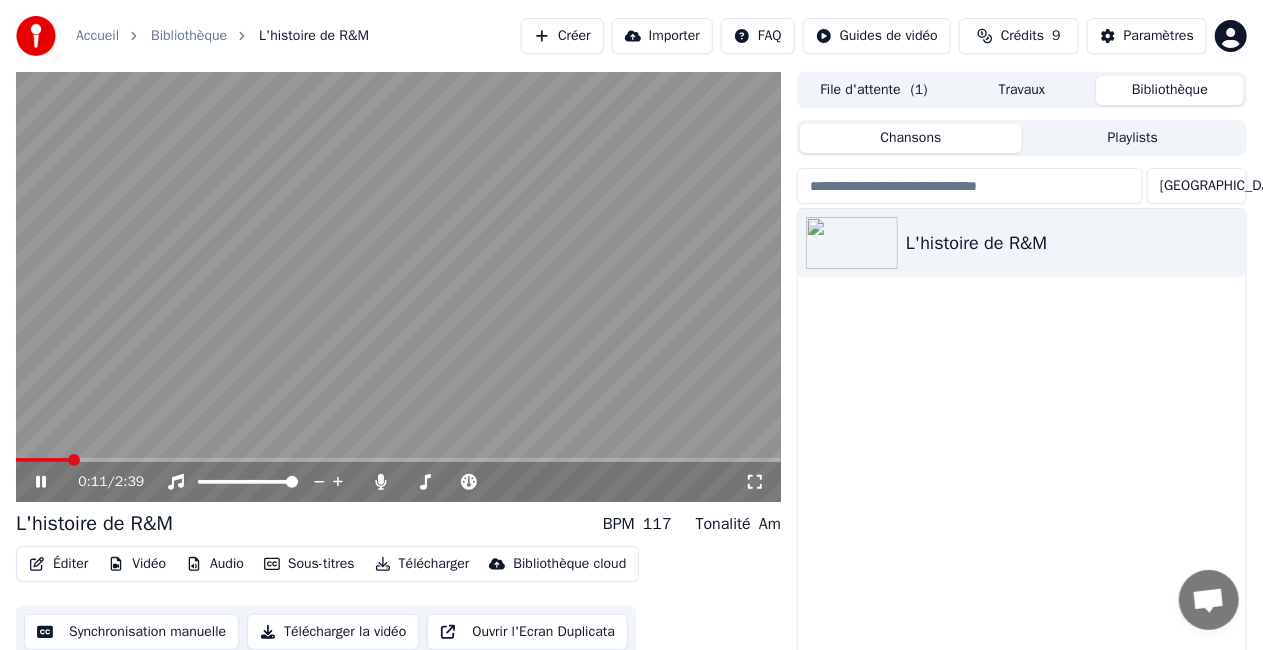 click 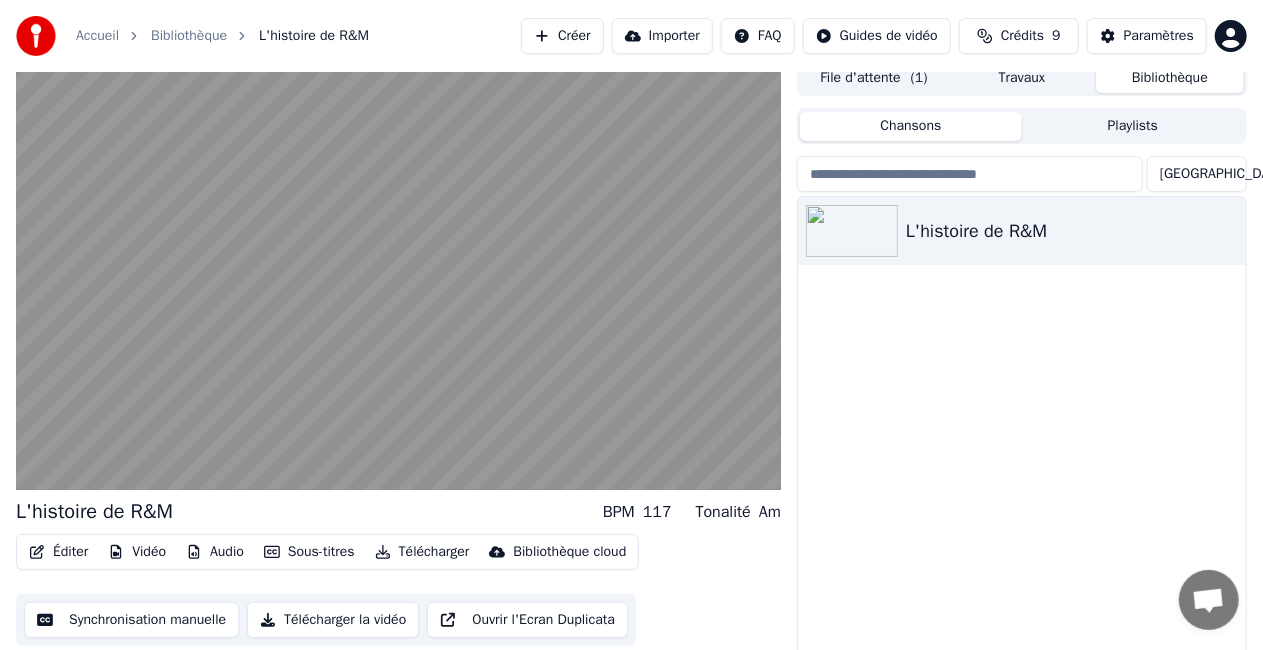 scroll, scrollTop: 45, scrollLeft: 0, axis: vertical 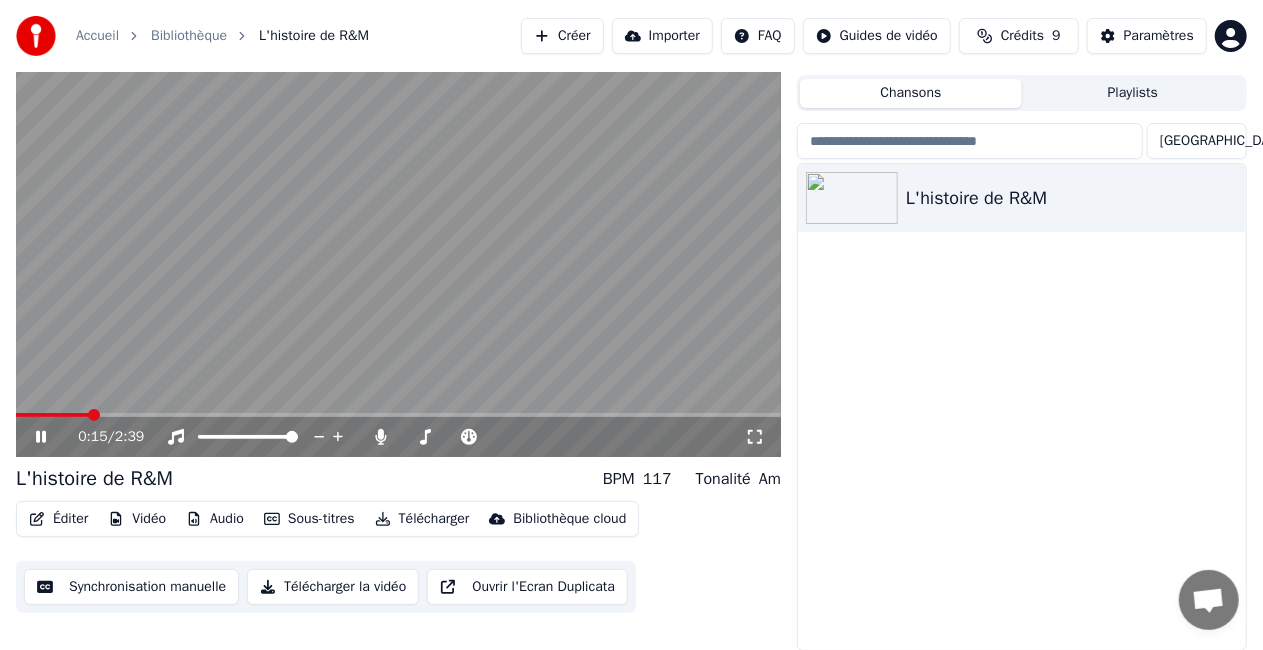 click at bounding box center (398, 242) 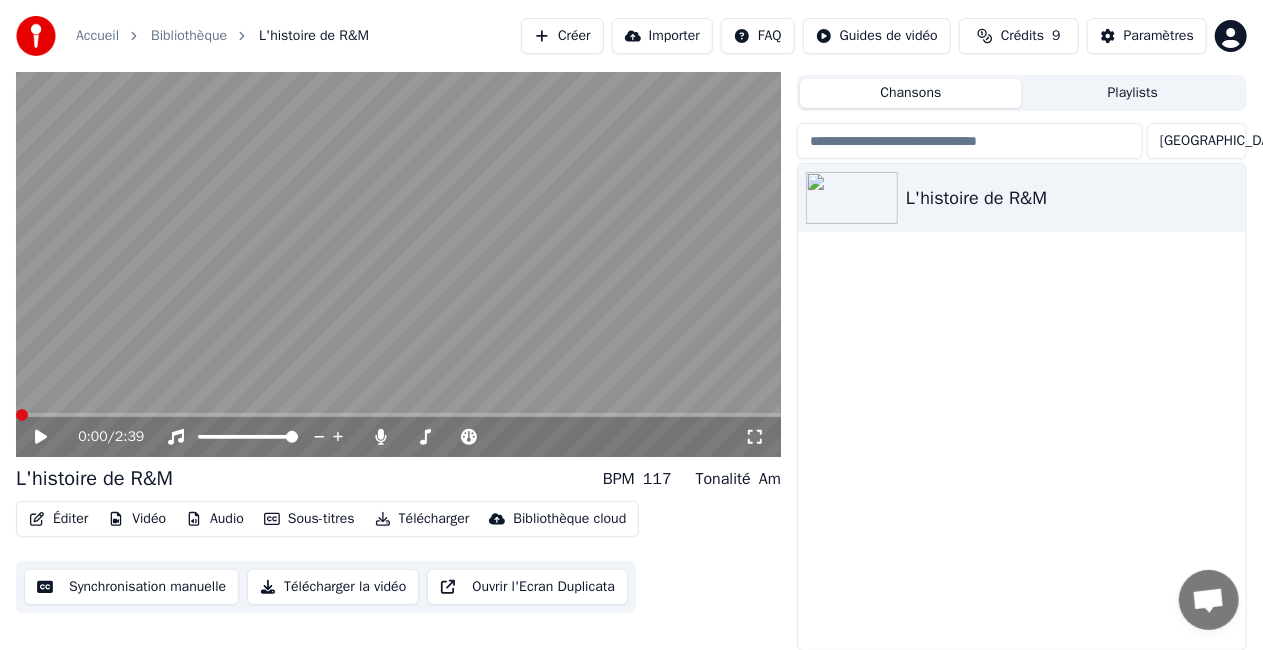 click at bounding box center [16, 415] 